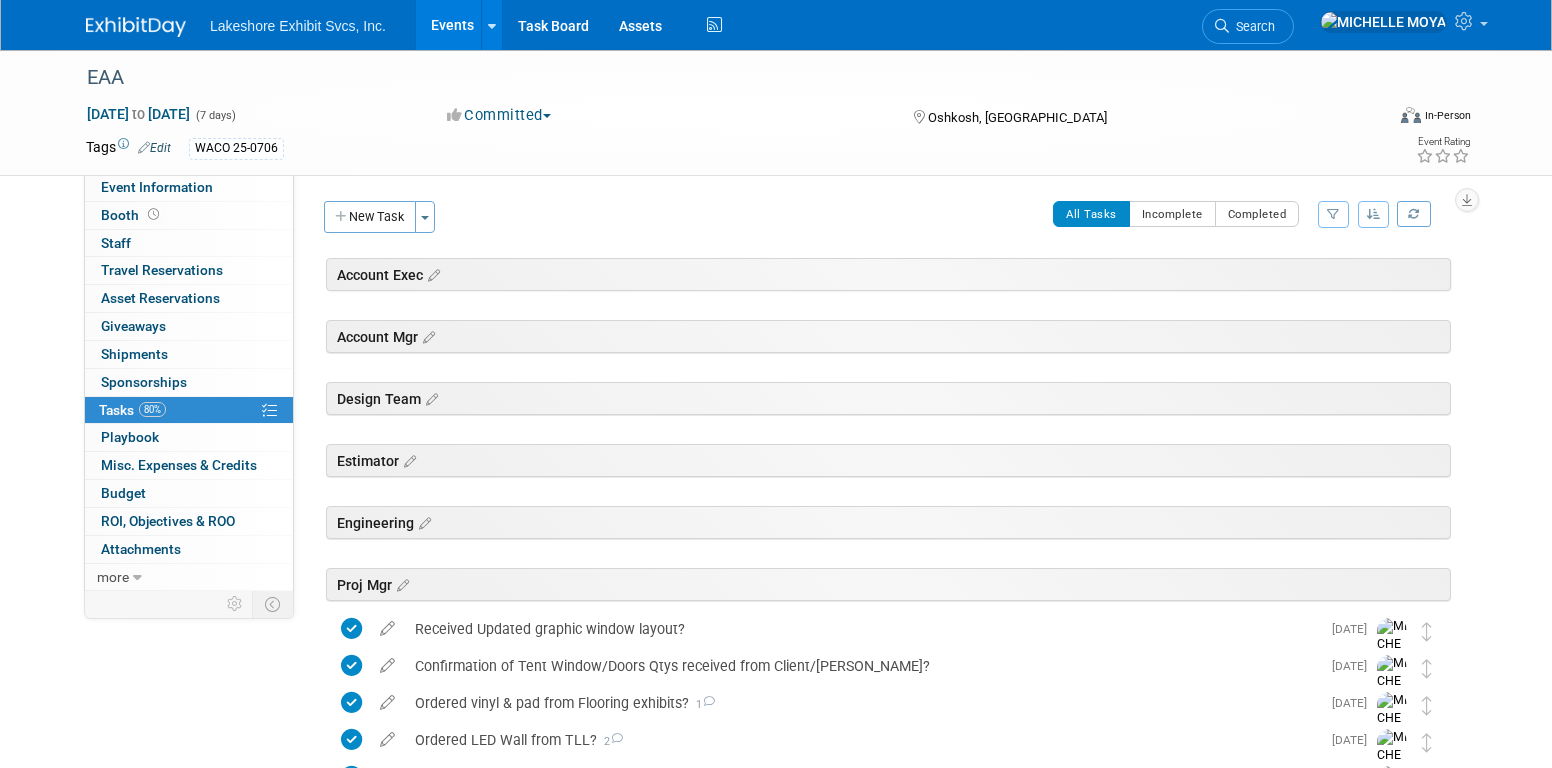 scroll, scrollTop: 600, scrollLeft: 0, axis: vertical 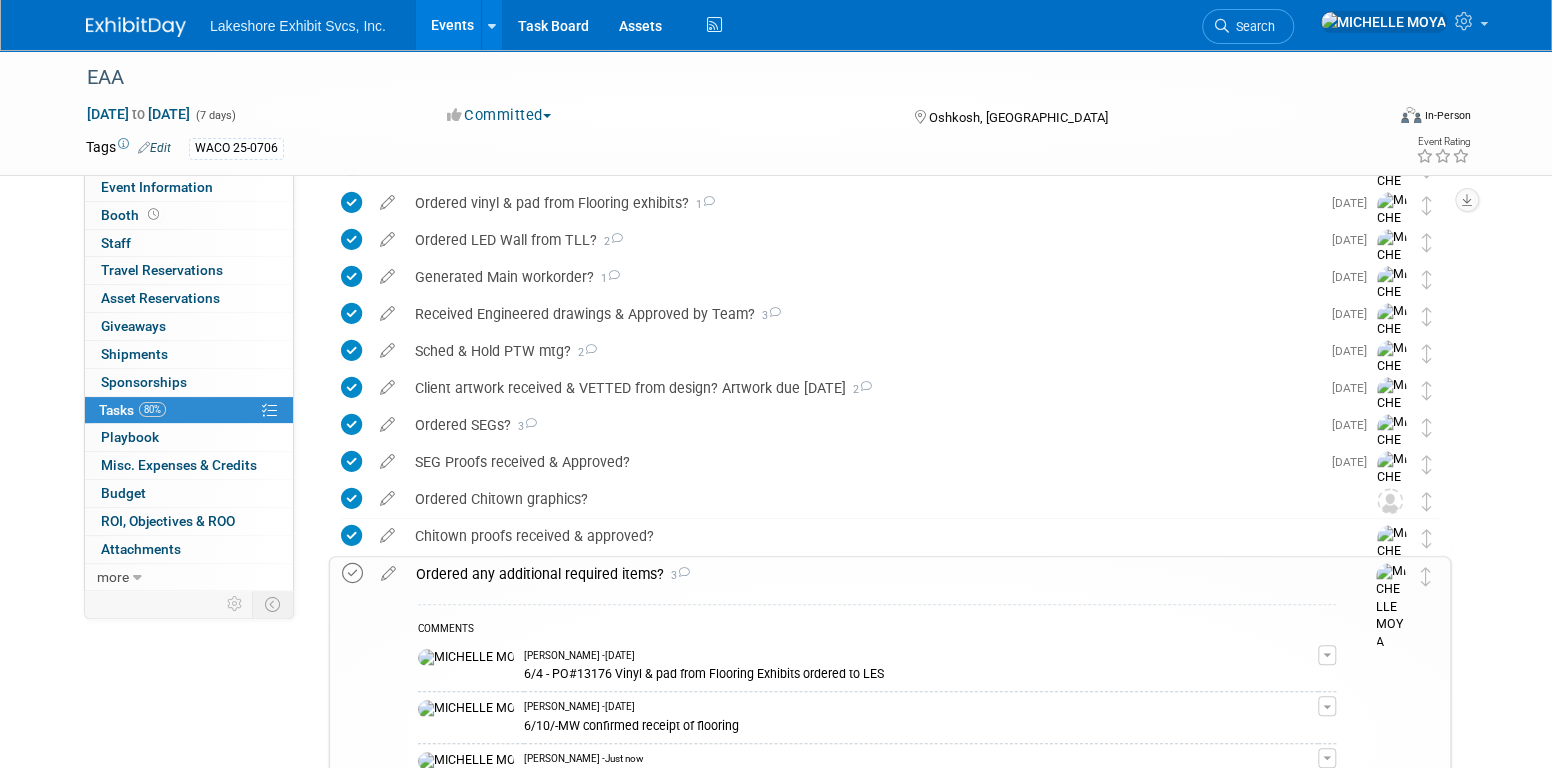 click at bounding box center (352, 573) 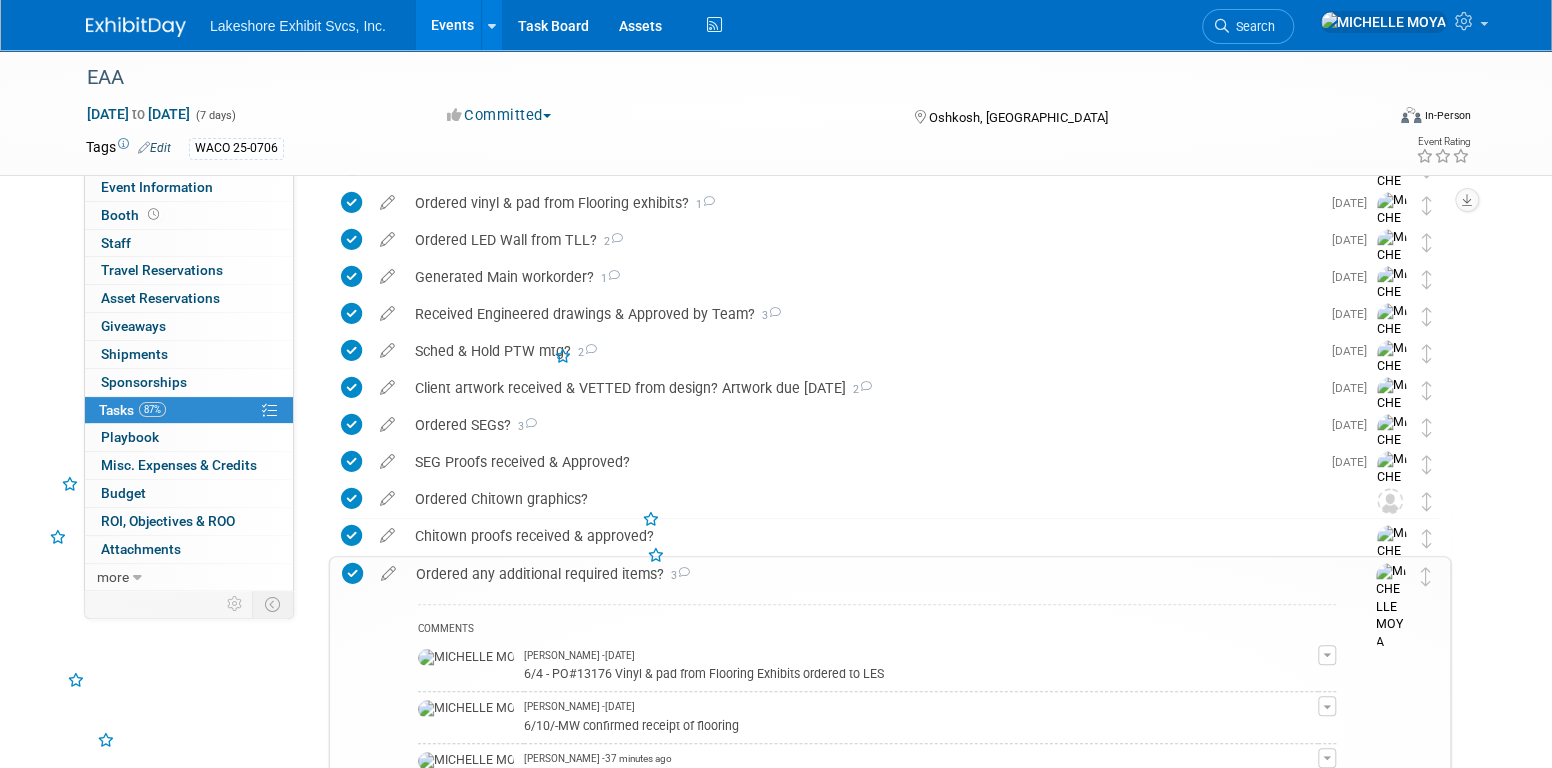 click on "Ordered any additional required items?
3" at bounding box center (871, 574) 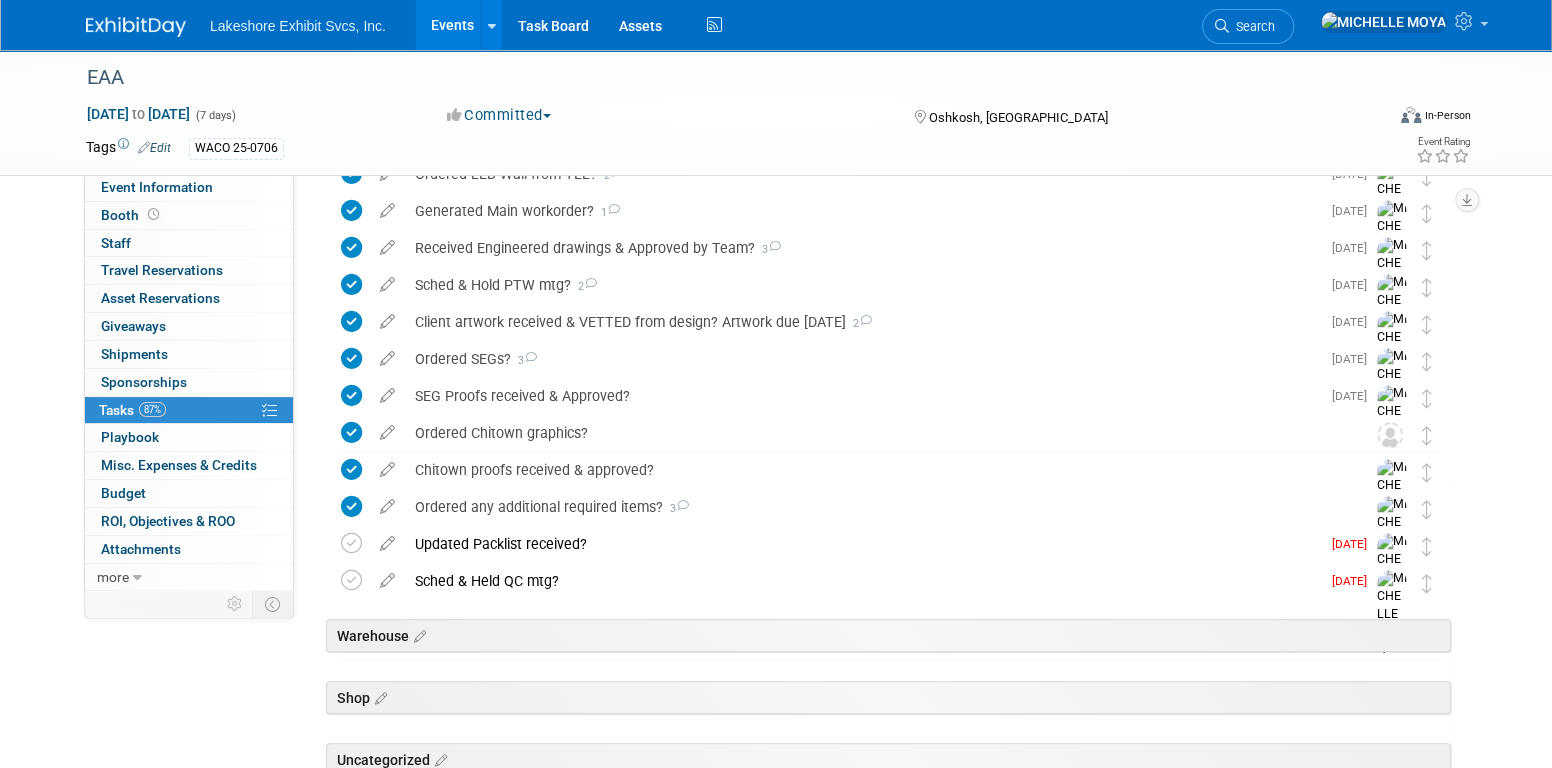 scroll, scrollTop: 600, scrollLeft: 0, axis: vertical 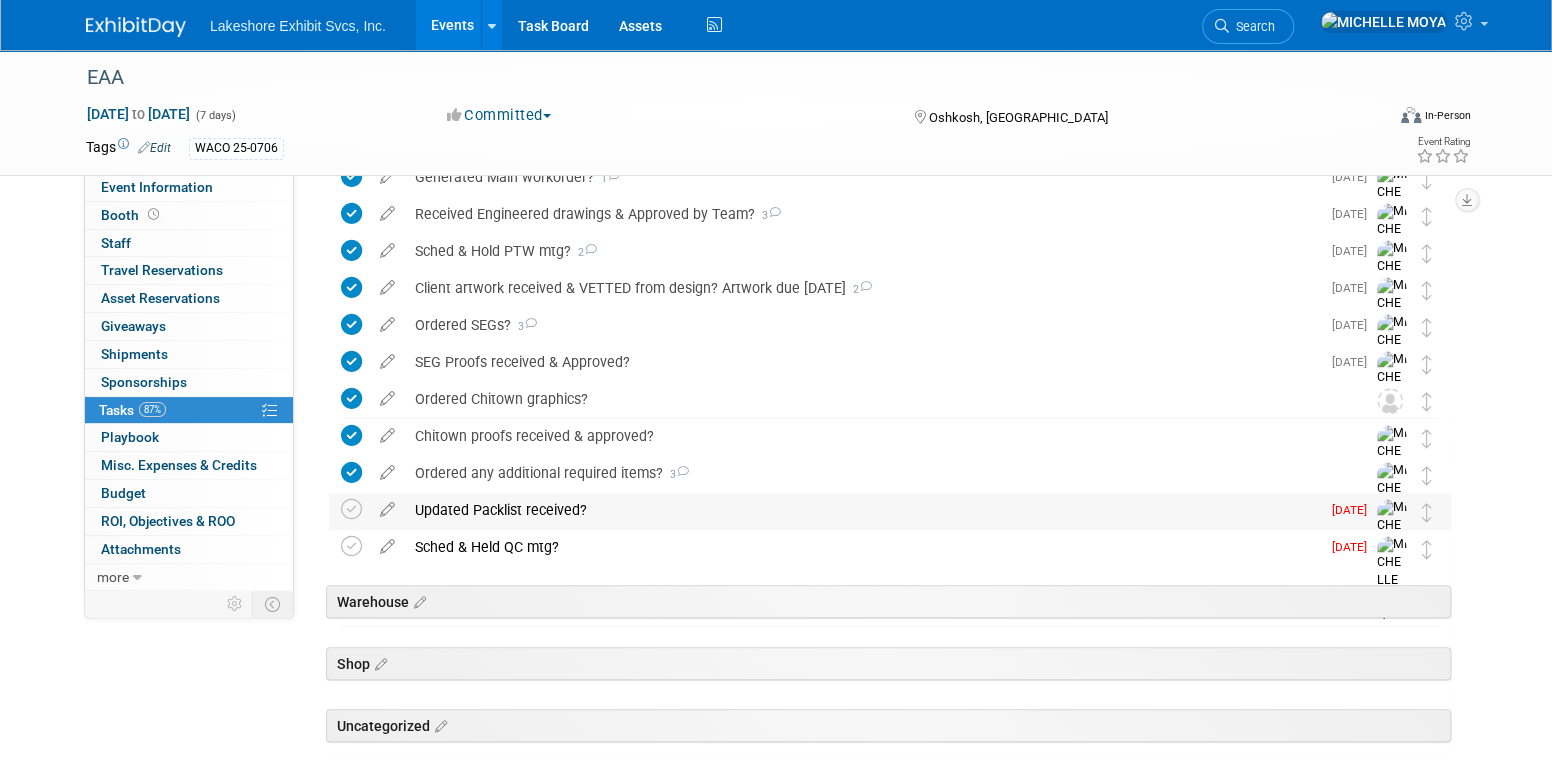 click on "Updated Packlist received?" at bounding box center [862, 510] 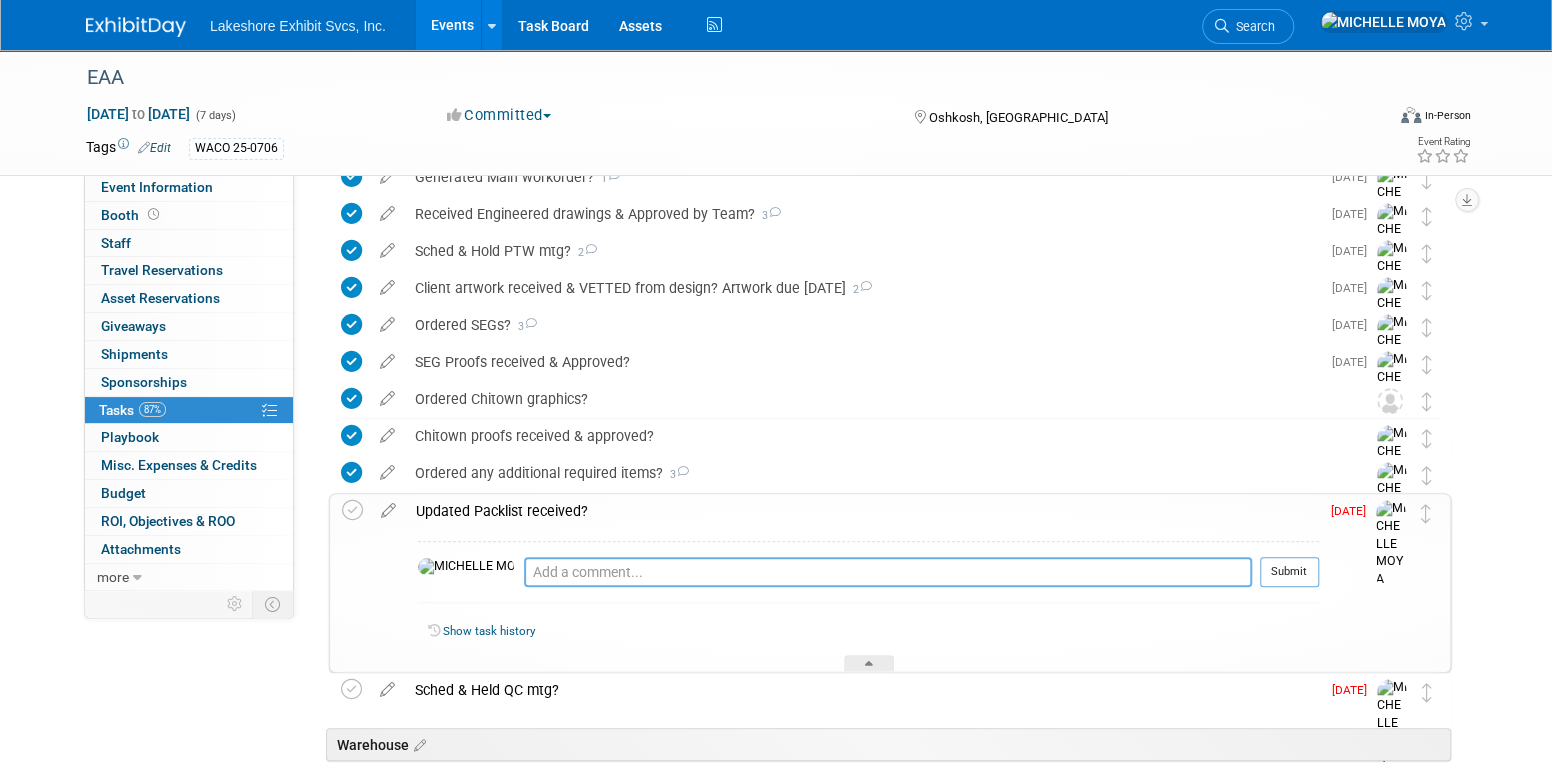 click at bounding box center (888, 572) 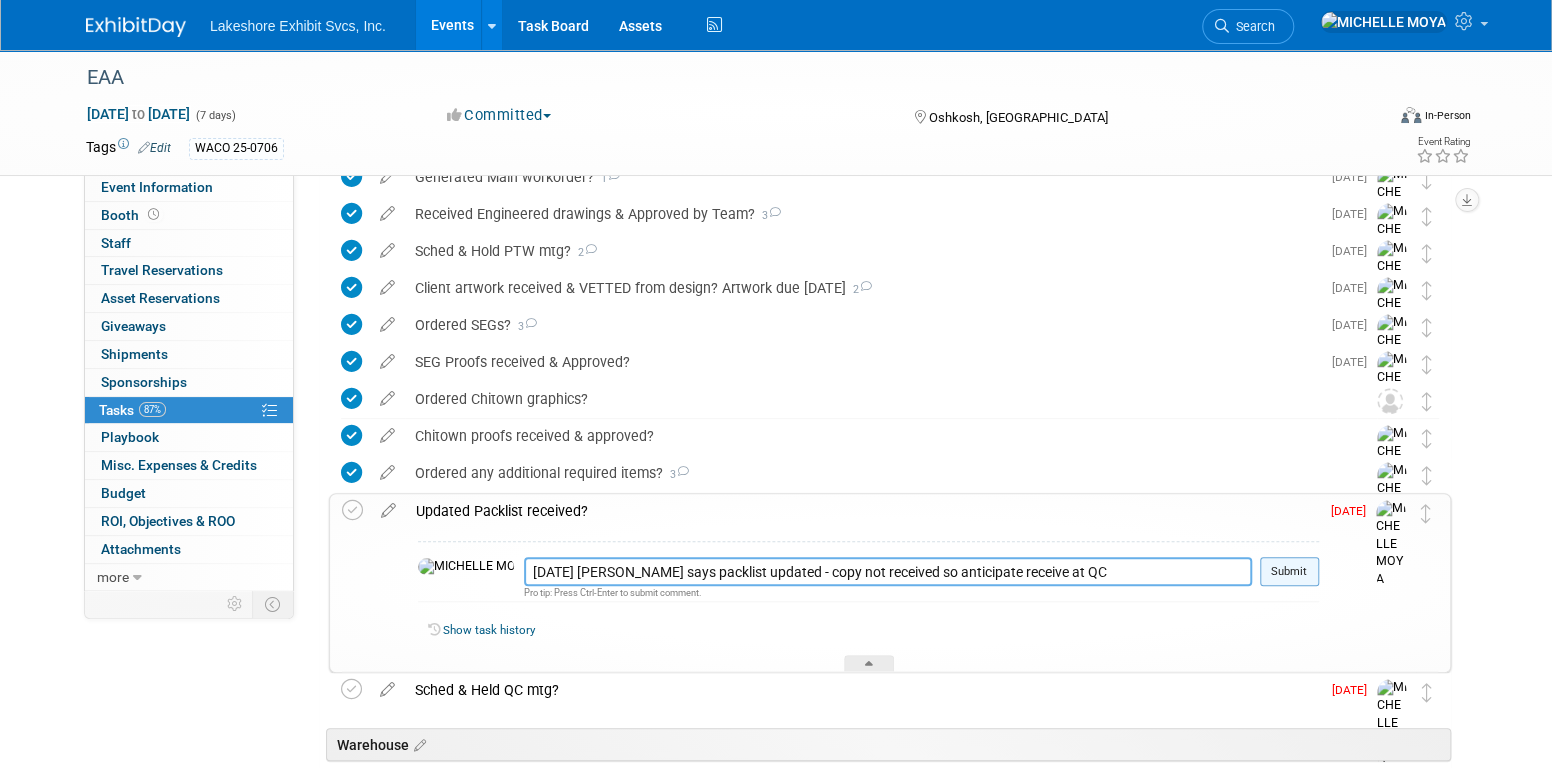 type on "7.09.25 John R says packlist updated - copy not received so anticipate receive at QC" 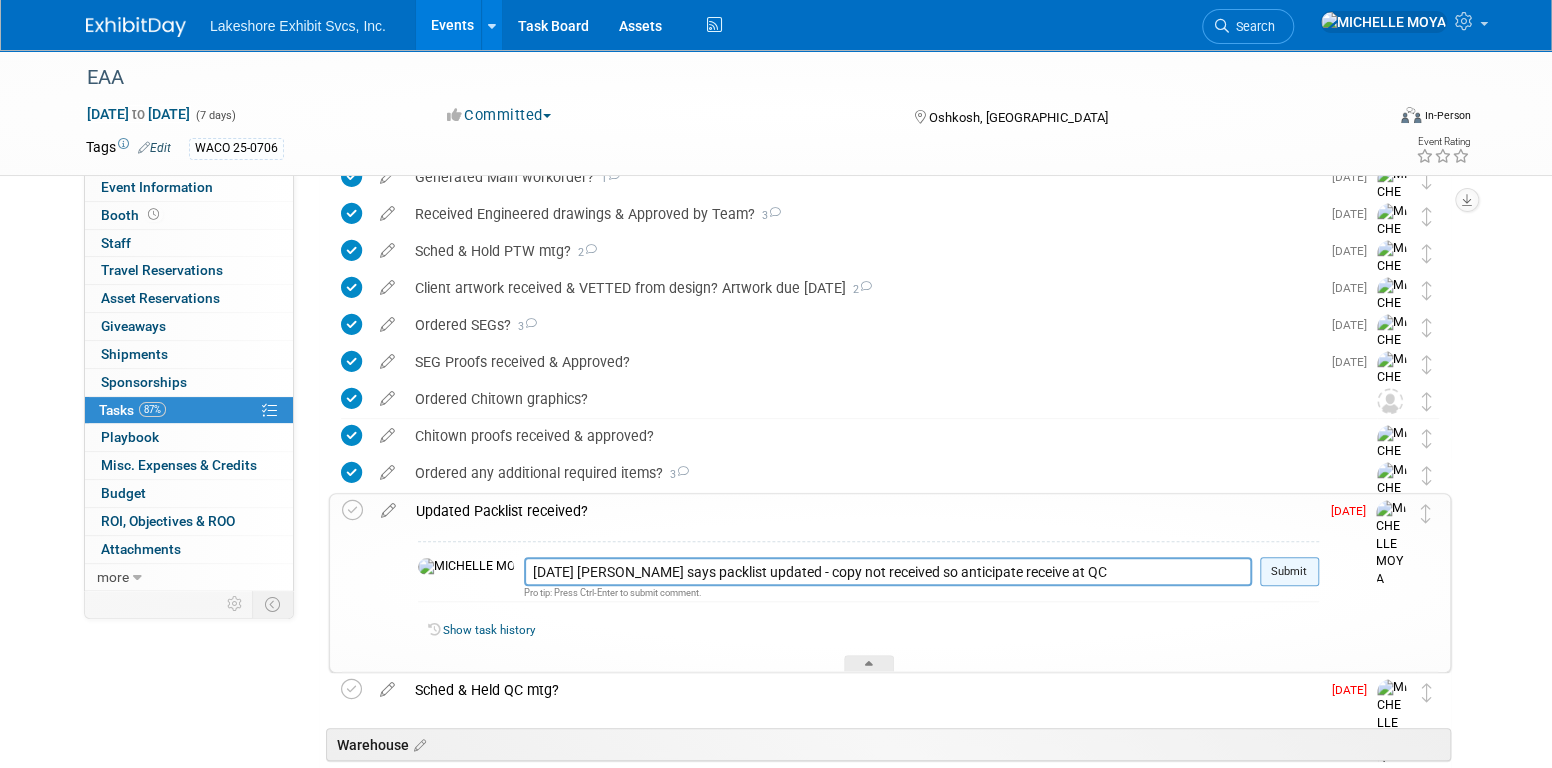 click on "Submit" at bounding box center [1289, 572] 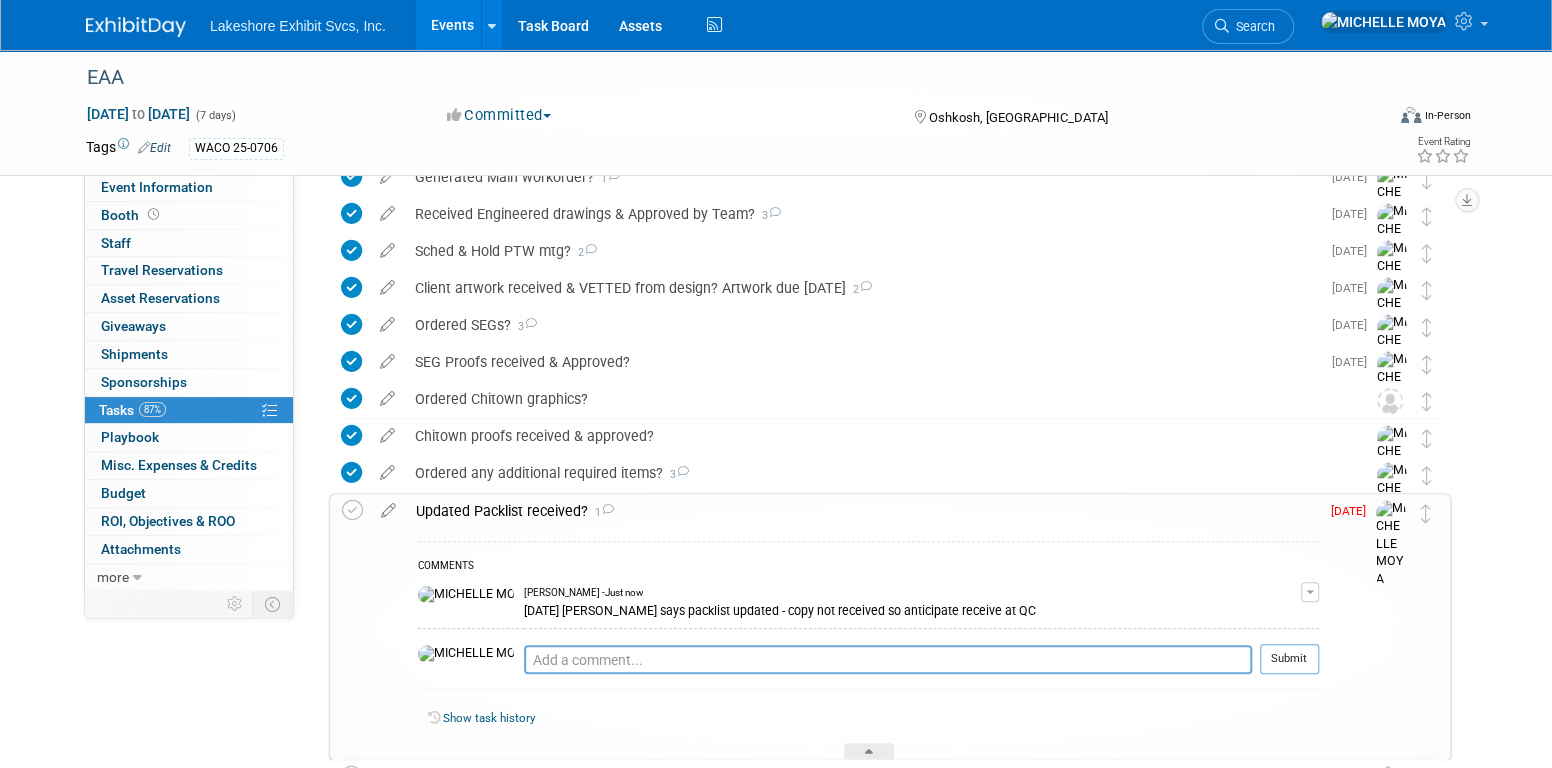 click on "Updated Packlist received?
1" at bounding box center [862, 511] 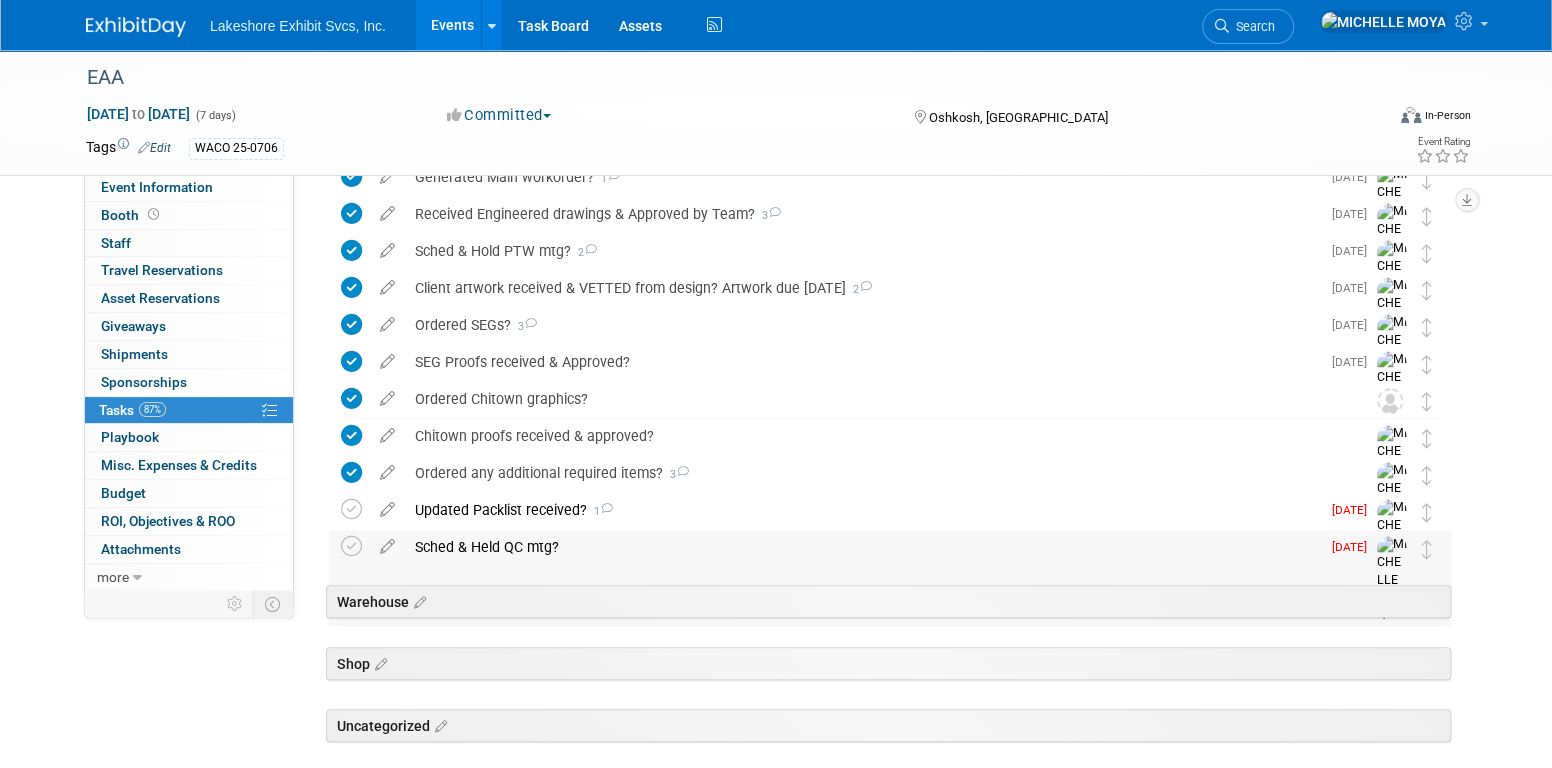 click on "Sched & Held QC mtg?" at bounding box center [862, 547] 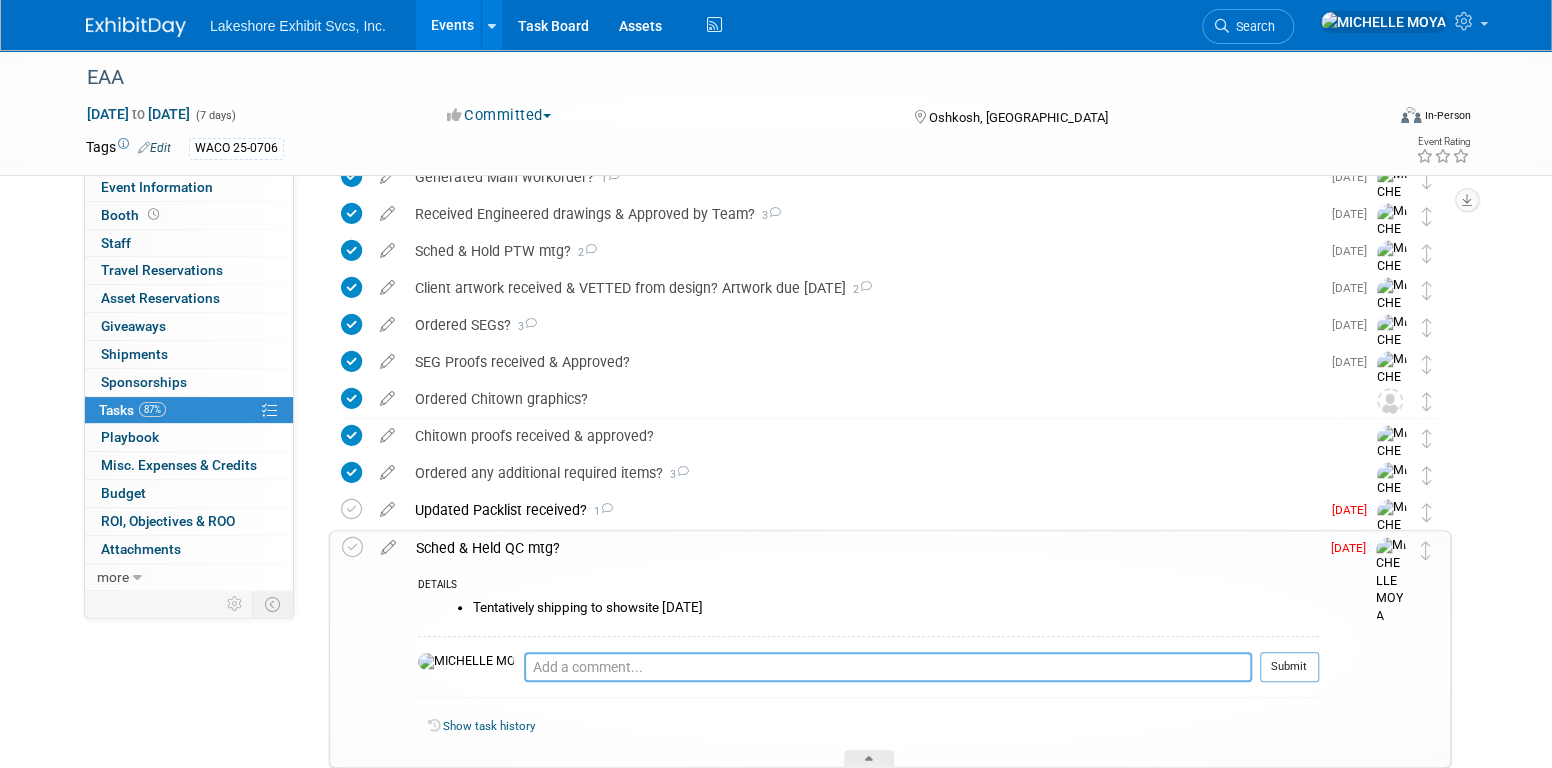 click at bounding box center (888, 667) 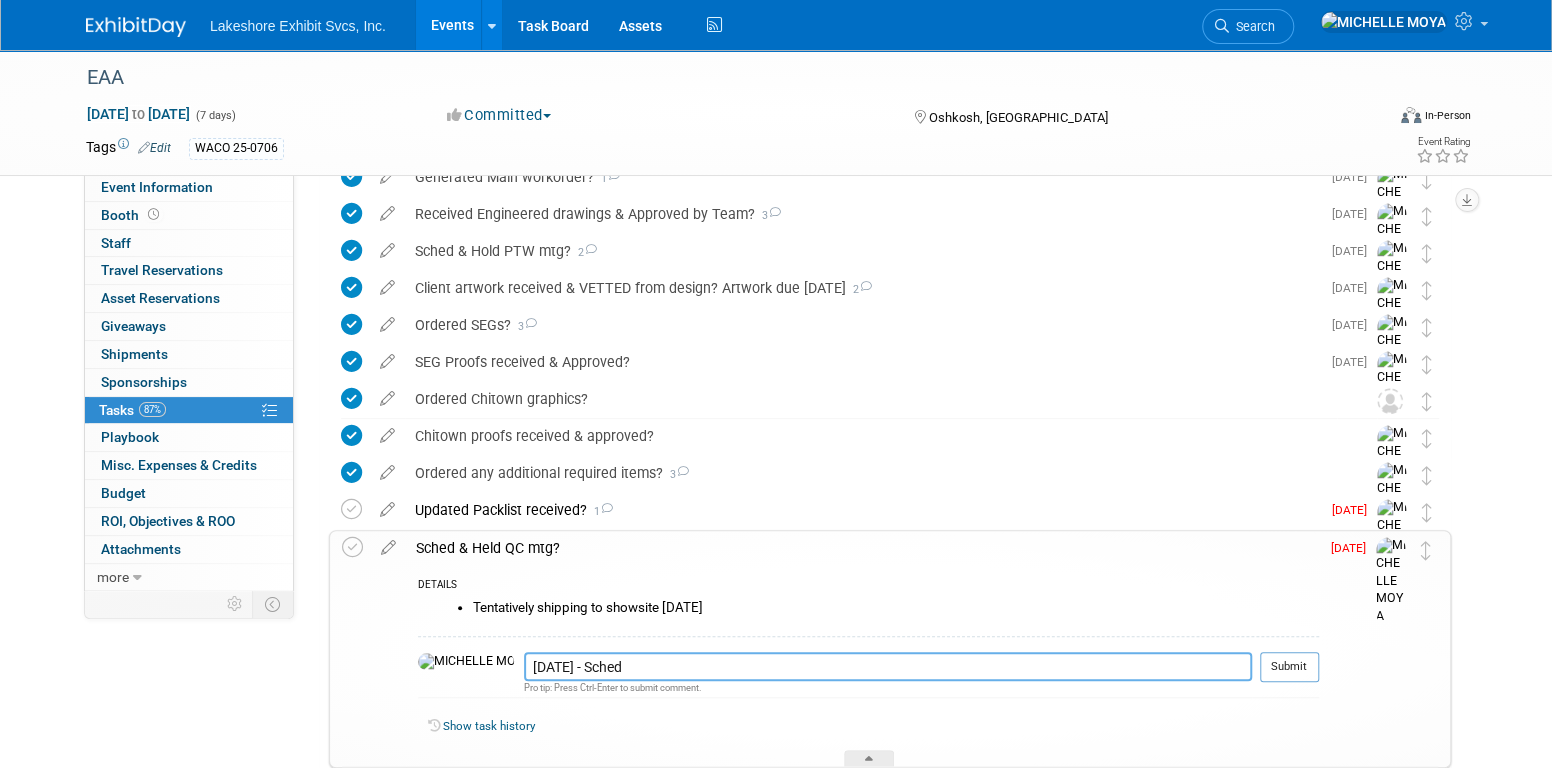type on "7.09.25 - Sched" 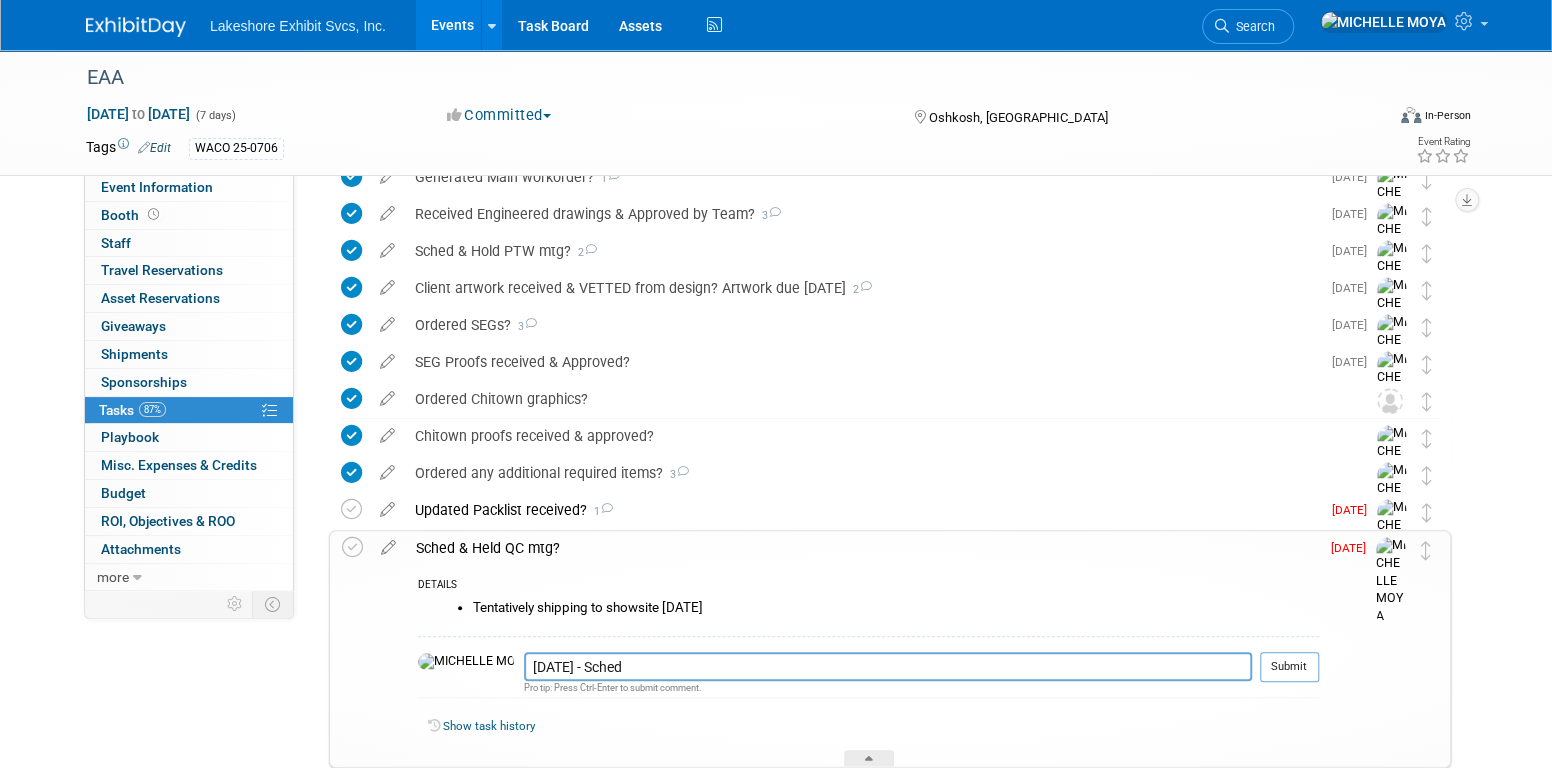 type 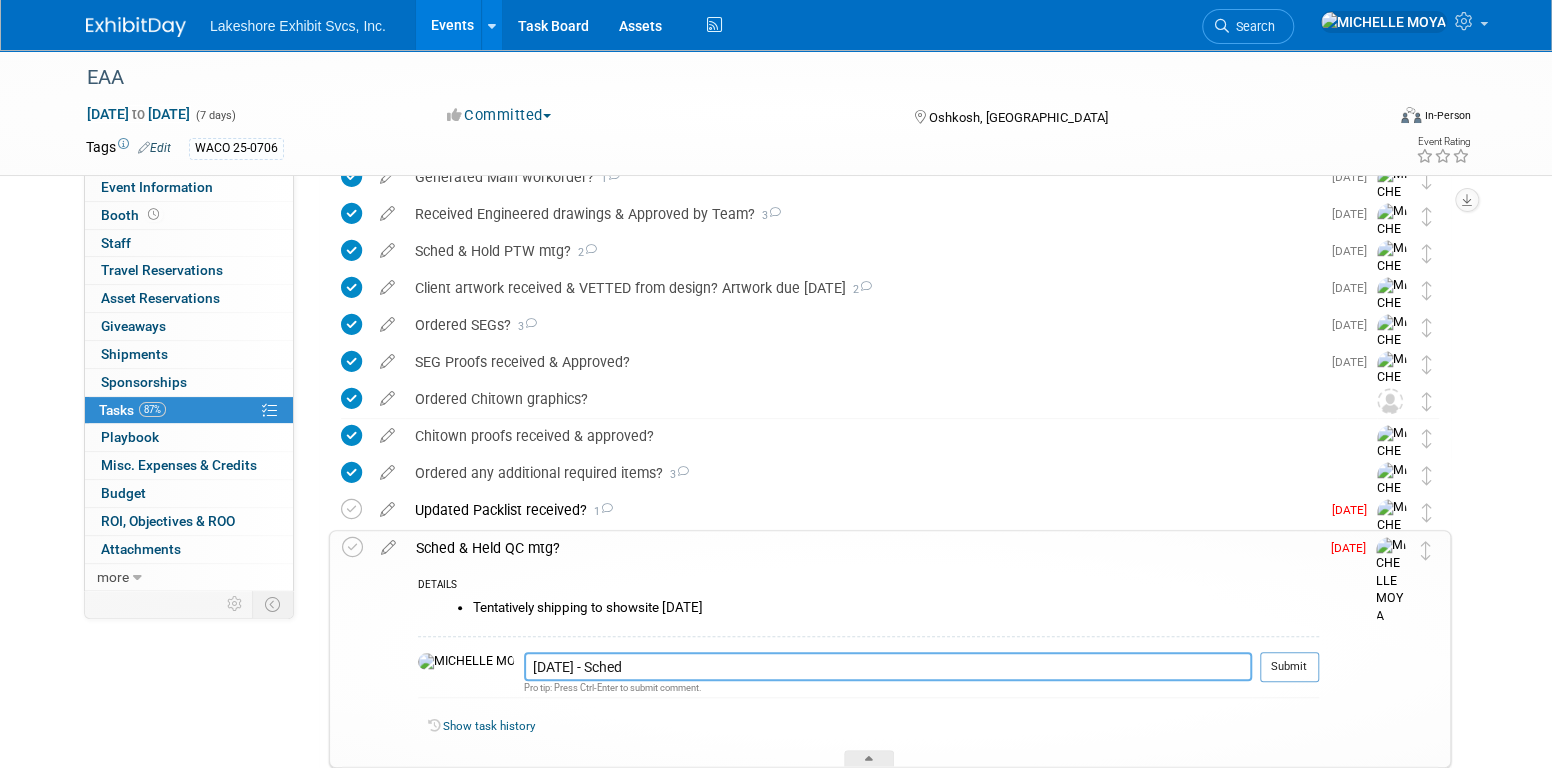 click on "7.09.25 - Sched" at bounding box center [888, 666] 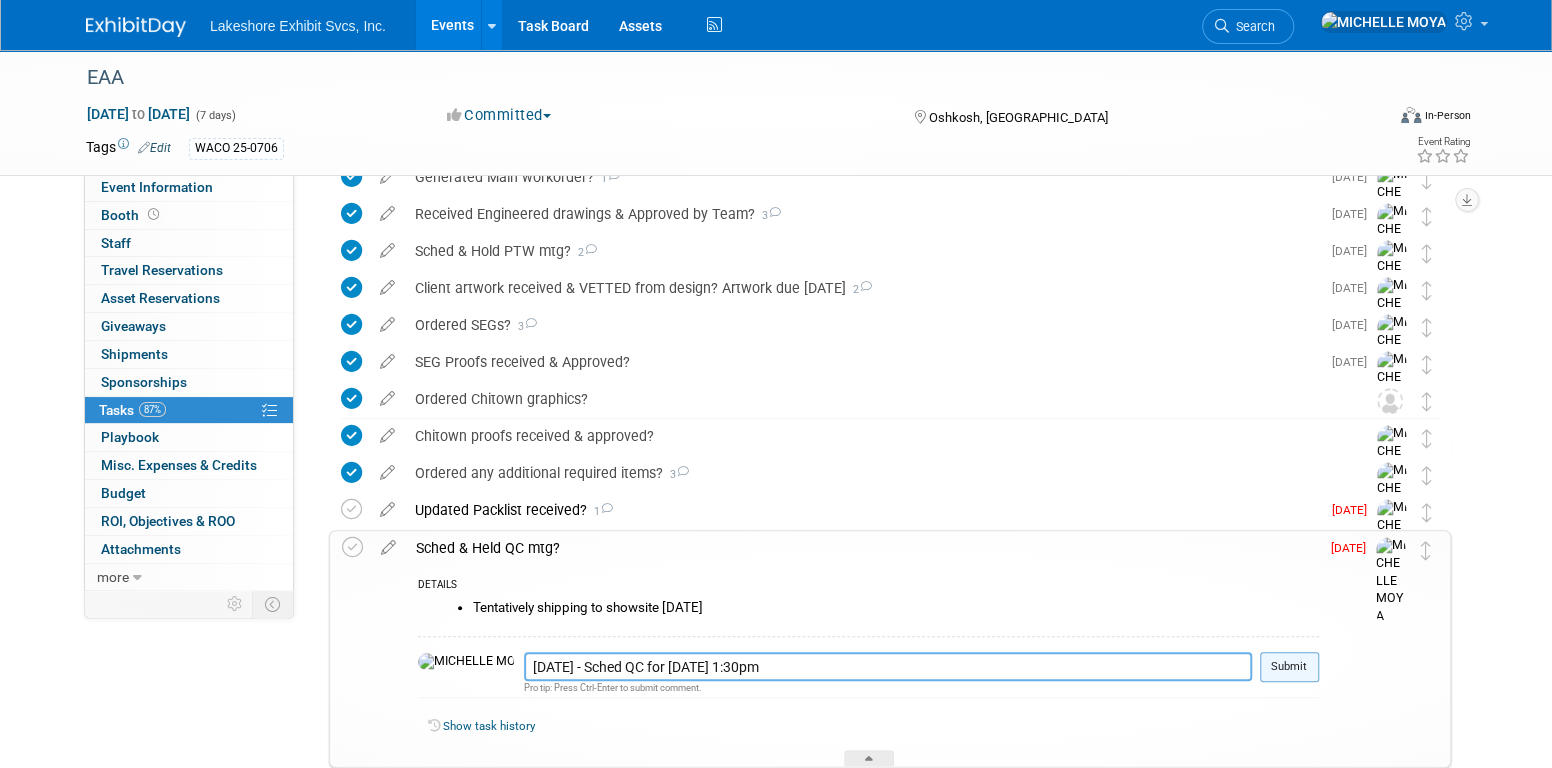 type on "7.09.25 - Sched QC for Thurs. 7.10.25 @ 1:30pm" 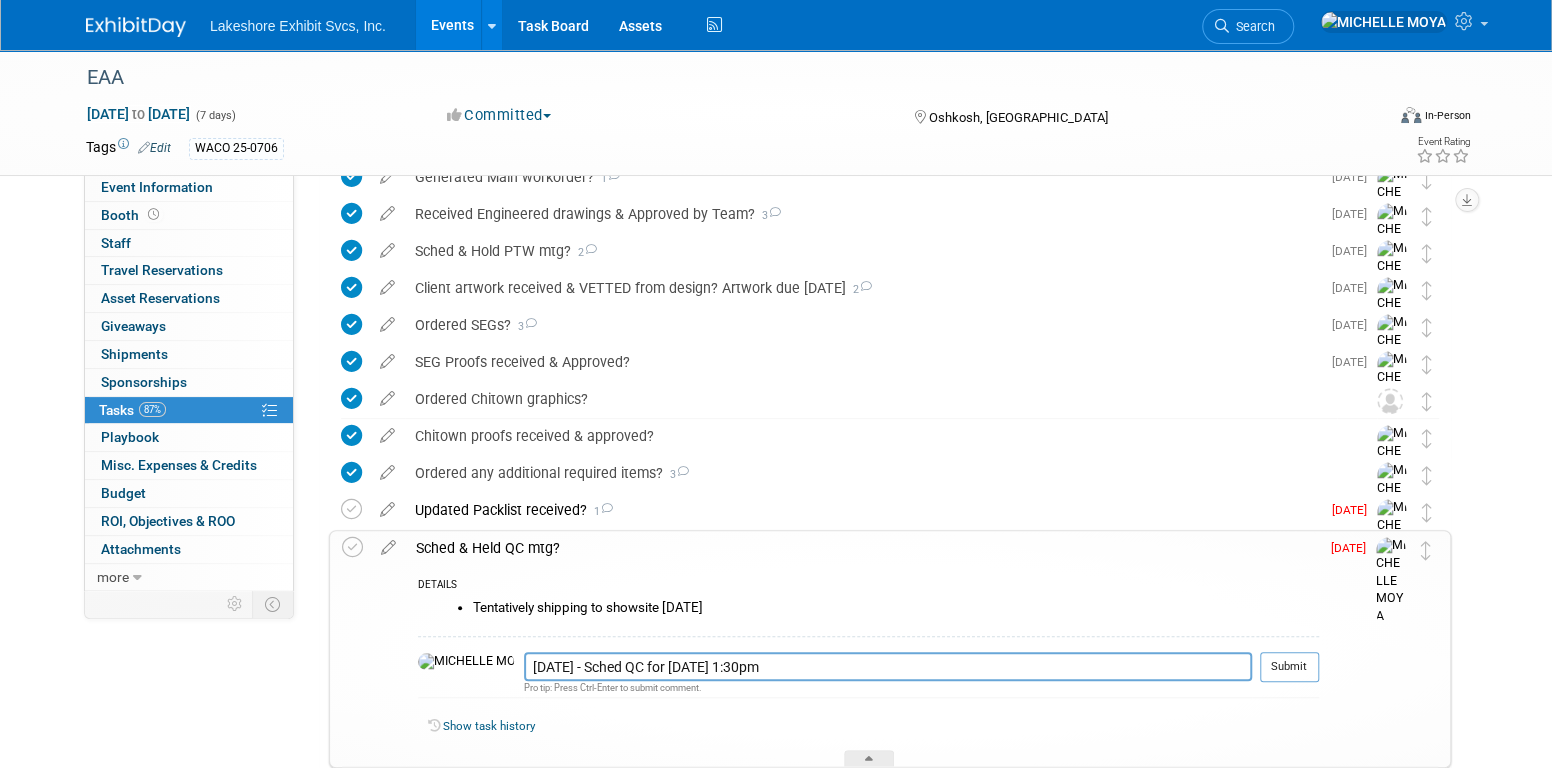 click on "Submit" at bounding box center (1289, 667) 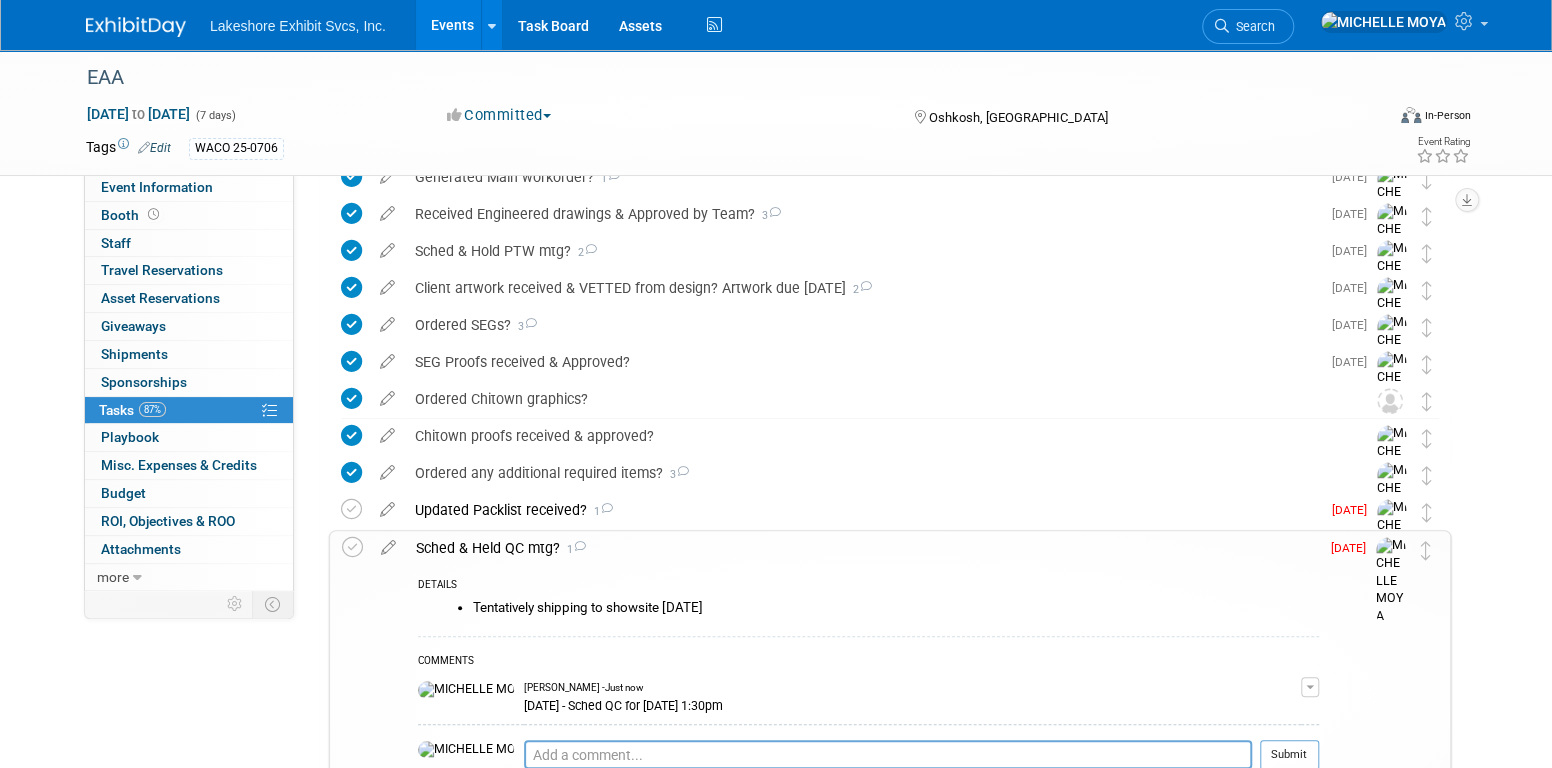 click on "Sched & Held QC mtg?
1" at bounding box center [862, 548] 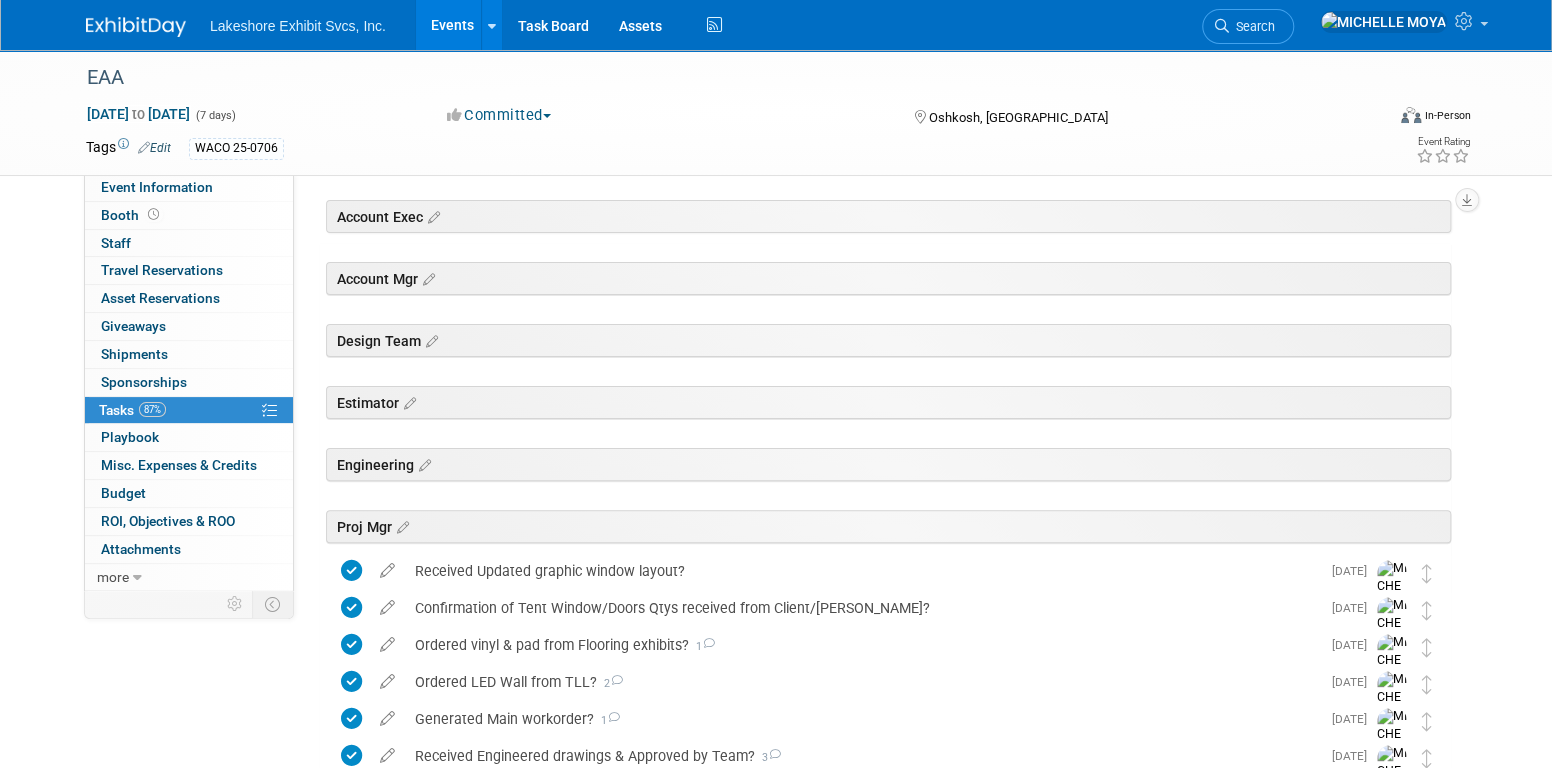 scroll, scrollTop: 0, scrollLeft: 0, axis: both 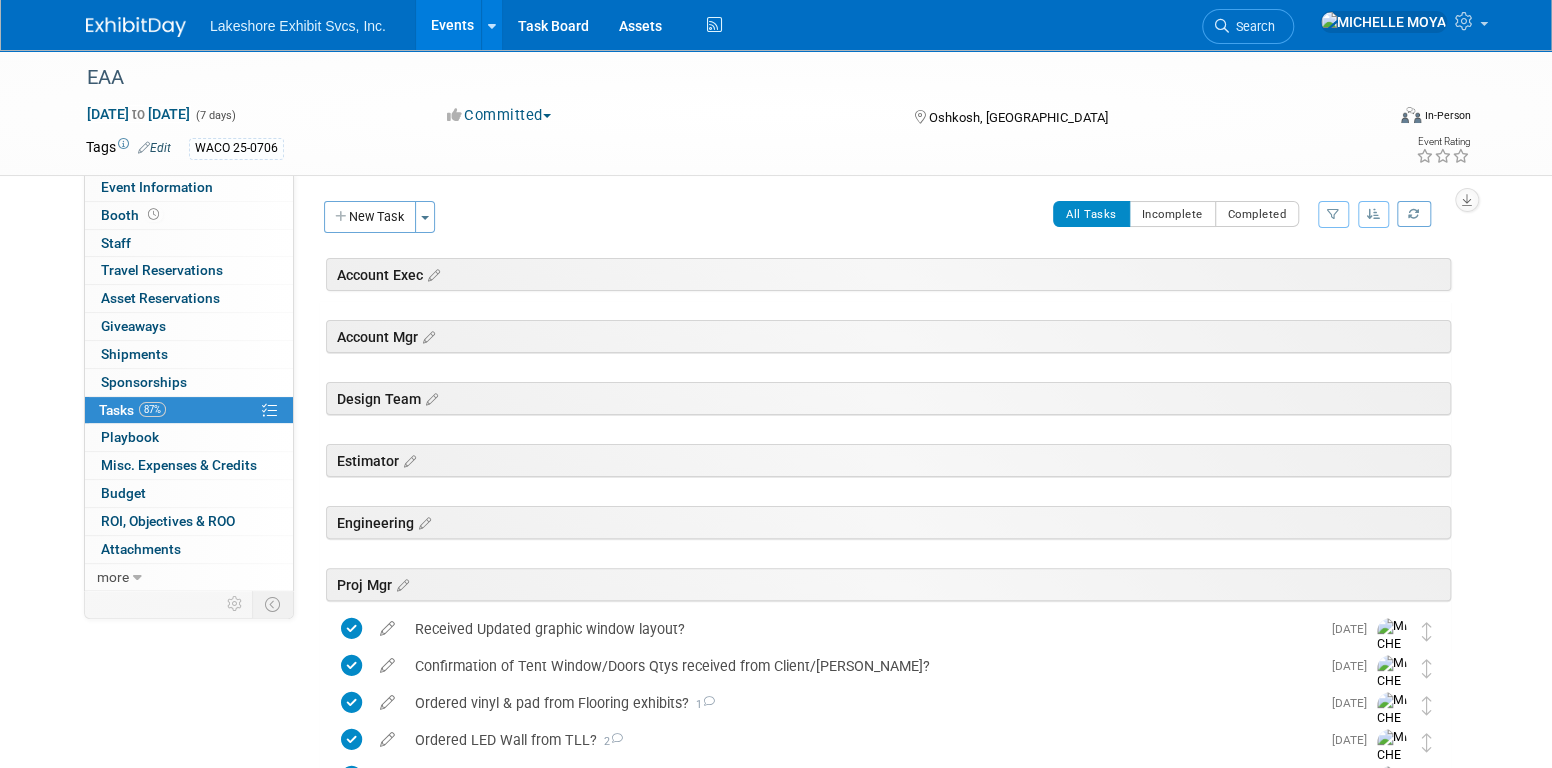 click on "Events" at bounding box center (452, 25) 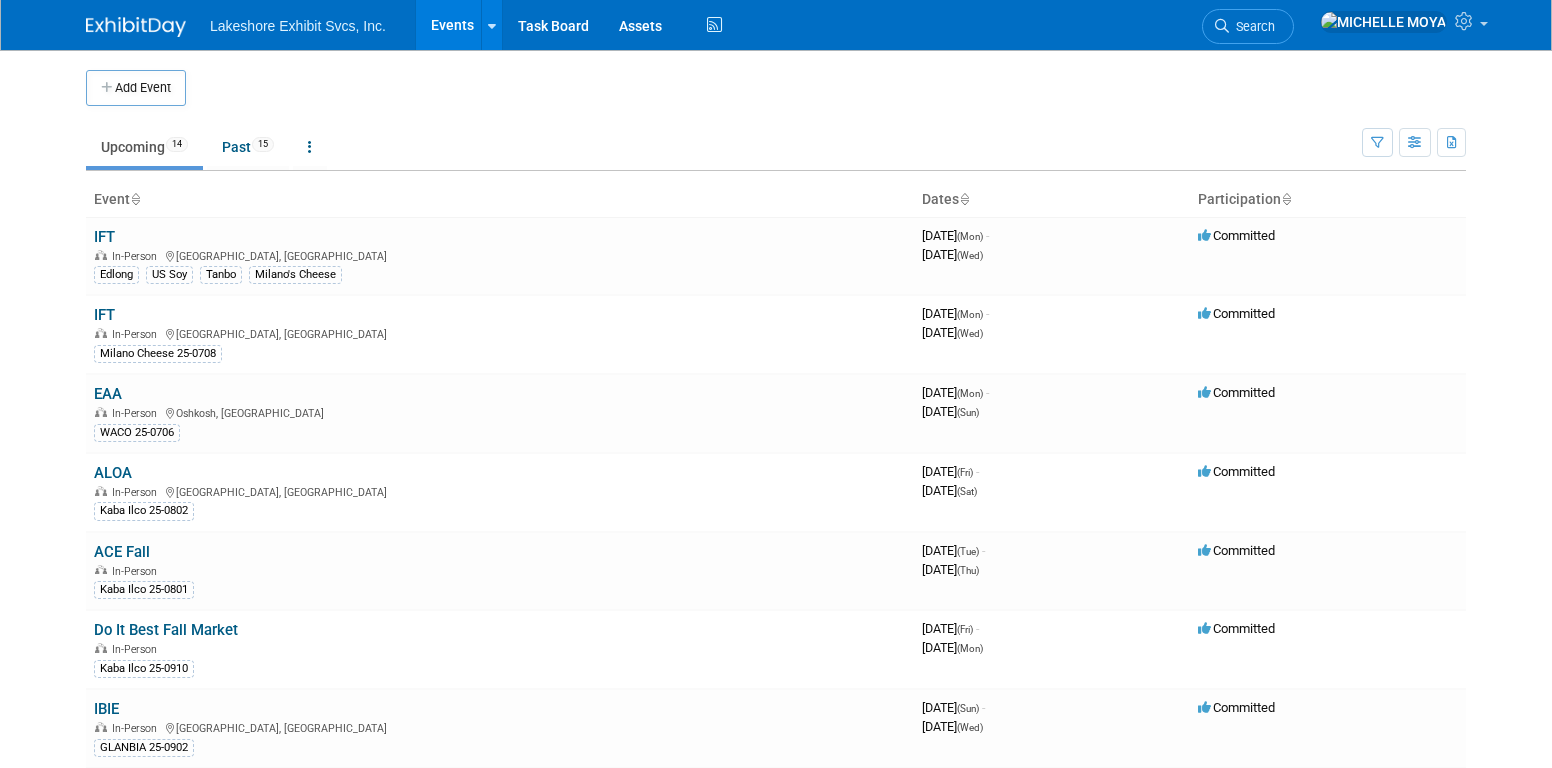 scroll, scrollTop: 0, scrollLeft: 0, axis: both 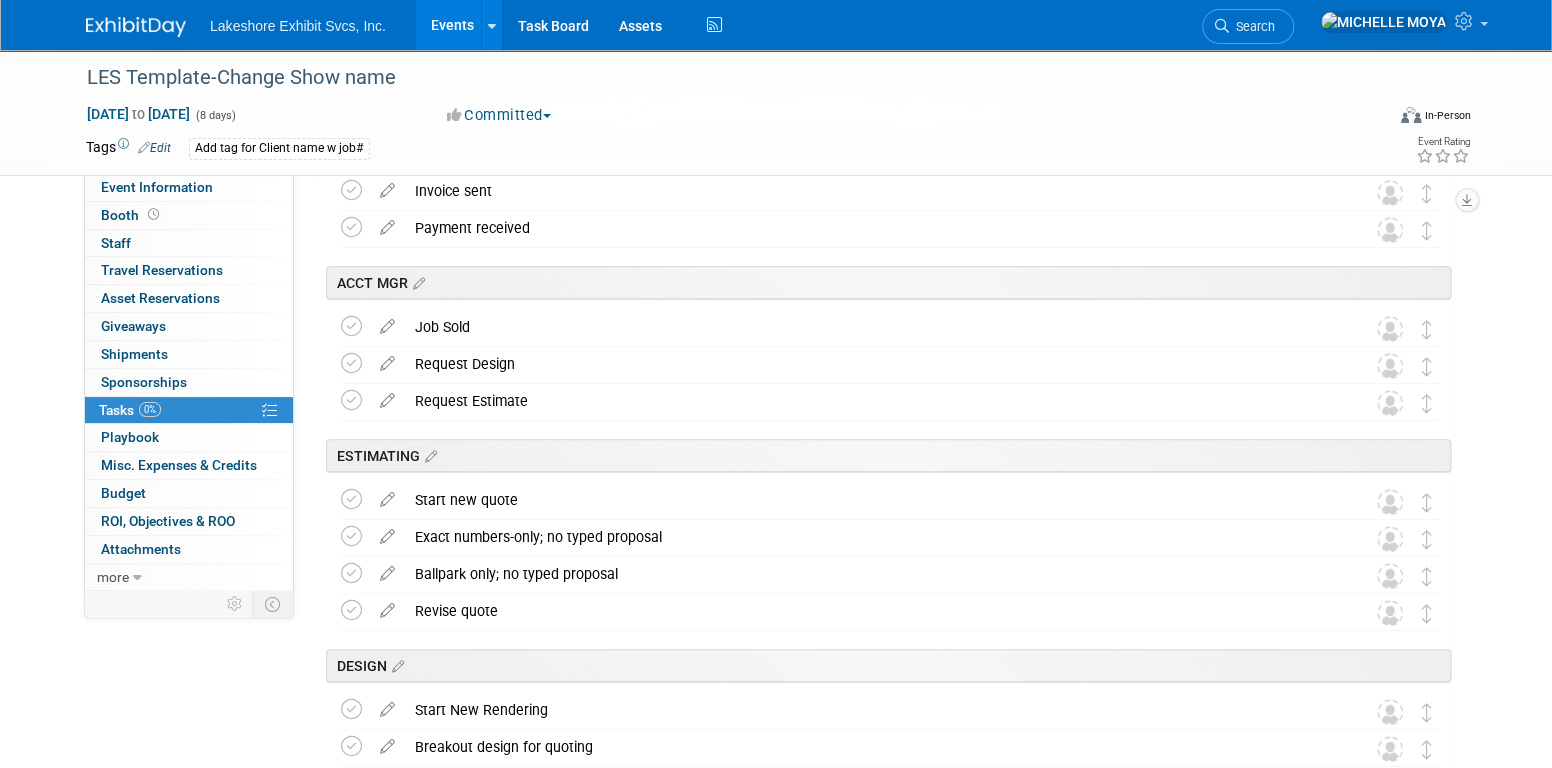 click on "Events" at bounding box center [452, 25] 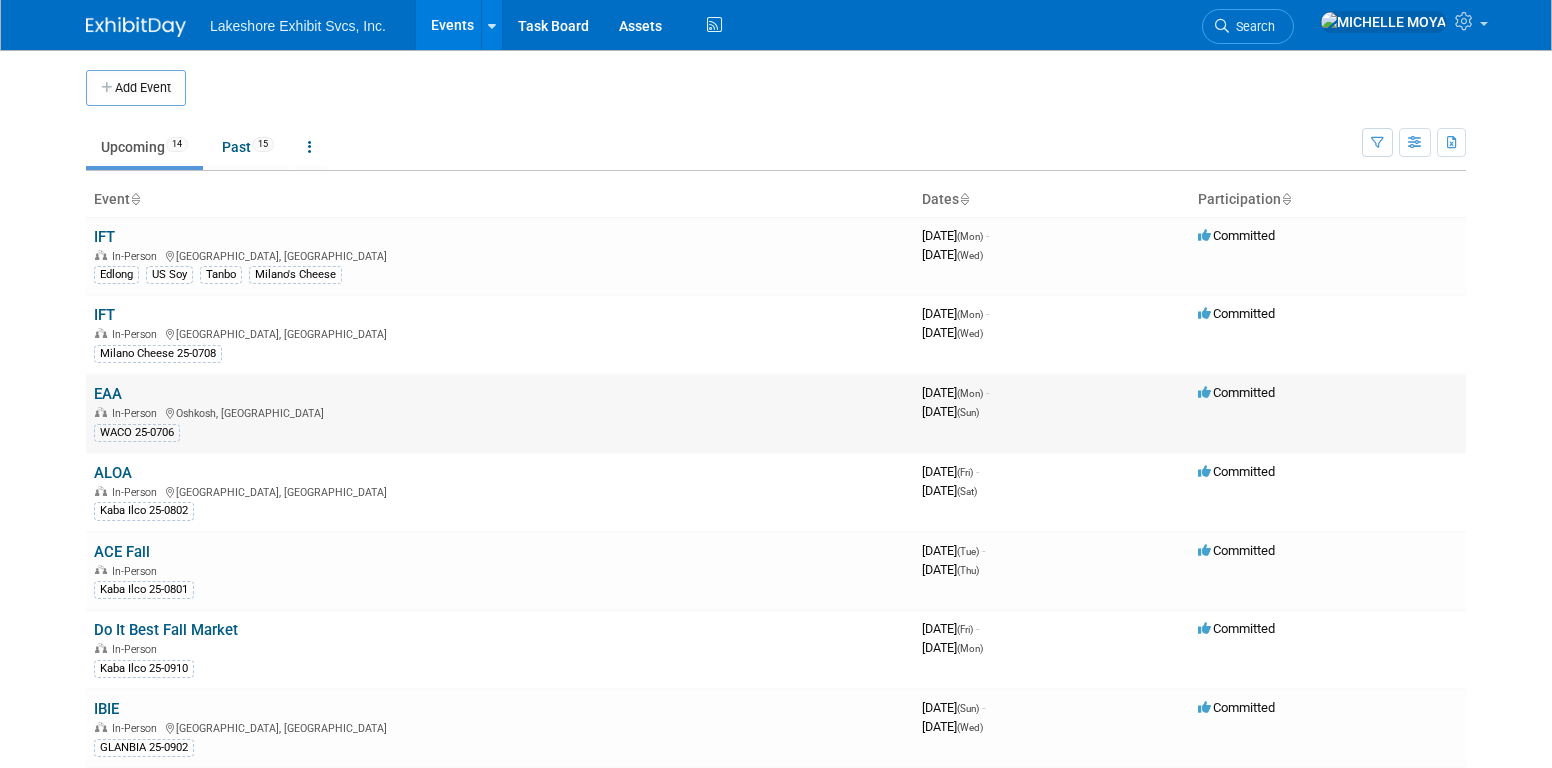 scroll, scrollTop: 0, scrollLeft: 0, axis: both 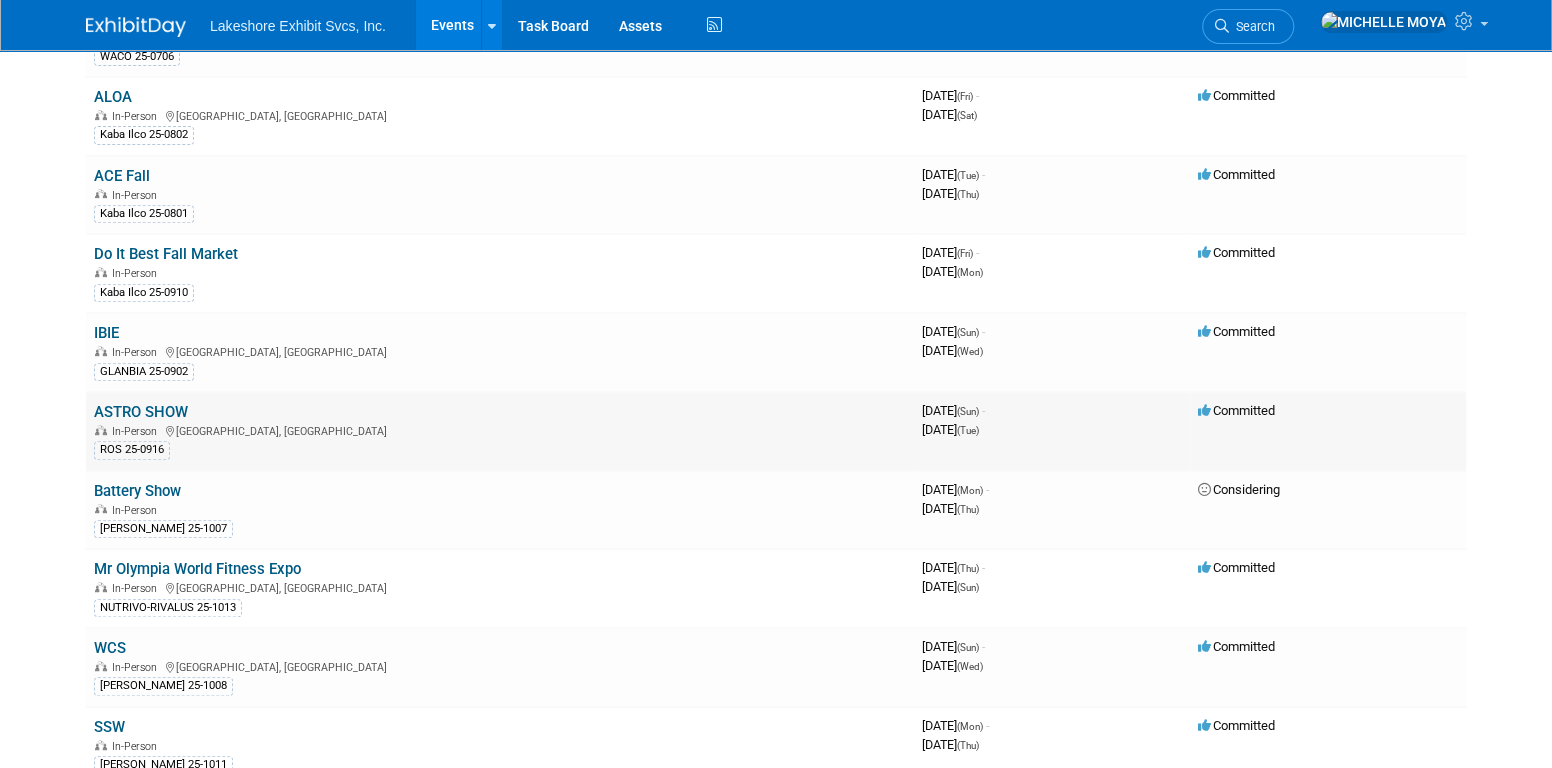 click on "ASTRO SHOW" at bounding box center [141, 412] 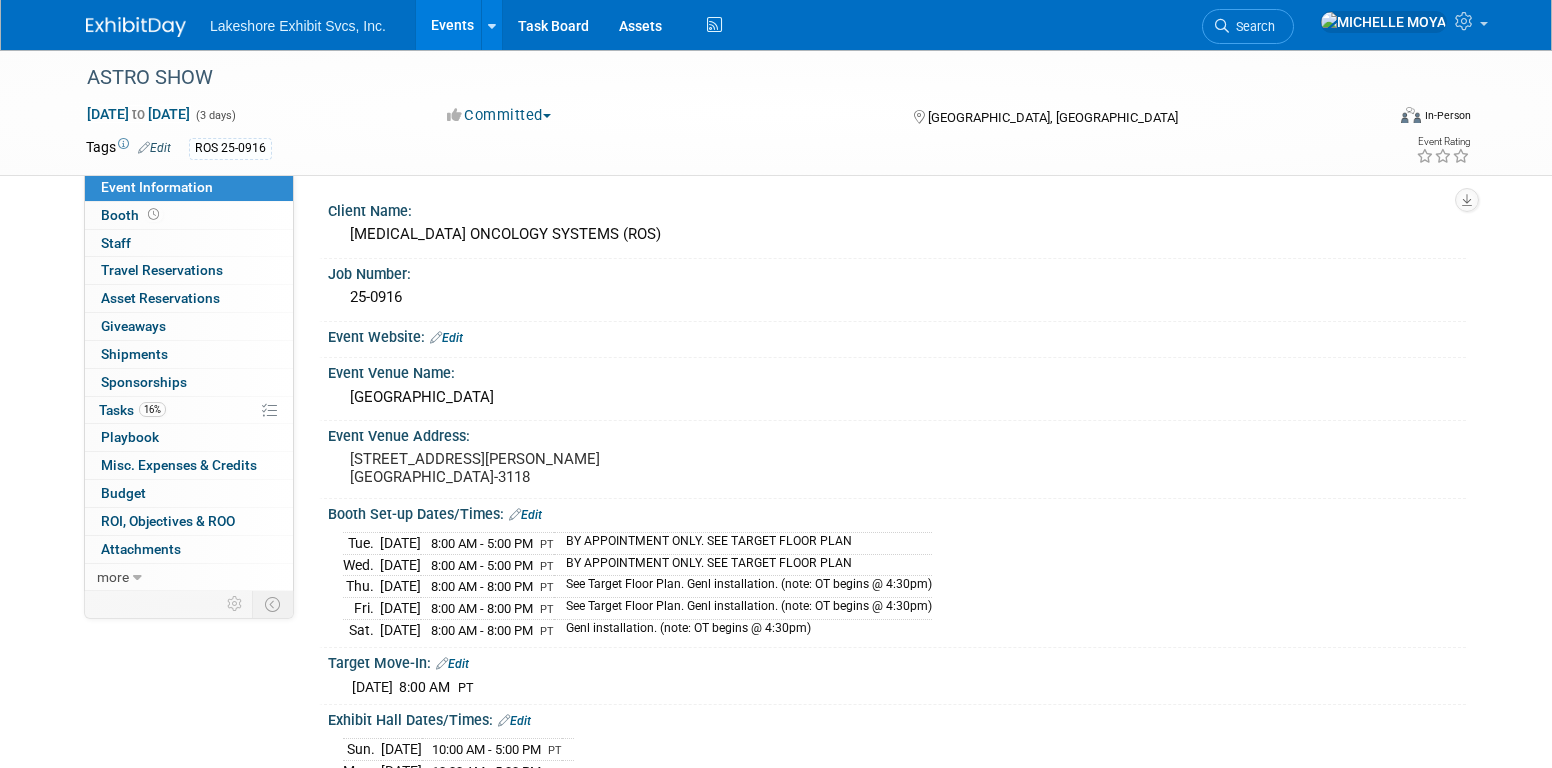 scroll, scrollTop: 0, scrollLeft: 0, axis: both 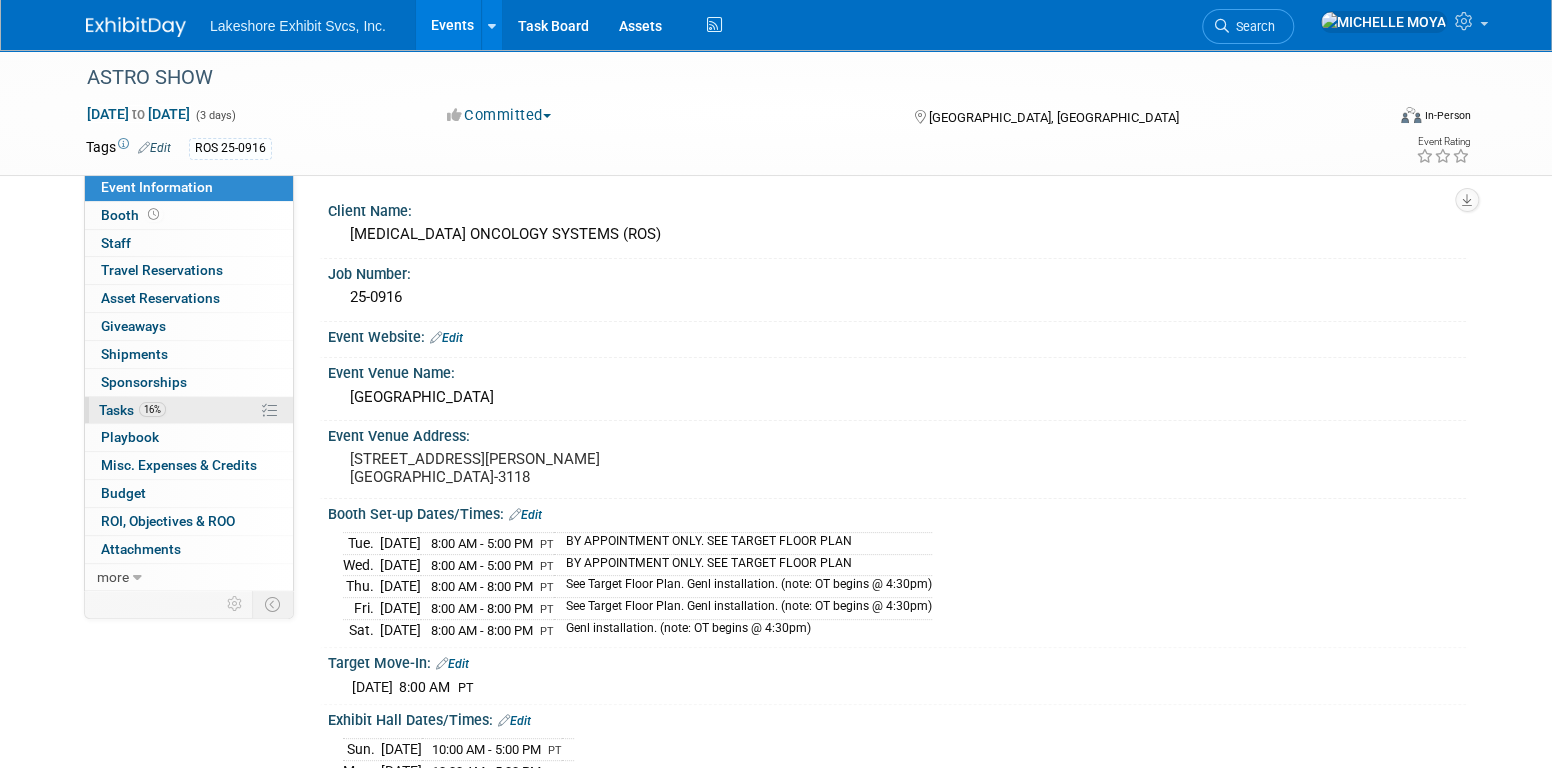 click on "16%
Tasks 16%" at bounding box center (189, 410) 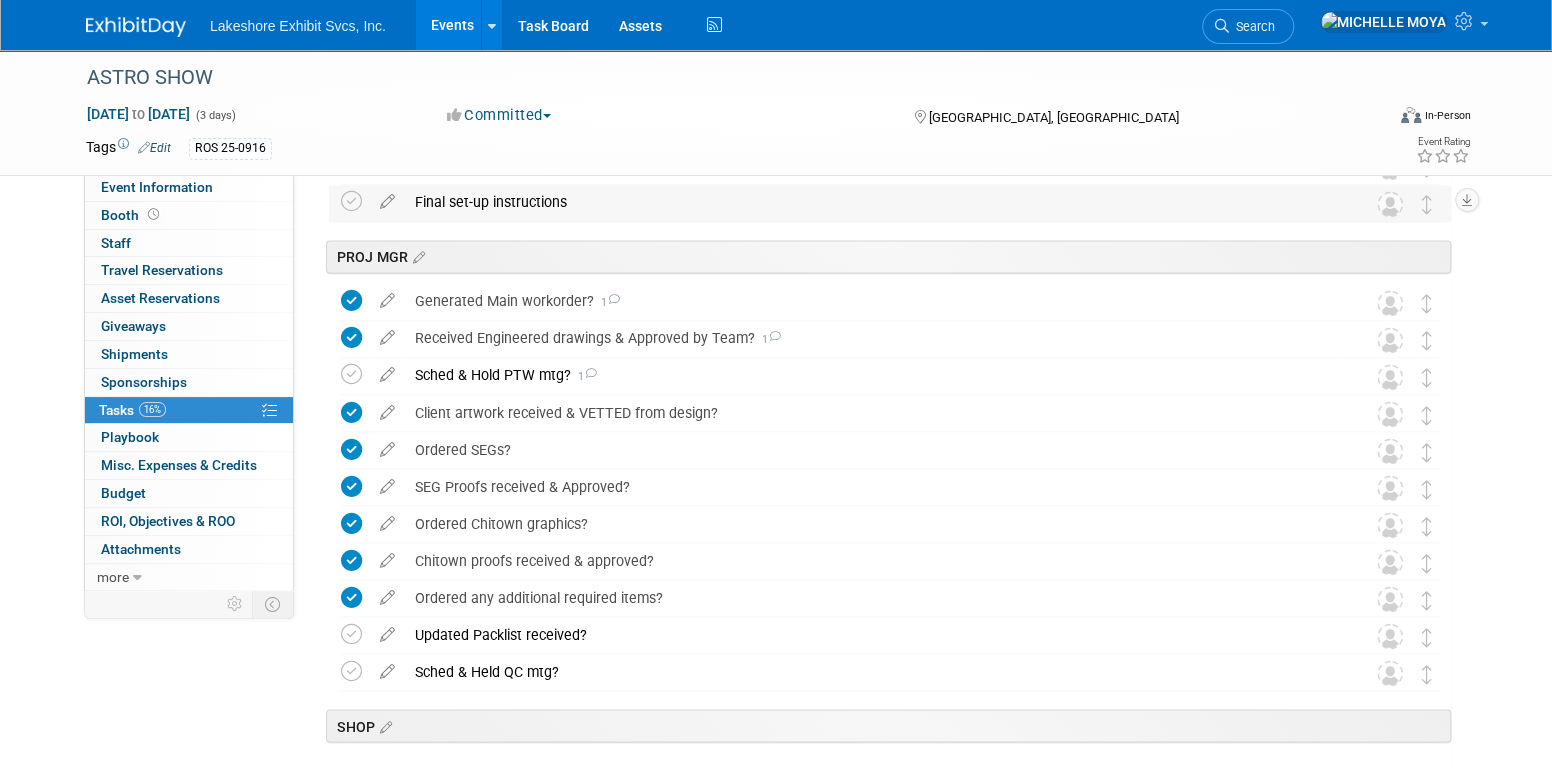 scroll, scrollTop: 1800, scrollLeft: 0, axis: vertical 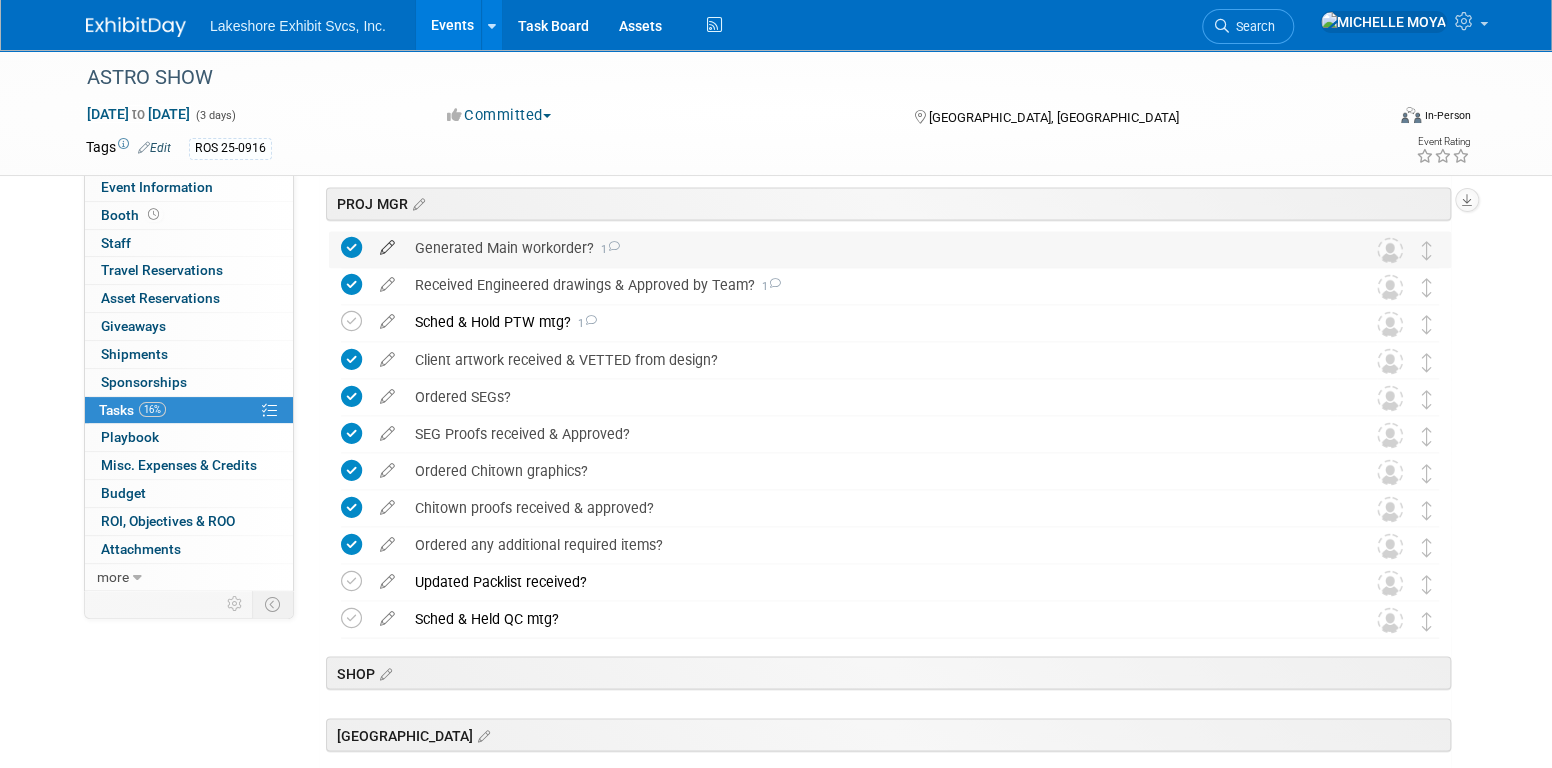 click at bounding box center (387, 243) 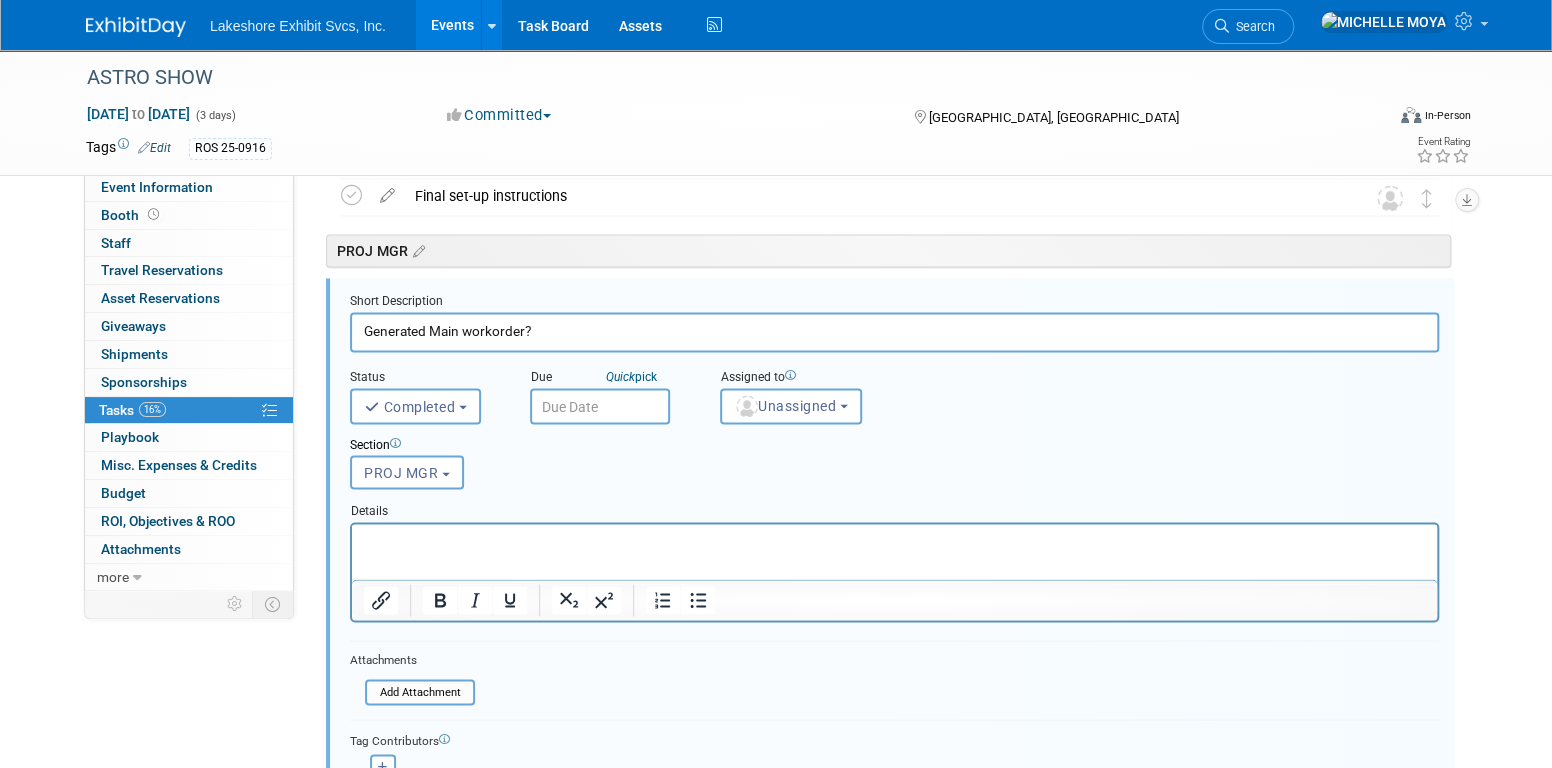 scroll, scrollTop: 1738, scrollLeft: 0, axis: vertical 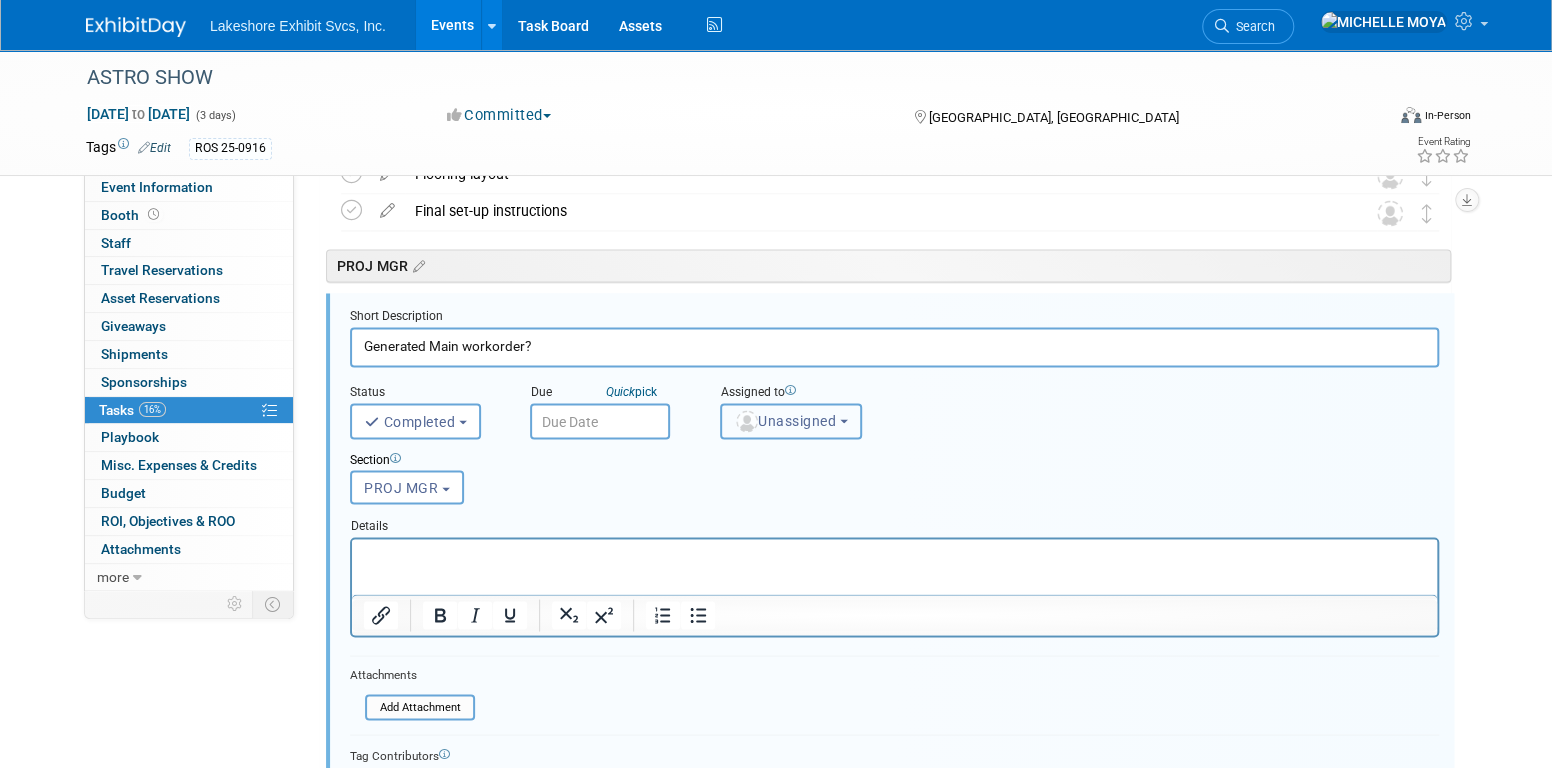 click on "Unassigned" at bounding box center (785, 420) 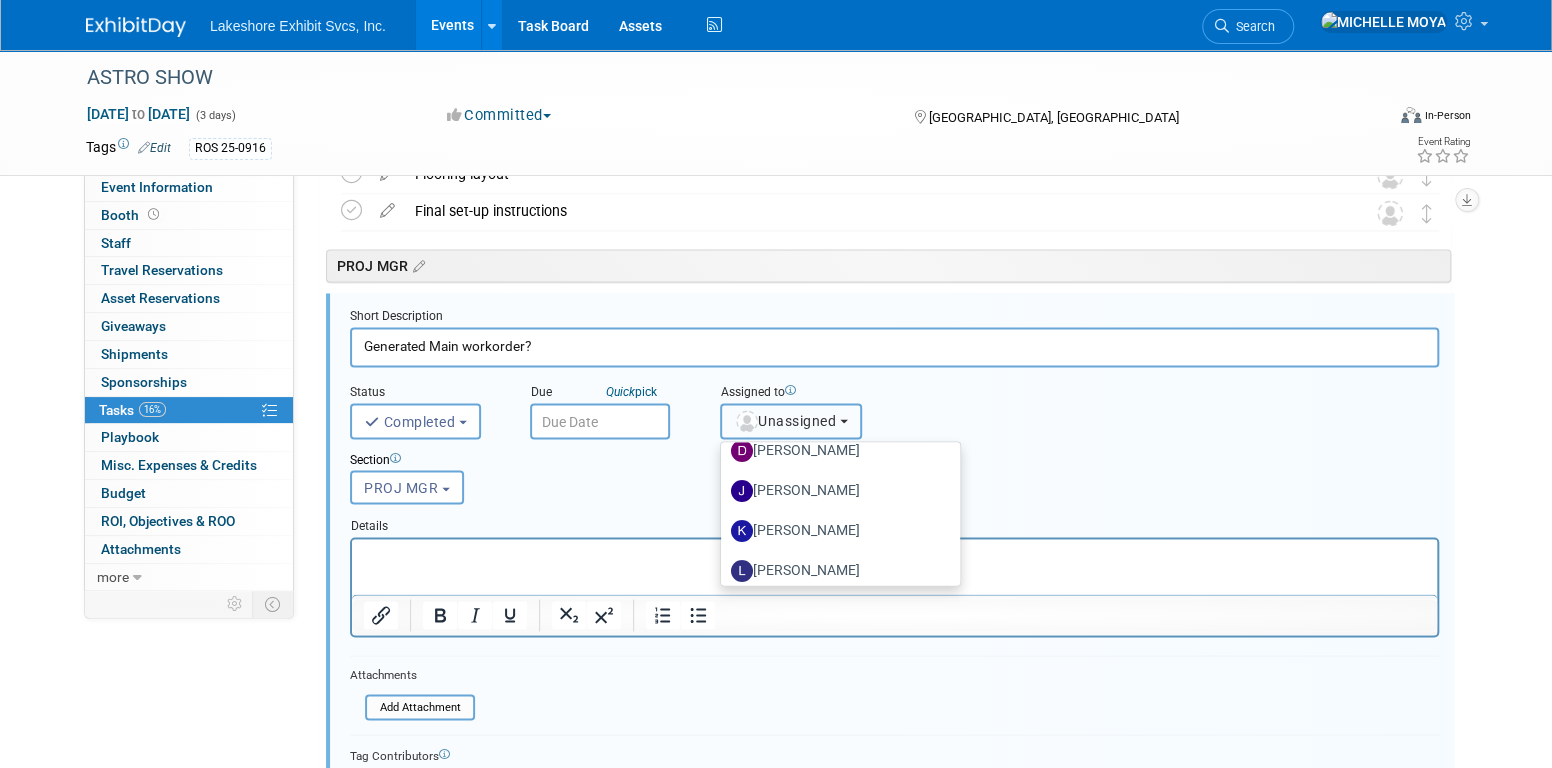 scroll, scrollTop: 310, scrollLeft: 0, axis: vertical 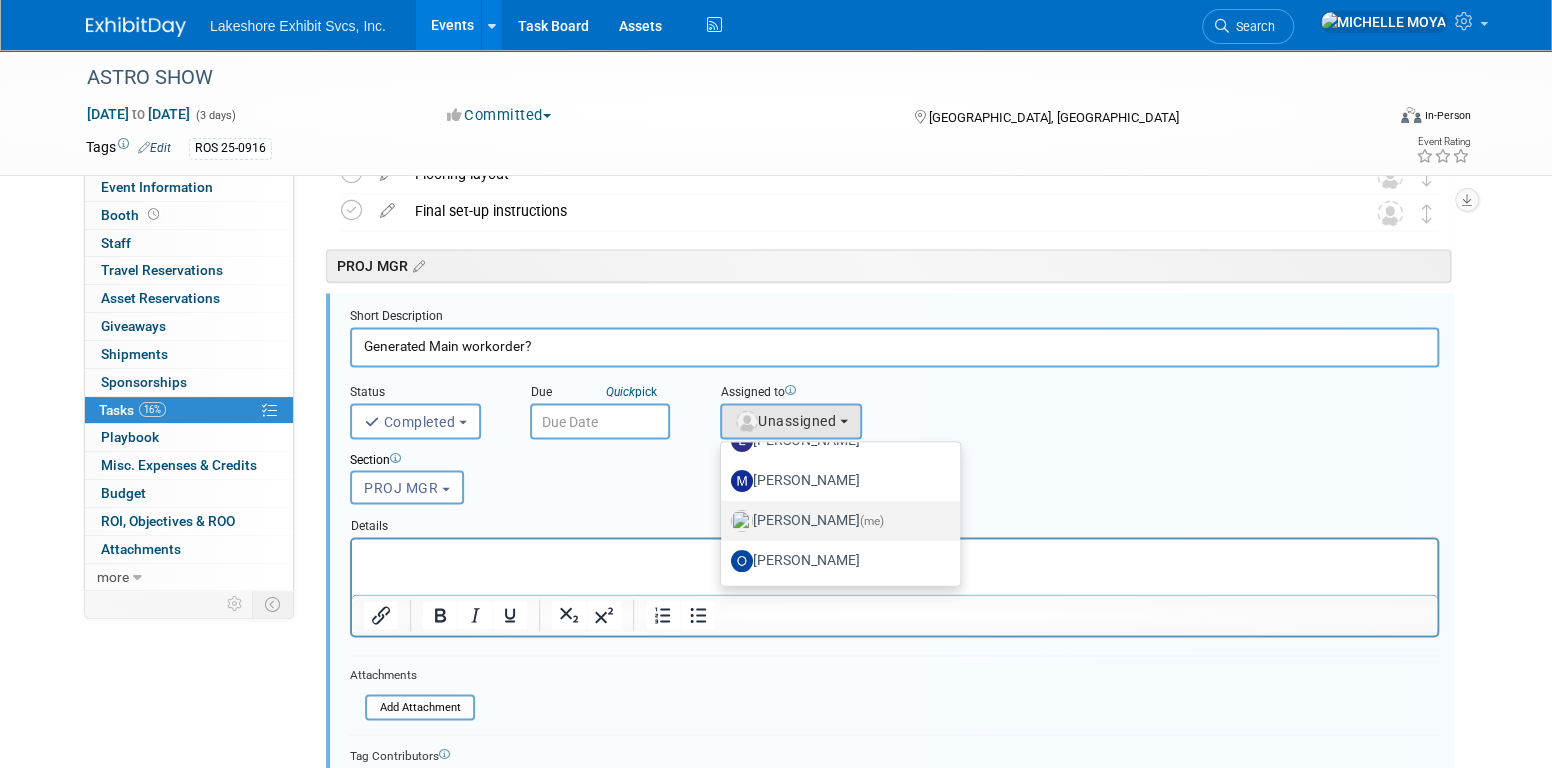 click on "MICHELLE MOYA
(me)" at bounding box center (835, 521) 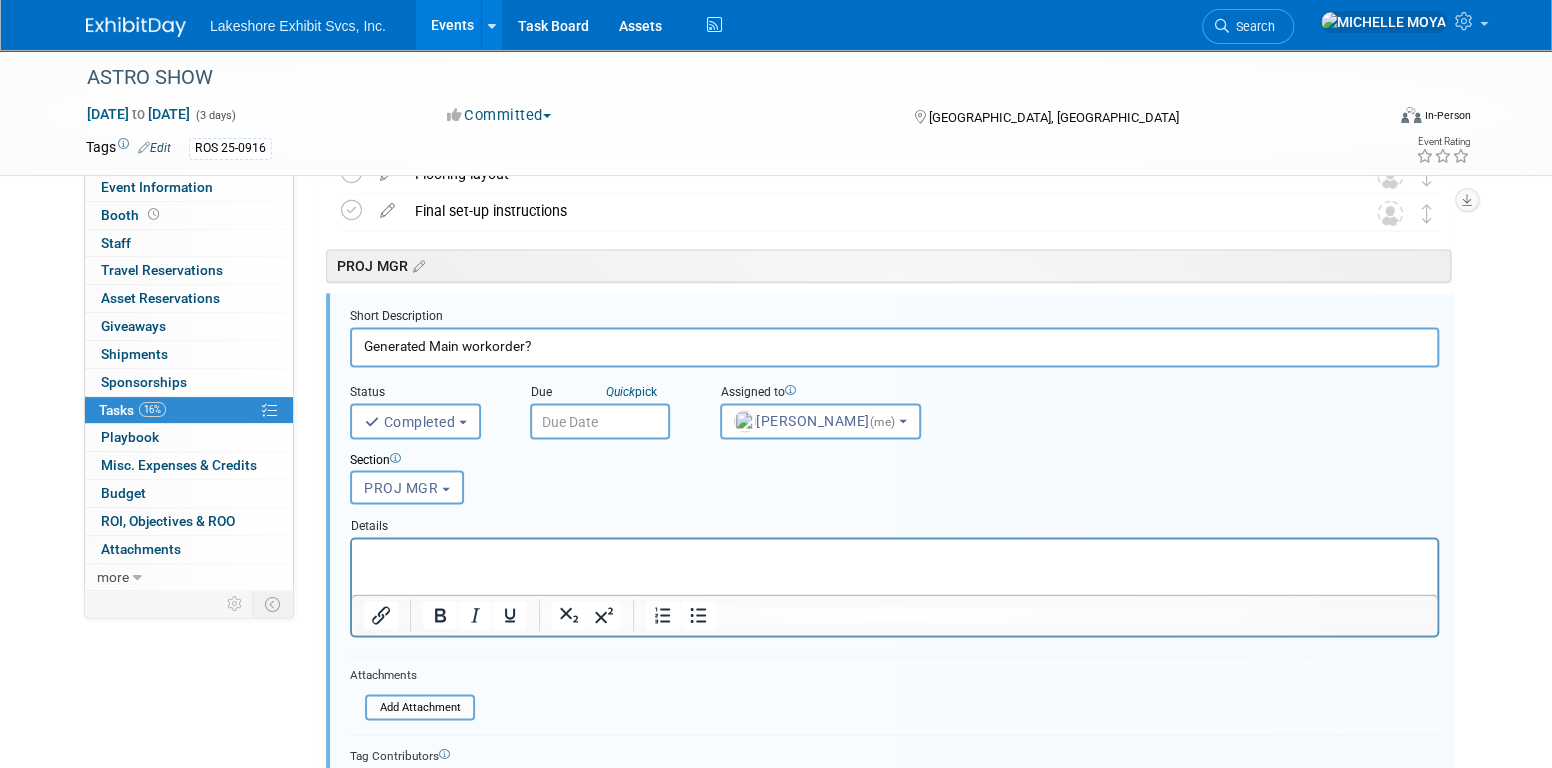 click at bounding box center (600, 421) 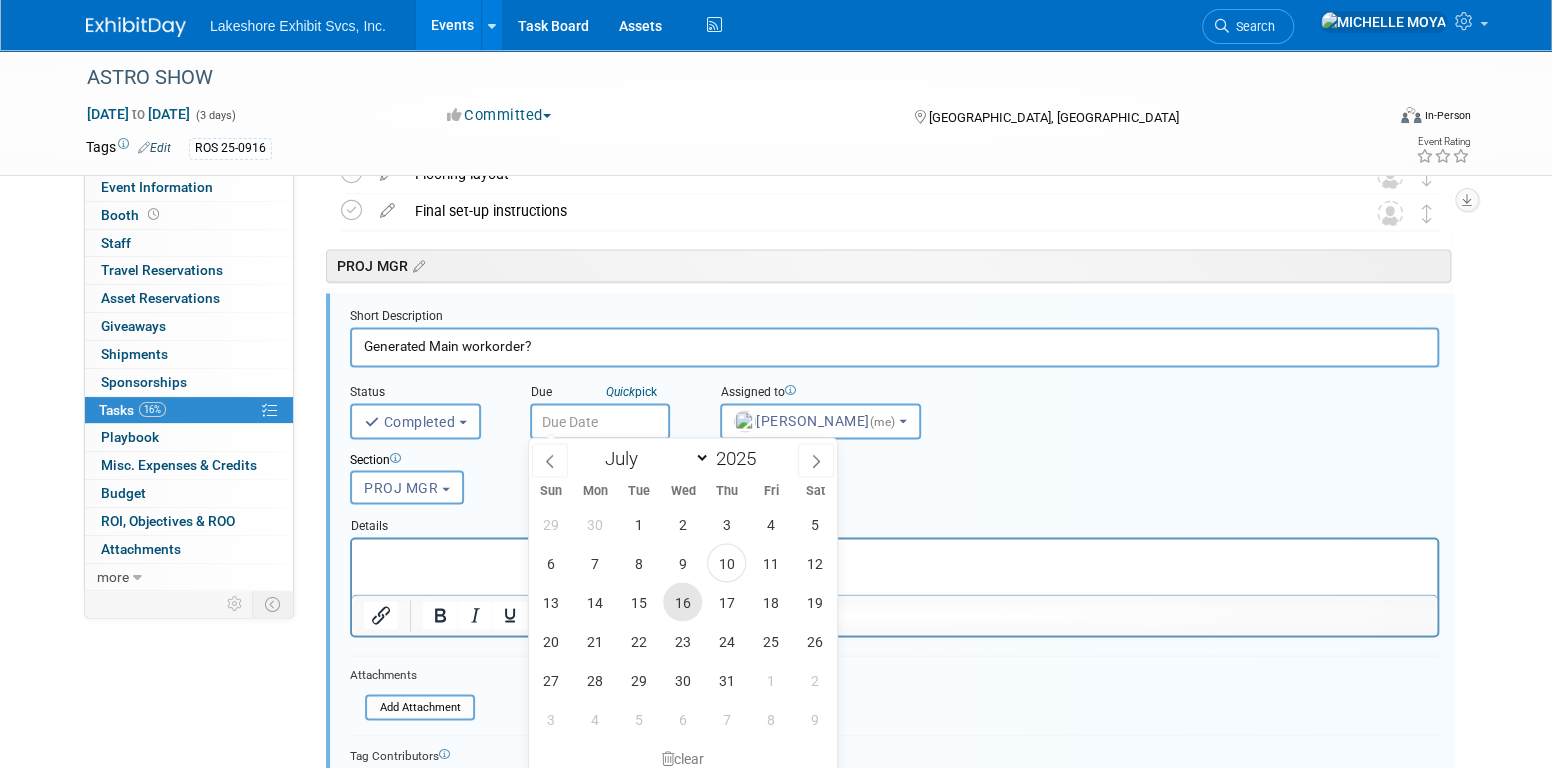 click on "16" at bounding box center (682, 601) 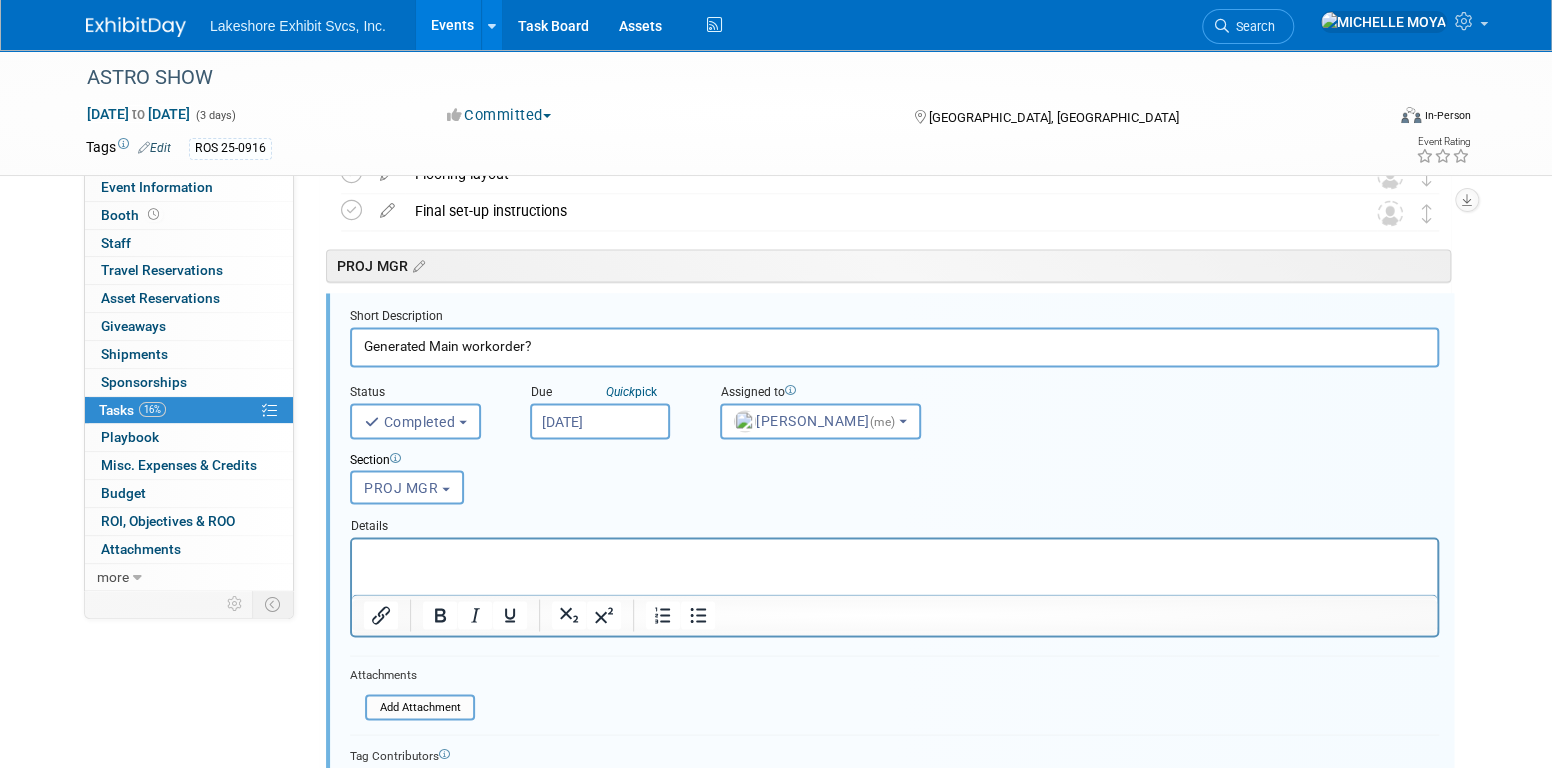 click on "Jul 16, 2025" at bounding box center (600, 421) 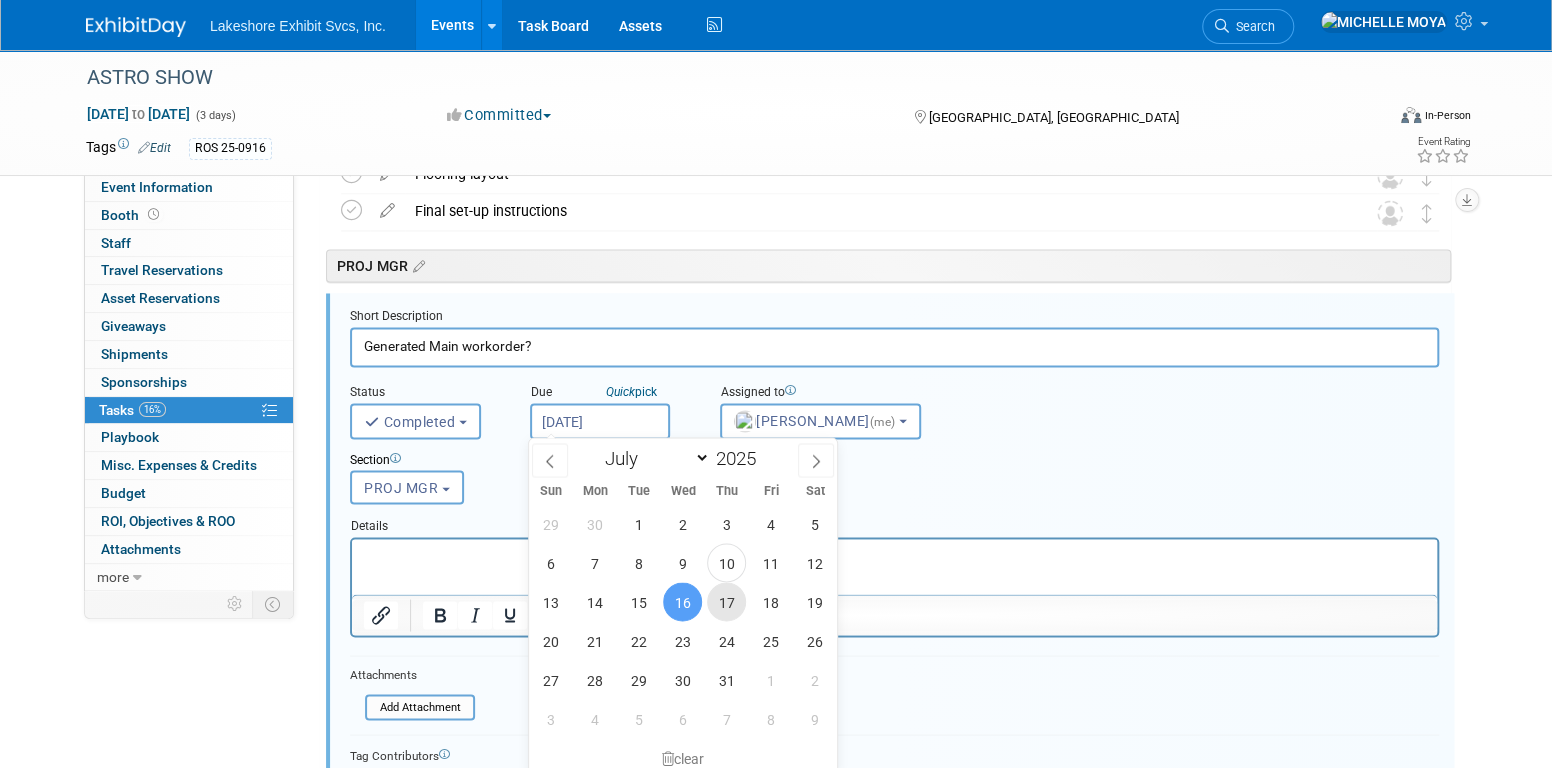 click on "17" at bounding box center [726, 601] 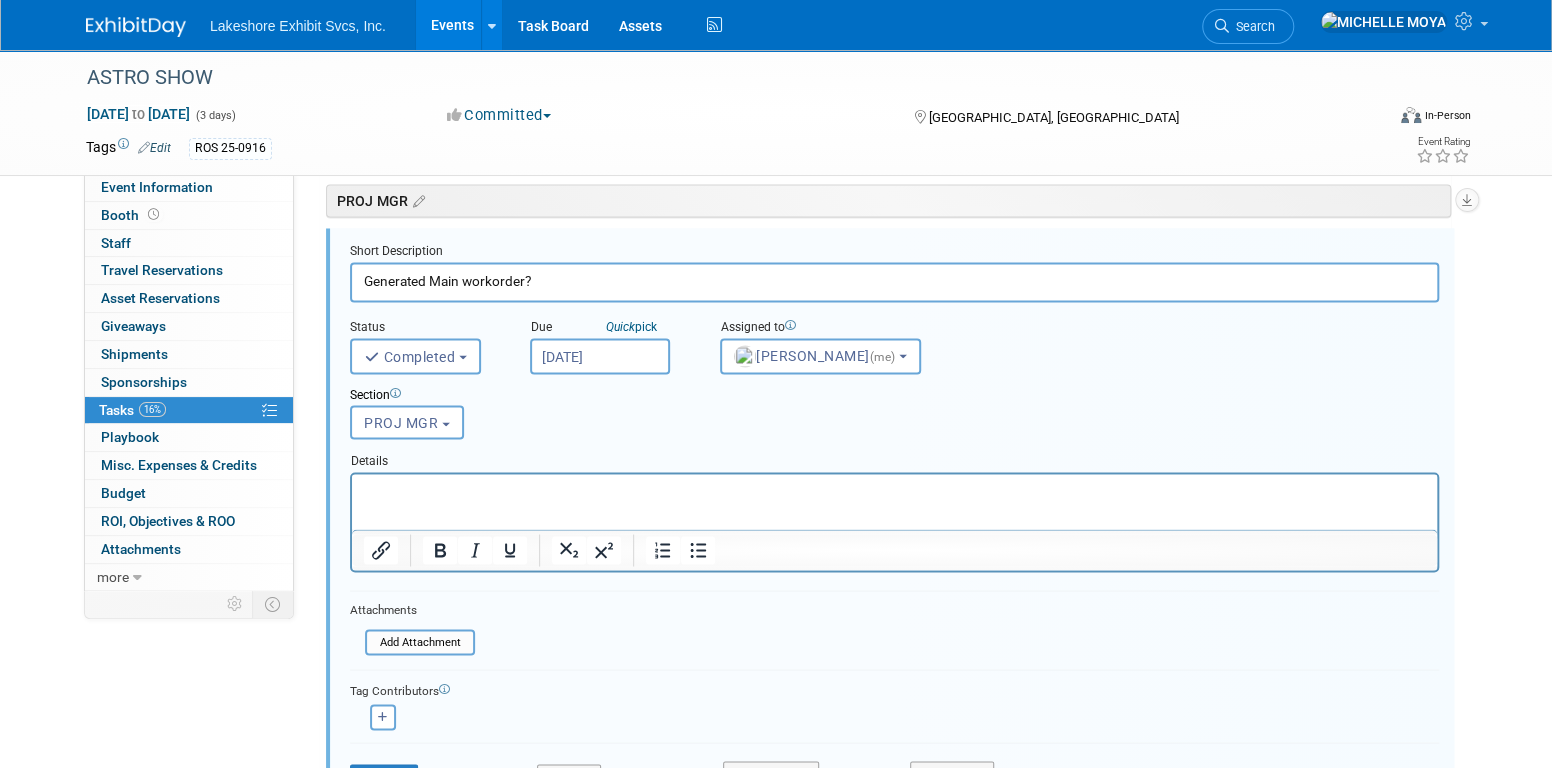 scroll, scrollTop: 1838, scrollLeft: 0, axis: vertical 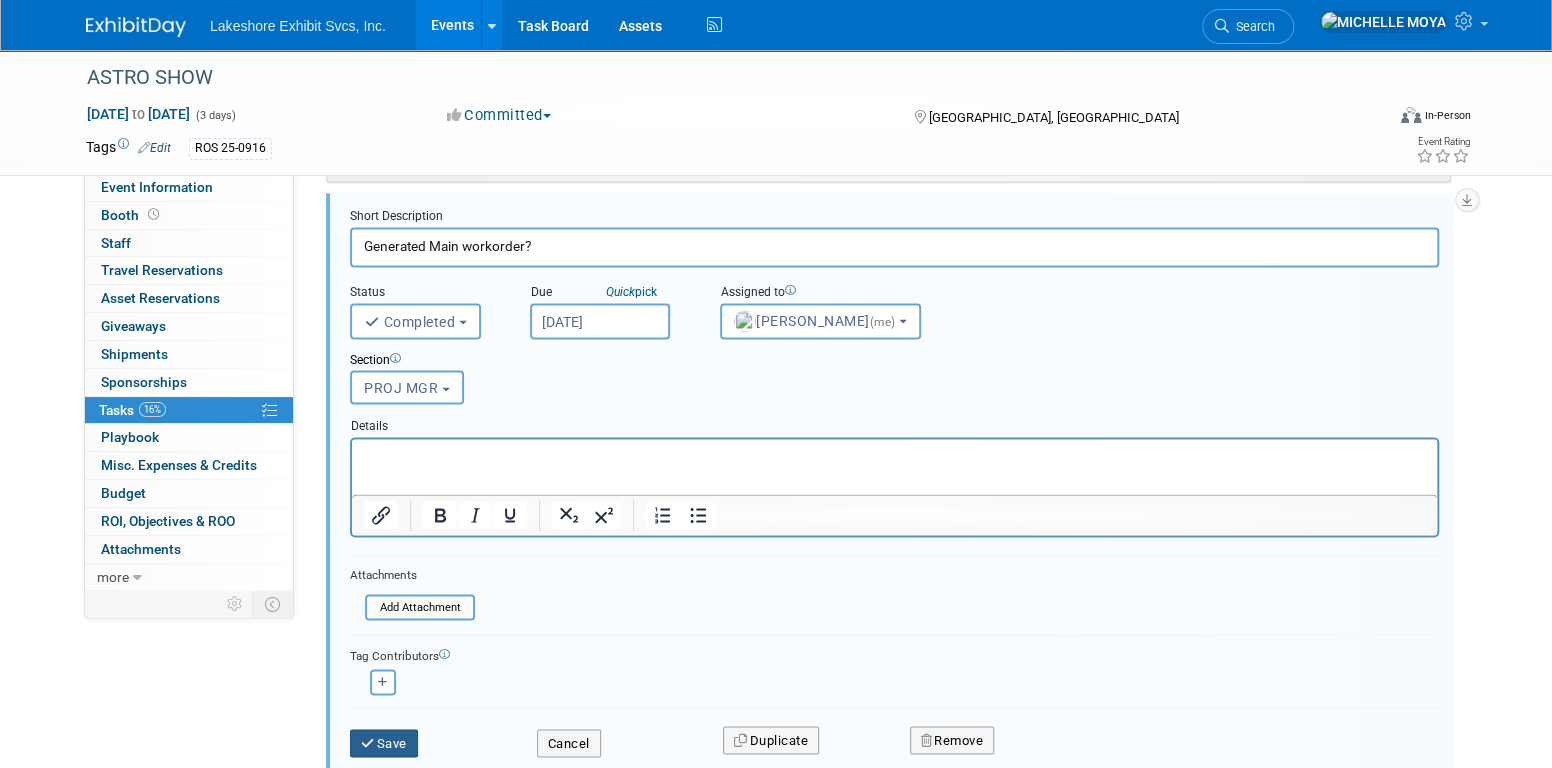 click on "Save" at bounding box center (384, 743) 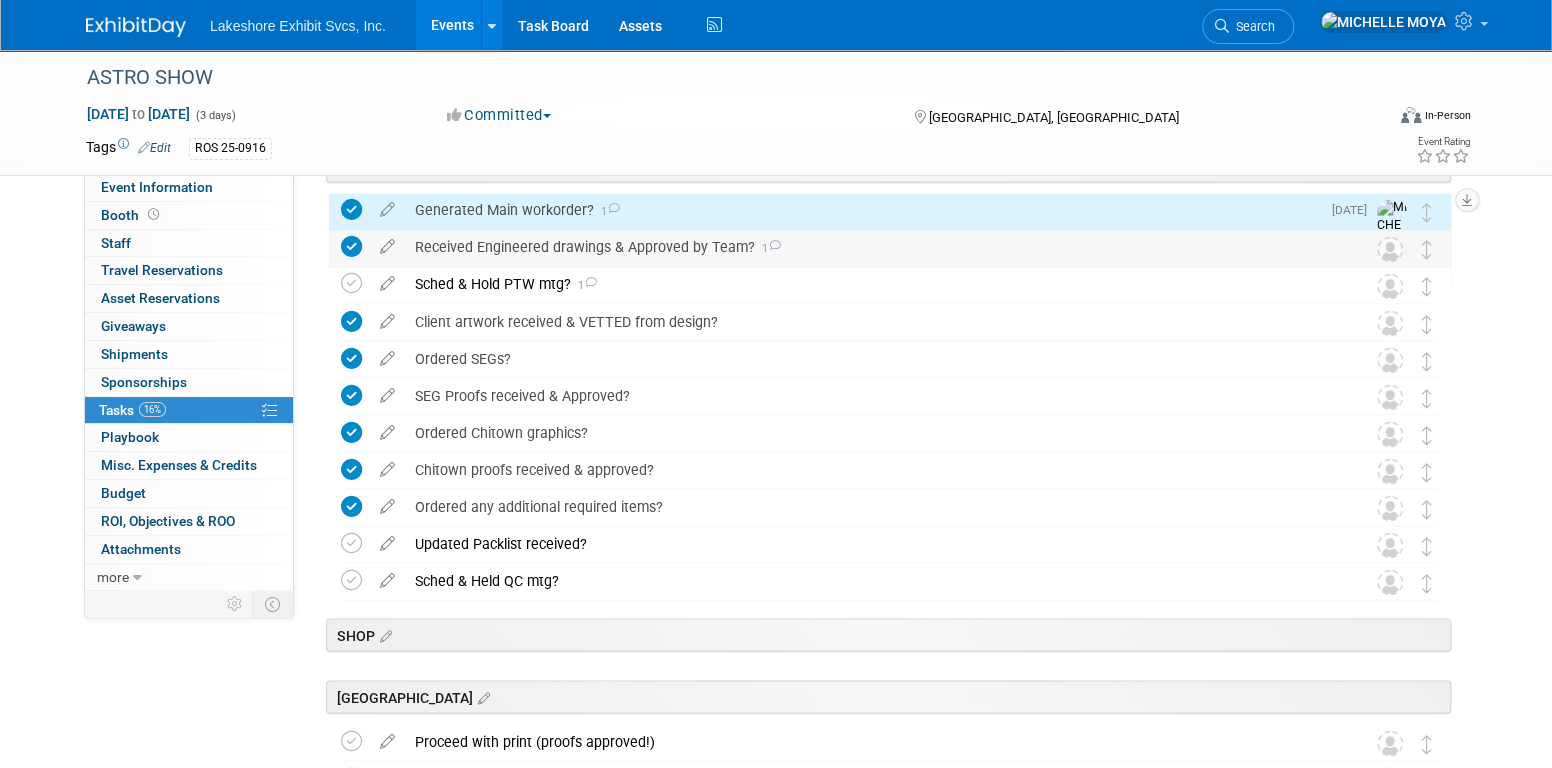click on "Received Engineered drawings & Approved by Team?
1" at bounding box center [871, 247] 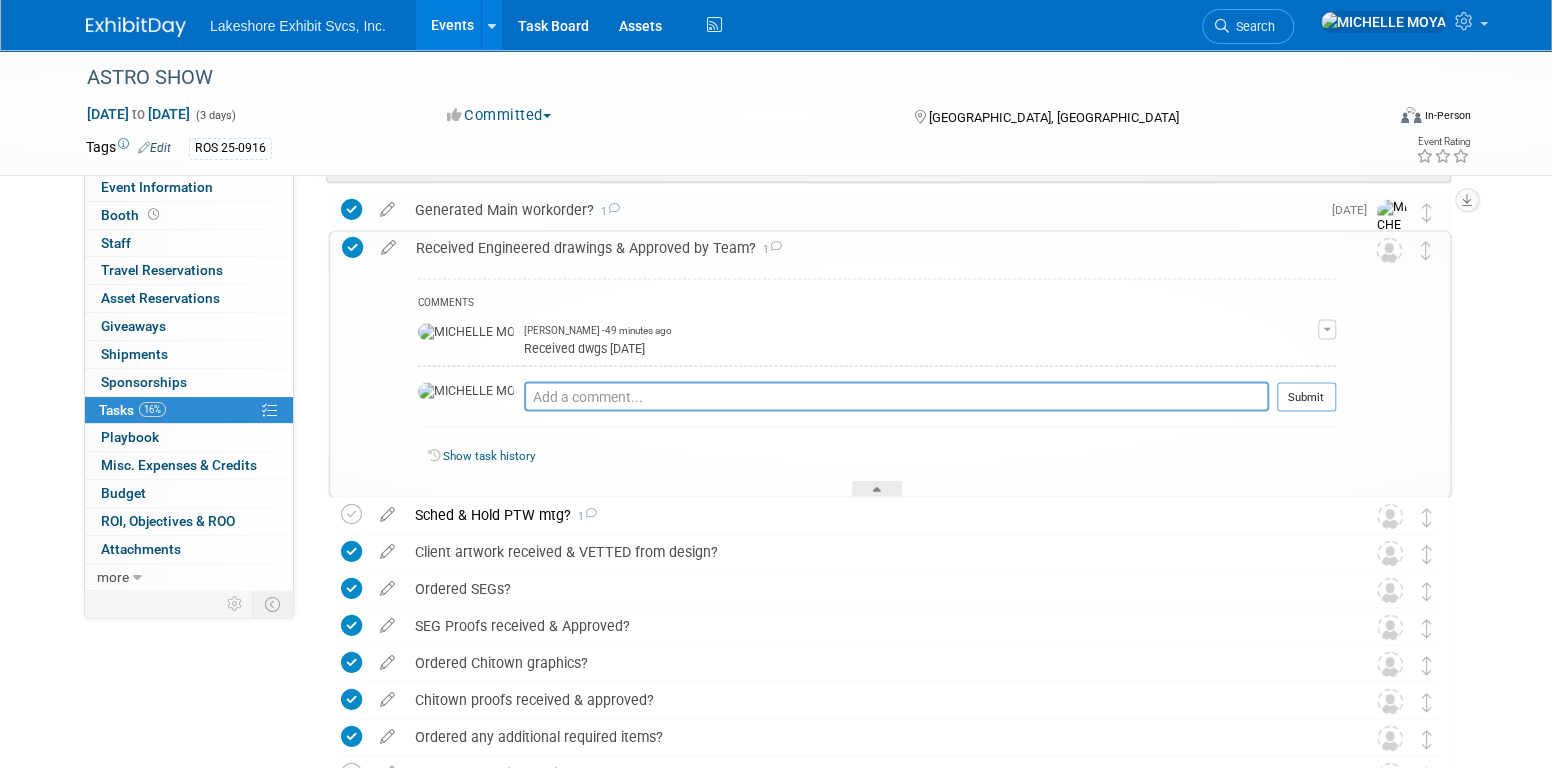 click on "Received Engineered drawings & Approved by Team?
1" at bounding box center (871, 248) 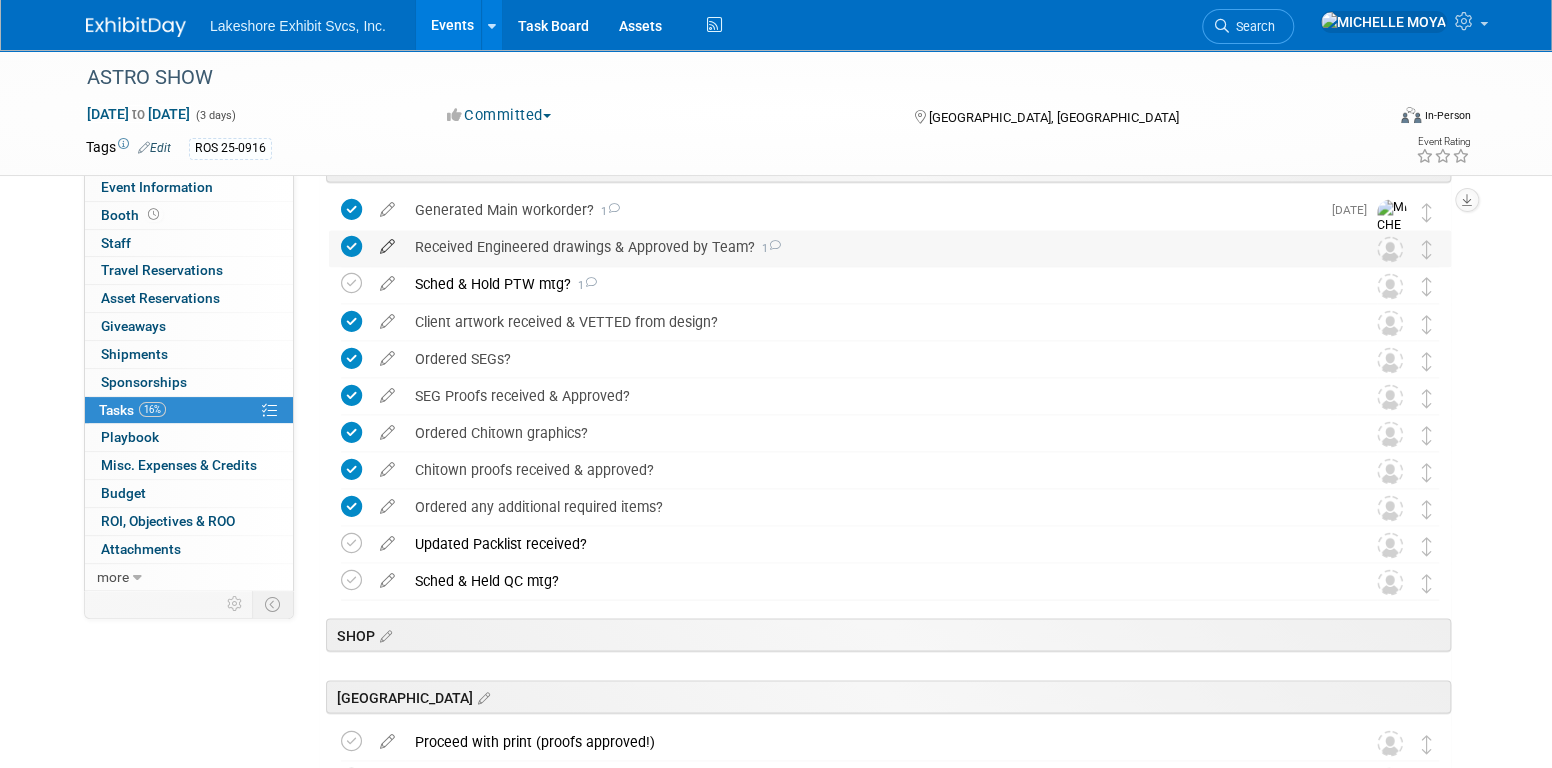 click at bounding box center (387, 242) 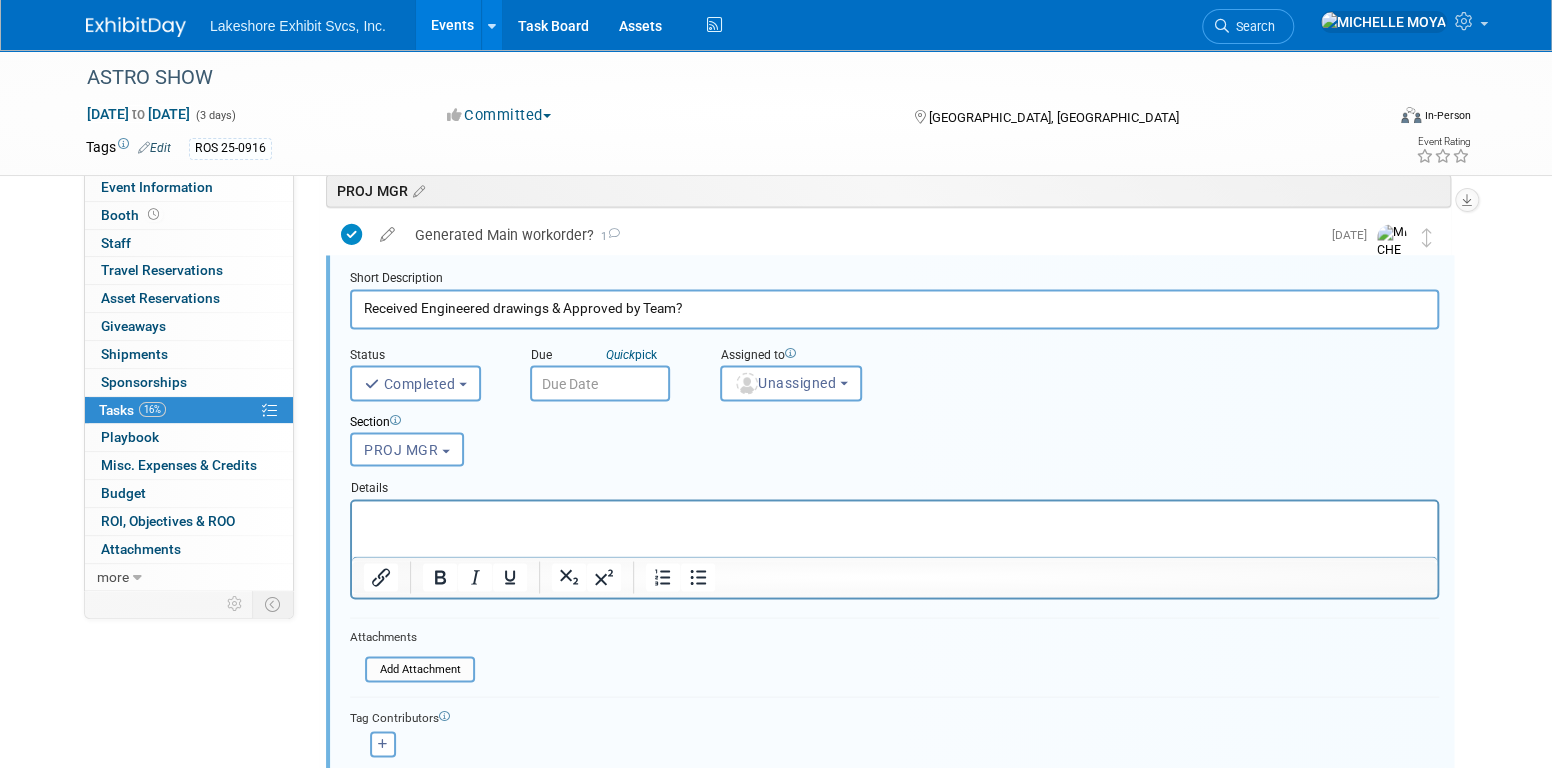 scroll, scrollTop: 1775, scrollLeft: 0, axis: vertical 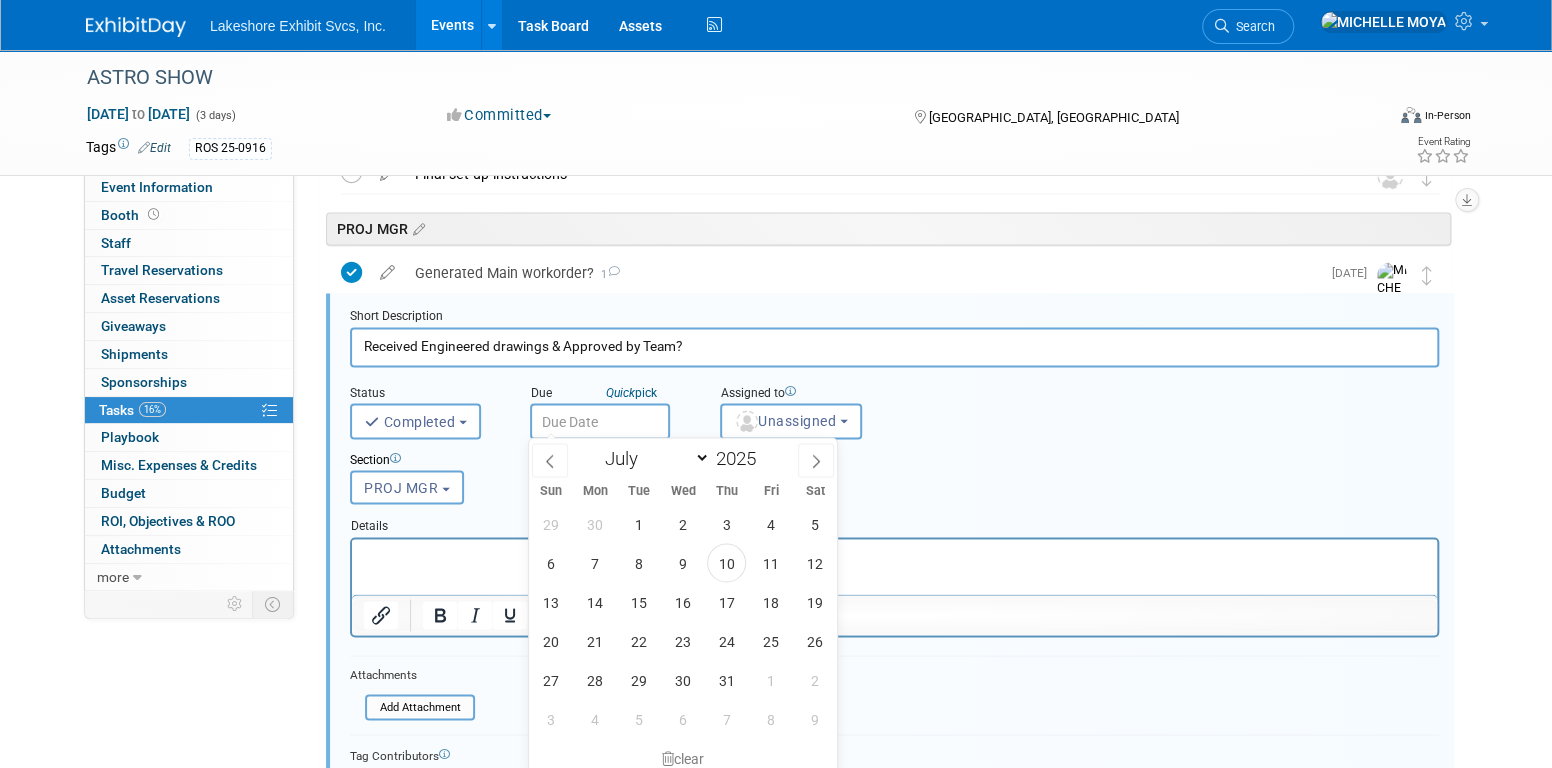 click at bounding box center (600, 421) 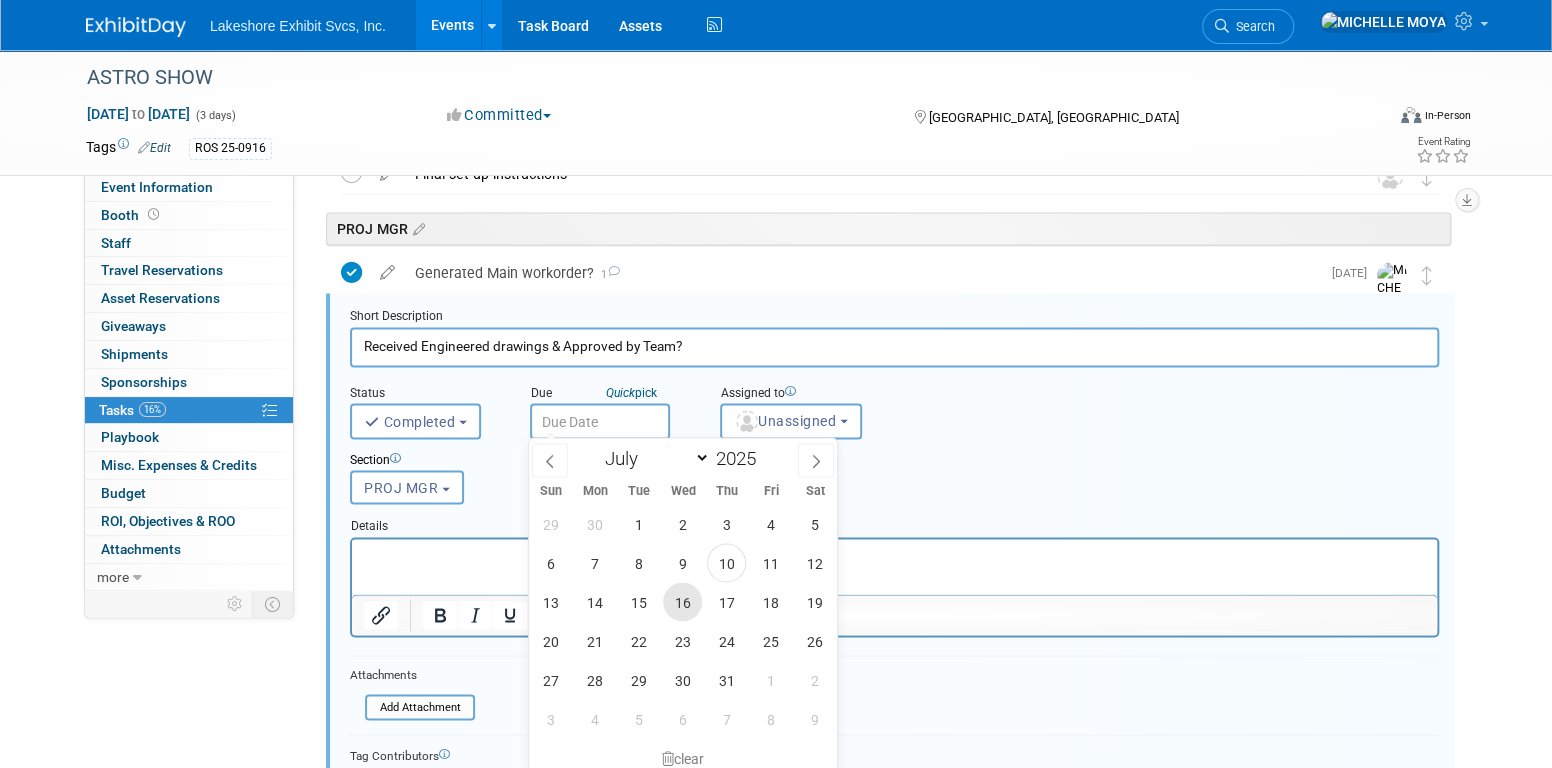 click on "16" at bounding box center (682, 601) 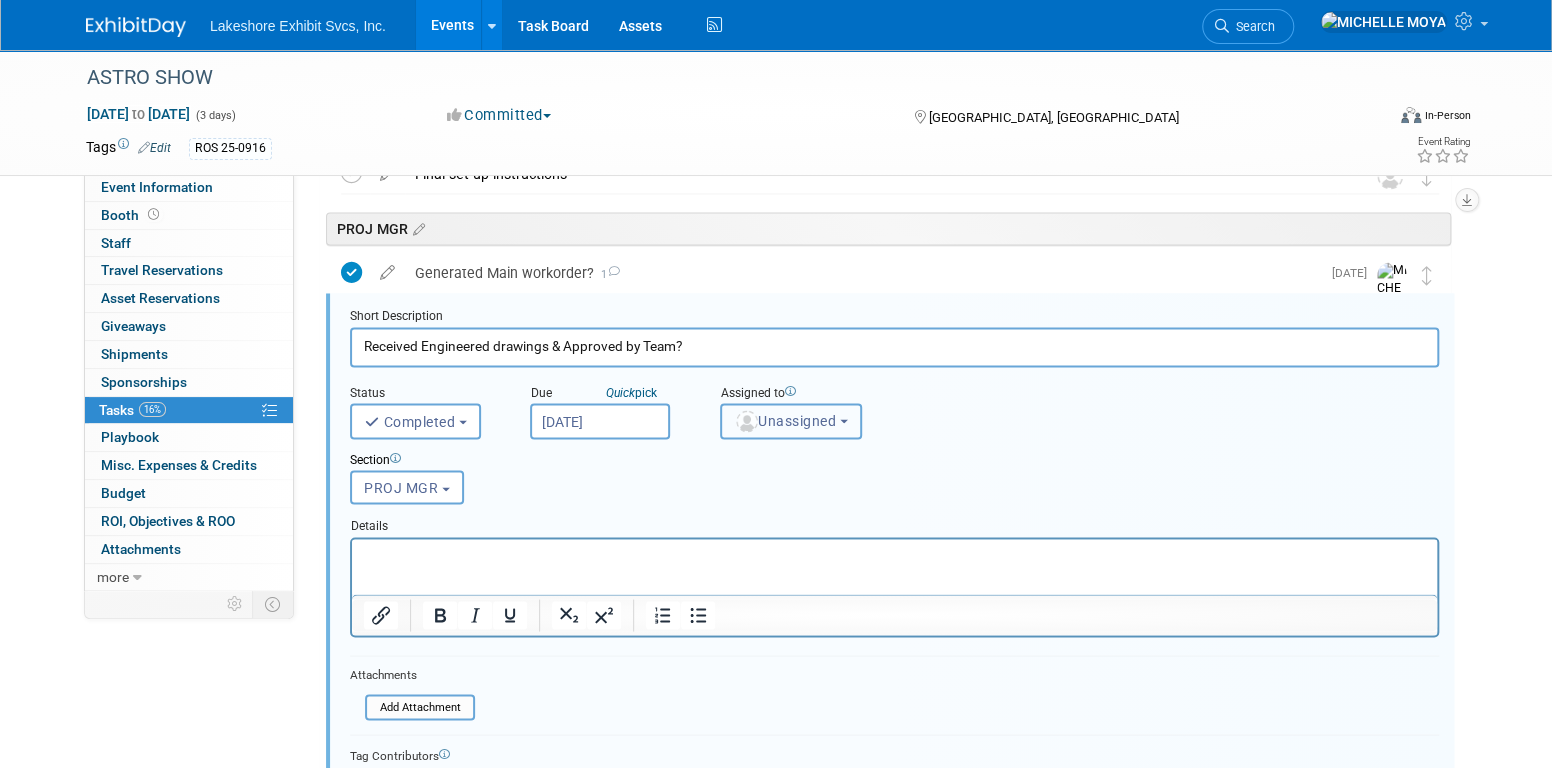 click on "Unassigned" at bounding box center [791, 421] 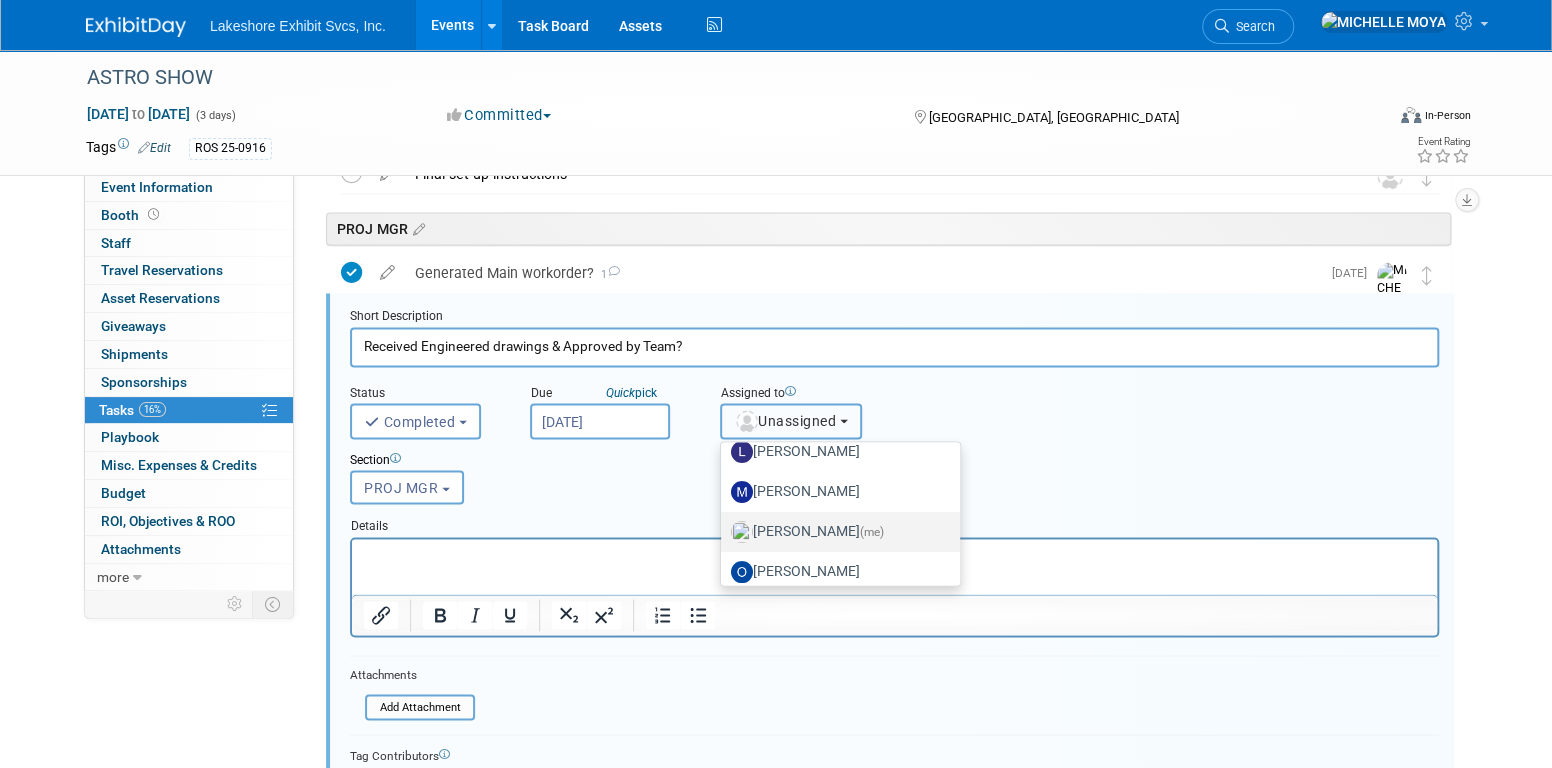 scroll, scrollTop: 310, scrollLeft: 0, axis: vertical 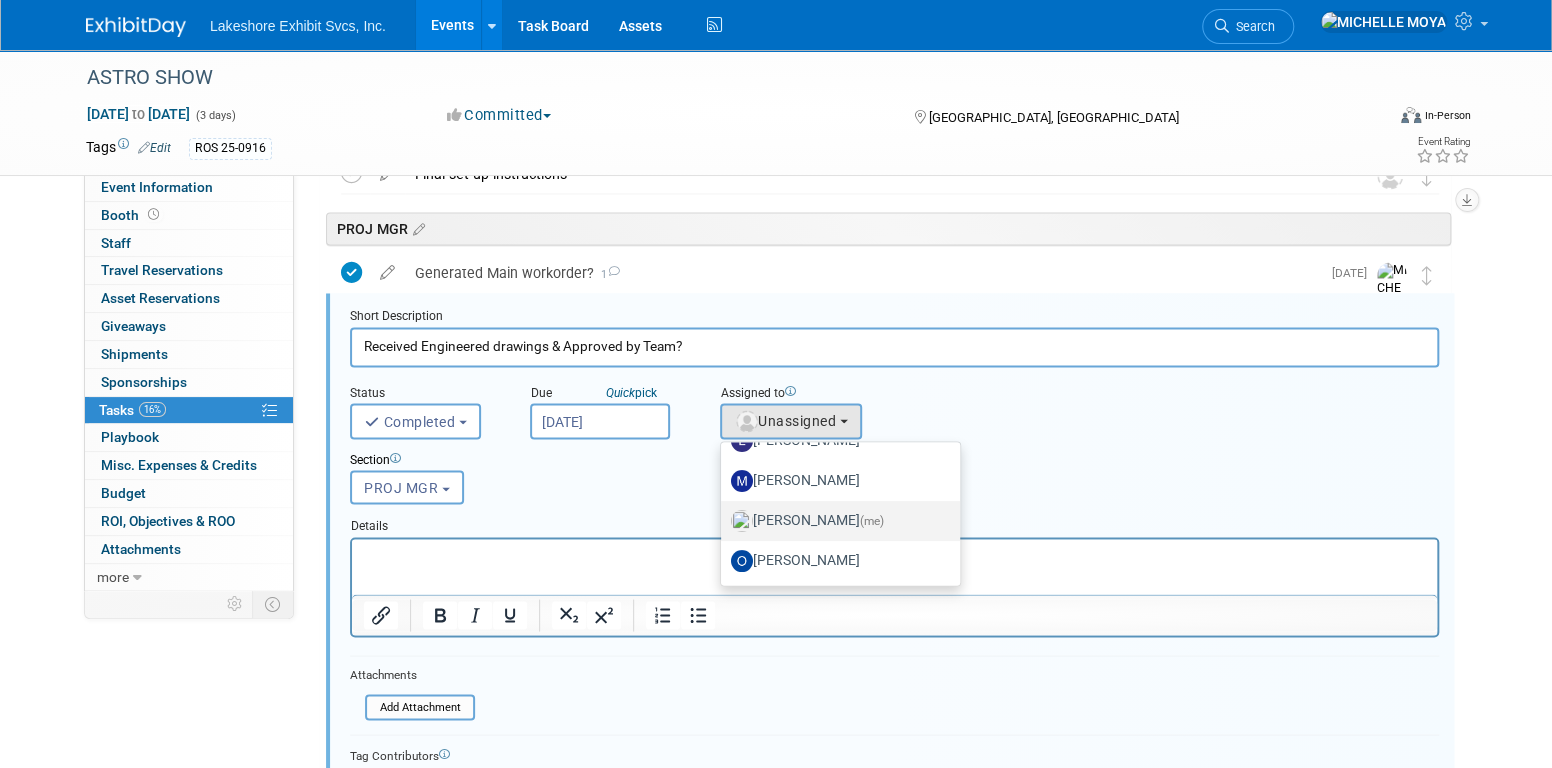 click on "MICHELLE MOYA
(me)" at bounding box center [835, 521] 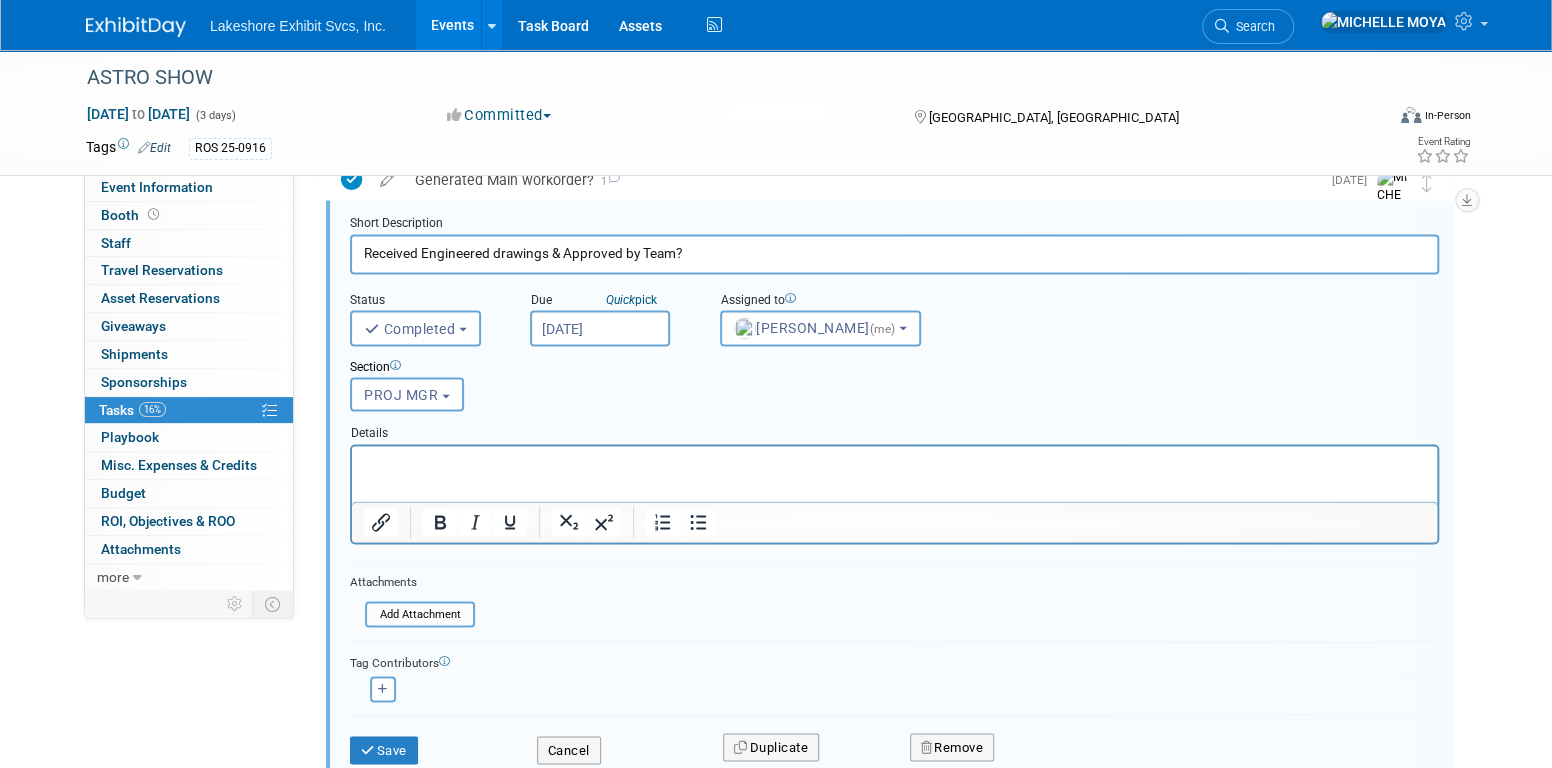 scroll, scrollTop: 2075, scrollLeft: 0, axis: vertical 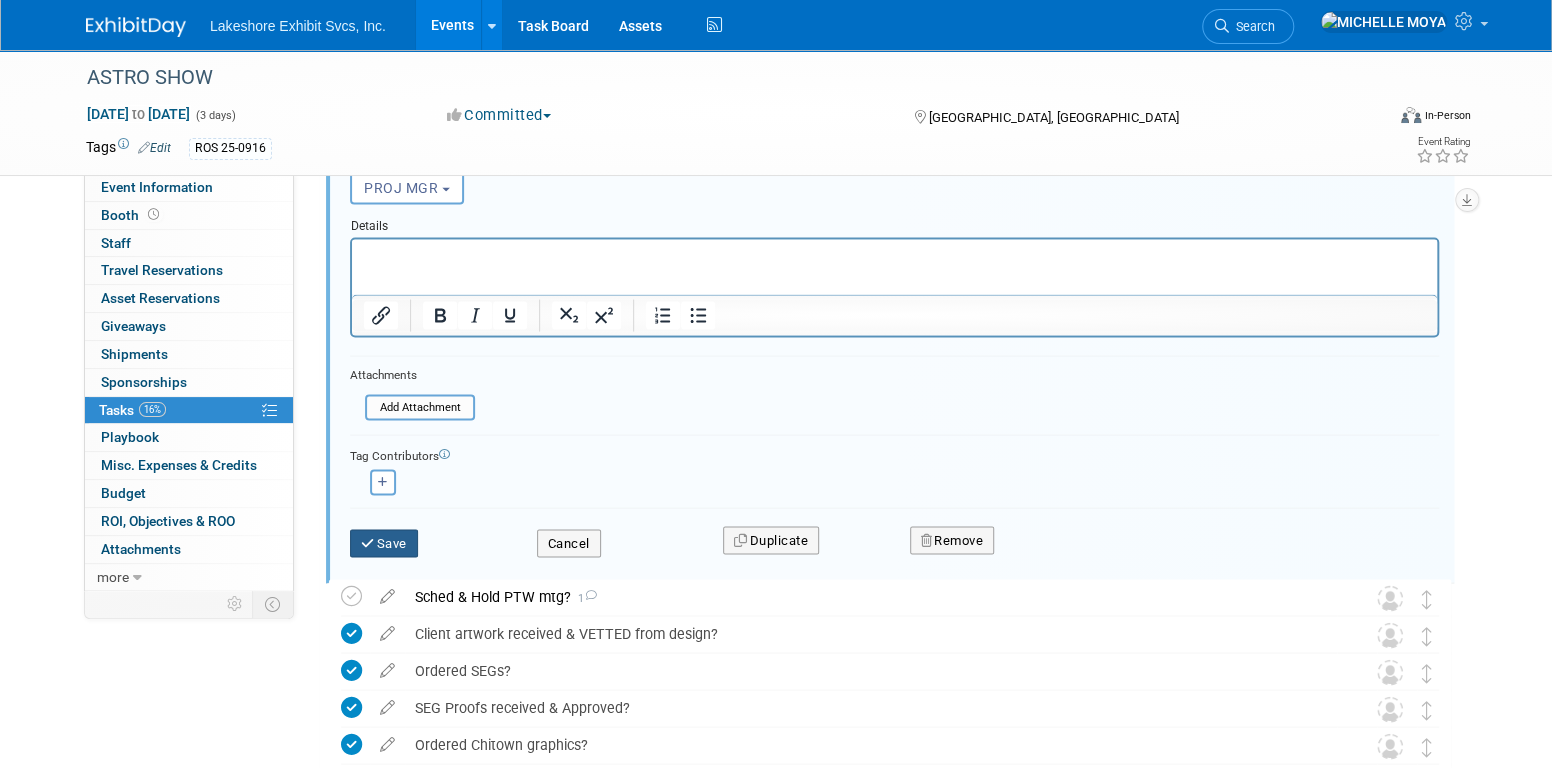 drag, startPoint x: 400, startPoint y: 551, endPoint x: 404, endPoint y: 532, distance: 19.416489 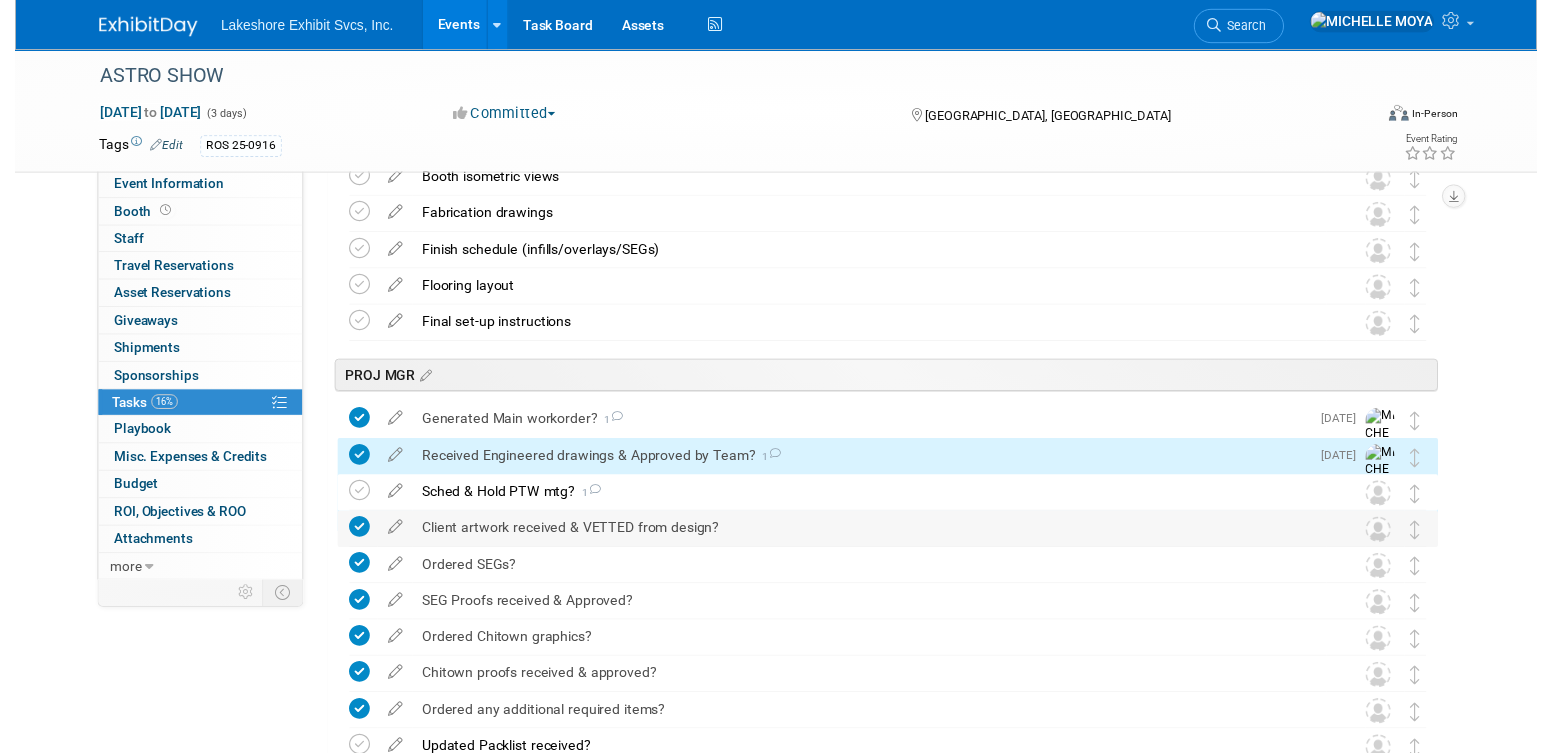 scroll, scrollTop: 1575, scrollLeft: 0, axis: vertical 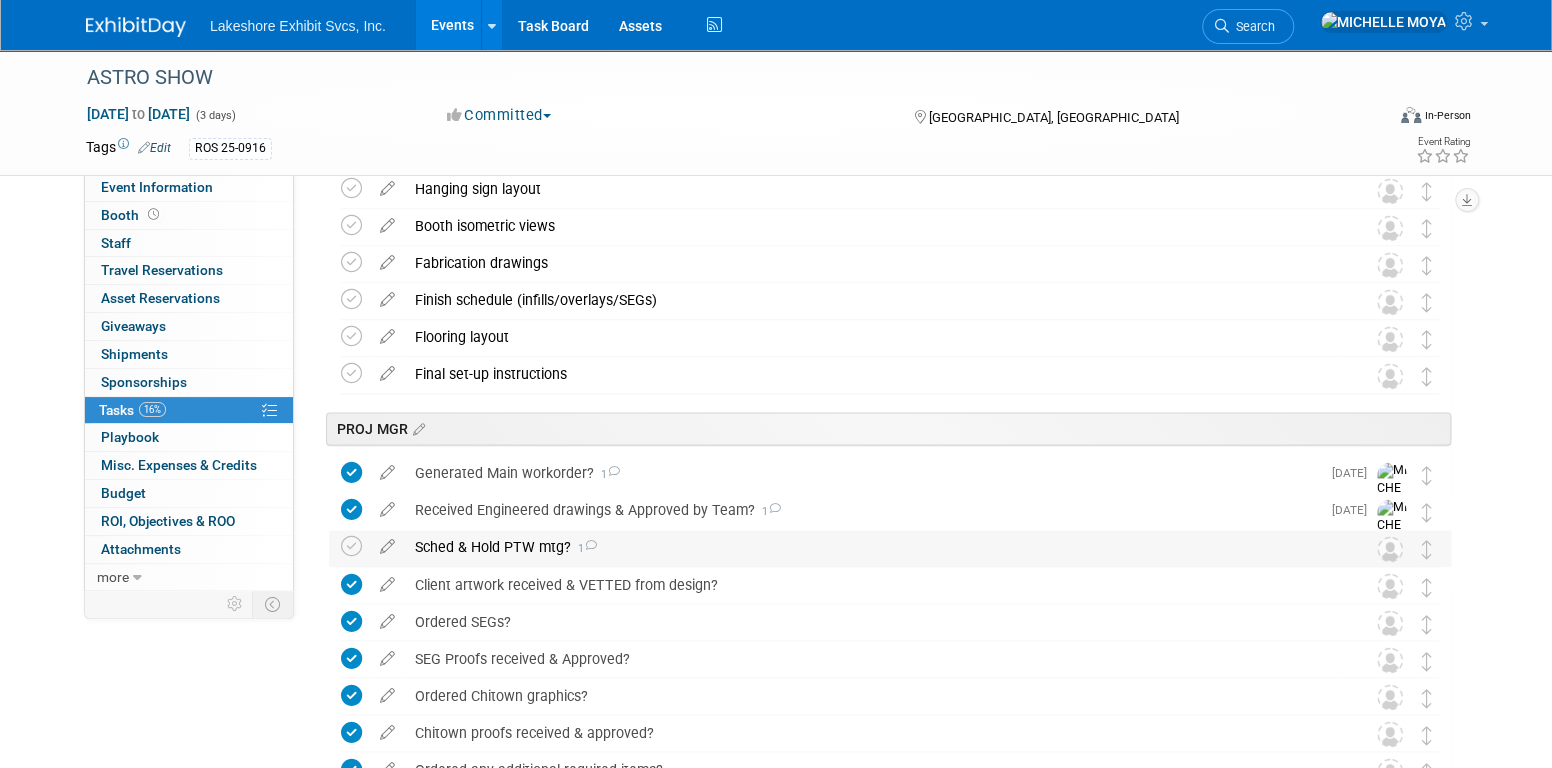 click on "Sched & Hold PTW mtg?
1" at bounding box center [871, 547] 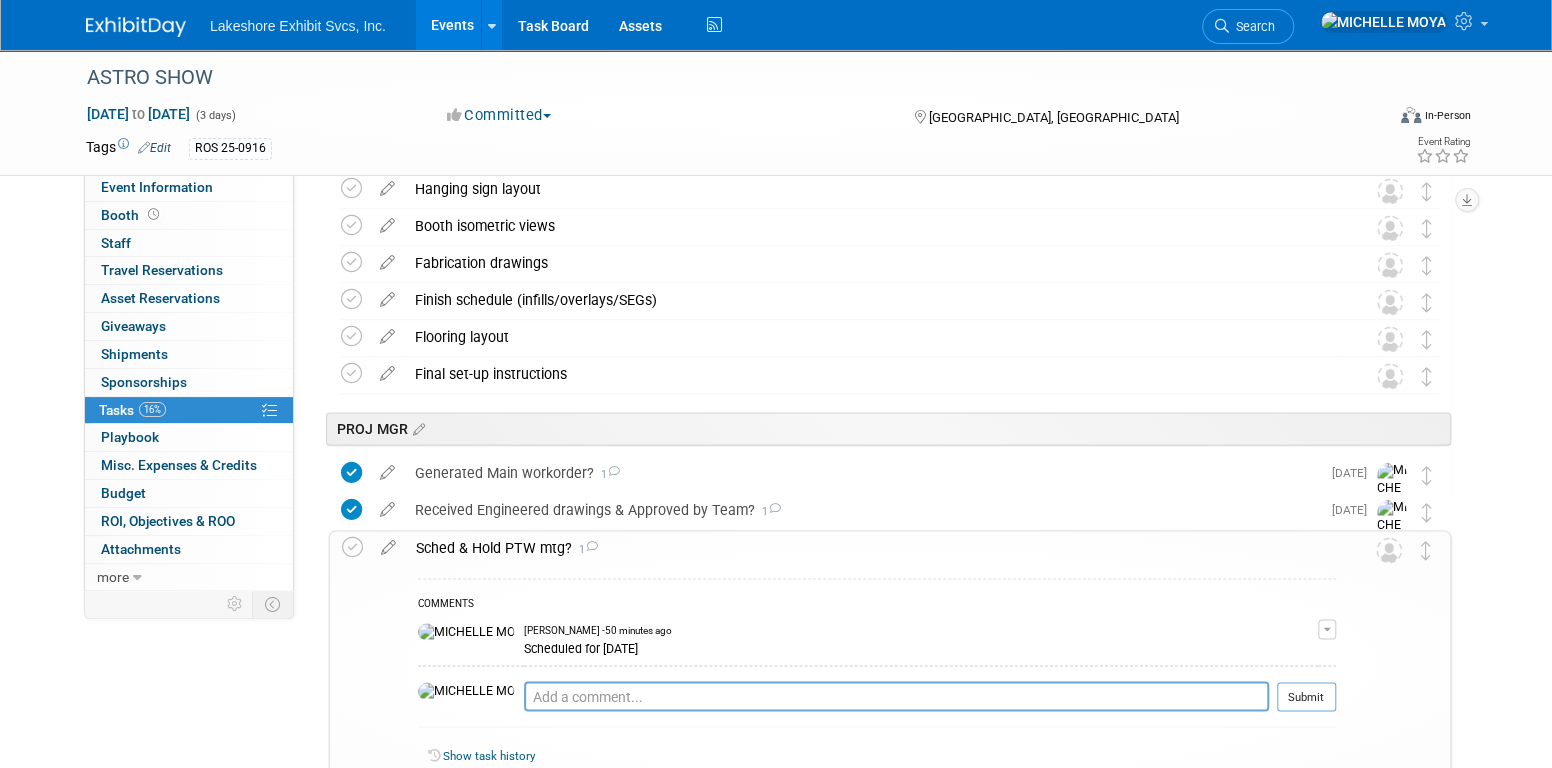 click at bounding box center (388, 543) 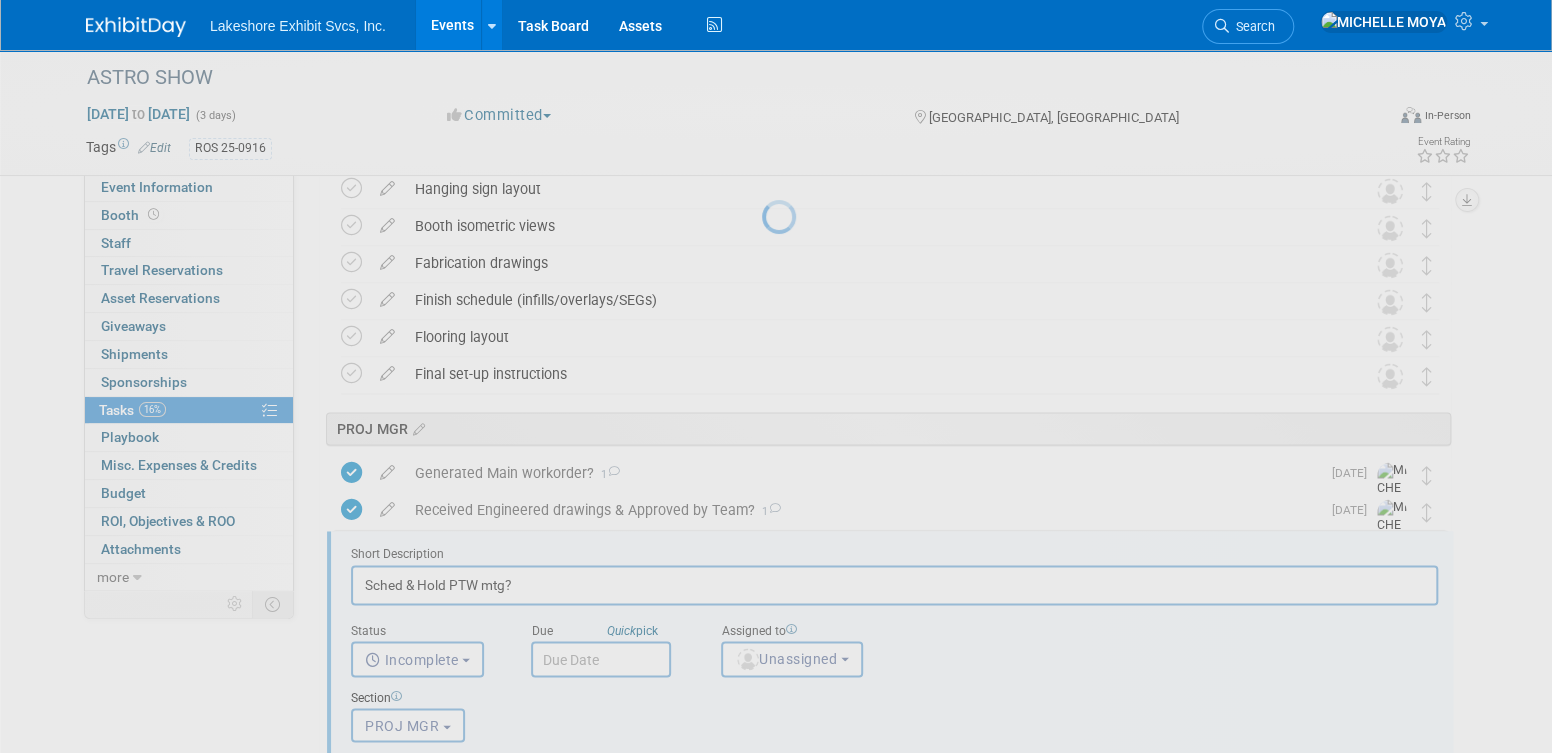 scroll, scrollTop: 0, scrollLeft: 0, axis: both 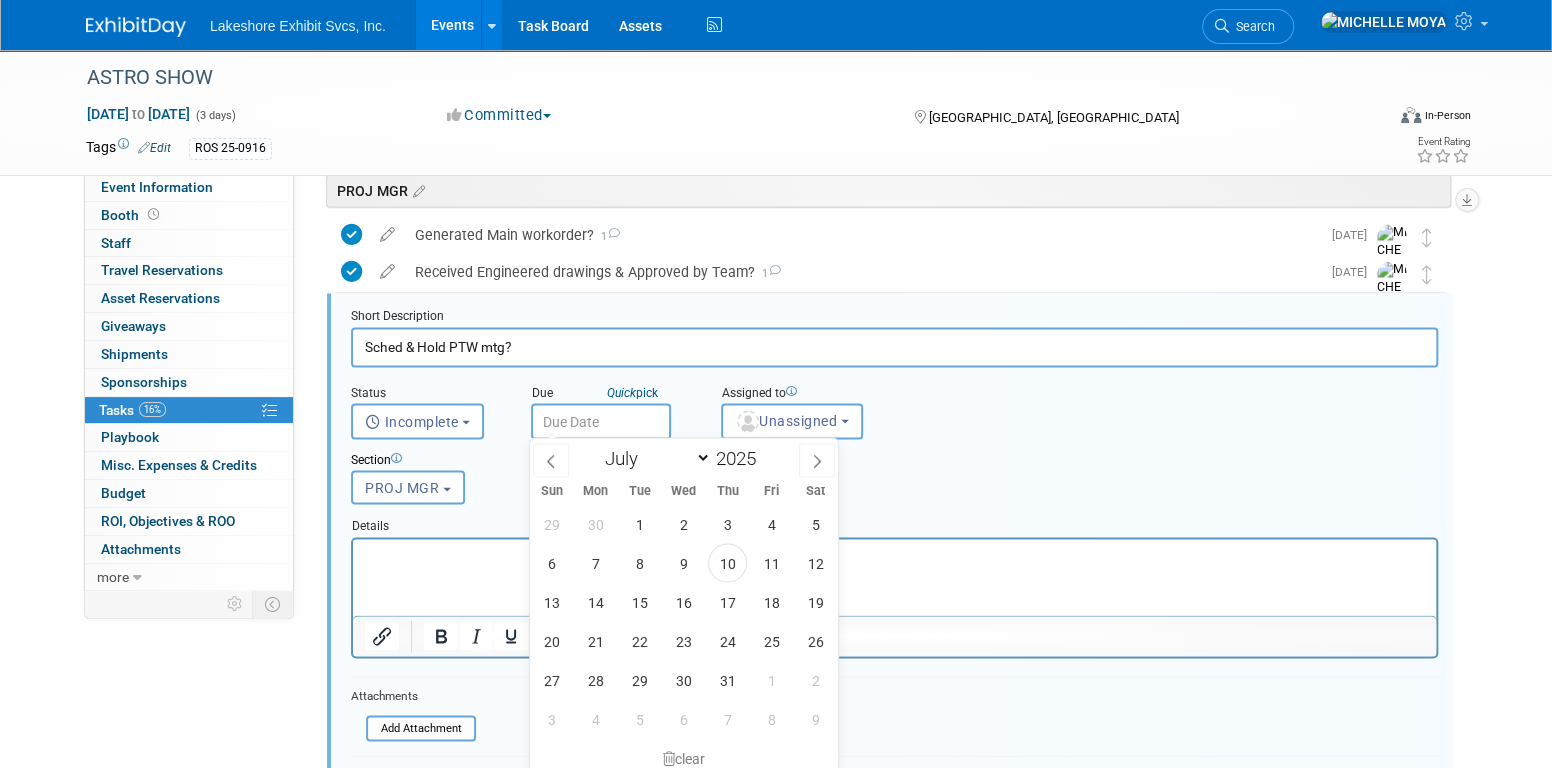 click at bounding box center (601, 421) 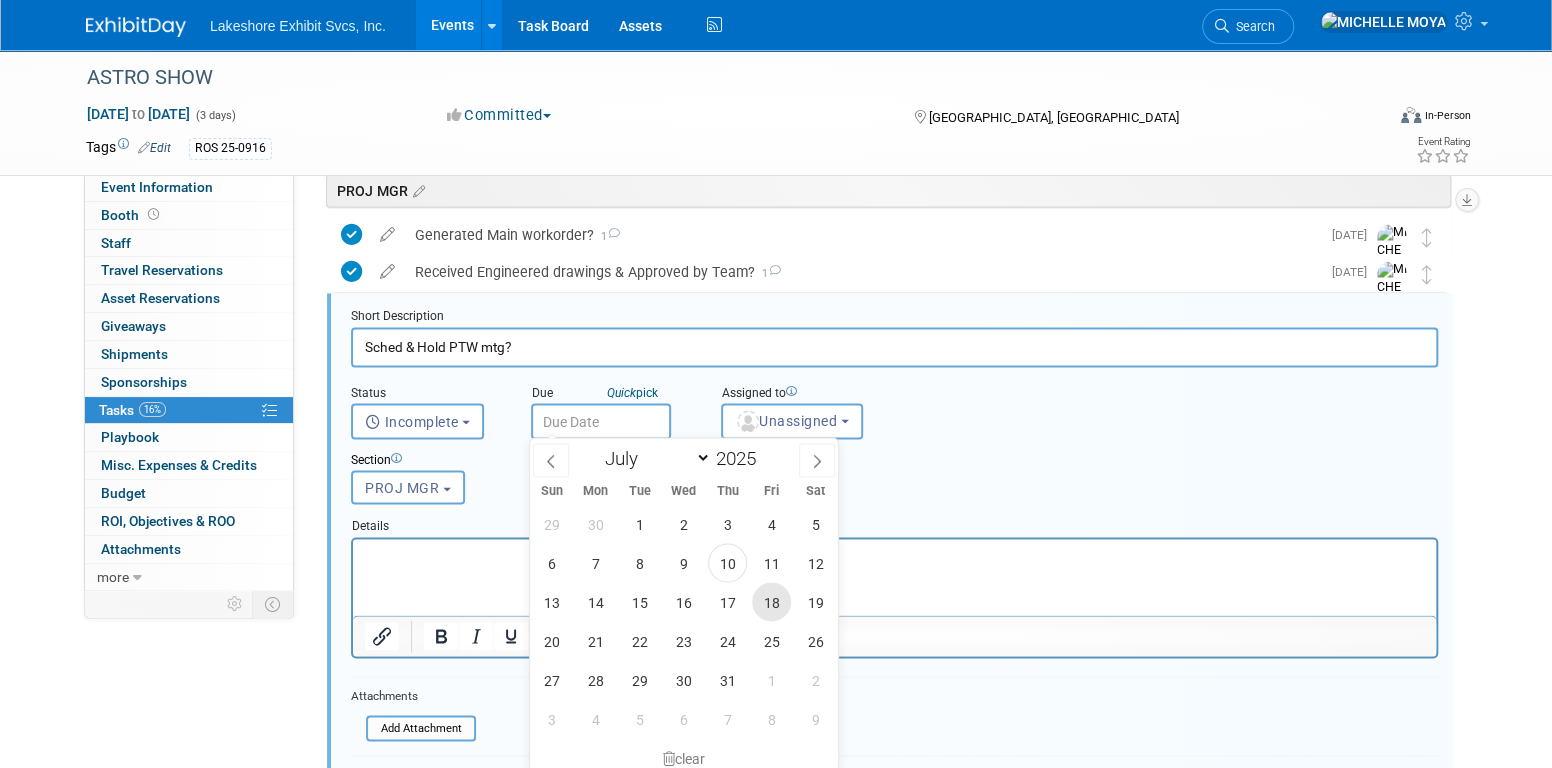 click on "18" at bounding box center (771, 601) 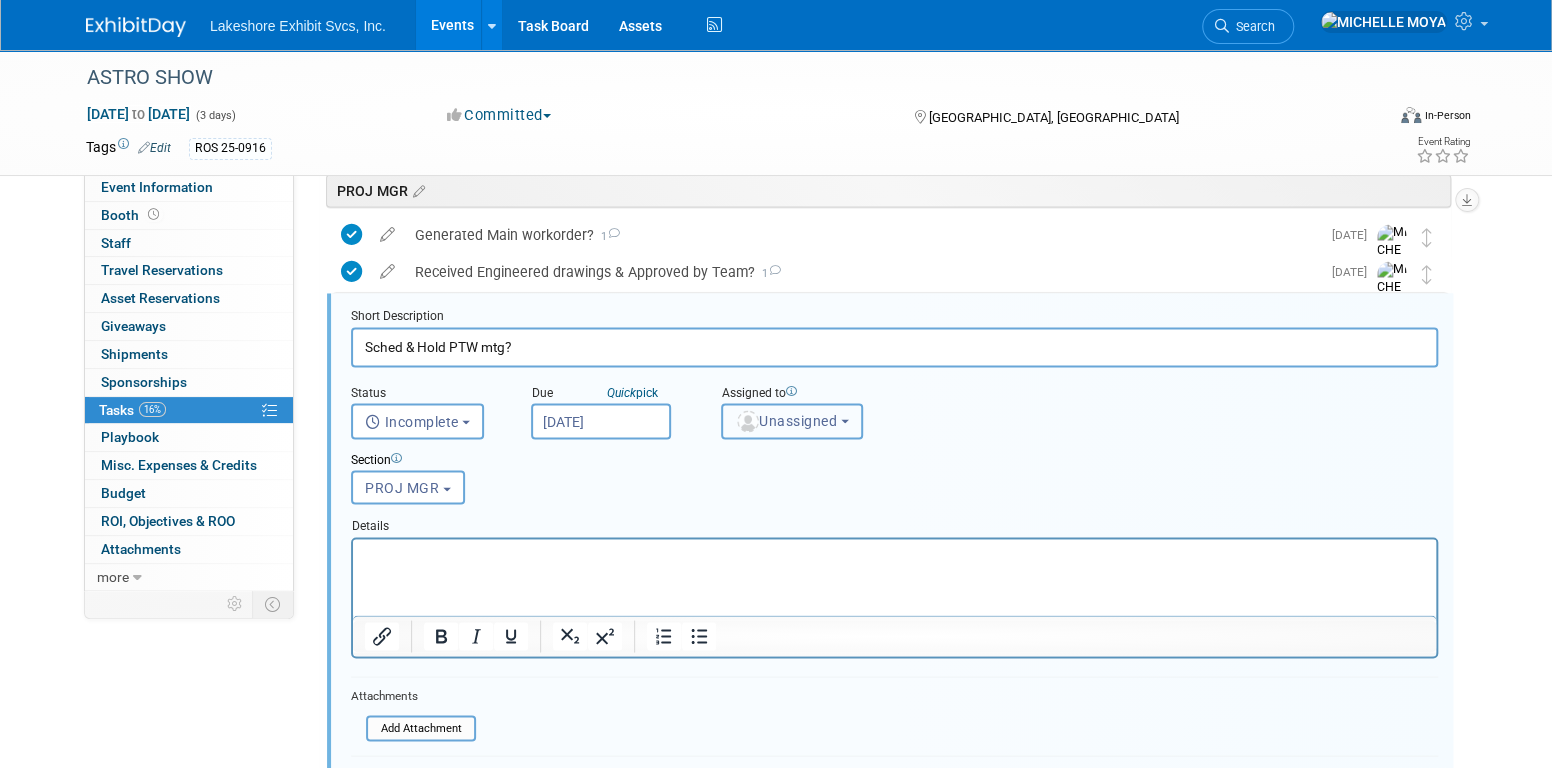 click on "Unassigned" at bounding box center (786, 420) 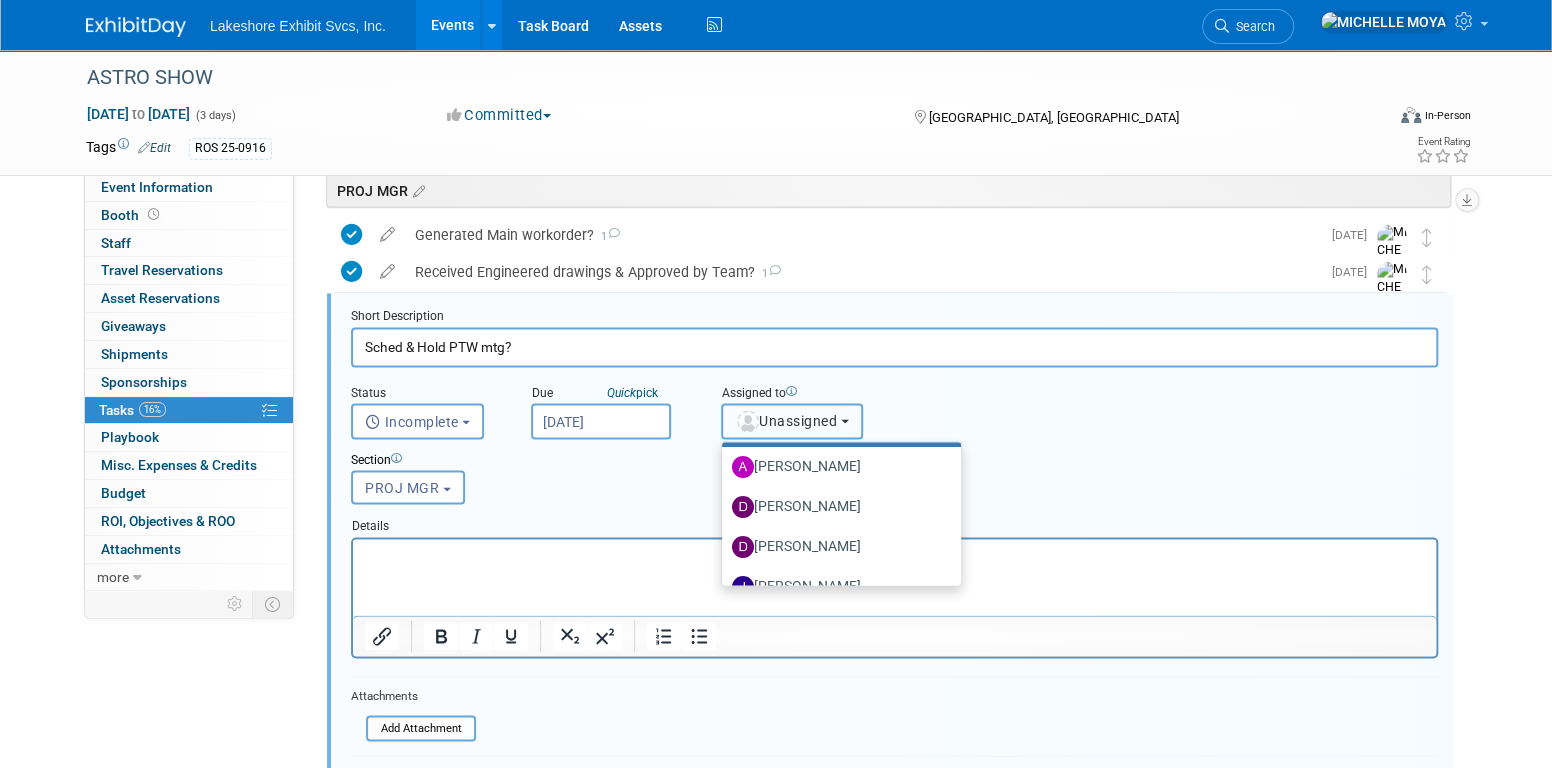 scroll, scrollTop: 300, scrollLeft: 0, axis: vertical 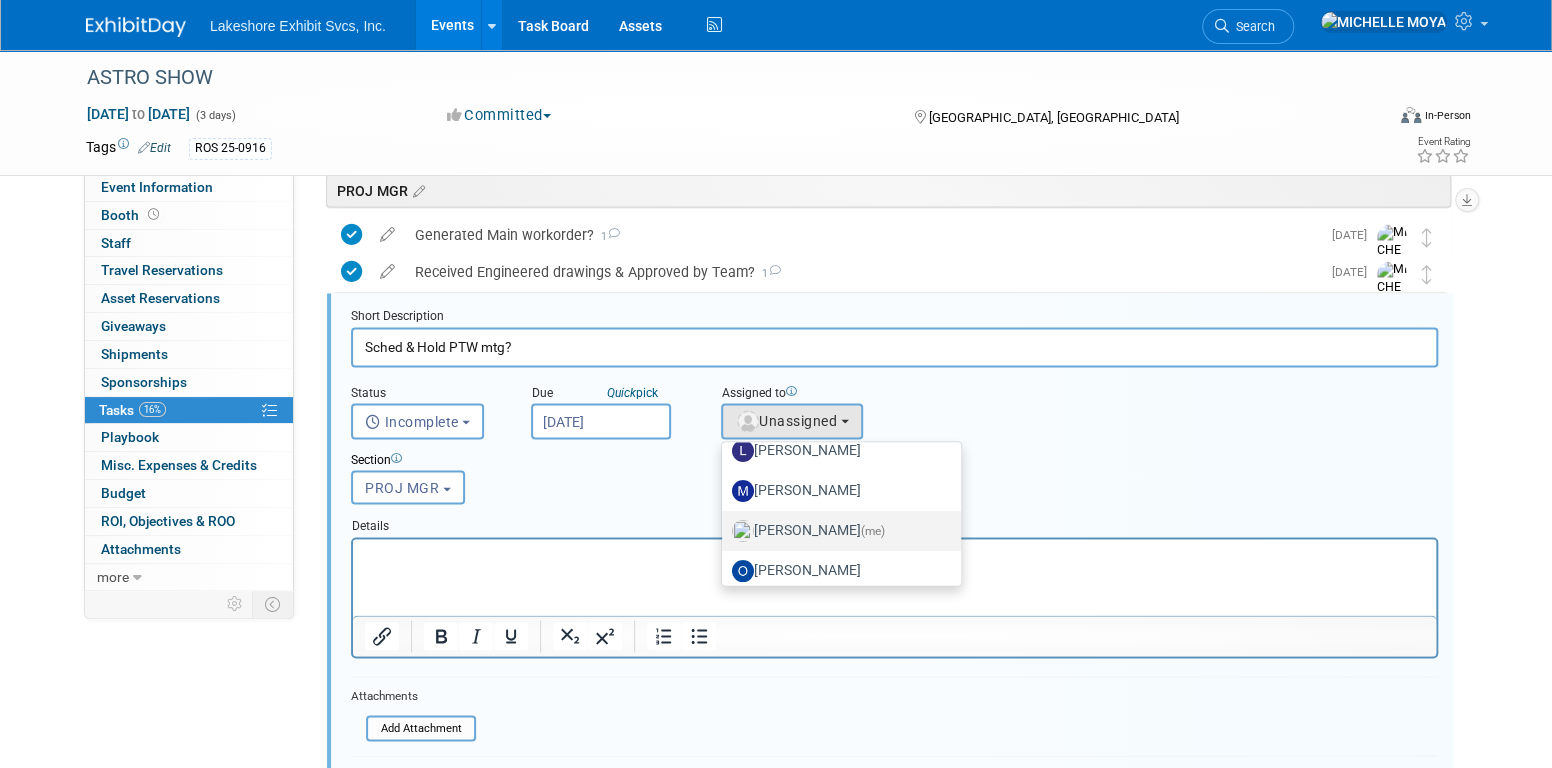 click on "MICHELLE MOYA
(me)" at bounding box center (836, 531) 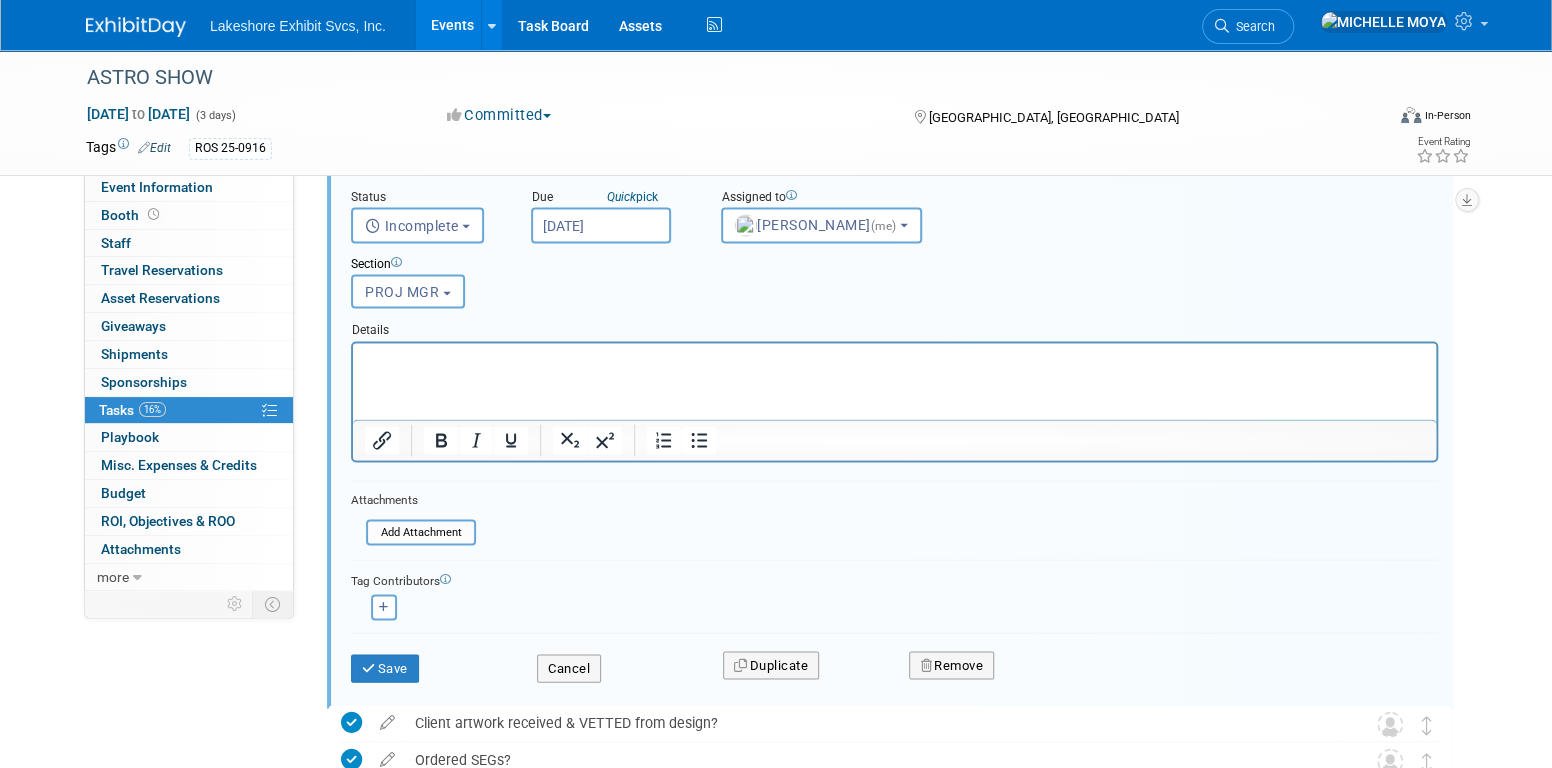 scroll, scrollTop: 2013, scrollLeft: 0, axis: vertical 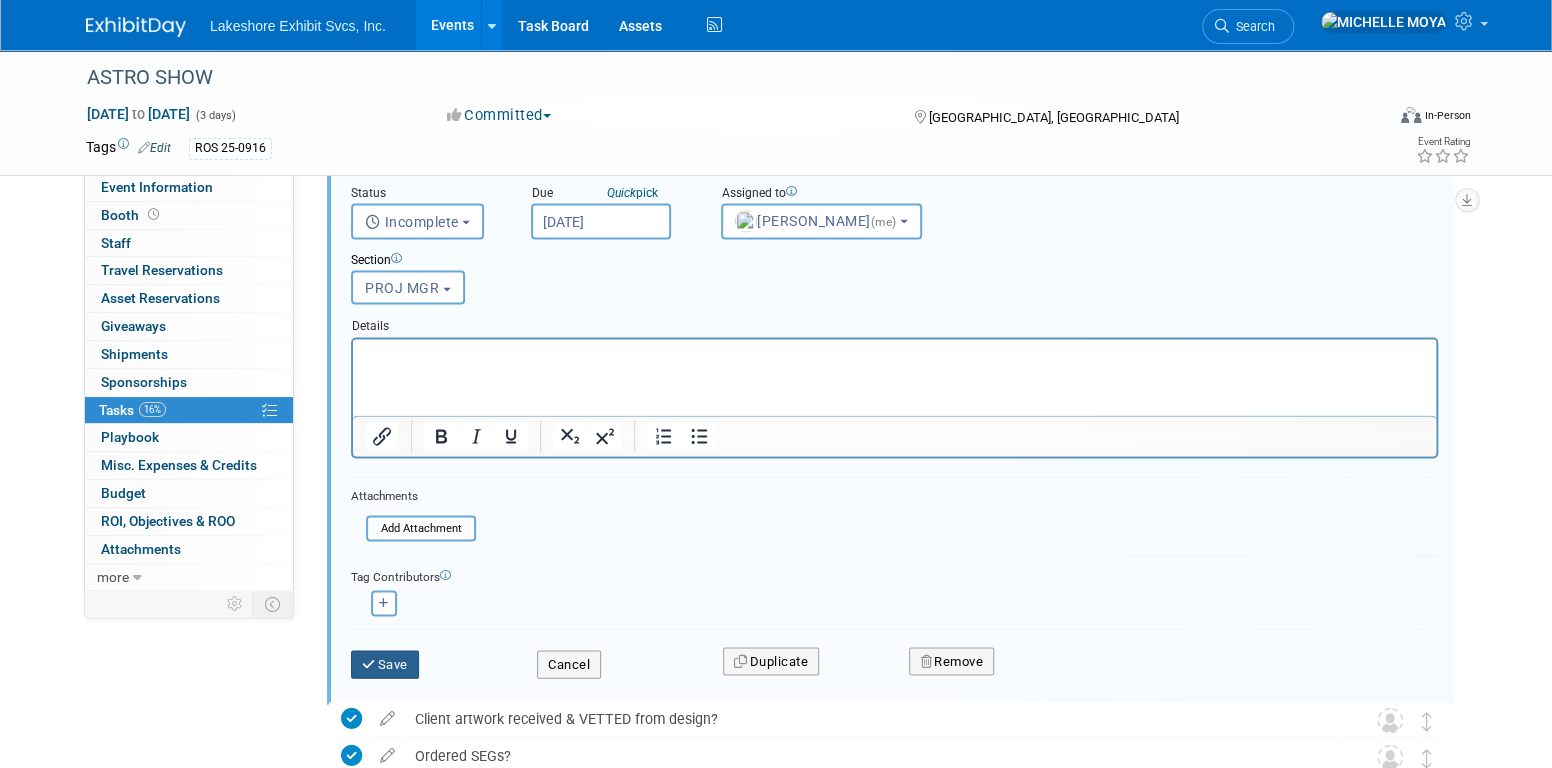 click on "Save" at bounding box center (385, 664) 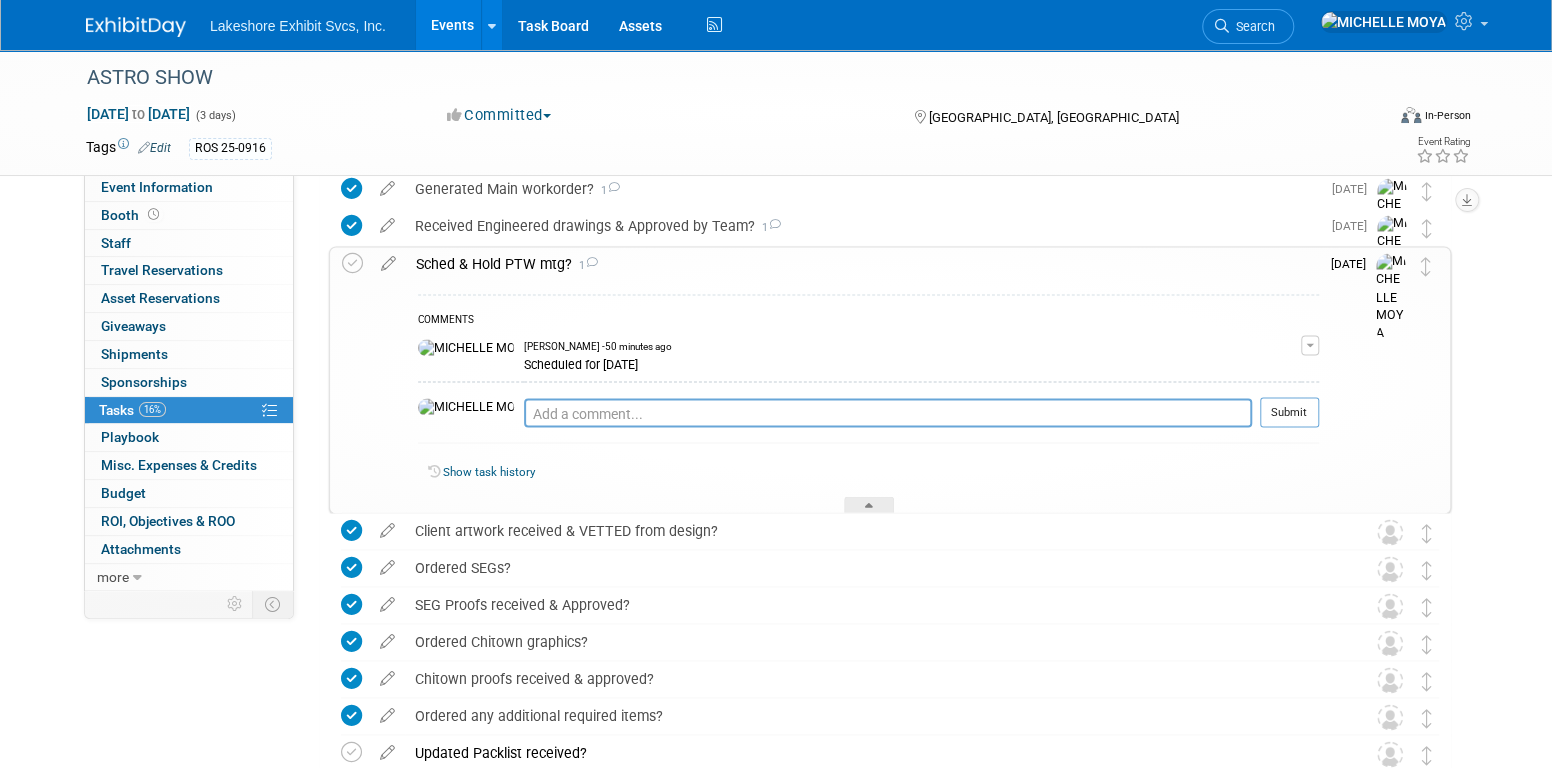 scroll, scrollTop: 1713, scrollLeft: 0, axis: vertical 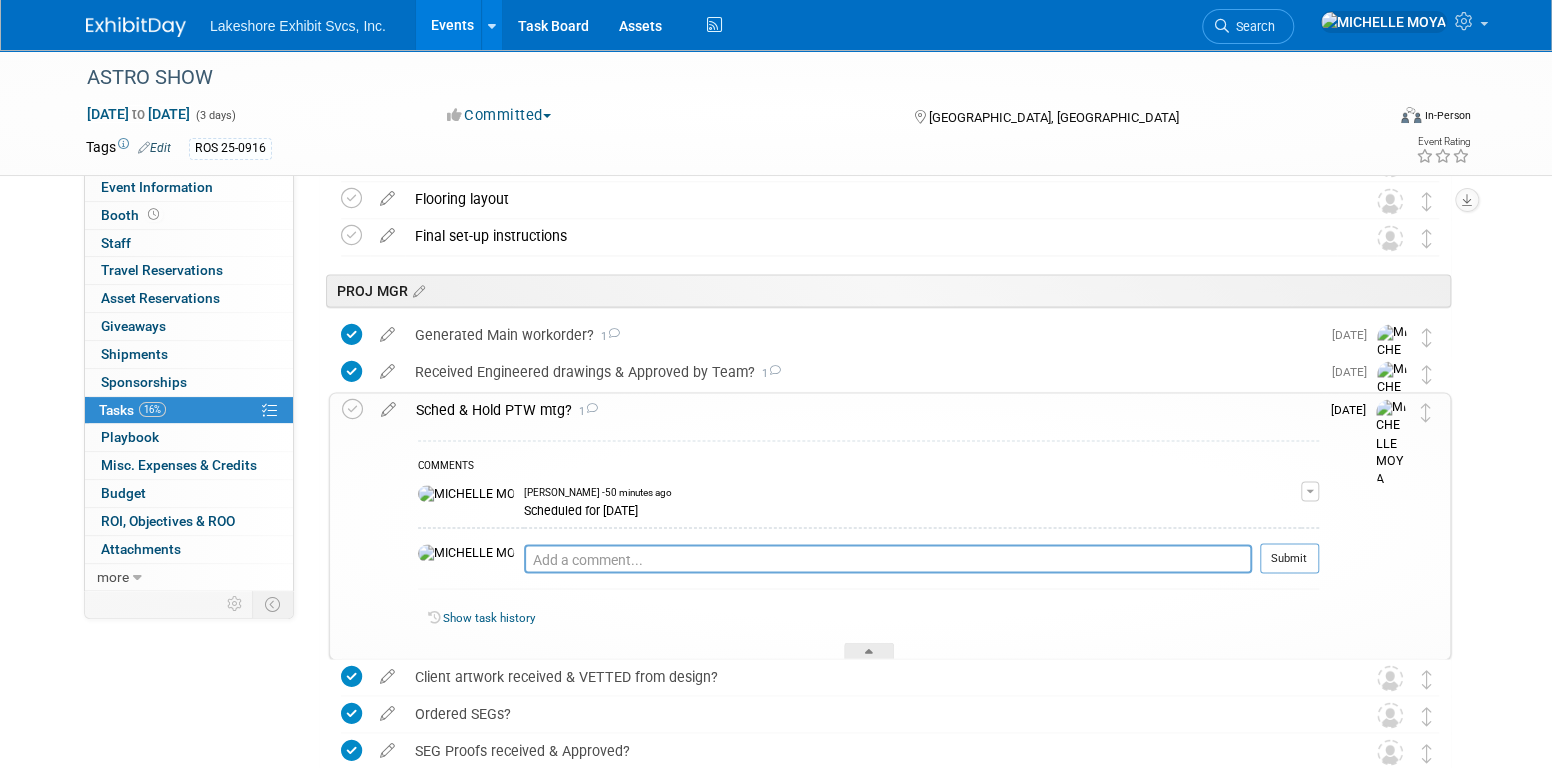 click on "Sched & Hold PTW mtg?
1" at bounding box center [862, 410] 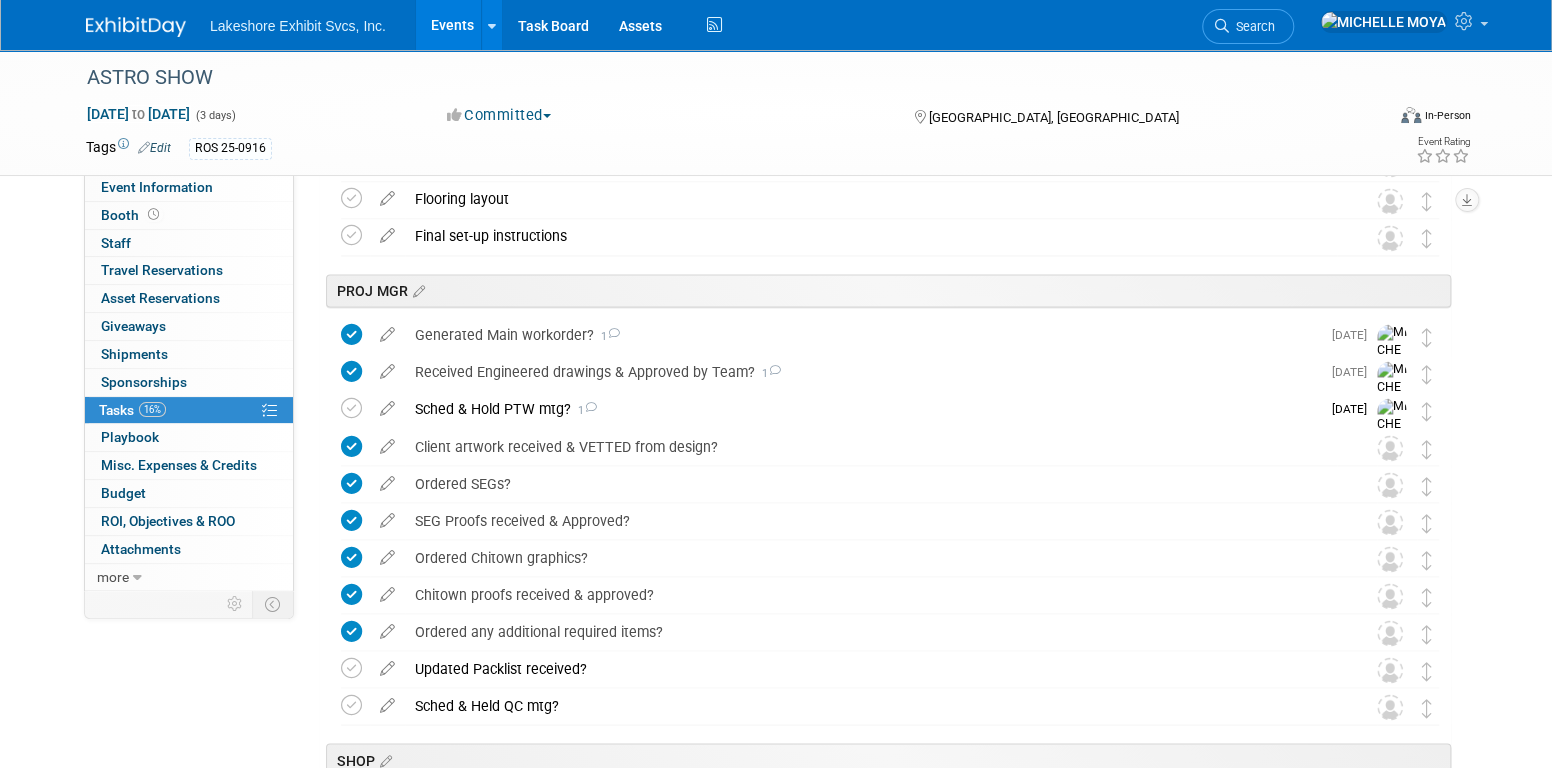 click on "Sched & Hold PTW mtg?
1" at bounding box center [862, 409] 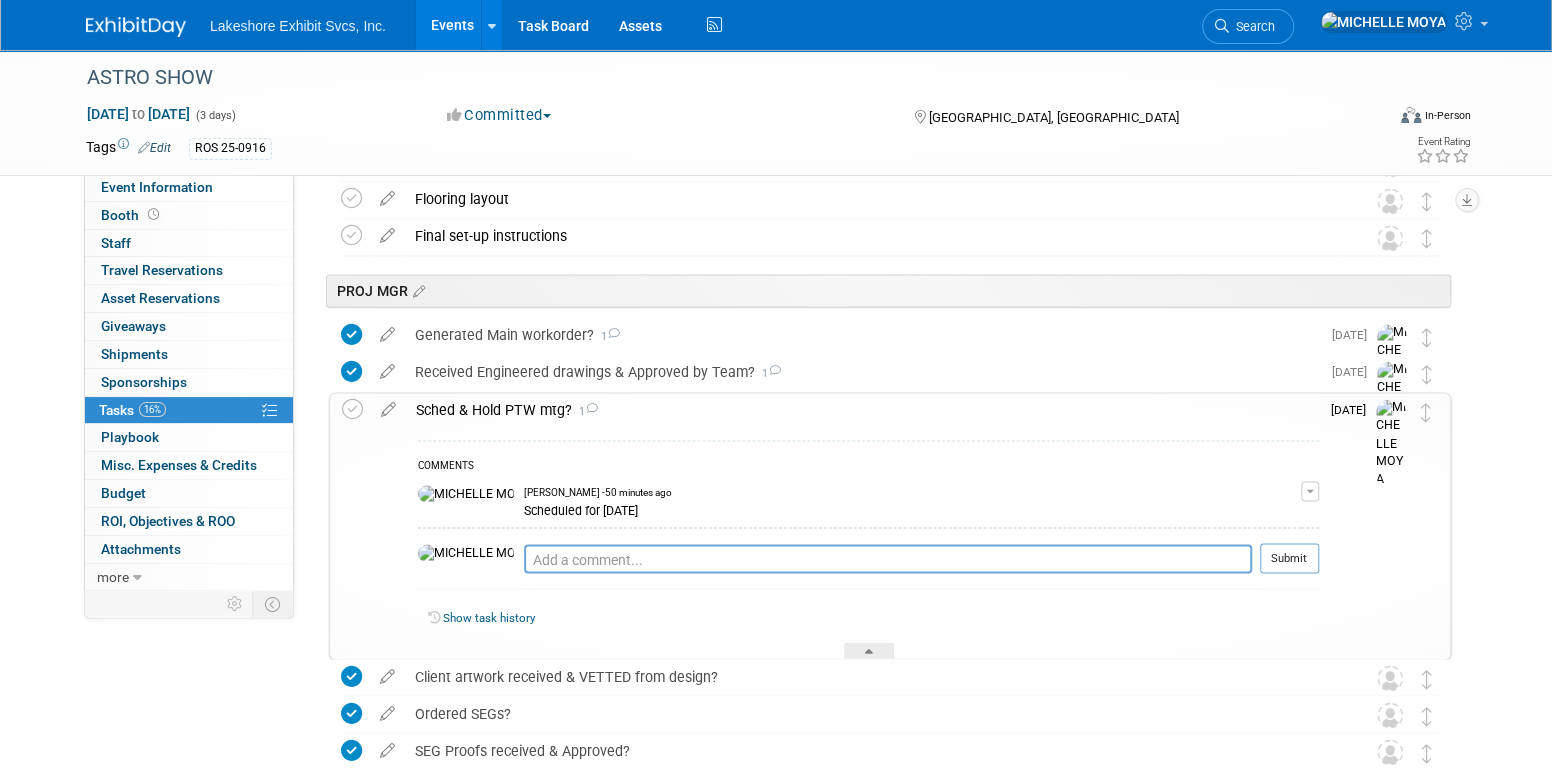 click on "Scheduled for 7.10.25" at bounding box center (912, 508) 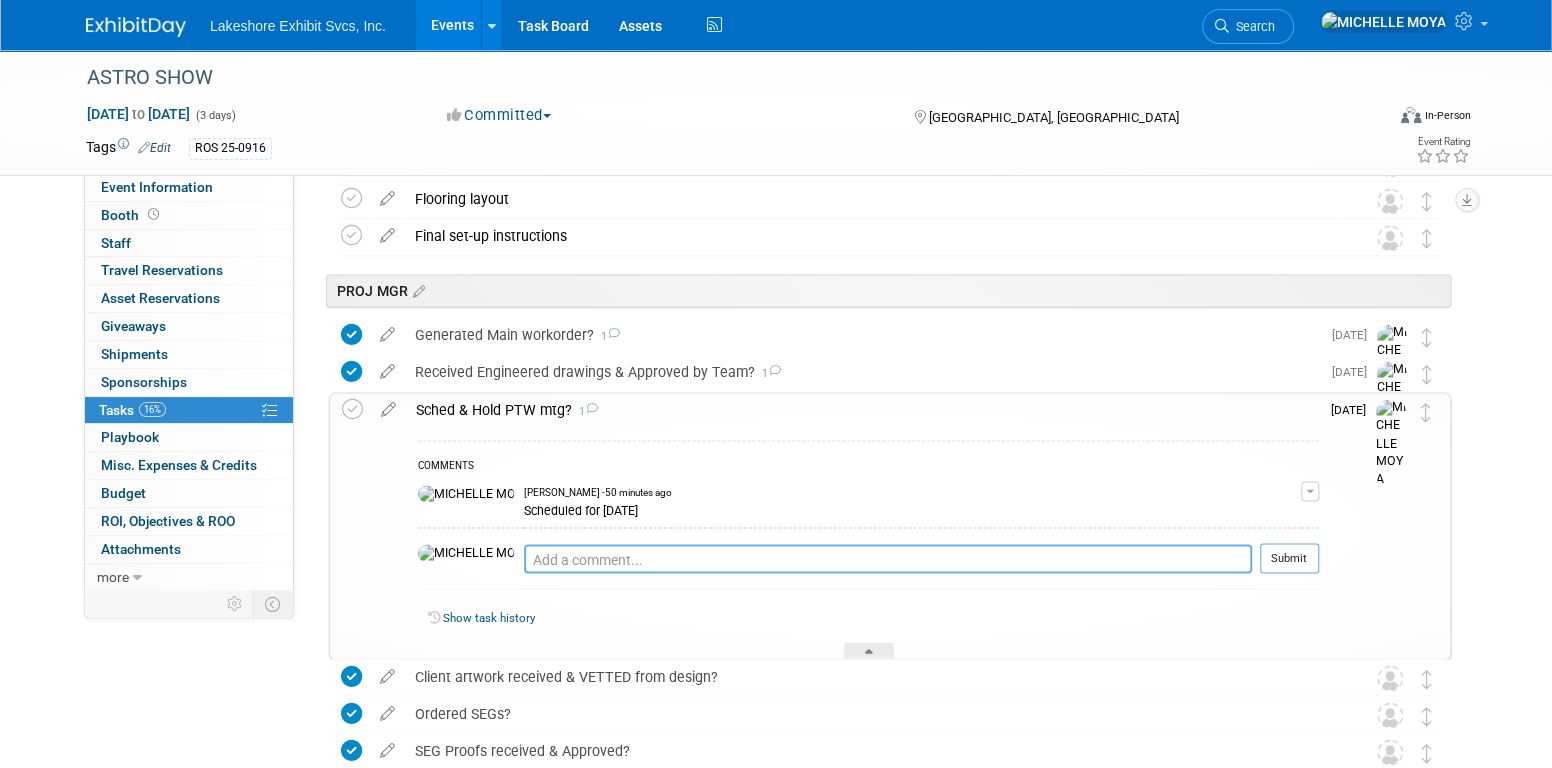 click at bounding box center [888, 558] 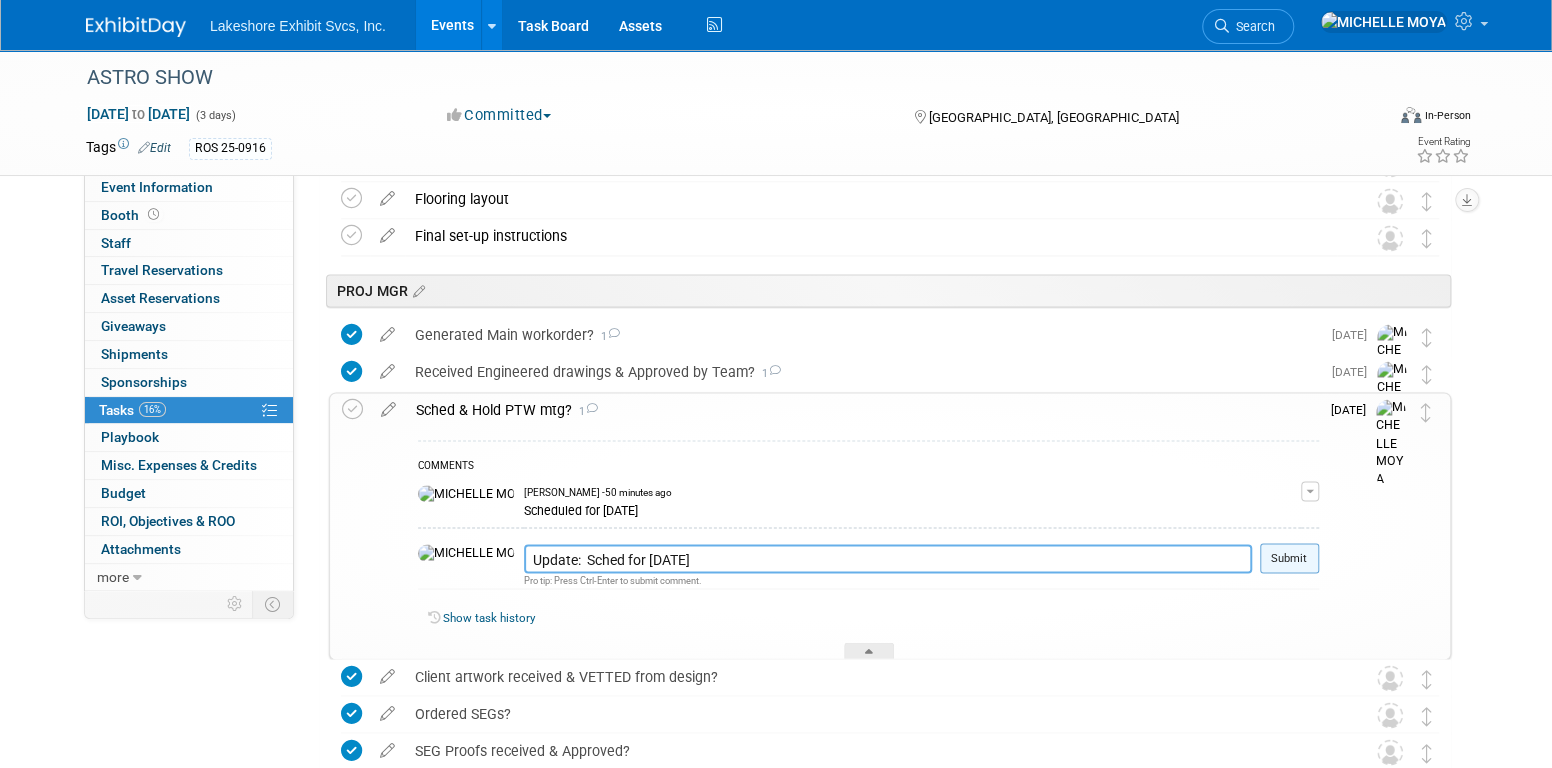 type on "Update:  Sched for Fri. 07.11.25" 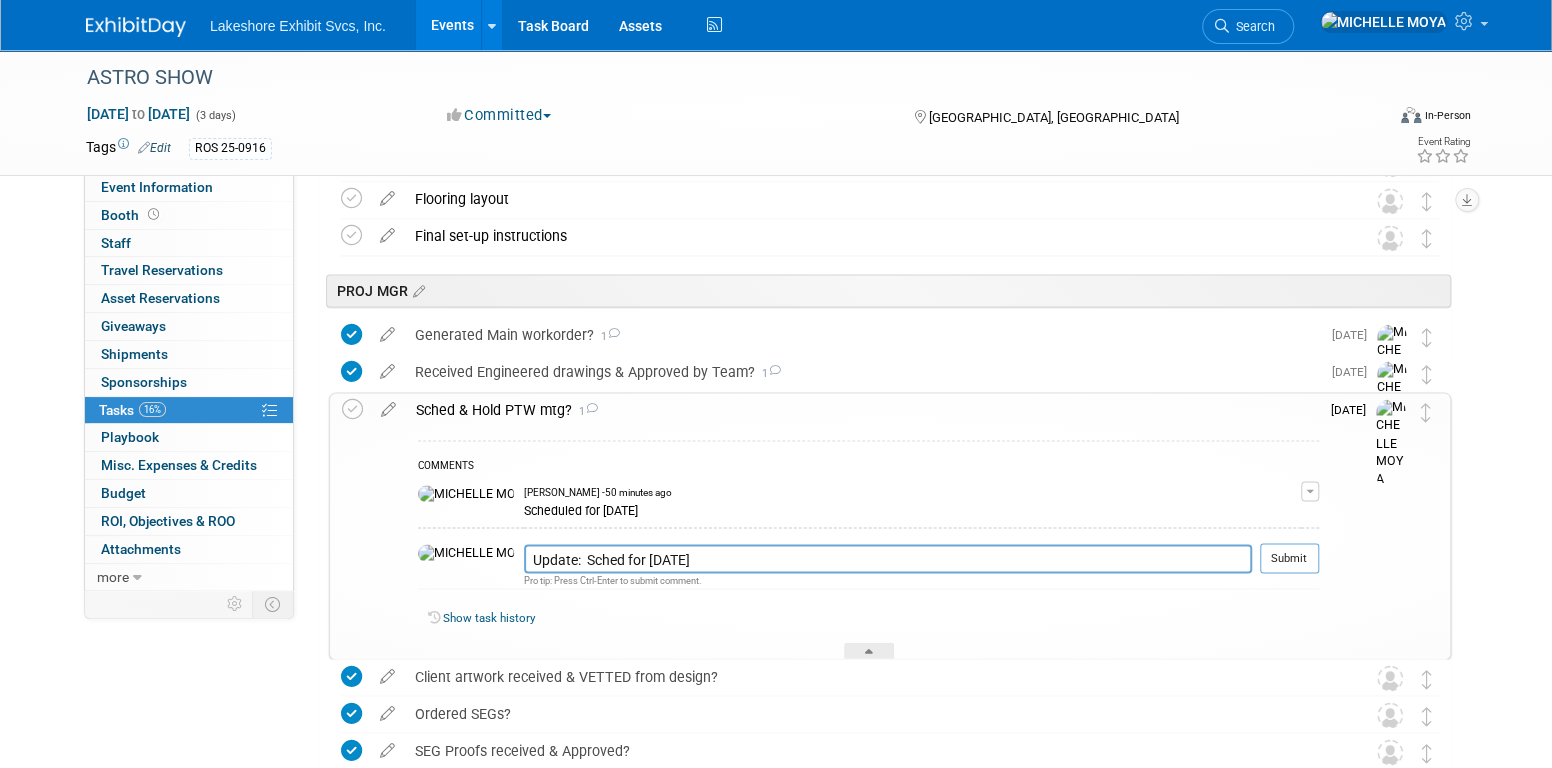 click on "Submit" at bounding box center (1289, 558) 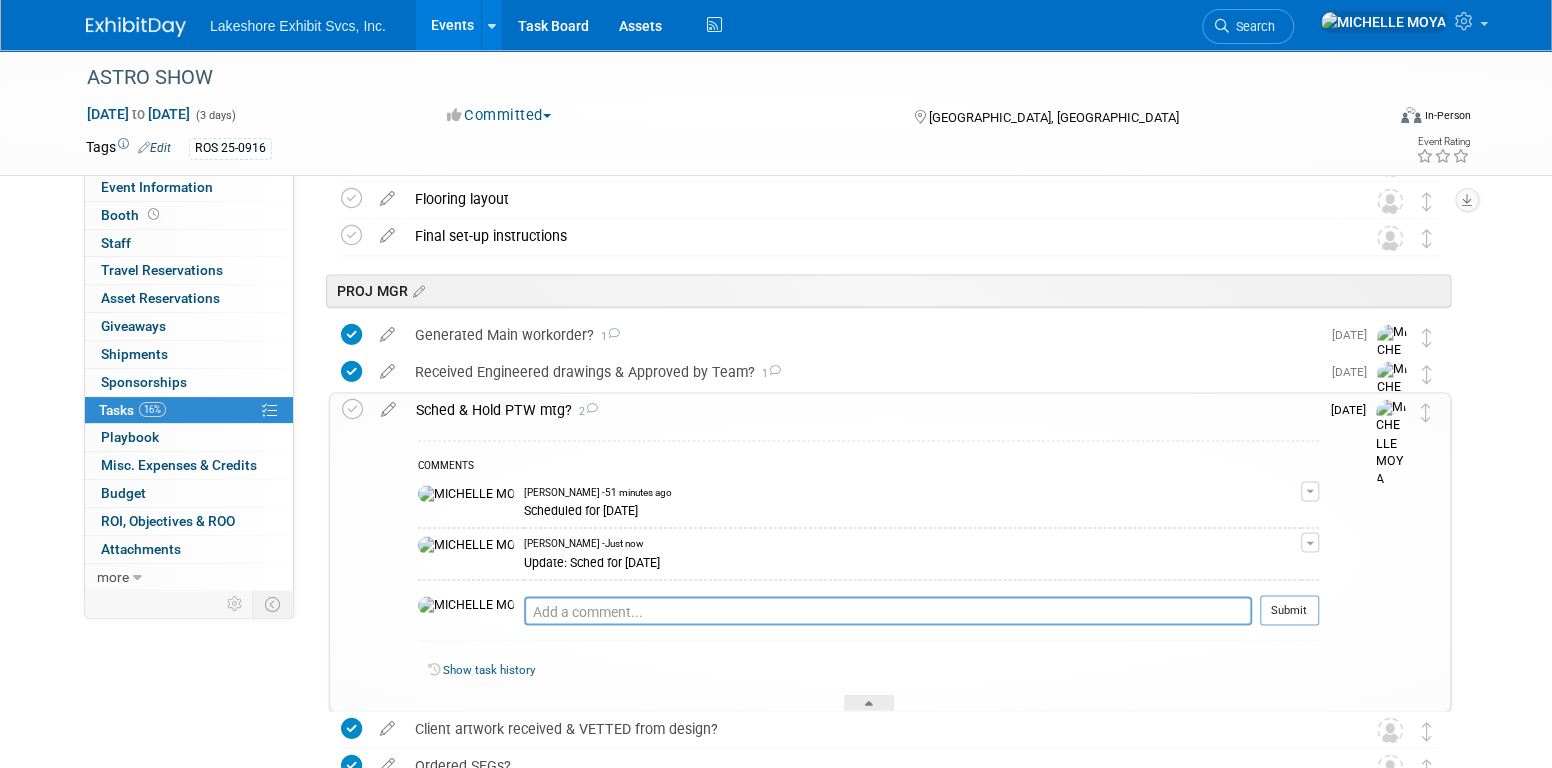 click on "Sched & Hold PTW mtg?
2" at bounding box center [862, 410] 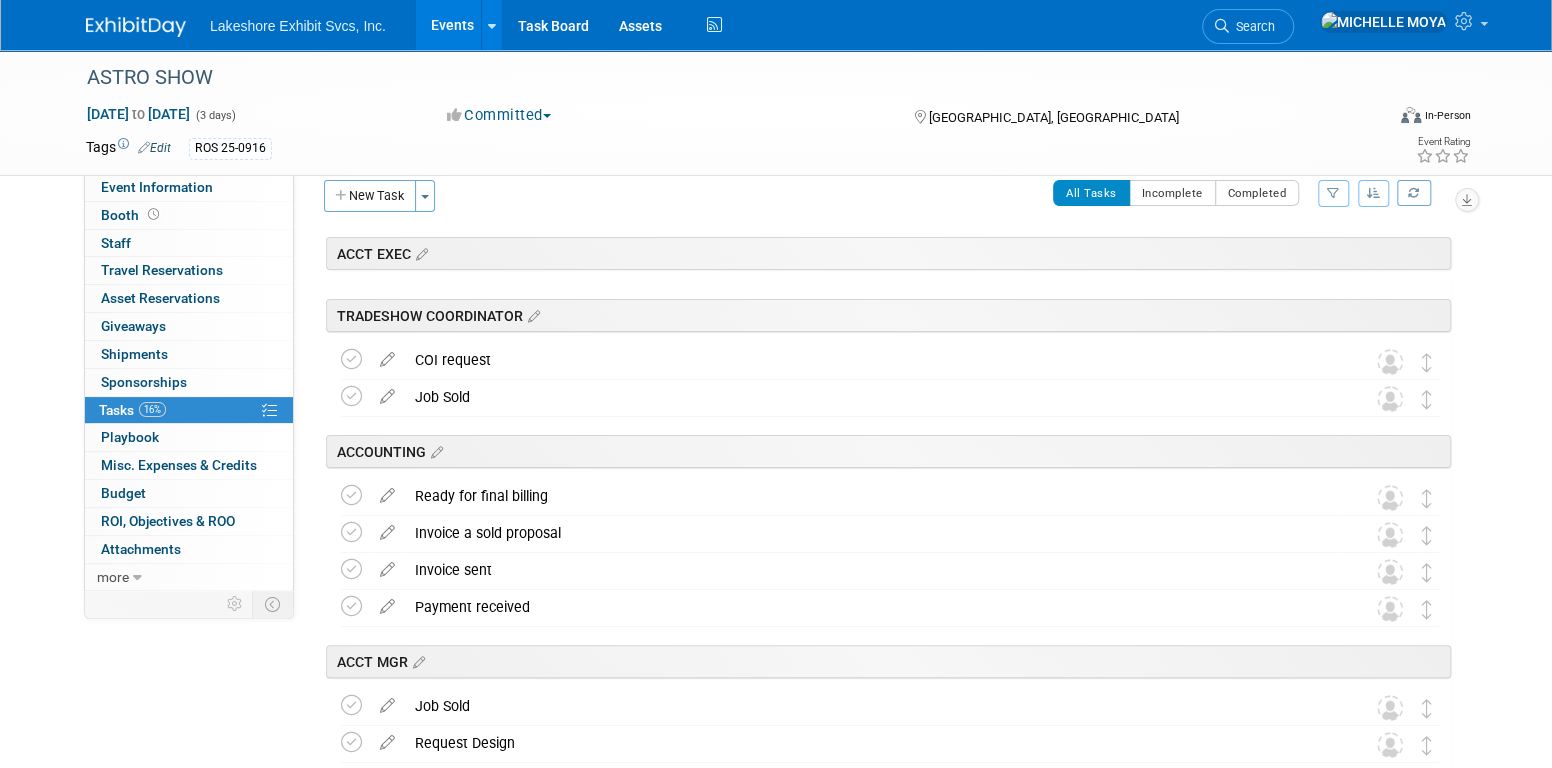 scroll, scrollTop: 0, scrollLeft: 0, axis: both 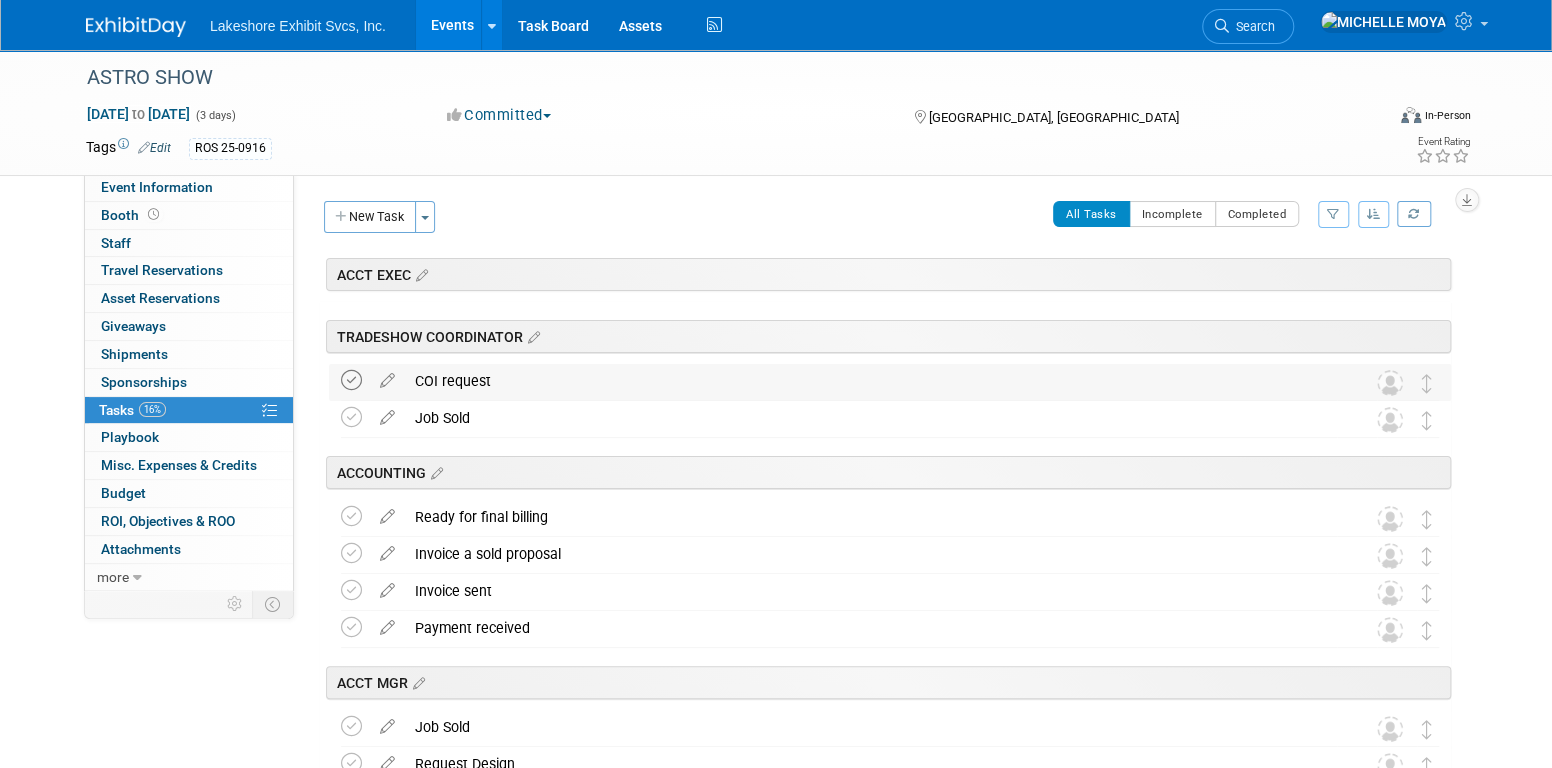 click at bounding box center (351, 380) 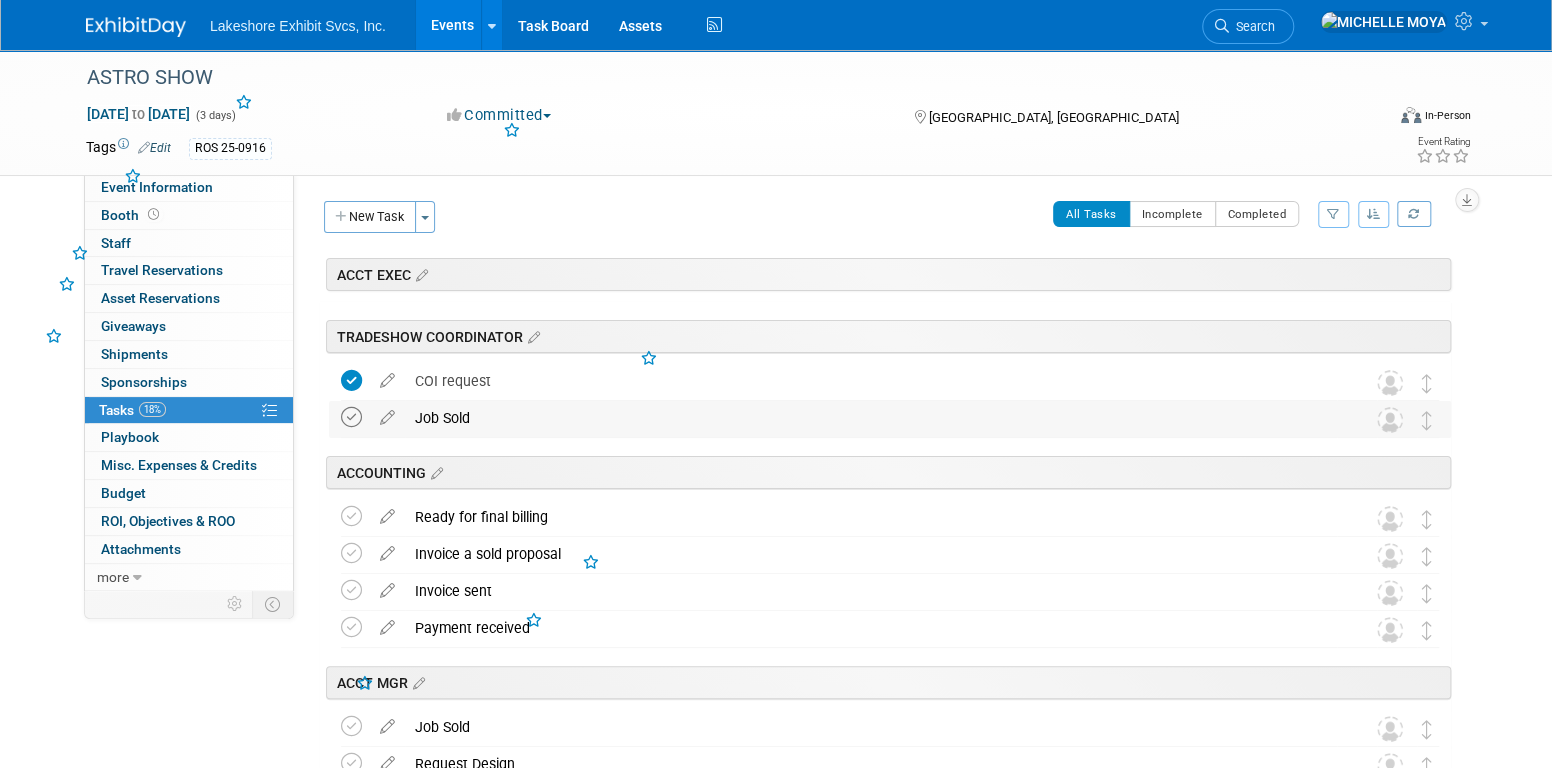 click at bounding box center (351, 417) 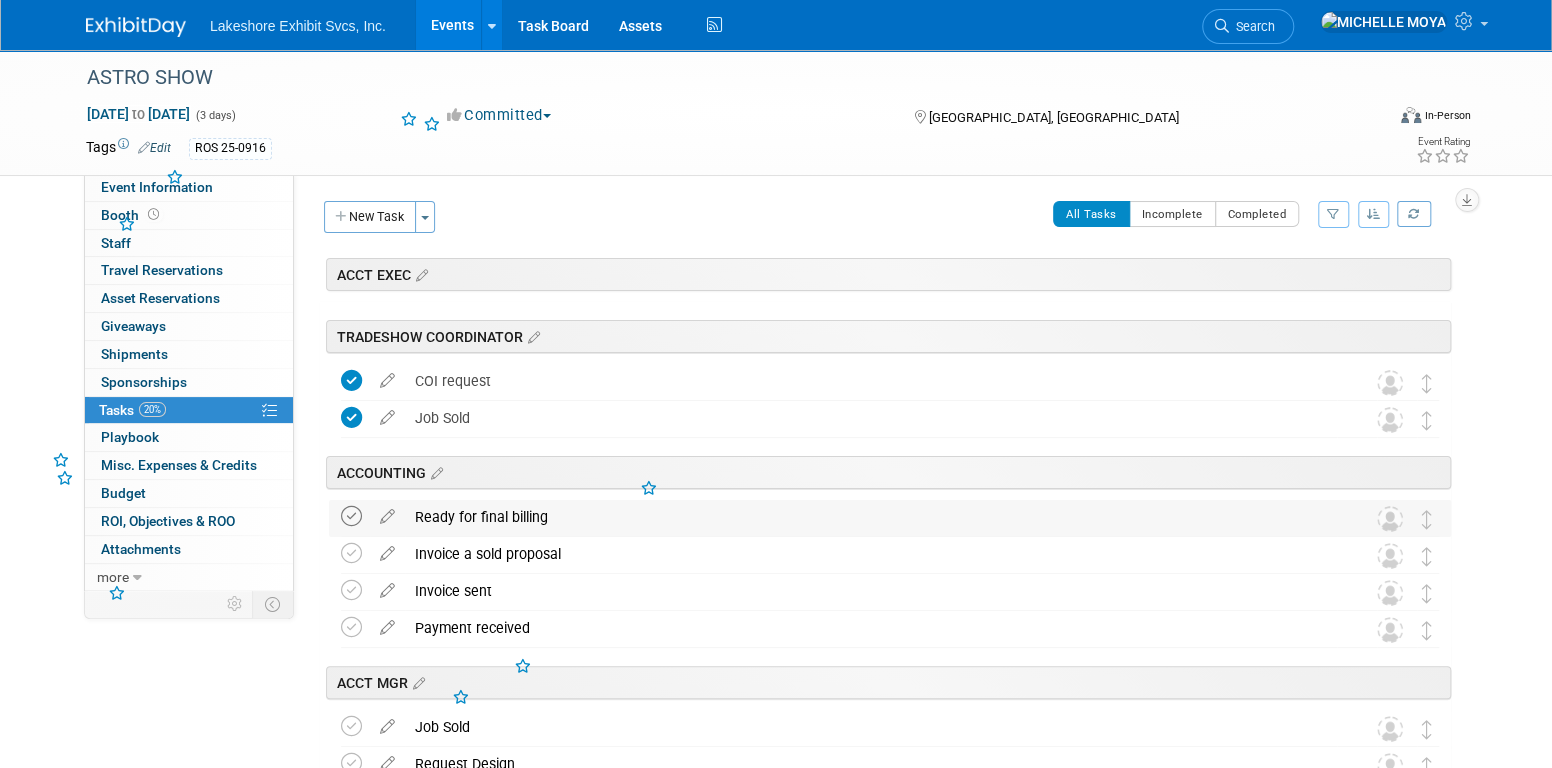 click at bounding box center (351, 516) 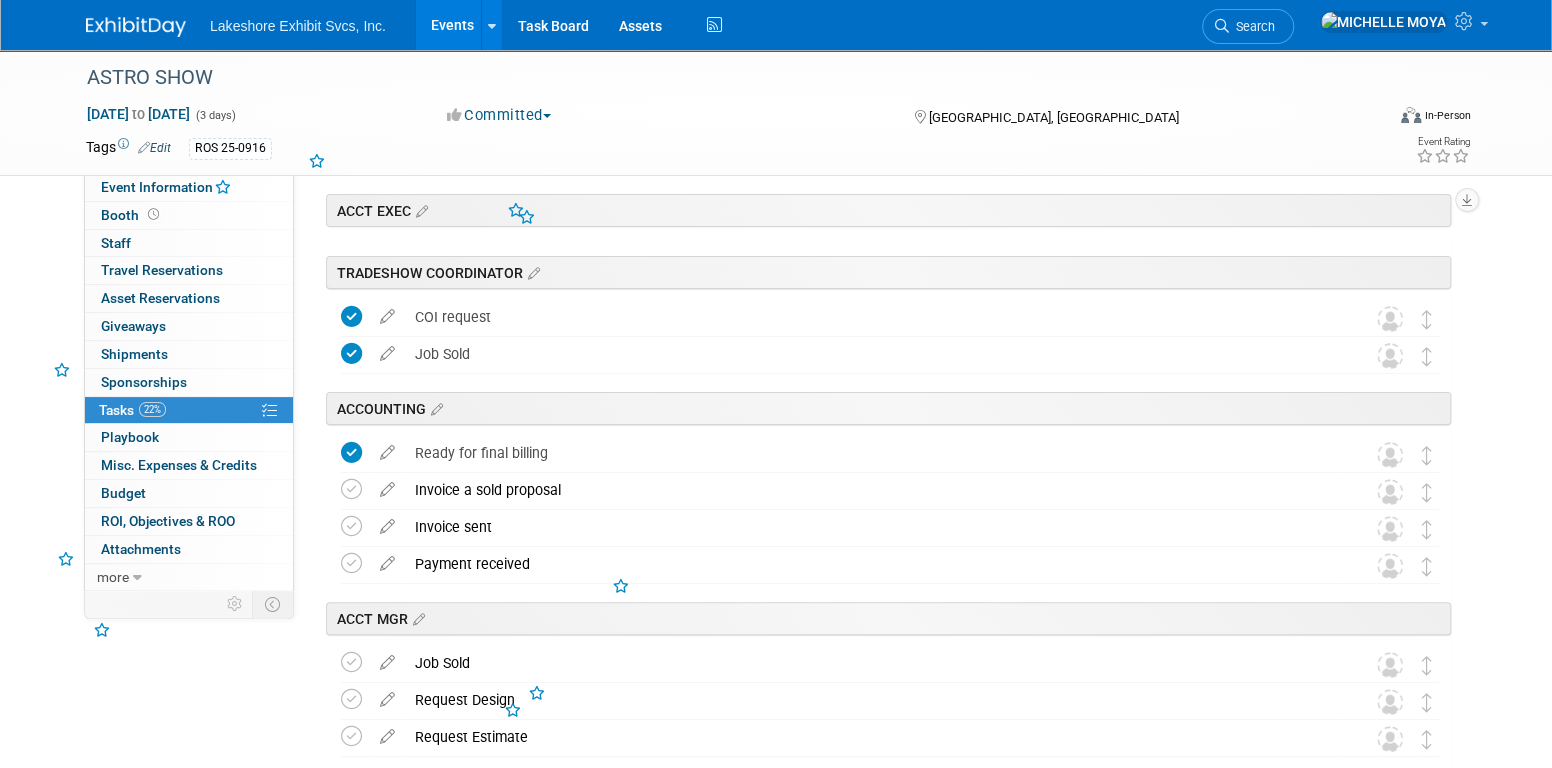 scroll, scrollTop: 100, scrollLeft: 0, axis: vertical 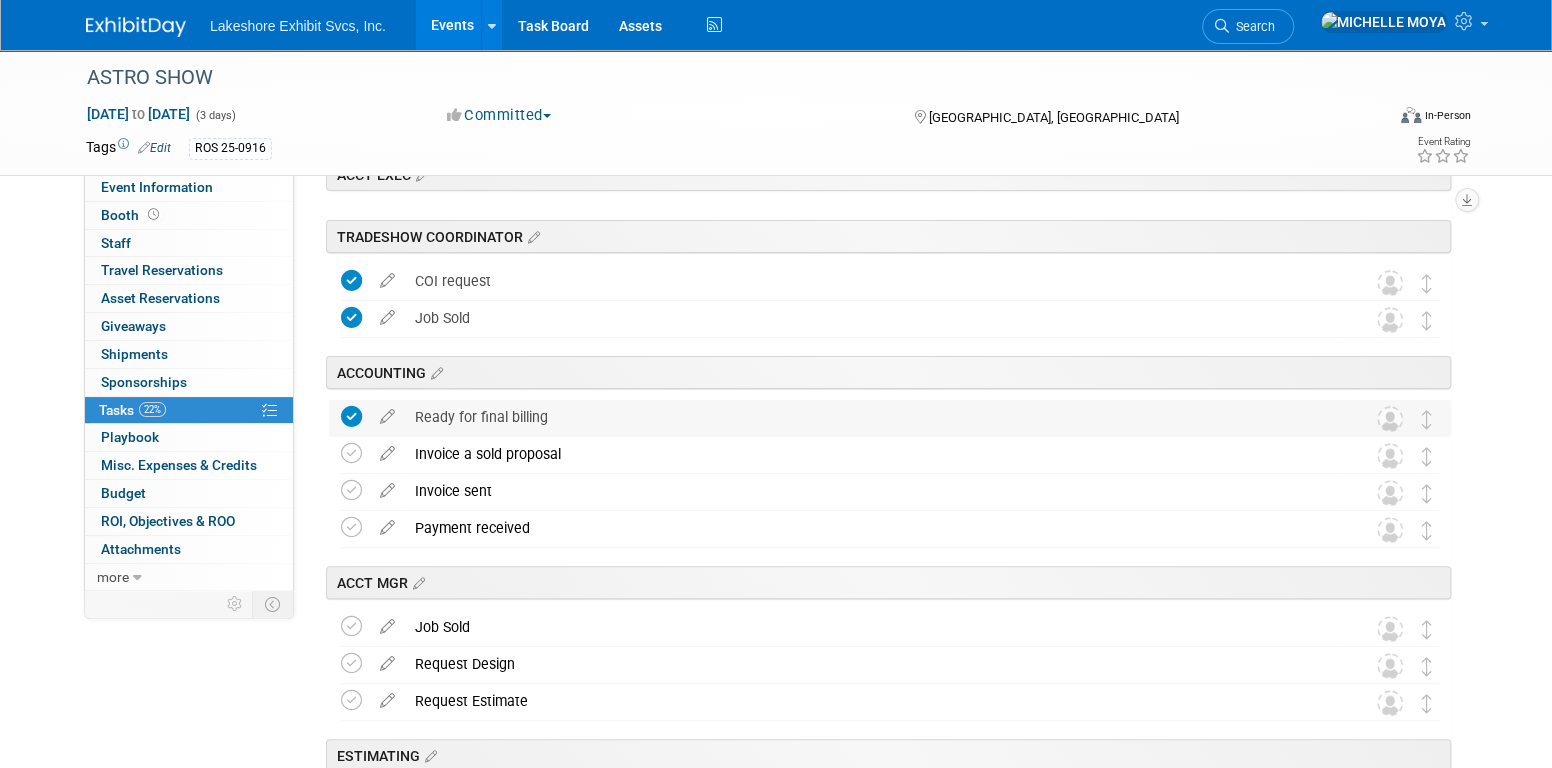 click at bounding box center [351, 416] 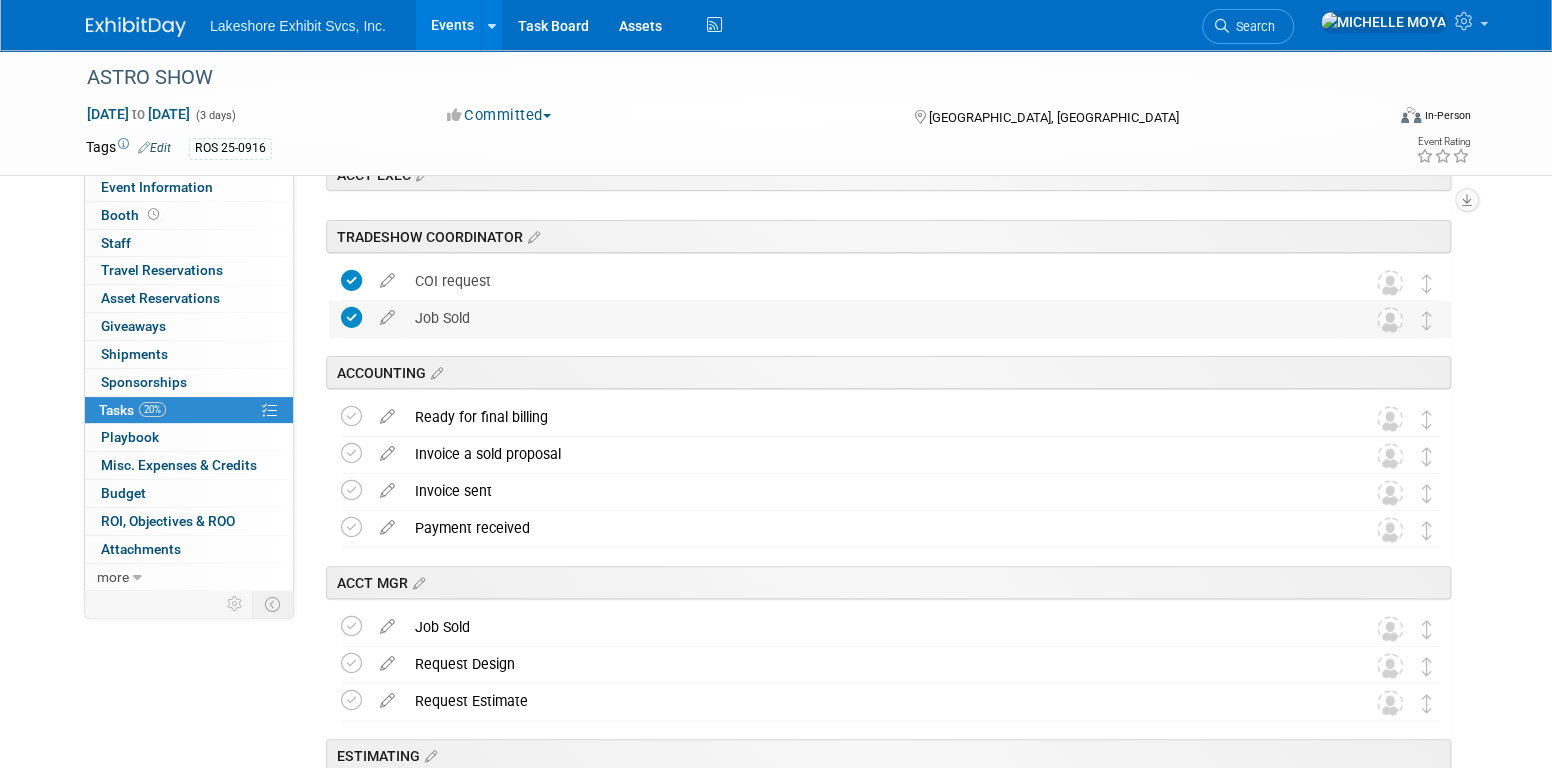 click at bounding box center [351, 317] 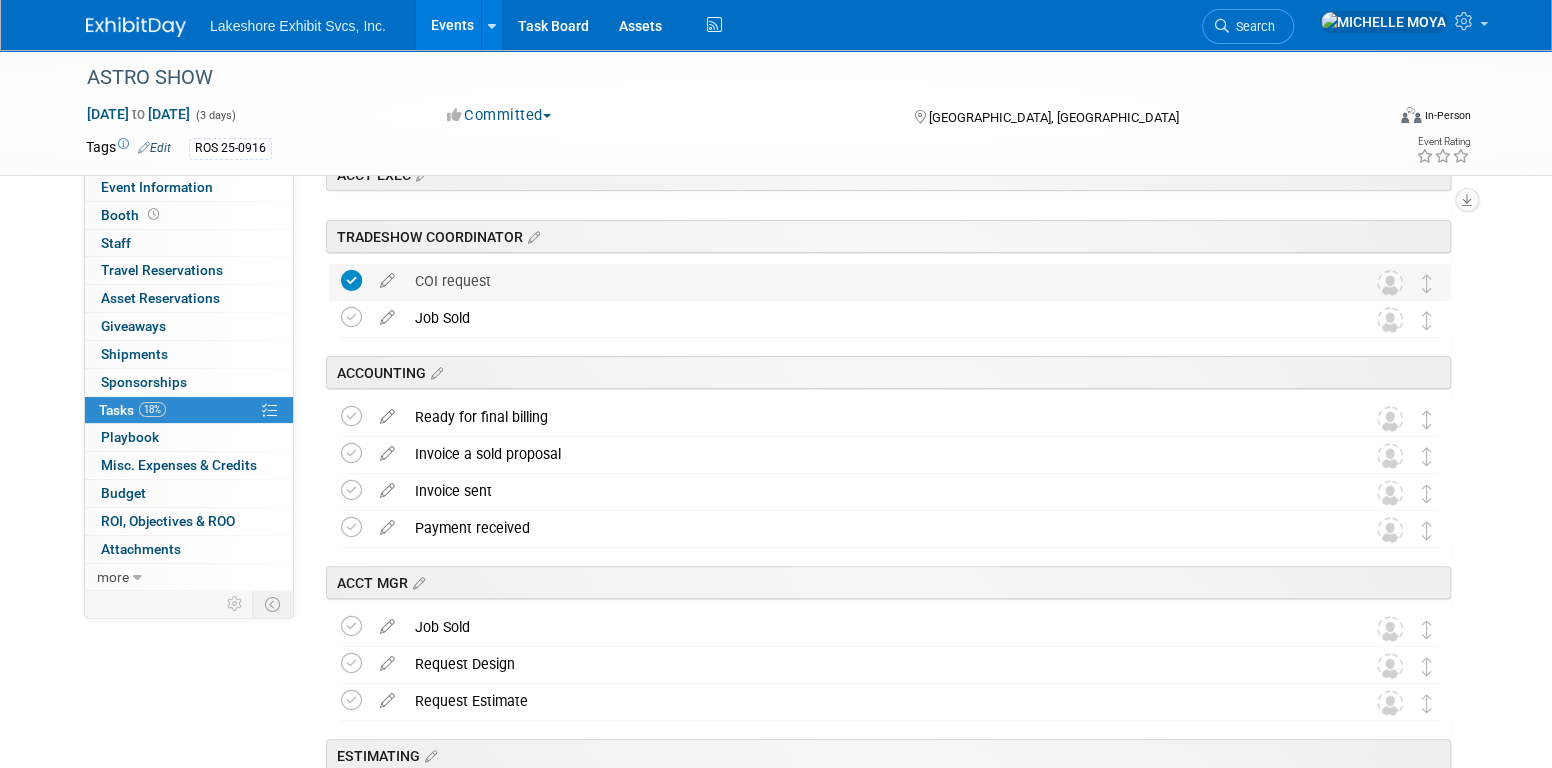 drag, startPoint x: 351, startPoint y: 282, endPoint x: 364, endPoint y: 291, distance: 15.811388 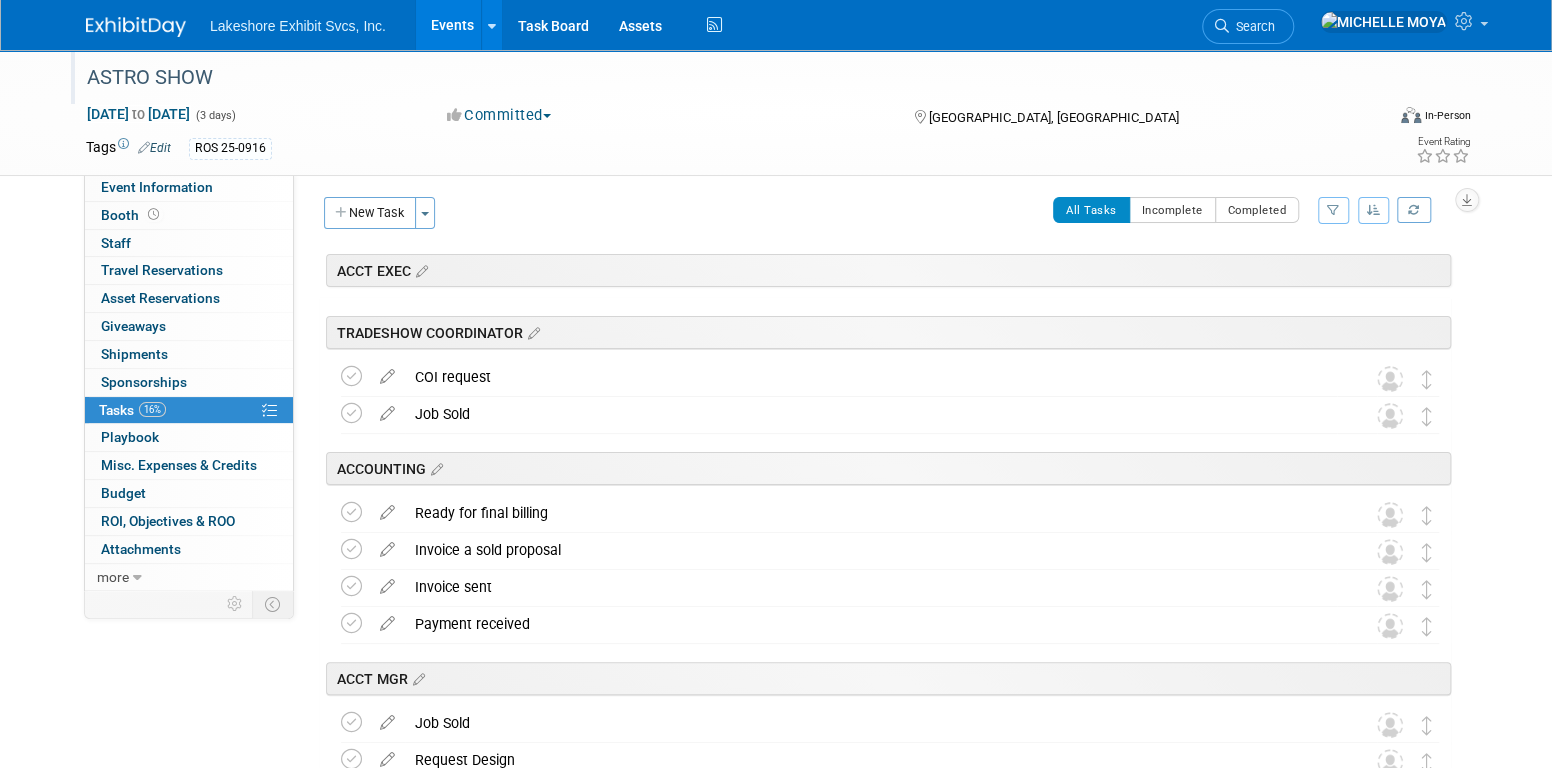 scroll, scrollTop: 0, scrollLeft: 0, axis: both 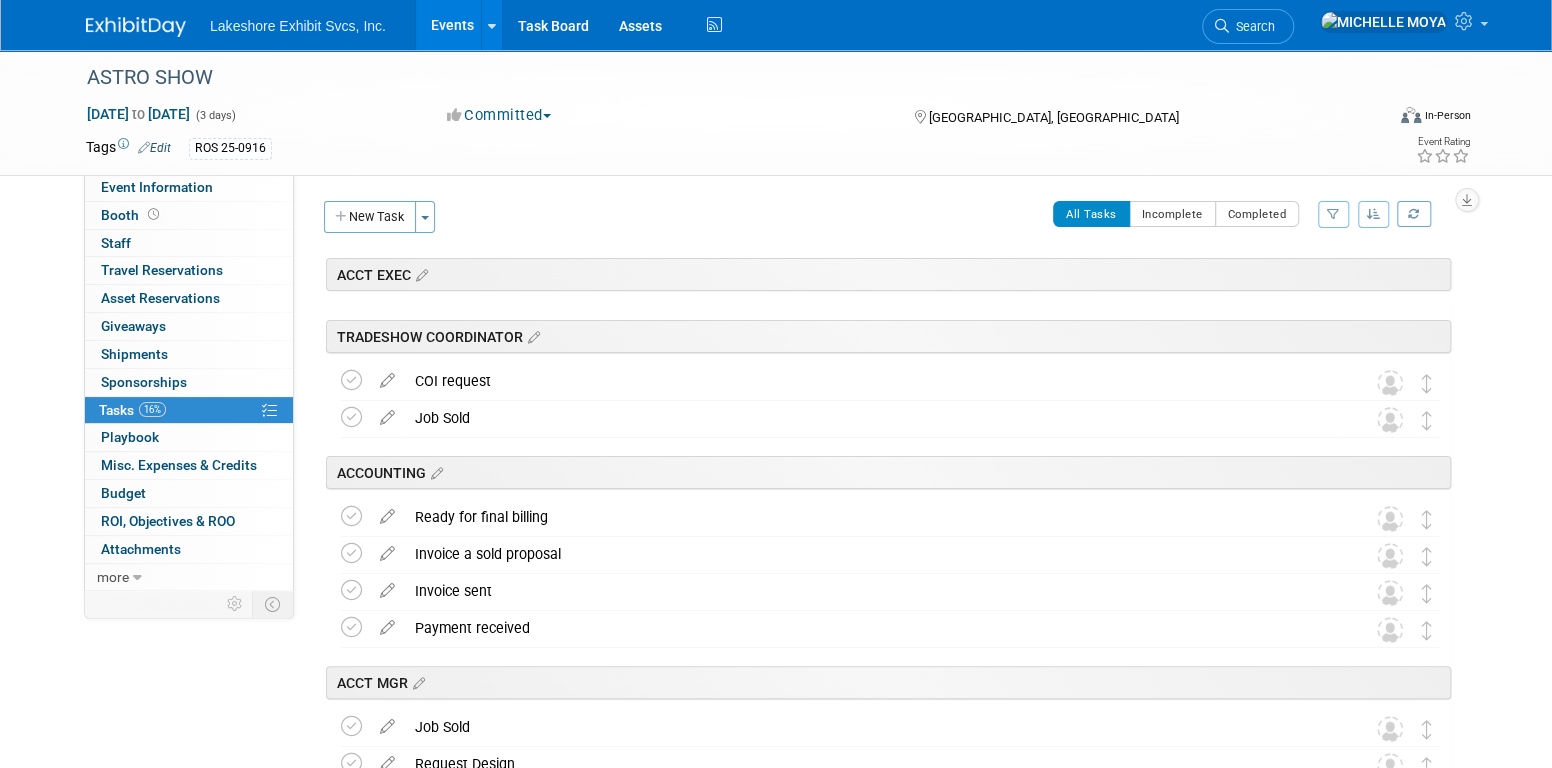 click on "Events" at bounding box center (452, 25) 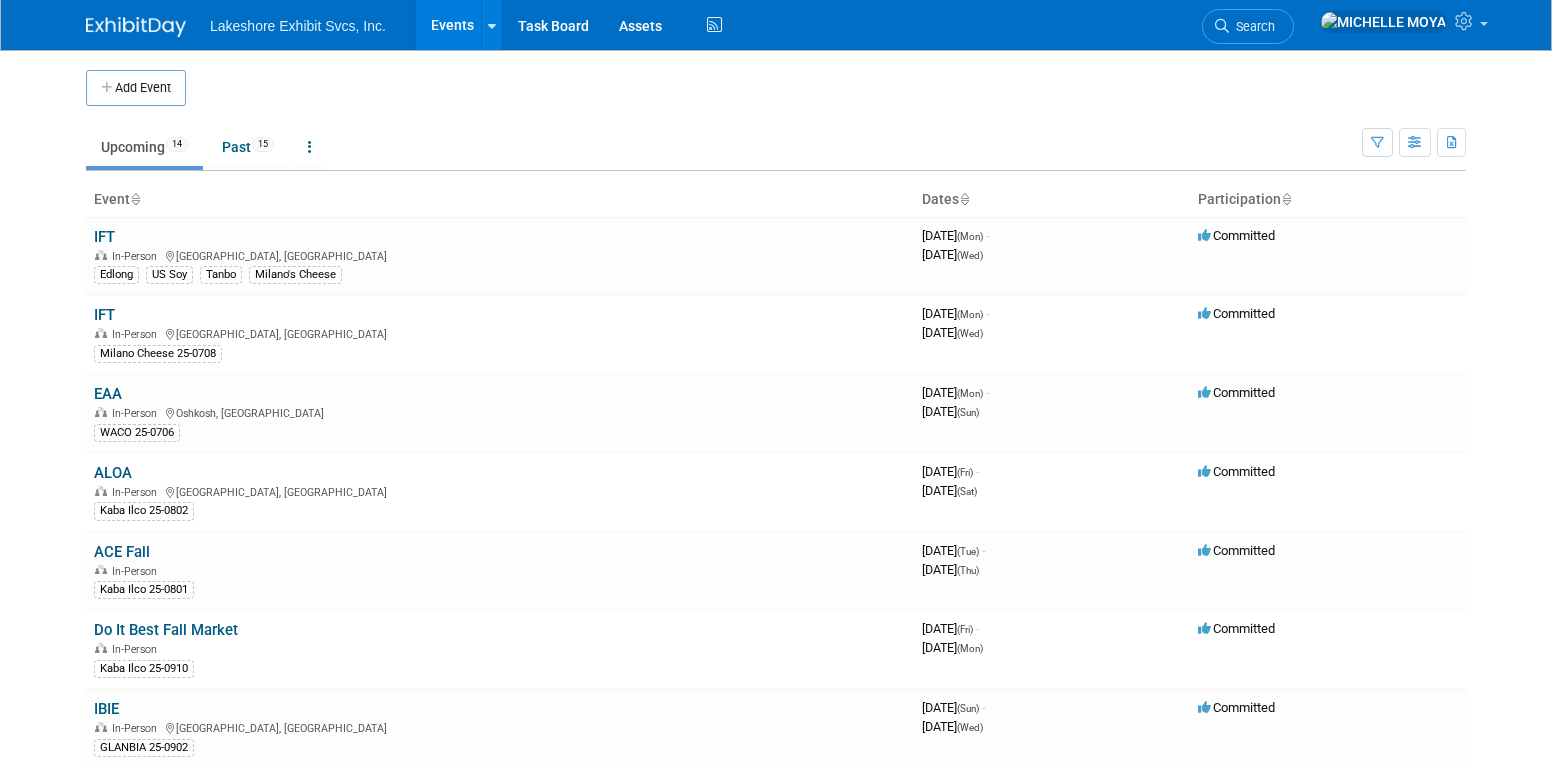 scroll, scrollTop: 0, scrollLeft: 0, axis: both 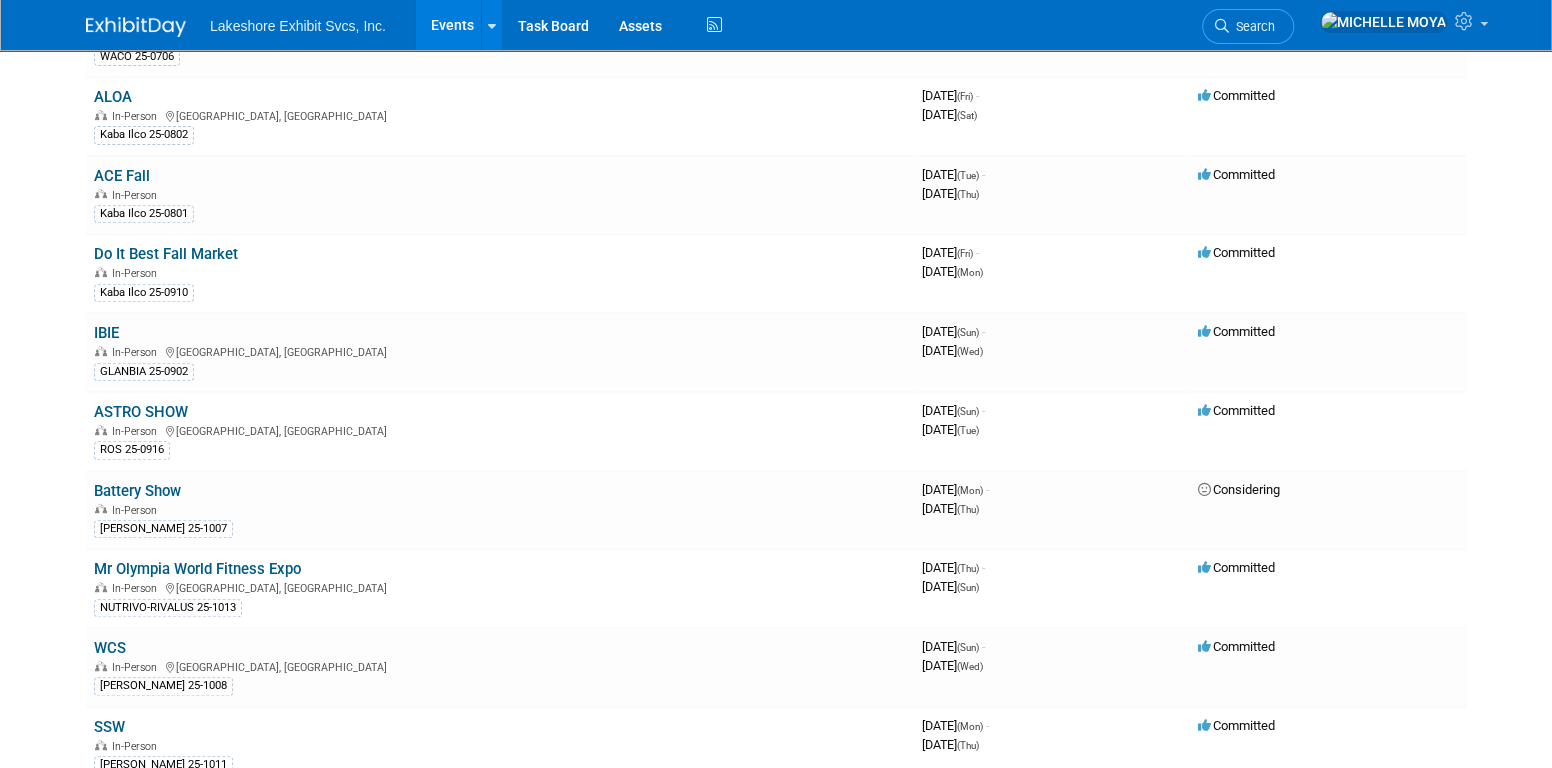 click on "Battery Show" at bounding box center [137, 491] 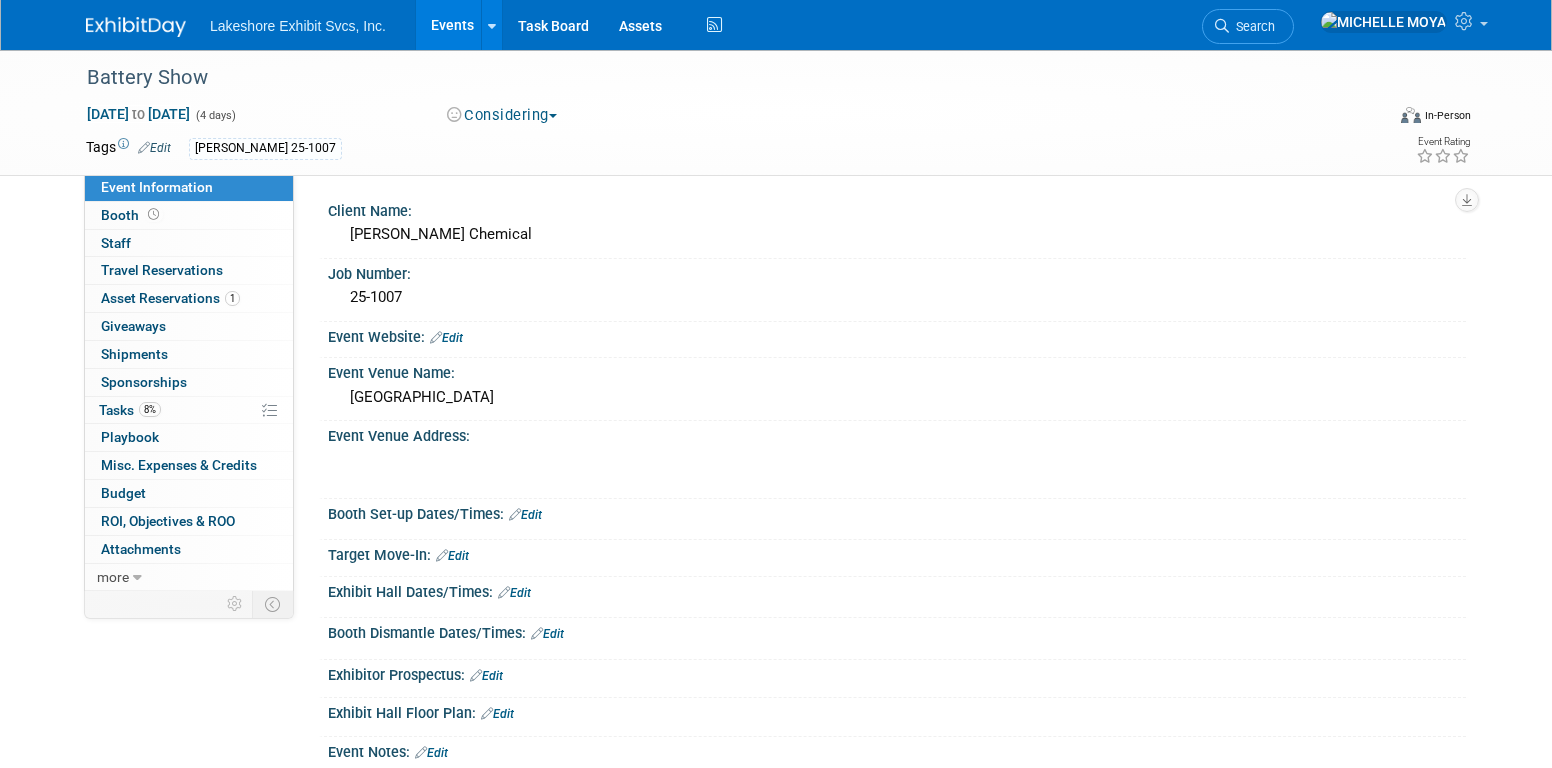 scroll, scrollTop: 0, scrollLeft: 0, axis: both 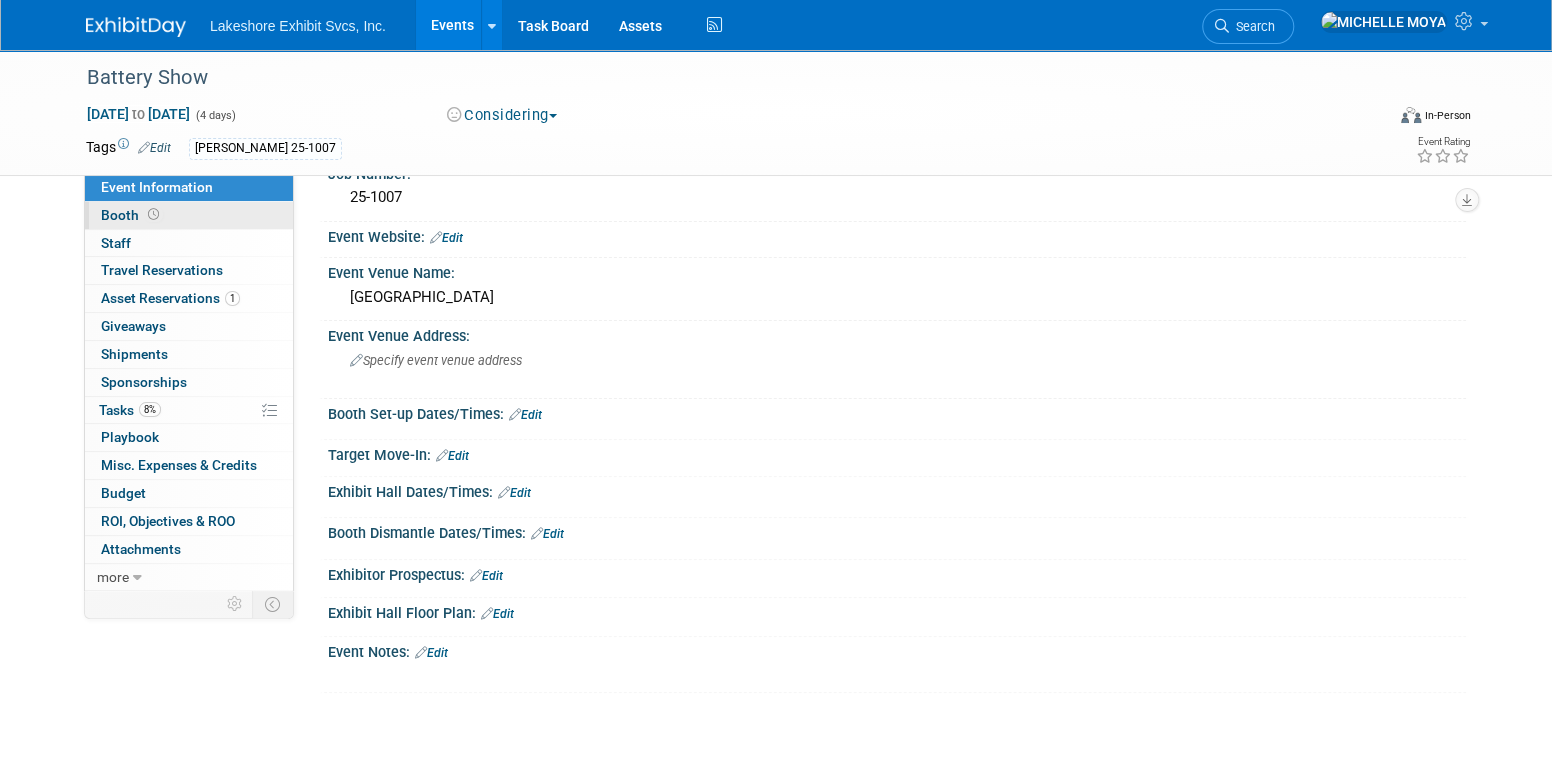 click on "Booth" at bounding box center [189, 215] 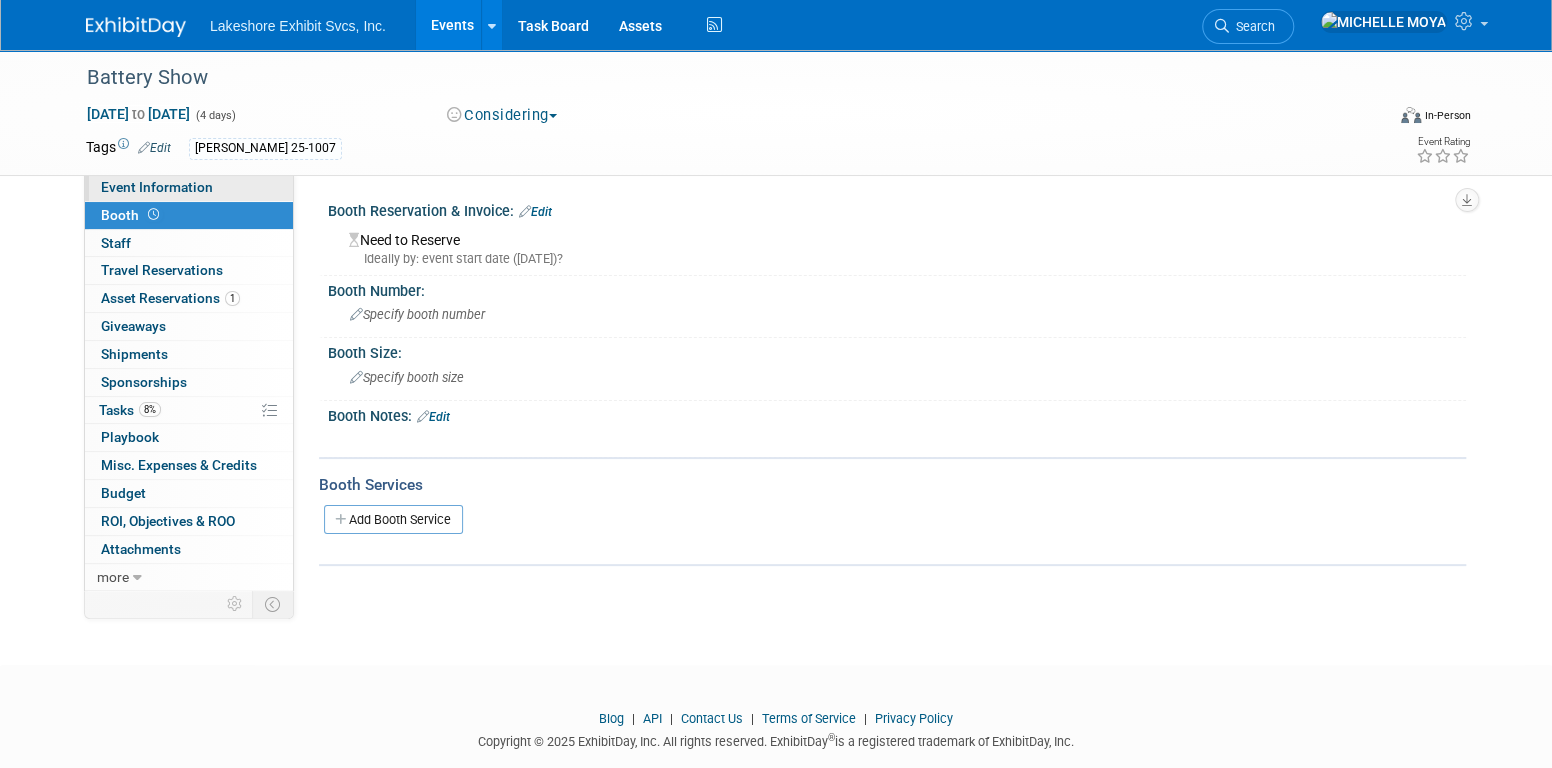 click on "Event Information" at bounding box center [157, 187] 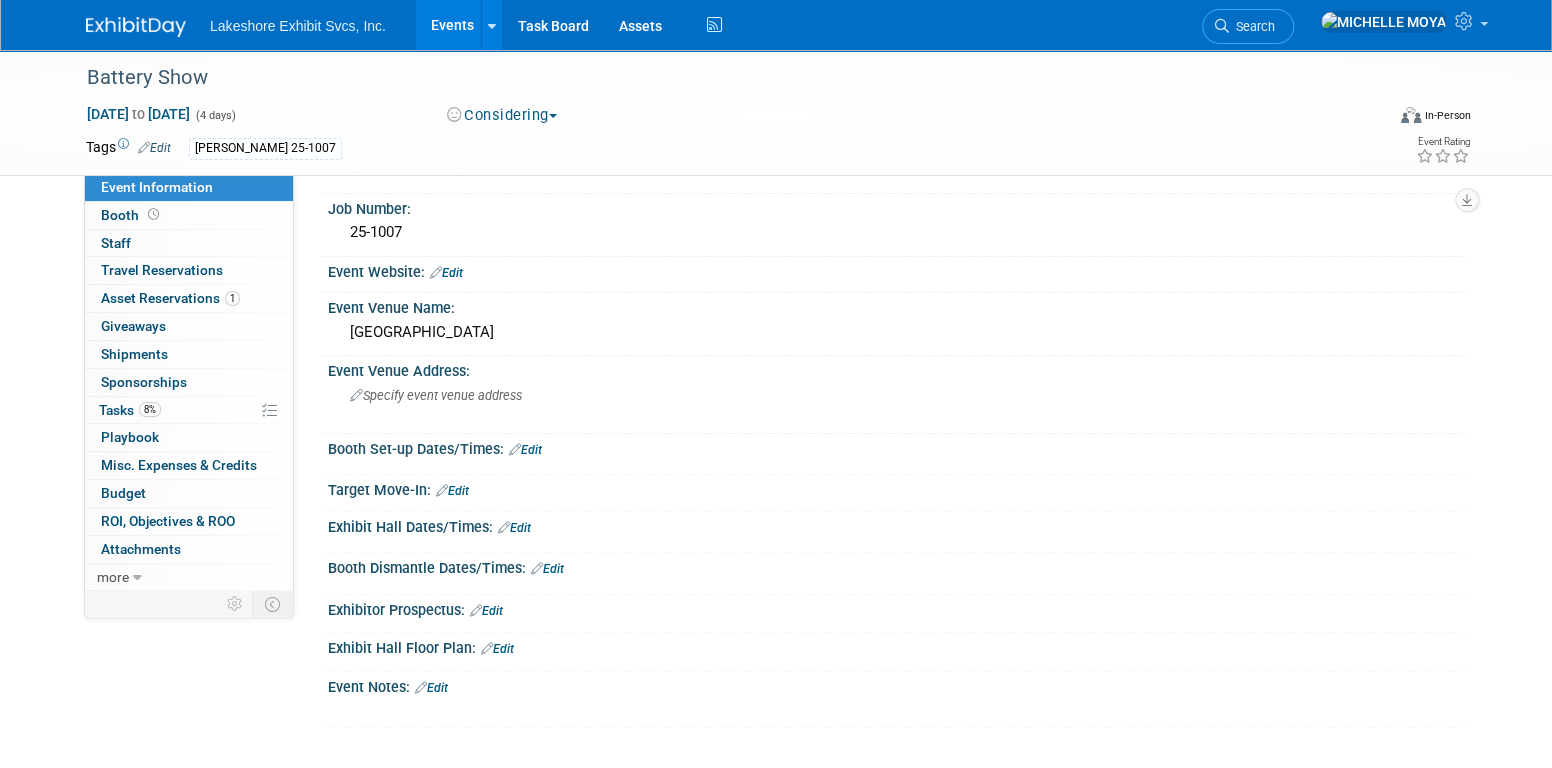 scroll, scrollTop: 100, scrollLeft: 0, axis: vertical 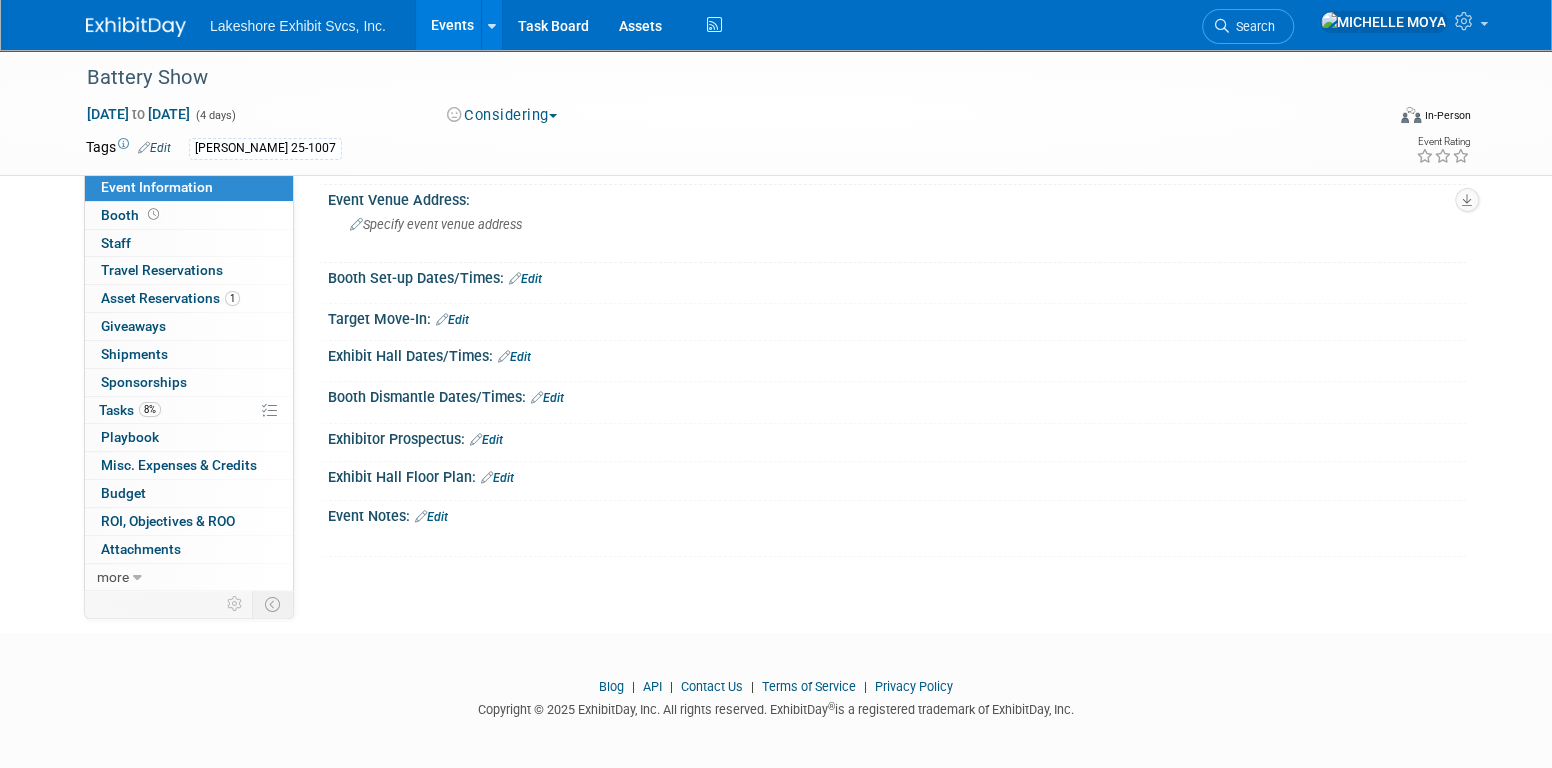 click on "Events" at bounding box center (452, 25) 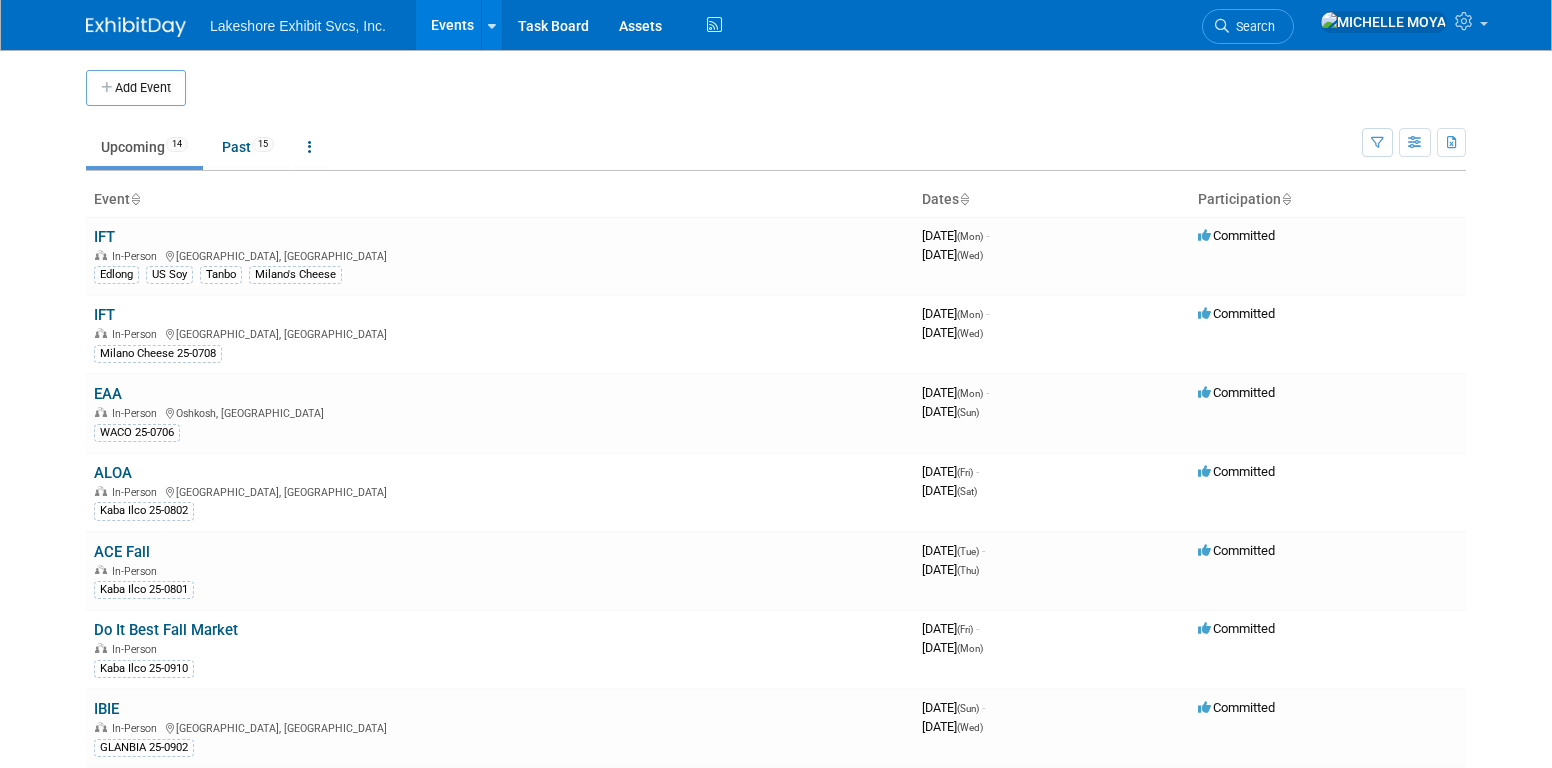 scroll, scrollTop: 0, scrollLeft: 0, axis: both 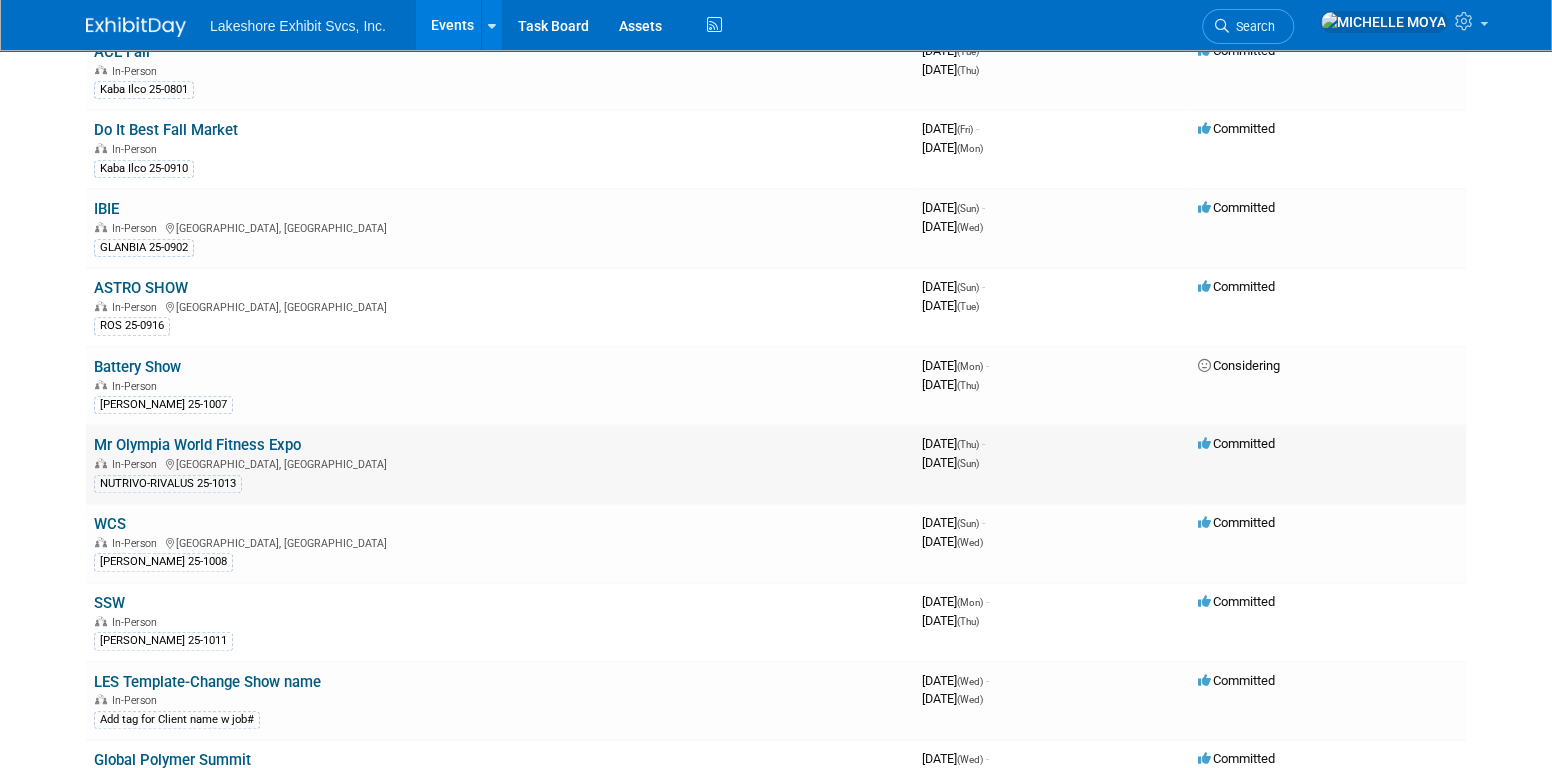 click on "Mr Olympia World Fitness Expo
In-Person
[GEOGRAPHIC_DATA], [GEOGRAPHIC_DATA]
NUTRIVO-RIVALUS 25-1013" at bounding box center (500, 464) 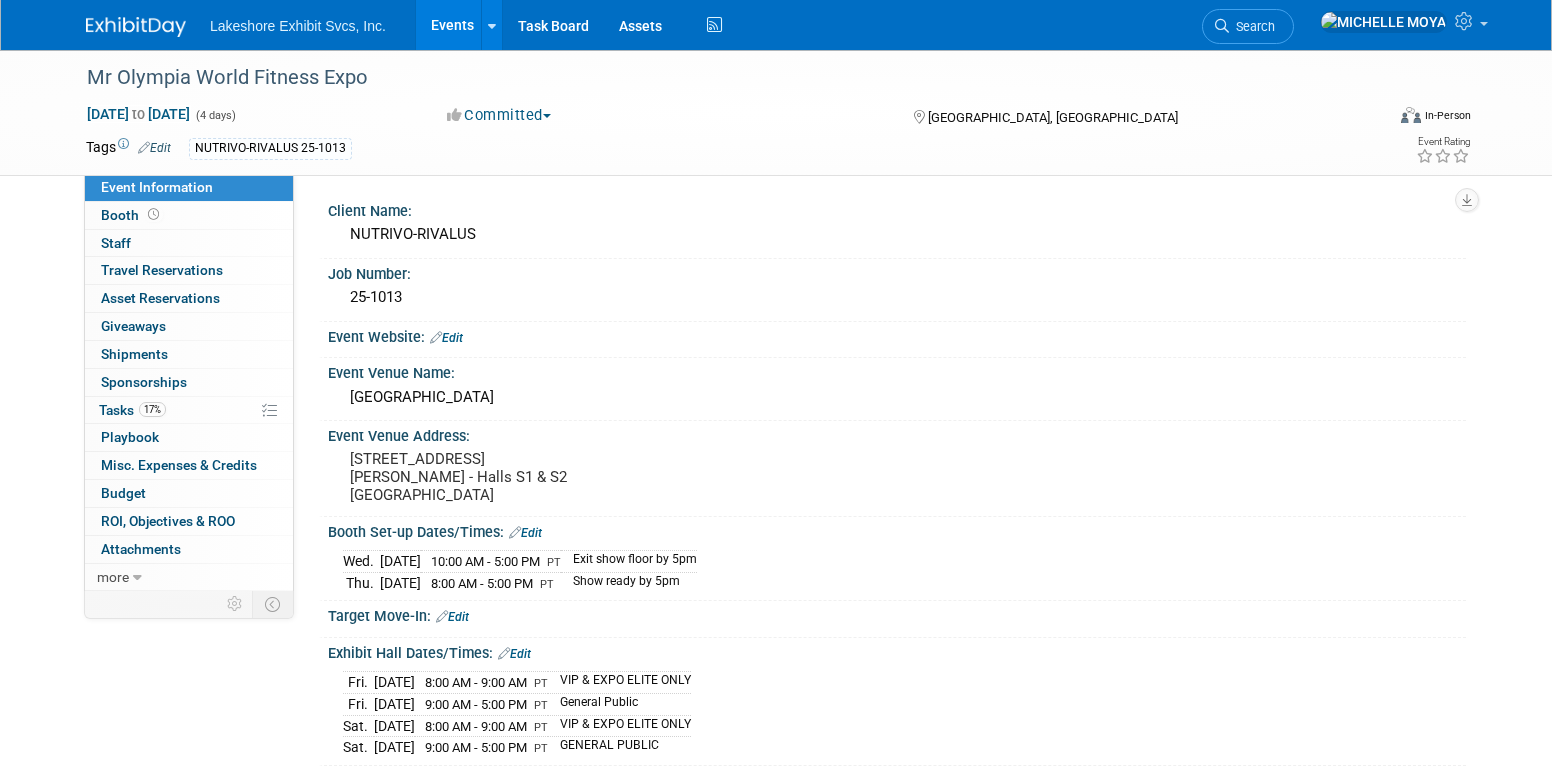scroll, scrollTop: 0, scrollLeft: 0, axis: both 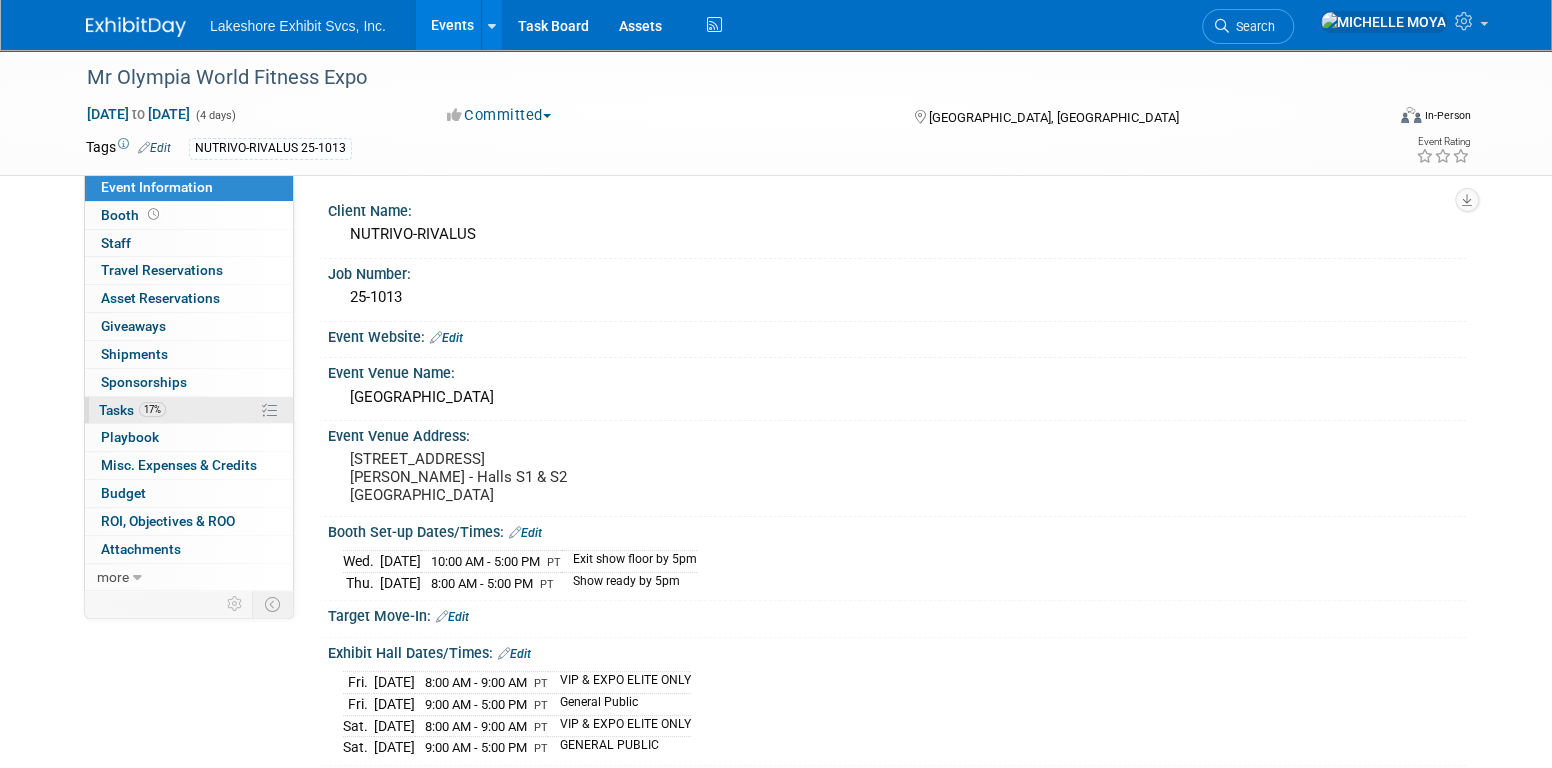 click on "17%
Tasks 17%" at bounding box center [189, 410] 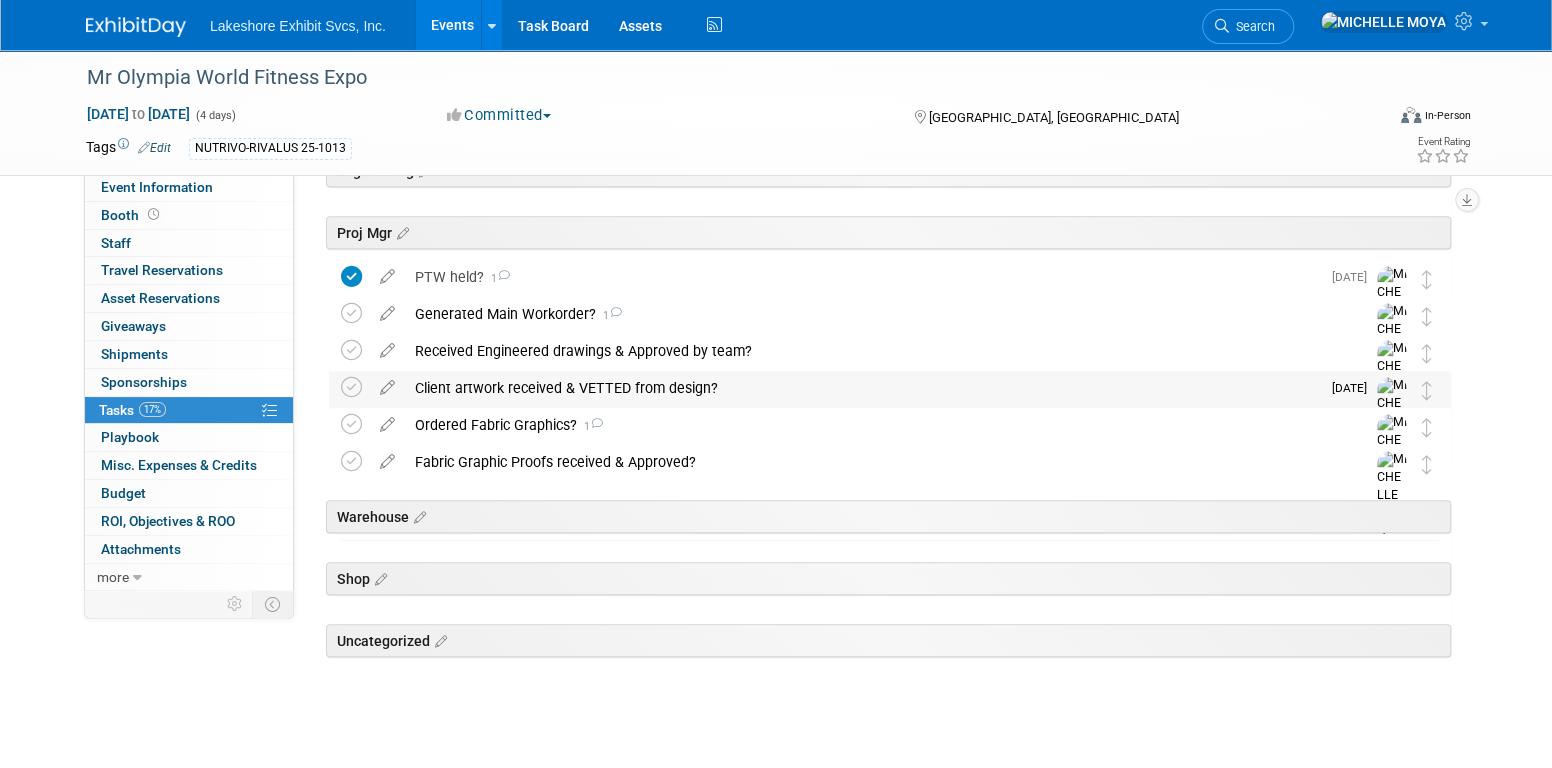 scroll, scrollTop: 372, scrollLeft: 0, axis: vertical 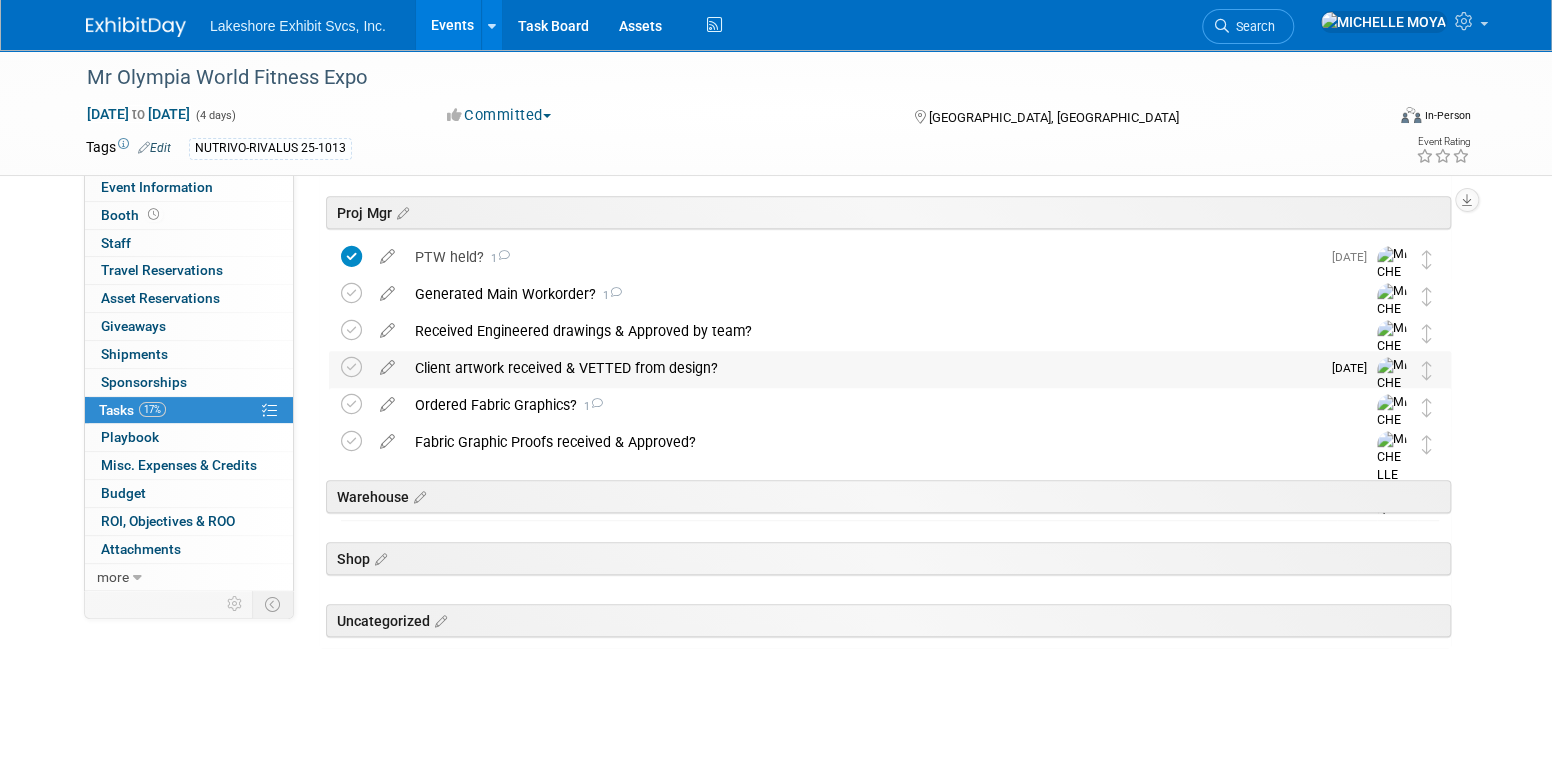 click on "Client artwork received & VETTED from design?" at bounding box center [862, 368] 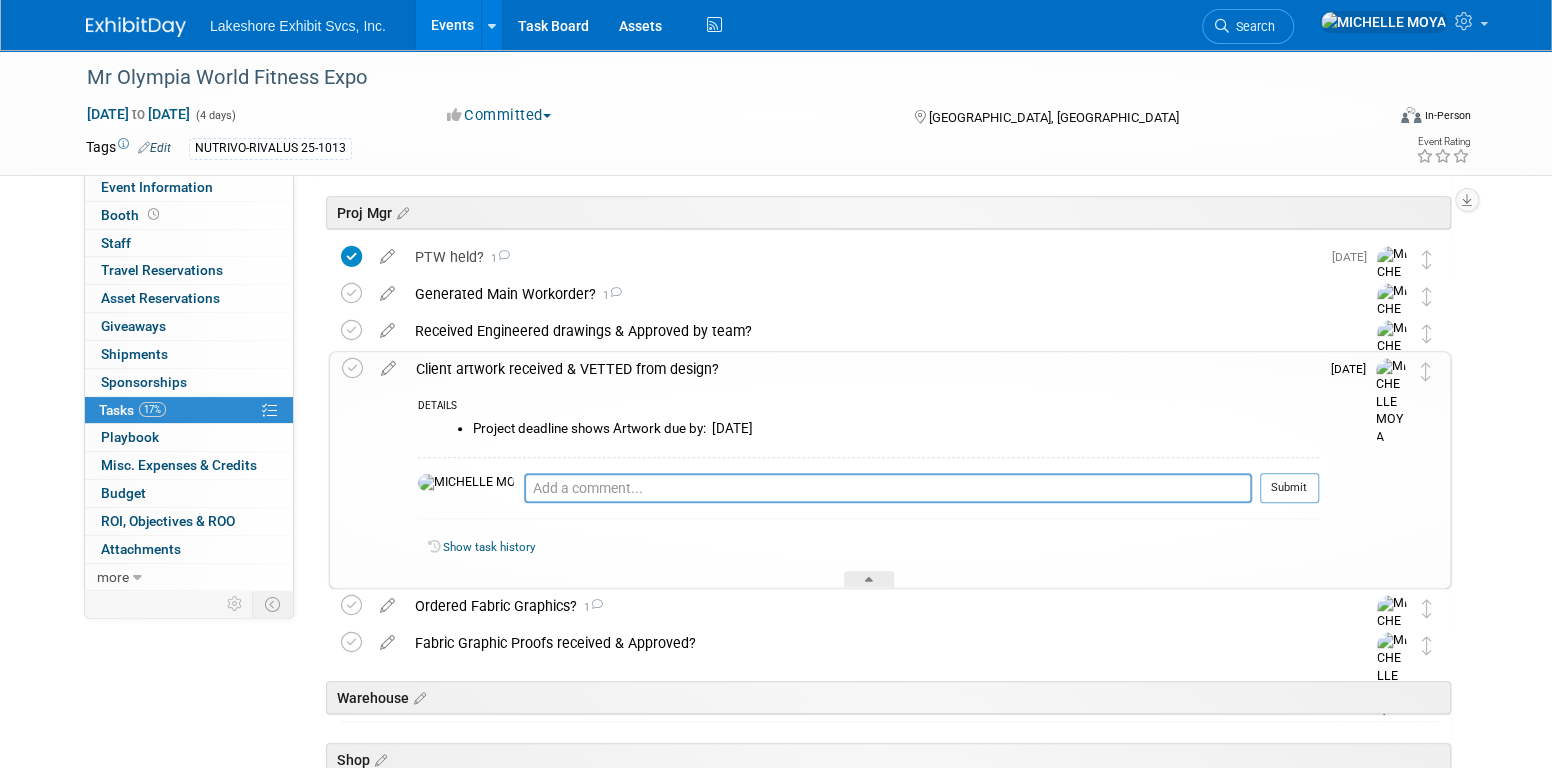 click on "Client artwork received & VETTED from design?" at bounding box center [862, 369] 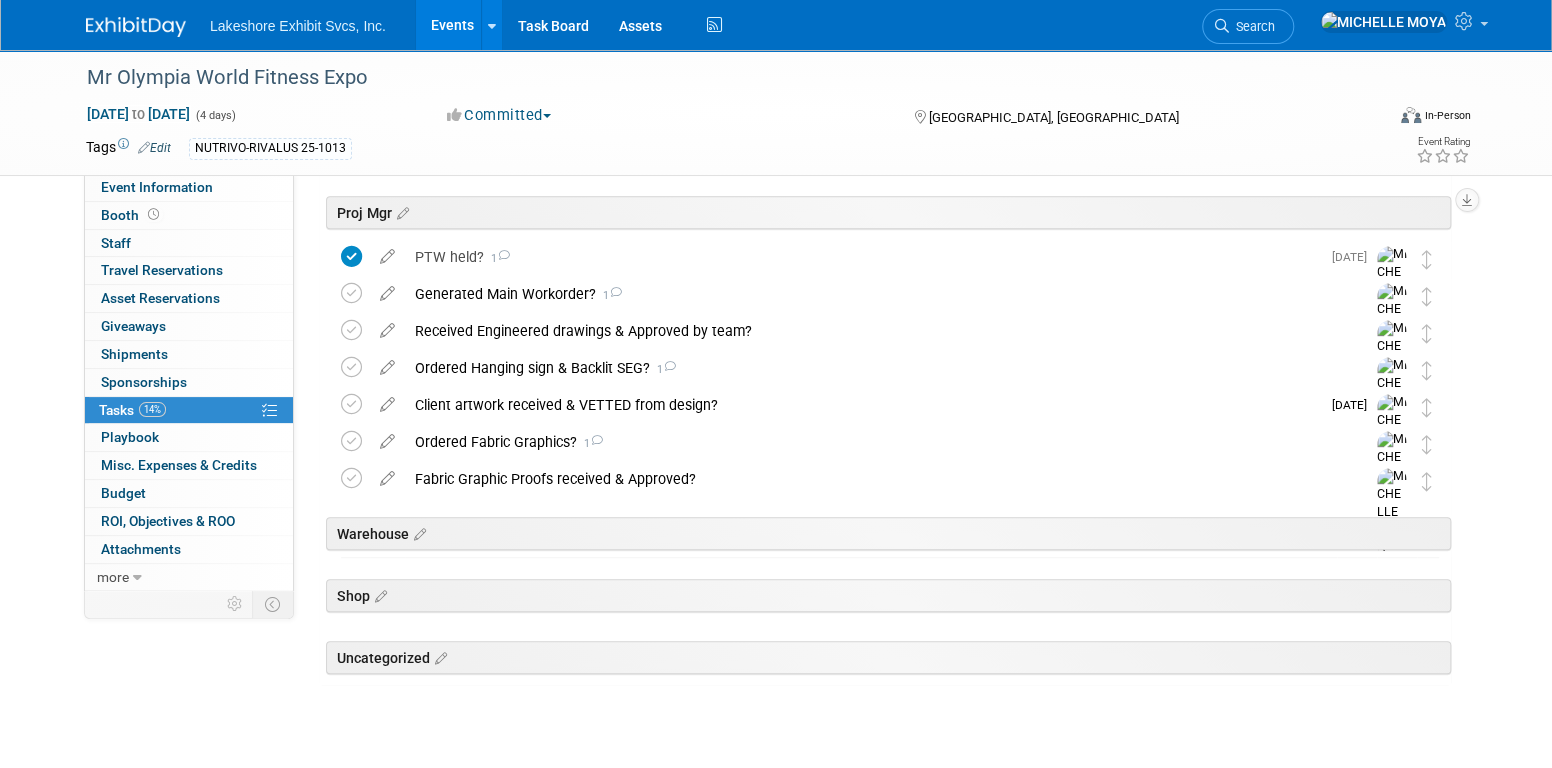 scroll, scrollTop: 174, scrollLeft: 0, axis: vertical 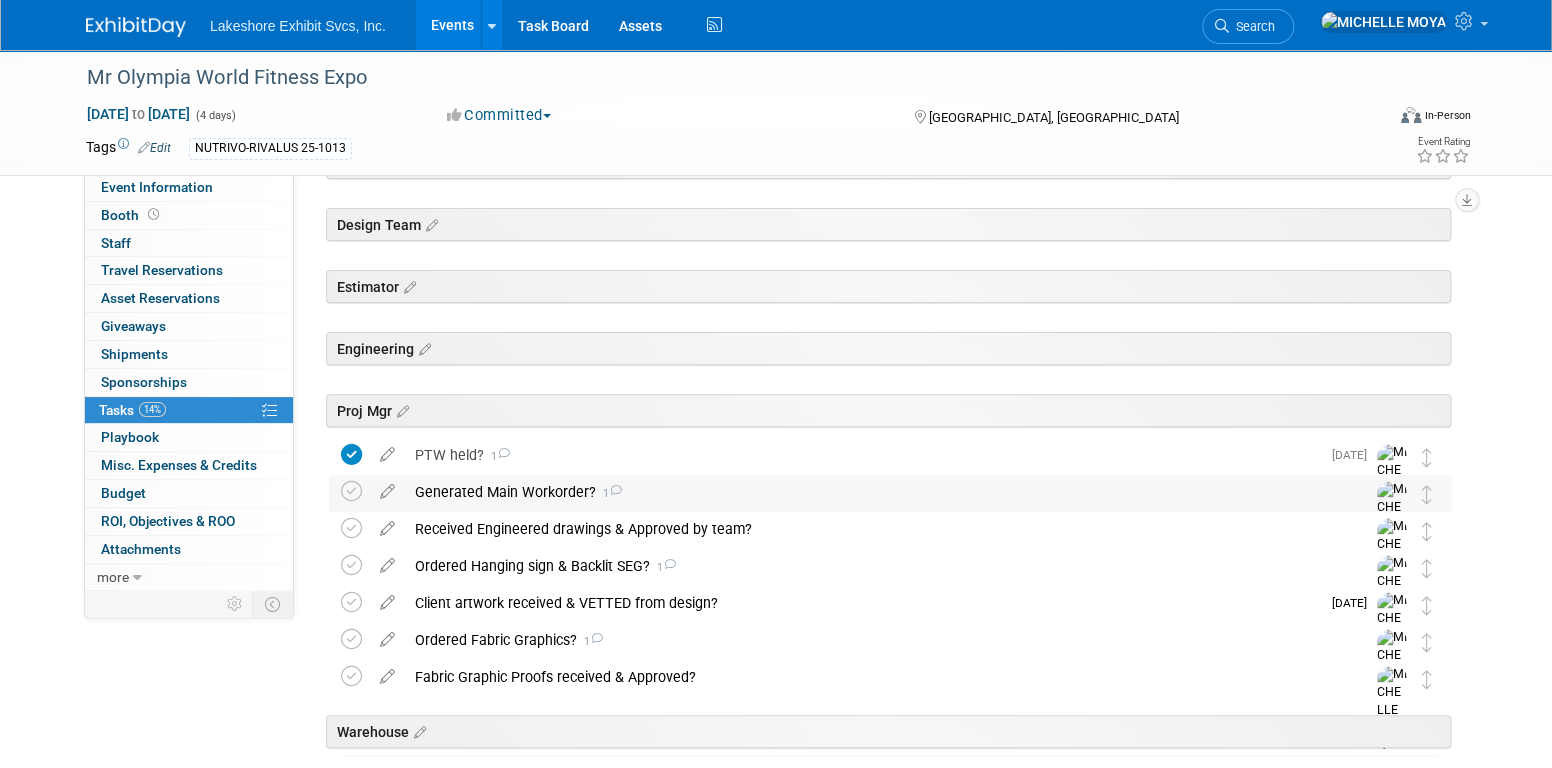click on "Generated Main Workorder?
1" at bounding box center (871, 492) 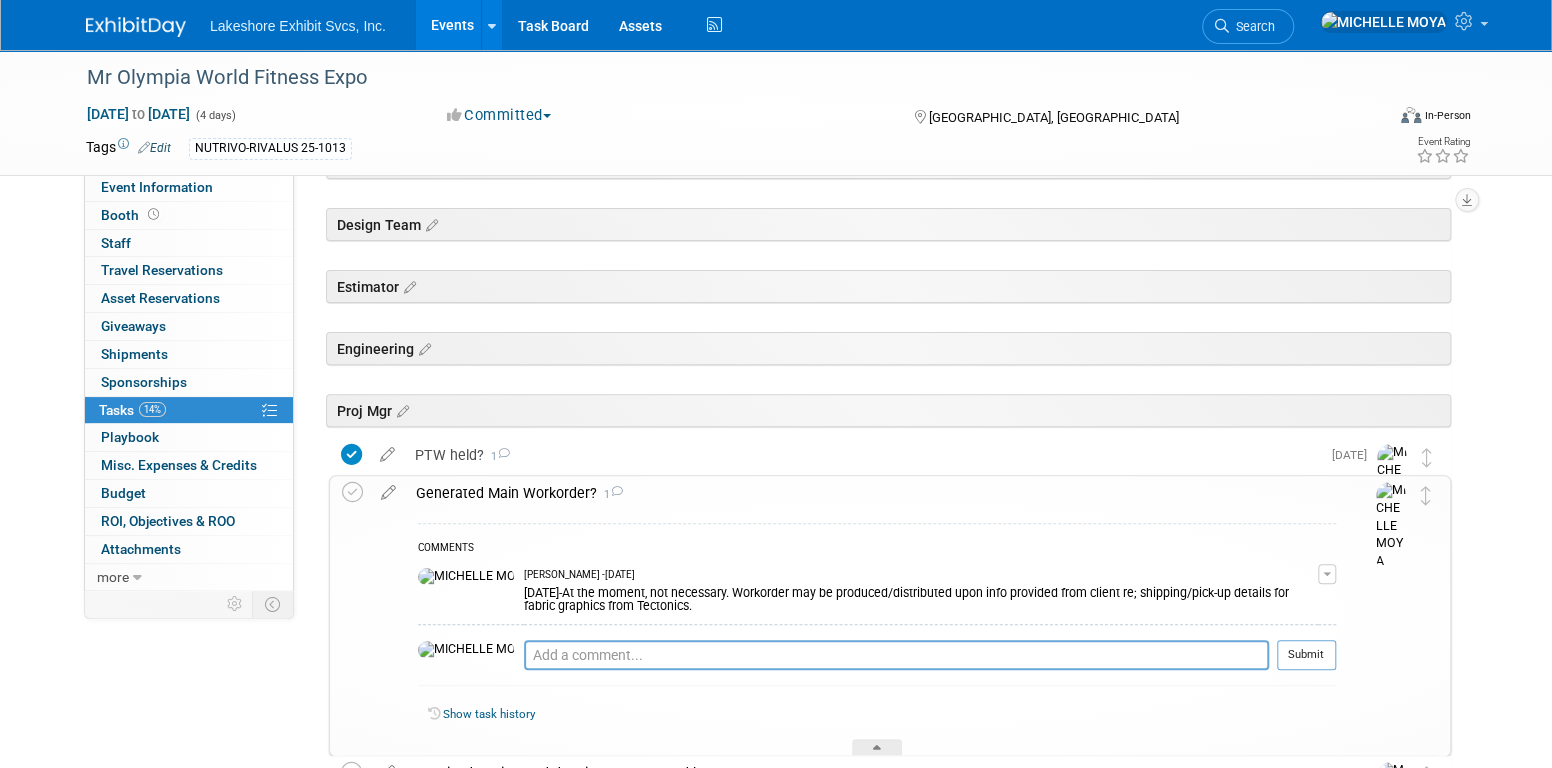 click on "Generated Main Workorder?
1" at bounding box center [871, 493] 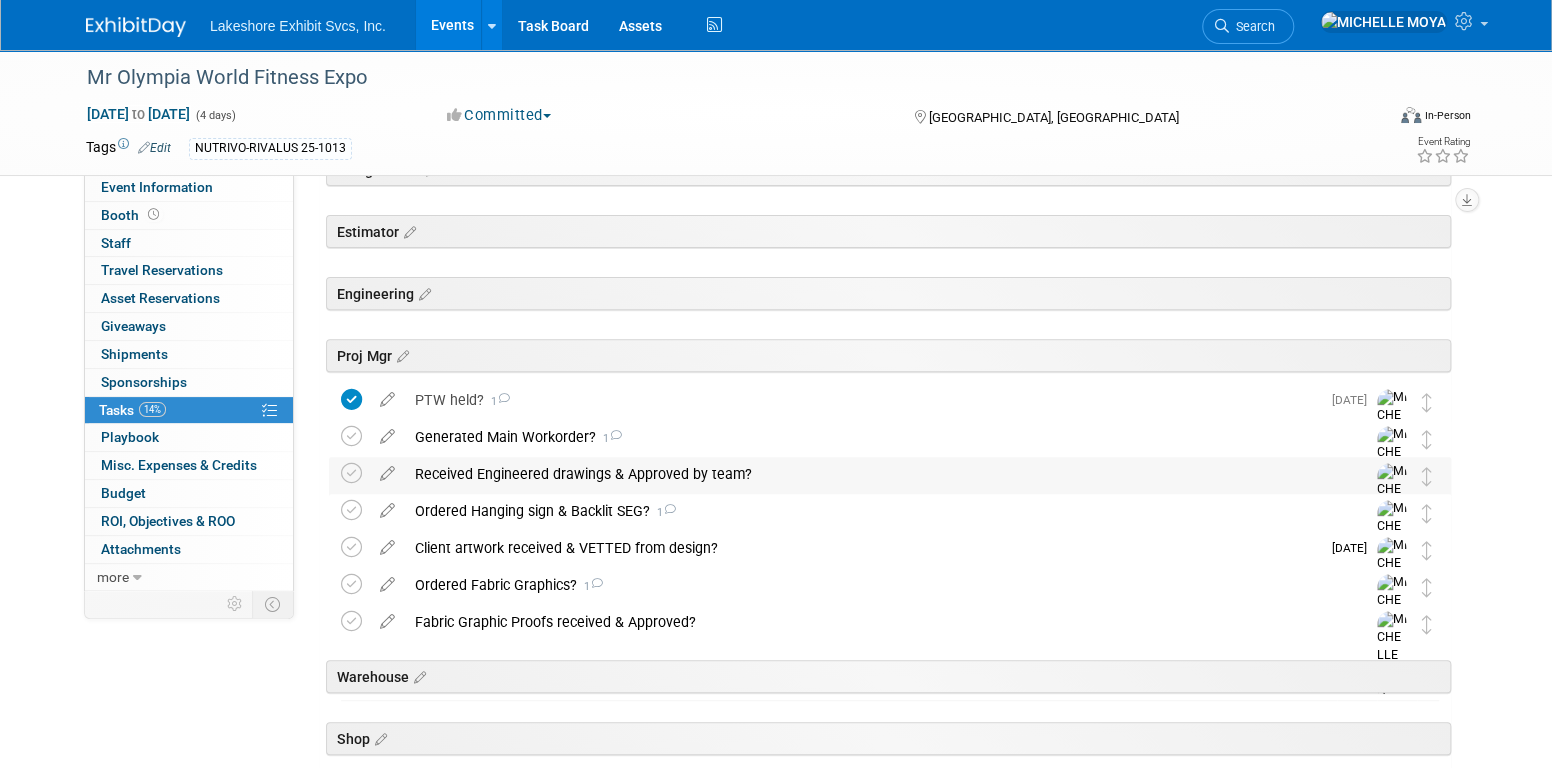 scroll, scrollTop: 274, scrollLeft: 0, axis: vertical 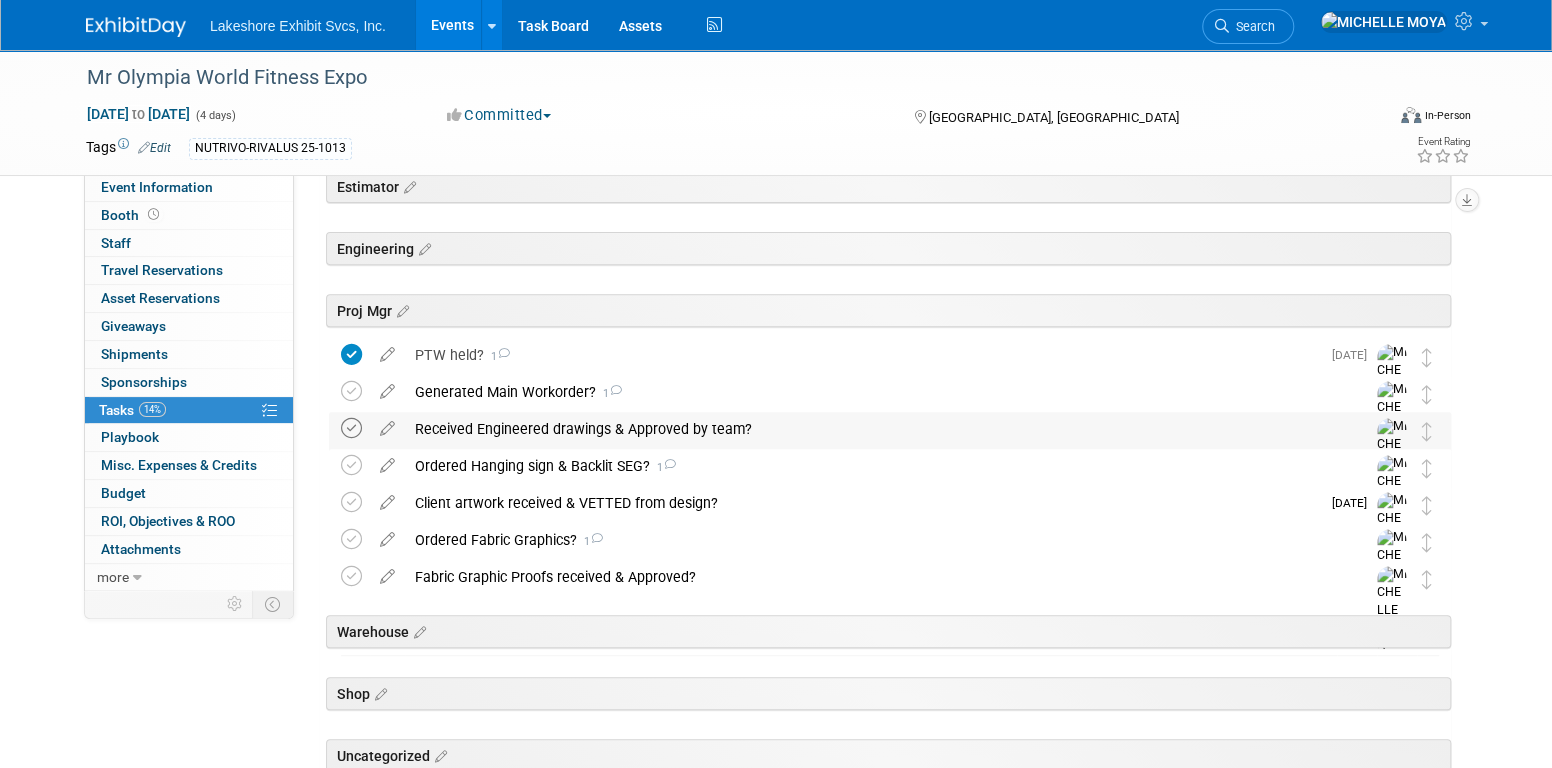 click at bounding box center (351, 428) 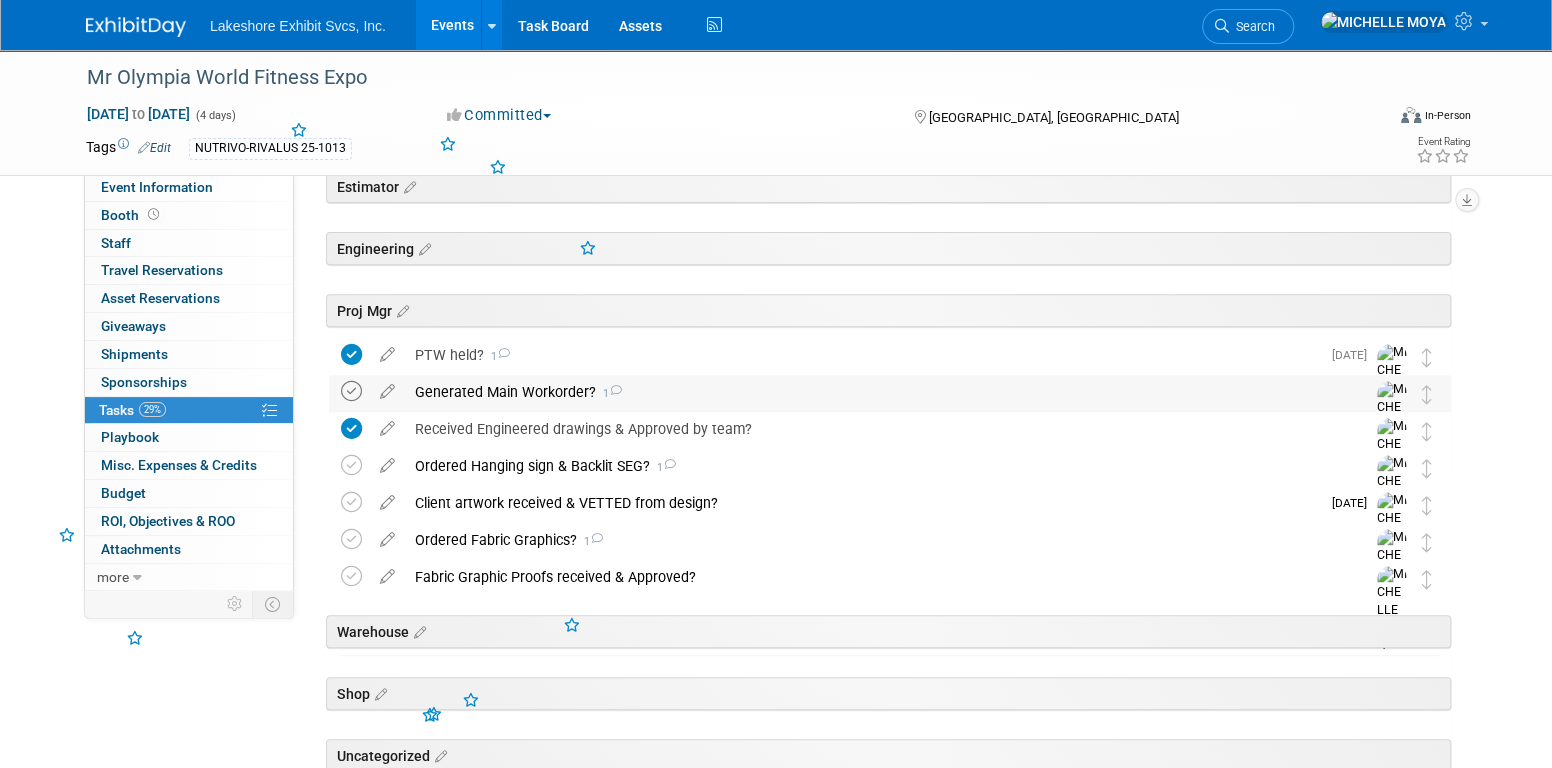 click at bounding box center (351, 391) 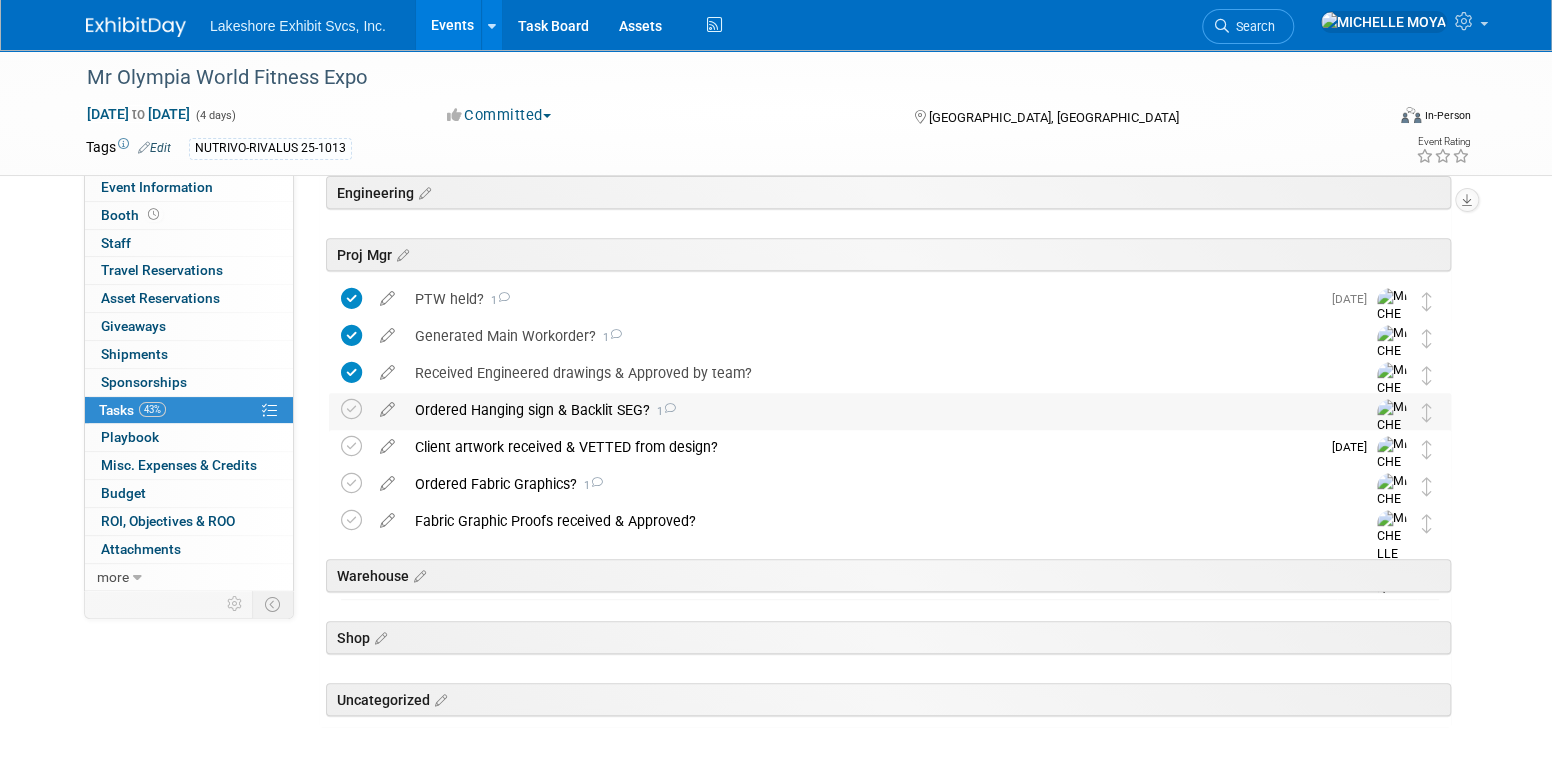 scroll, scrollTop: 374, scrollLeft: 0, axis: vertical 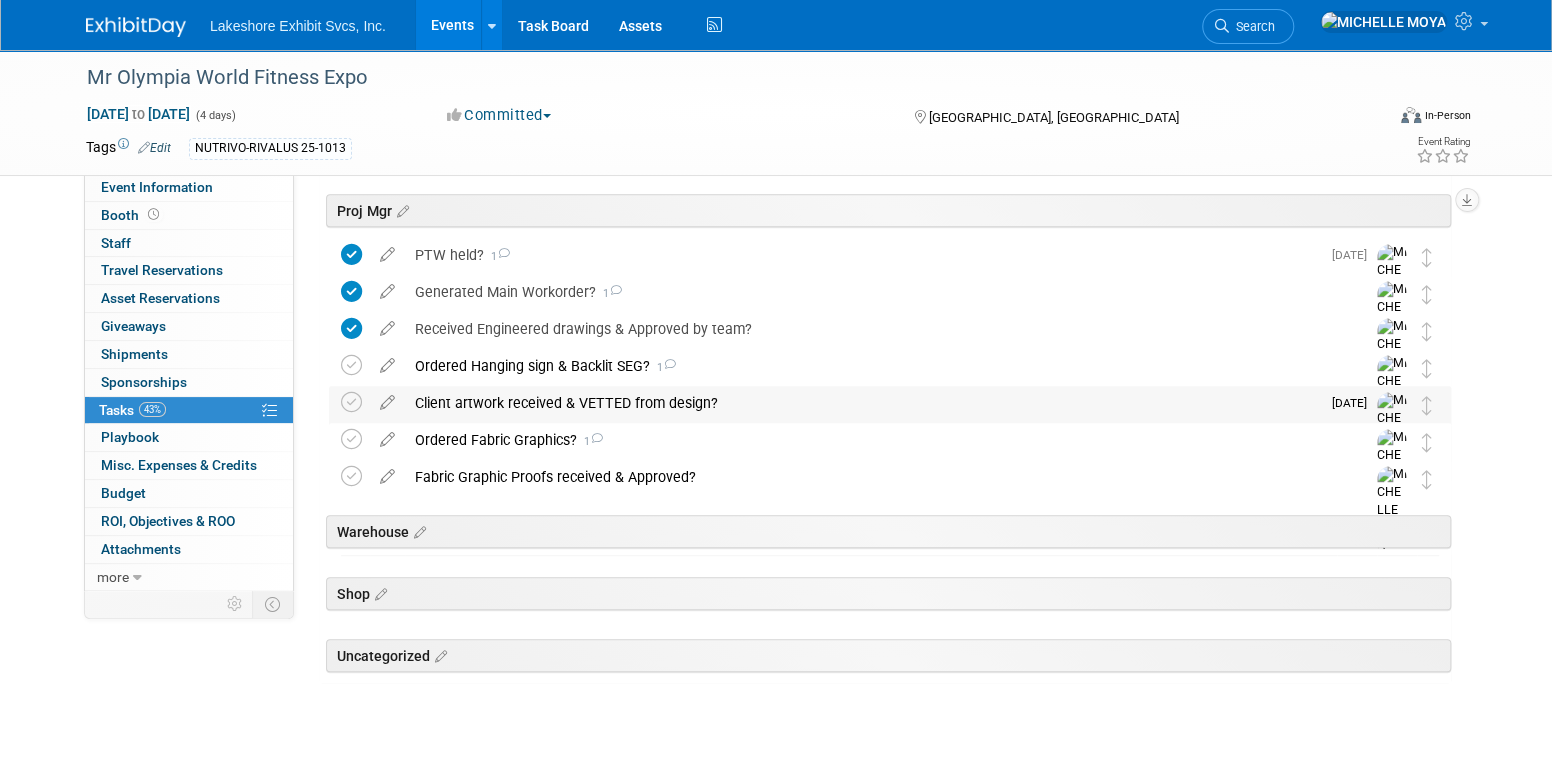click on "Client artwork received & VETTED from design?" at bounding box center (862, 403) 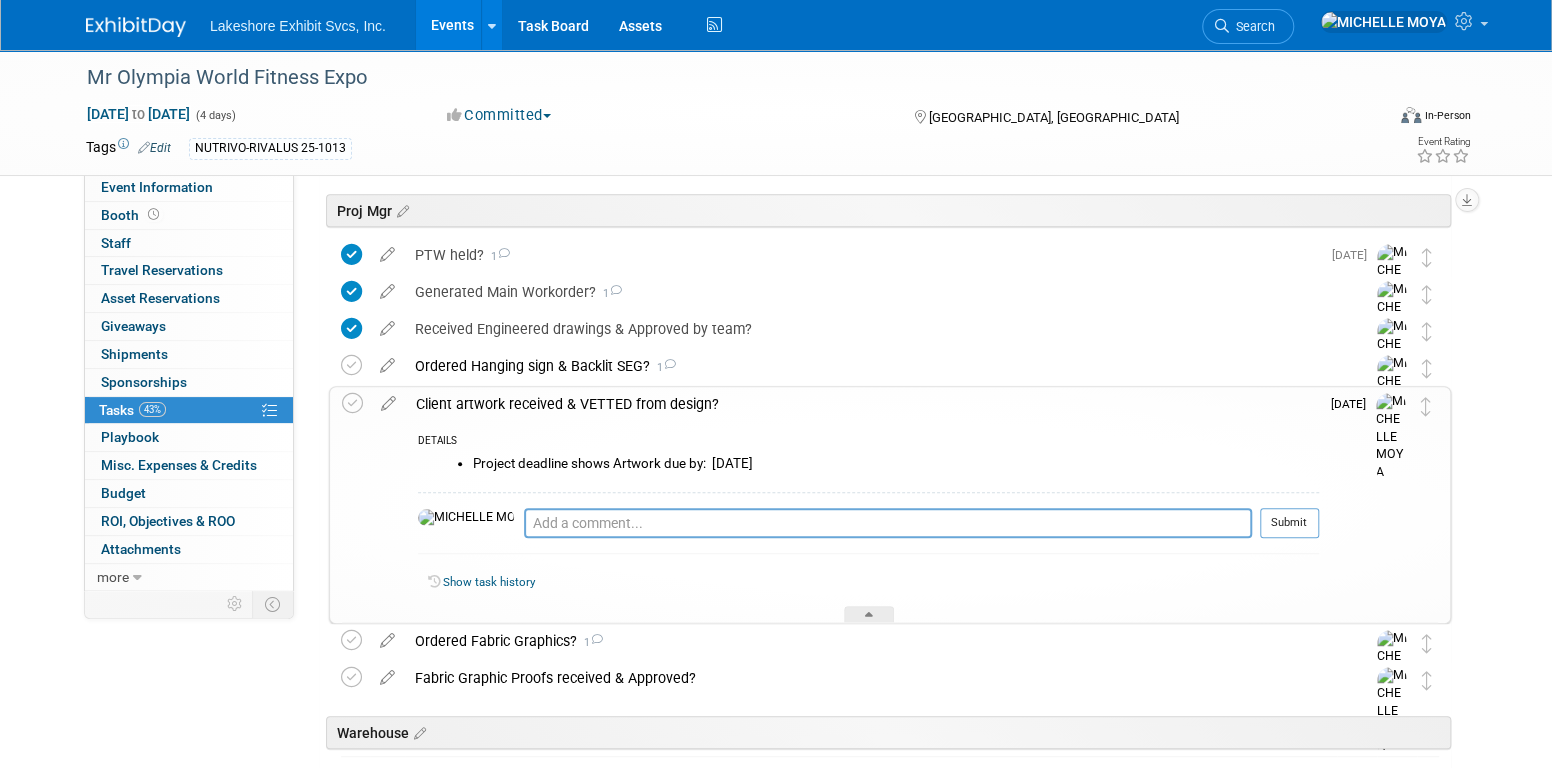 click on "Client artwork received & VETTED from design?" at bounding box center (862, 404) 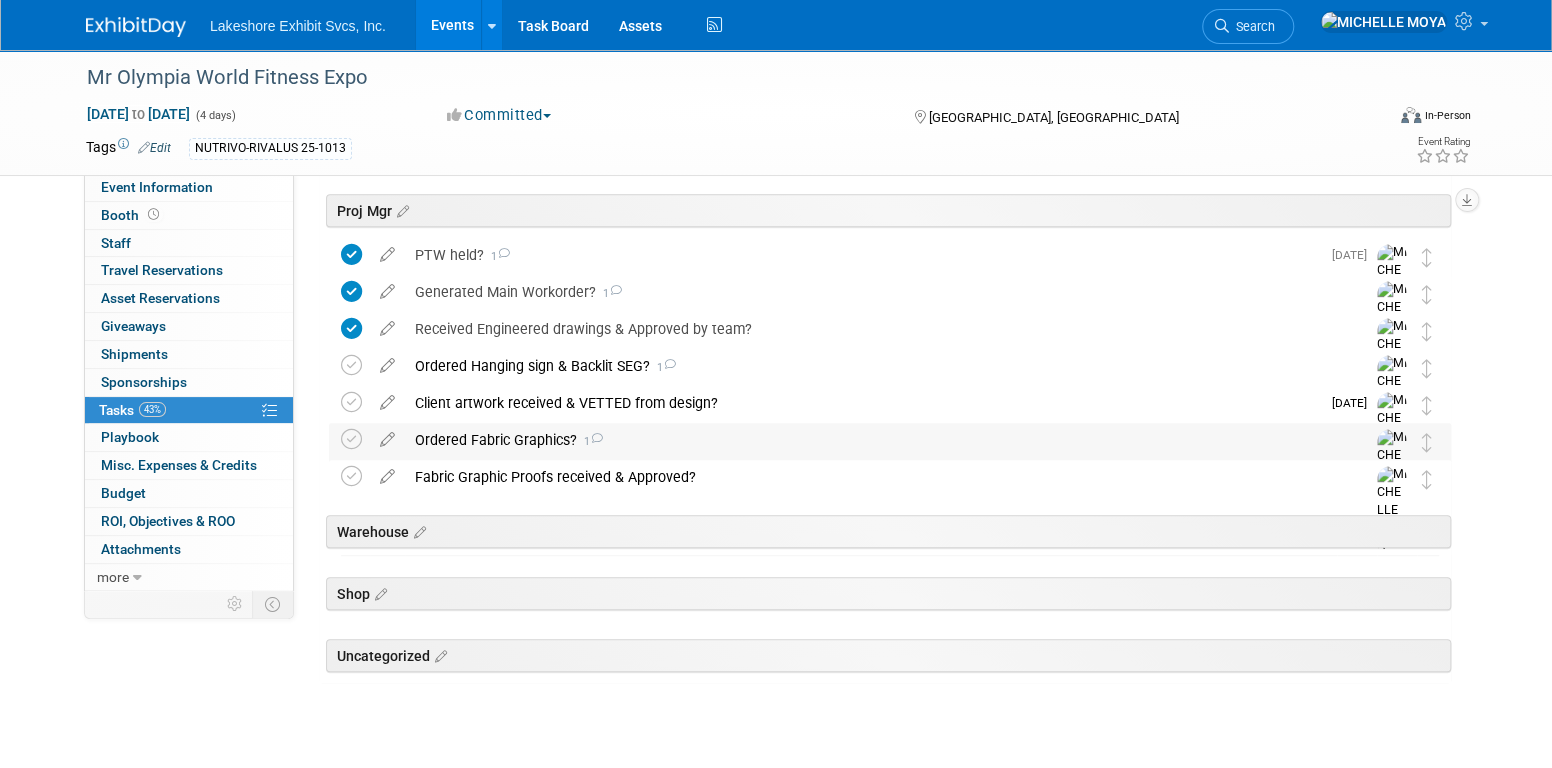 click on "Ordered Fabric Graphics?
1" at bounding box center [871, 440] 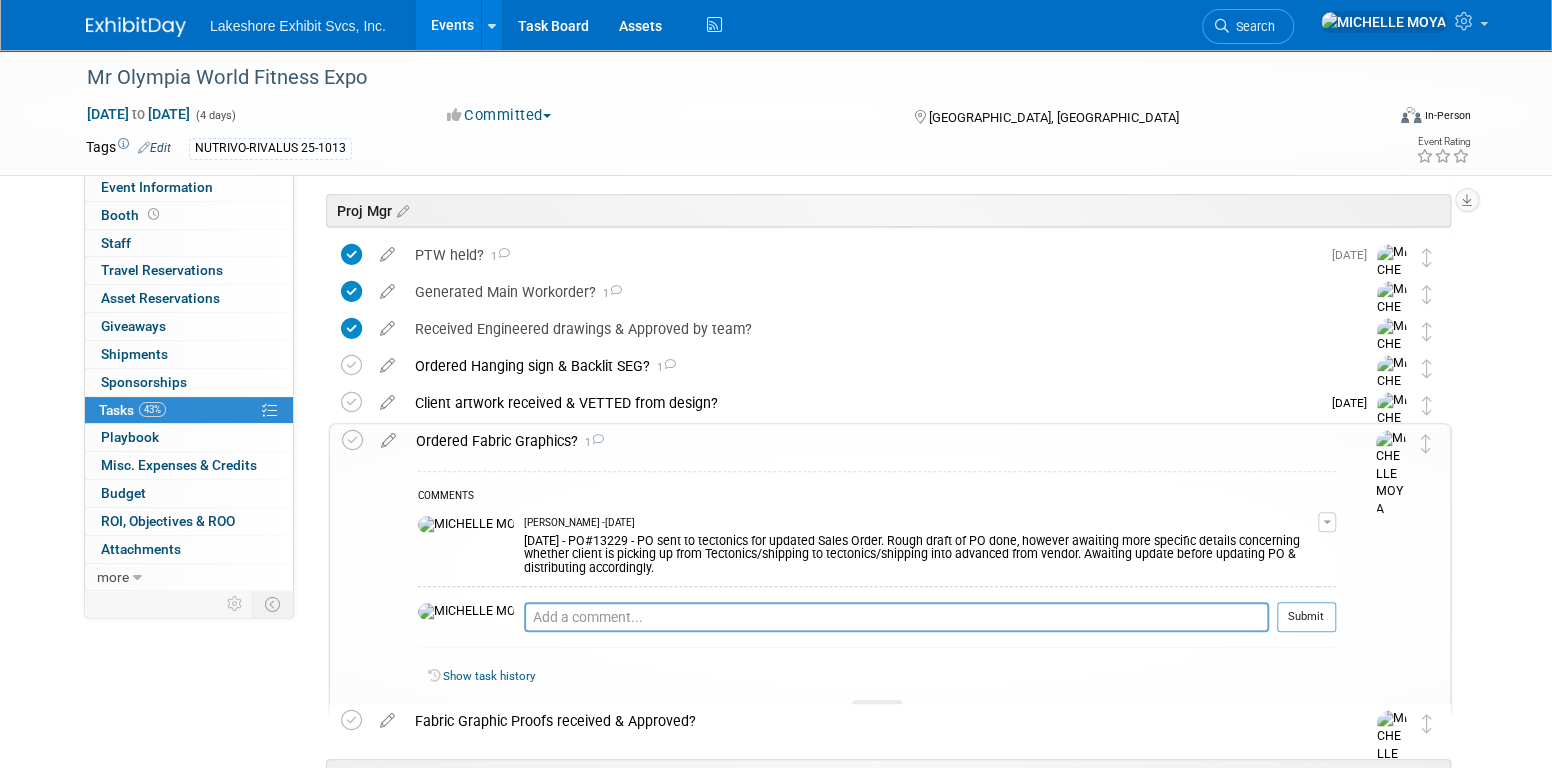 click on "Ordered Fabric Graphics?
1" at bounding box center (871, 441) 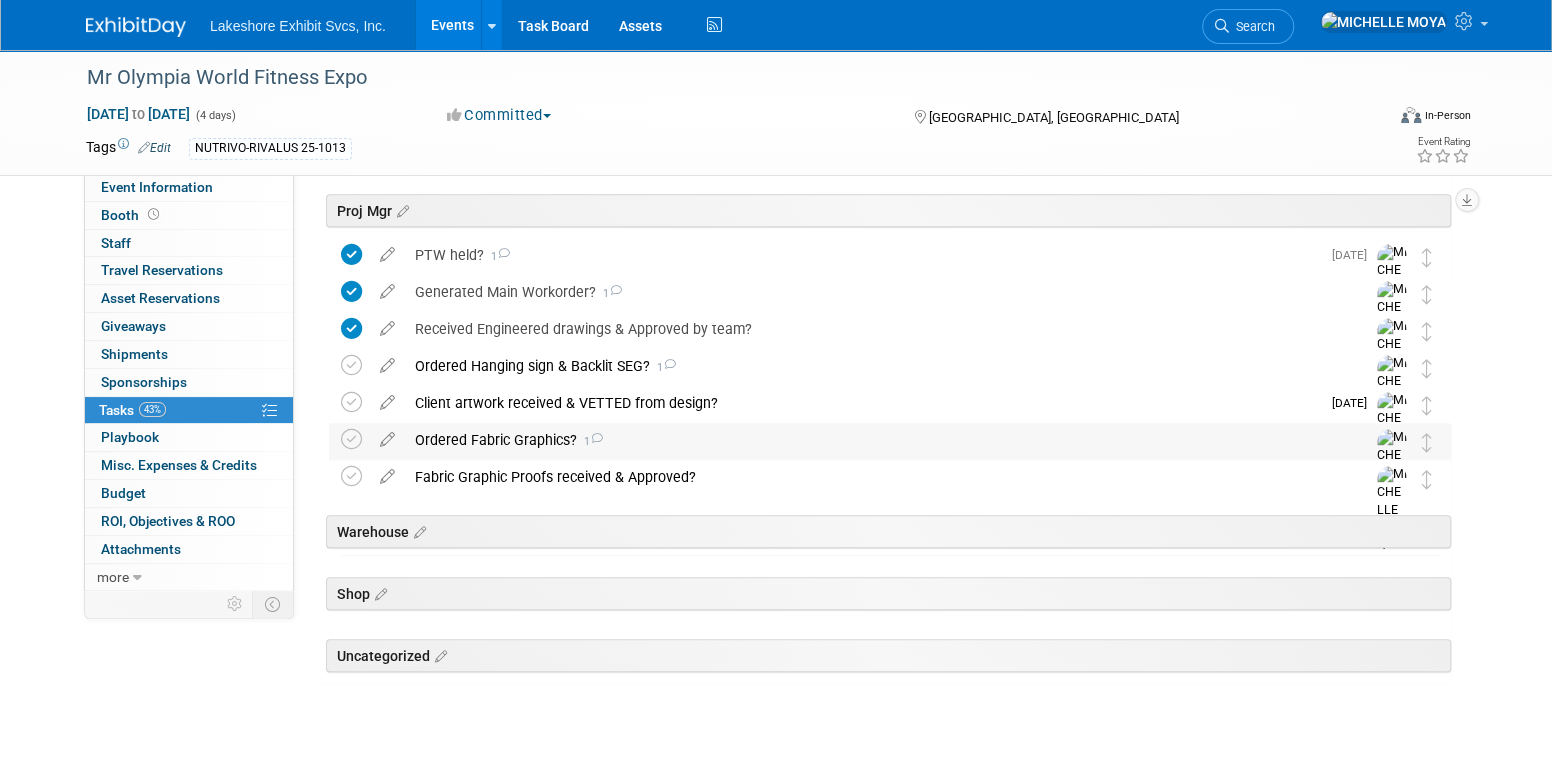 click on "Ordered Fabric Graphics?
1" at bounding box center (871, 440) 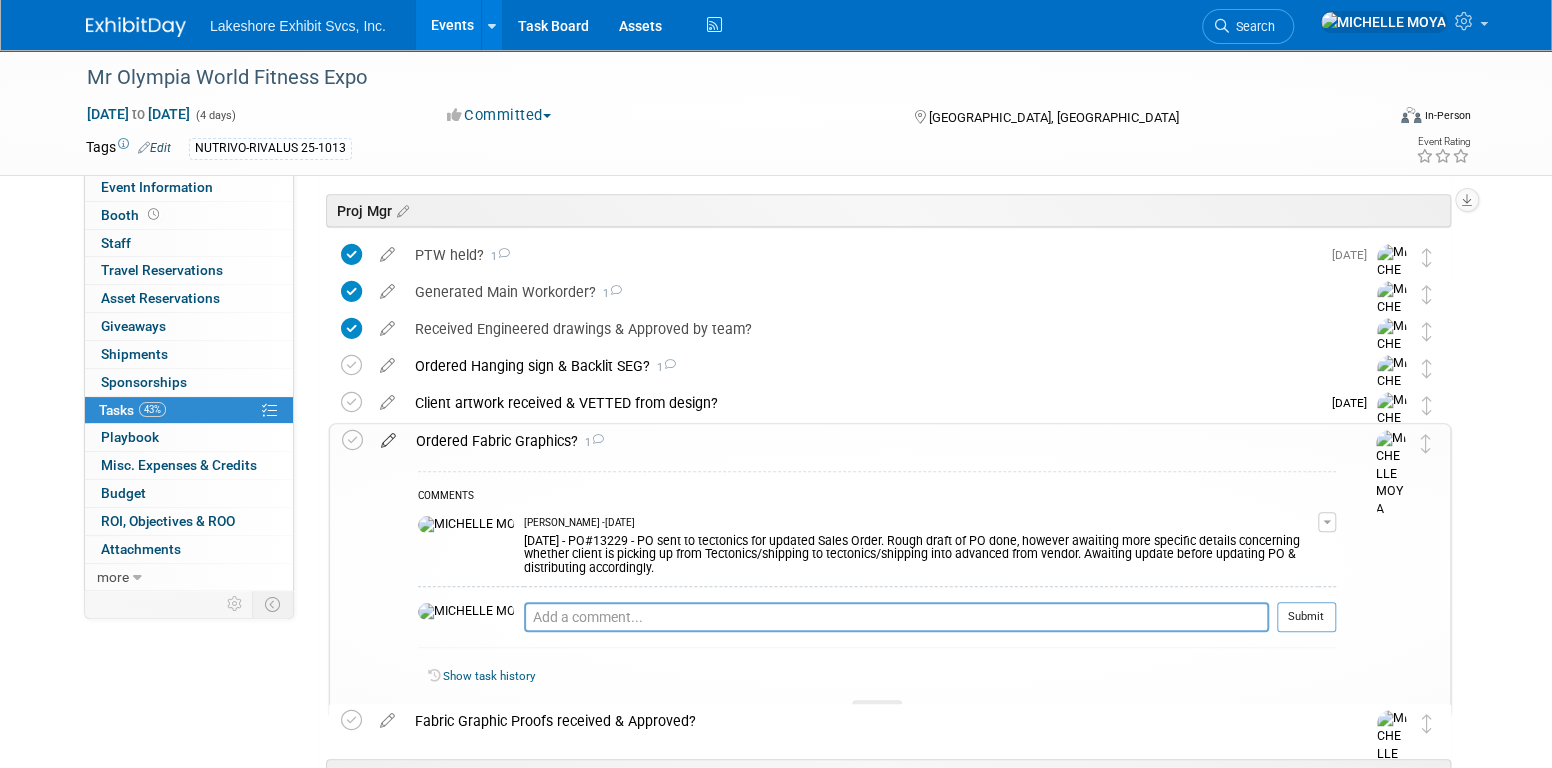 click at bounding box center [388, 436] 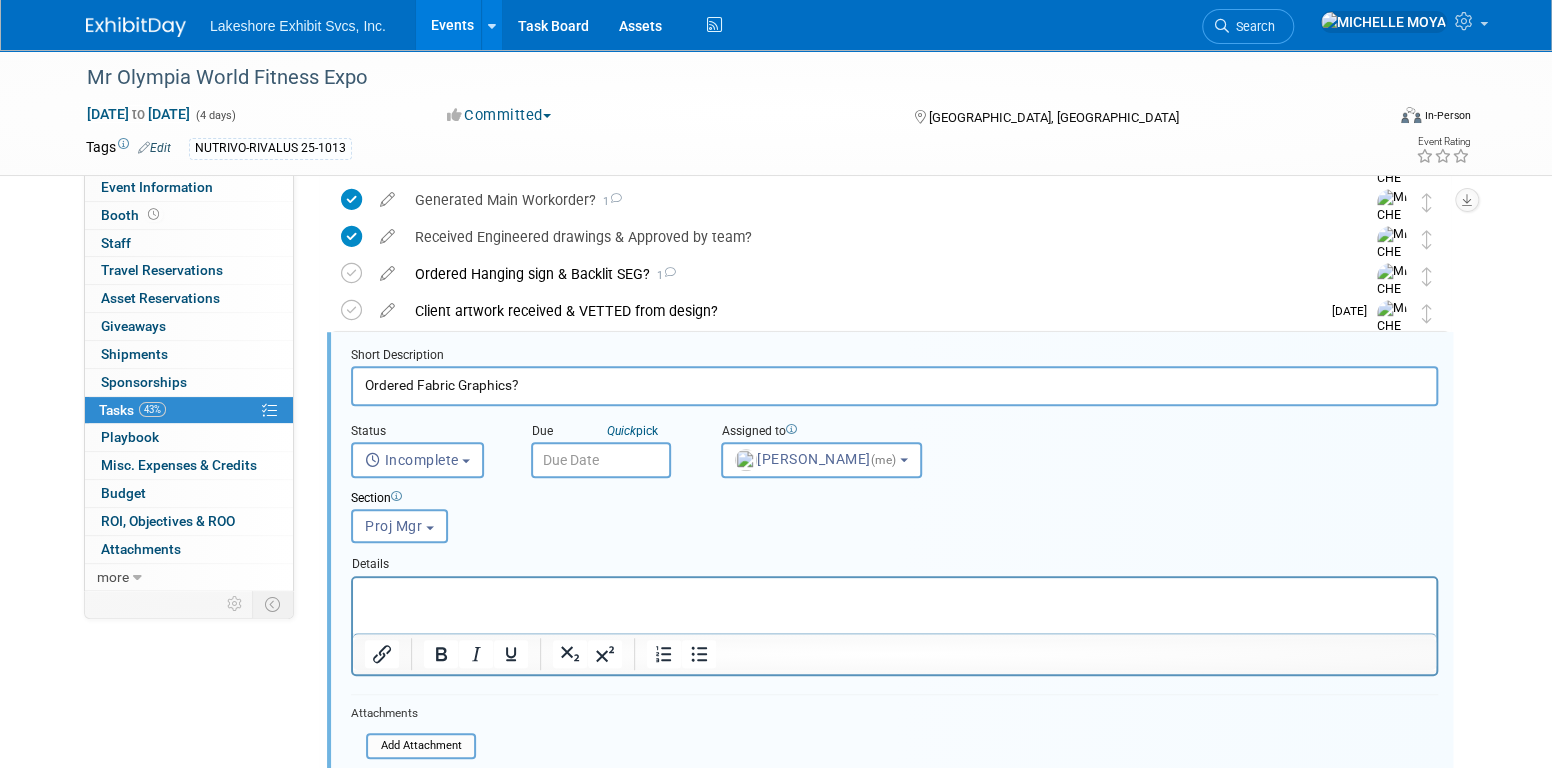 scroll, scrollTop: 504, scrollLeft: 0, axis: vertical 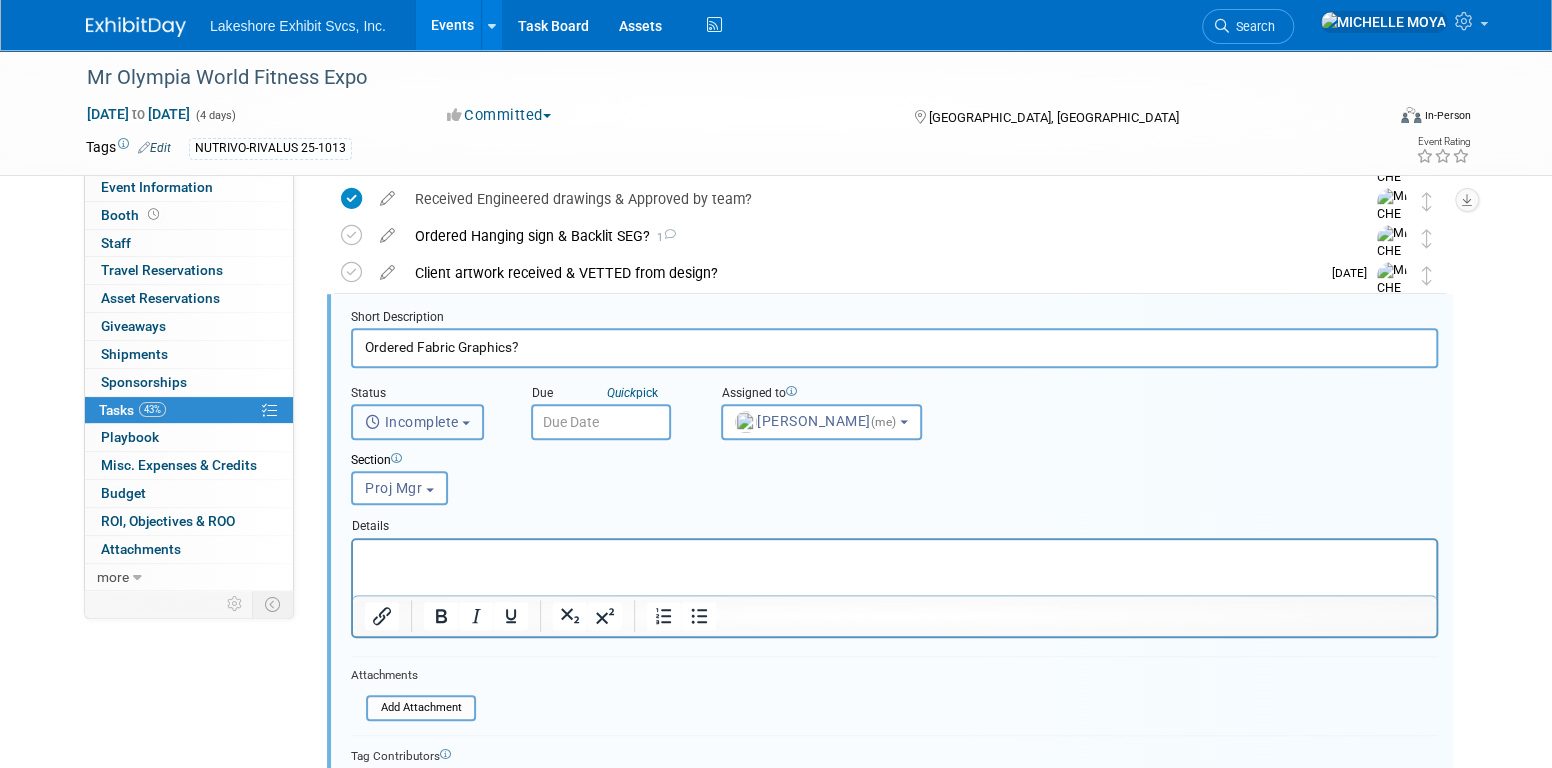 click on "Incomplete" at bounding box center [417, 422] 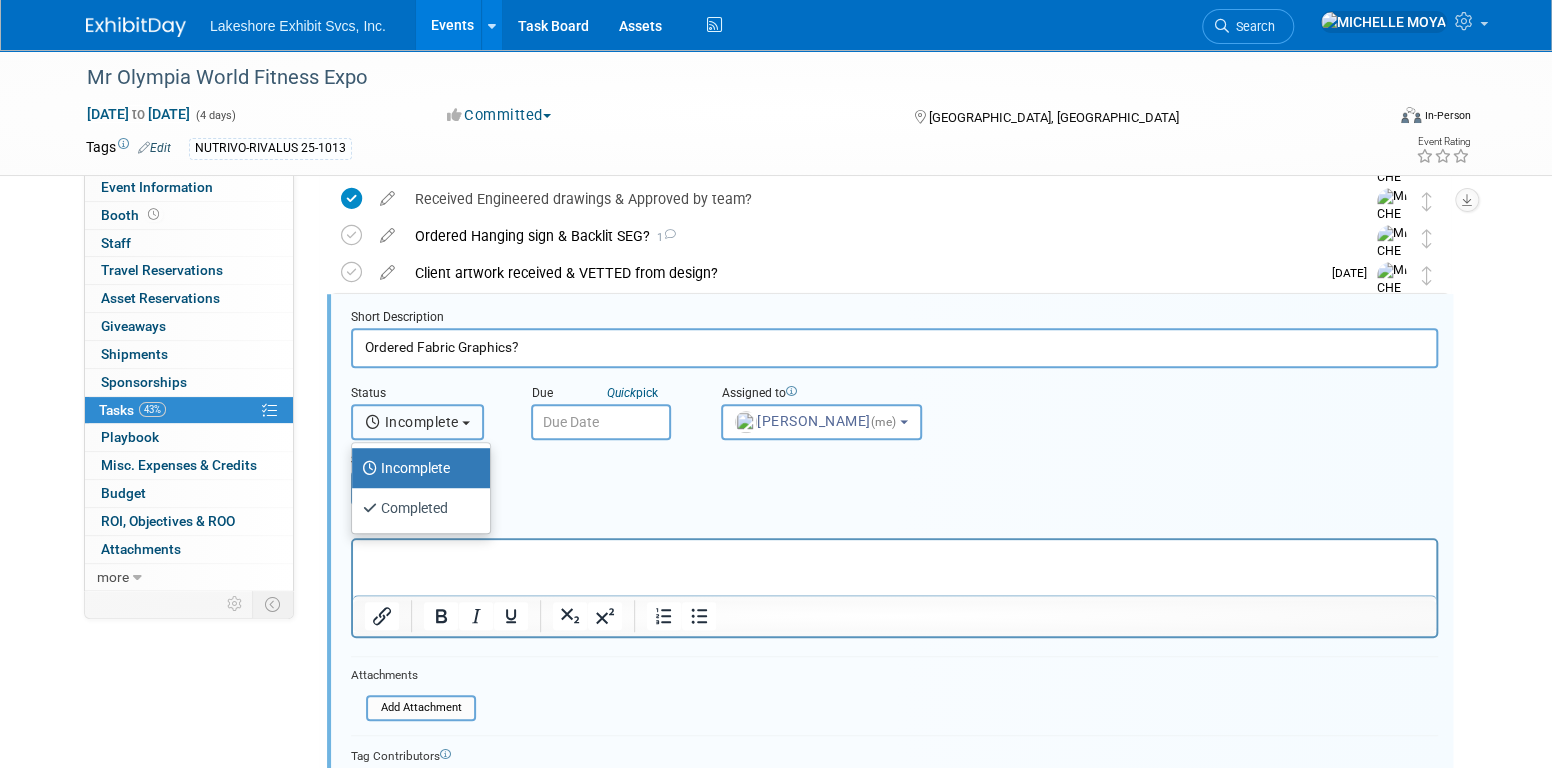 click on "Incomplete" at bounding box center [417, 422] 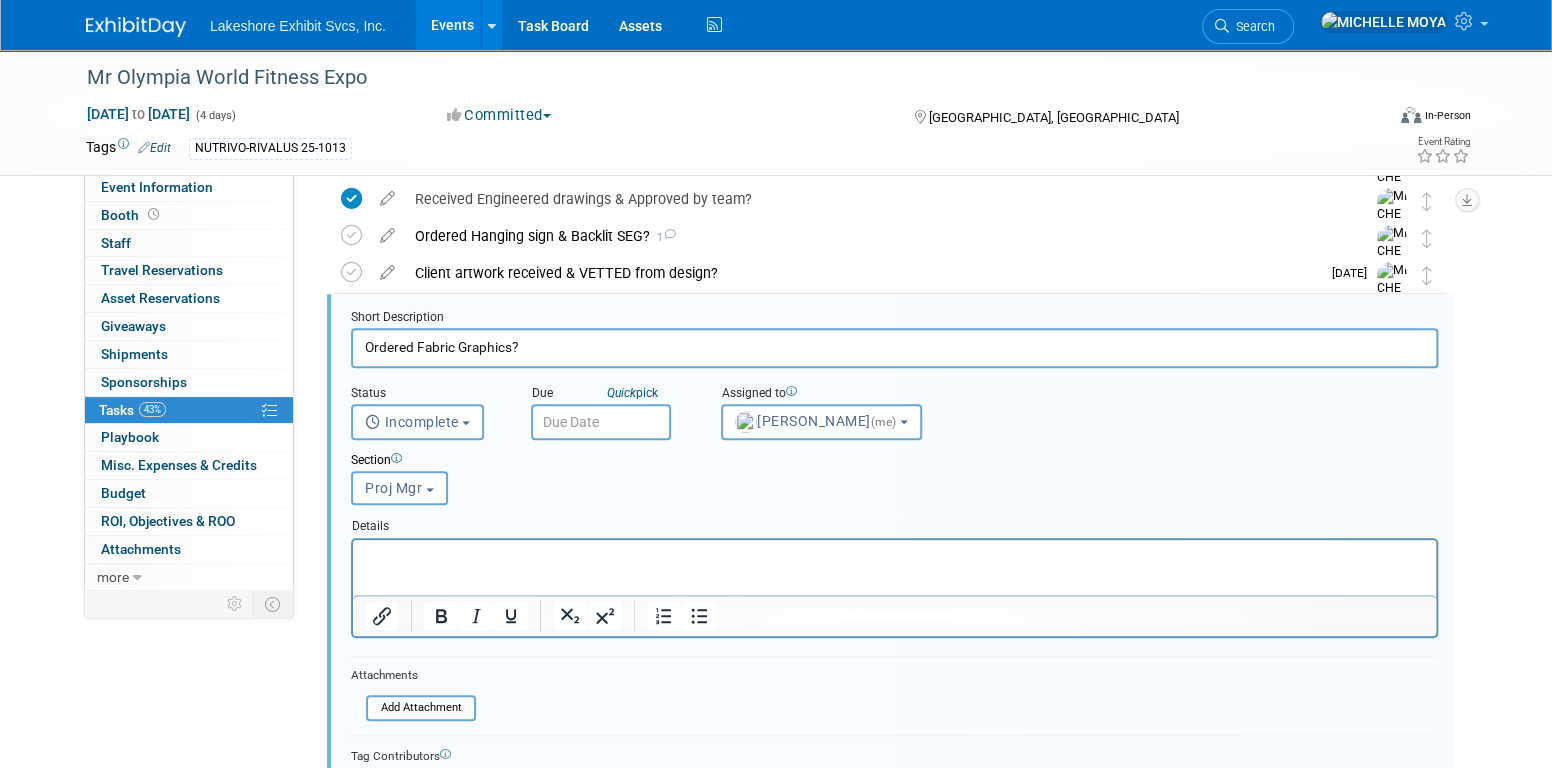 click at bounding box center (601, 422) 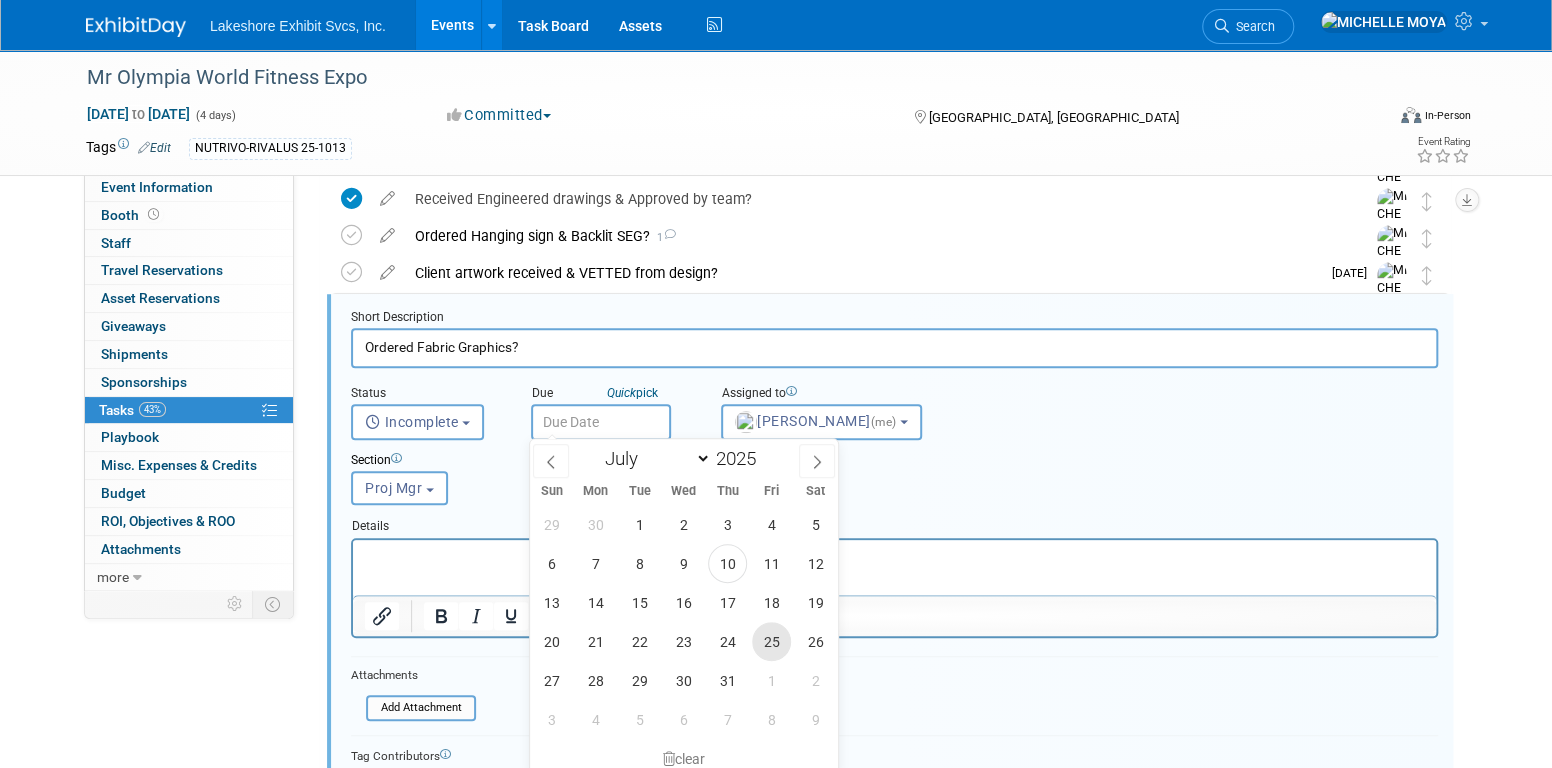 click on "25" at bounding box center (771, 641) 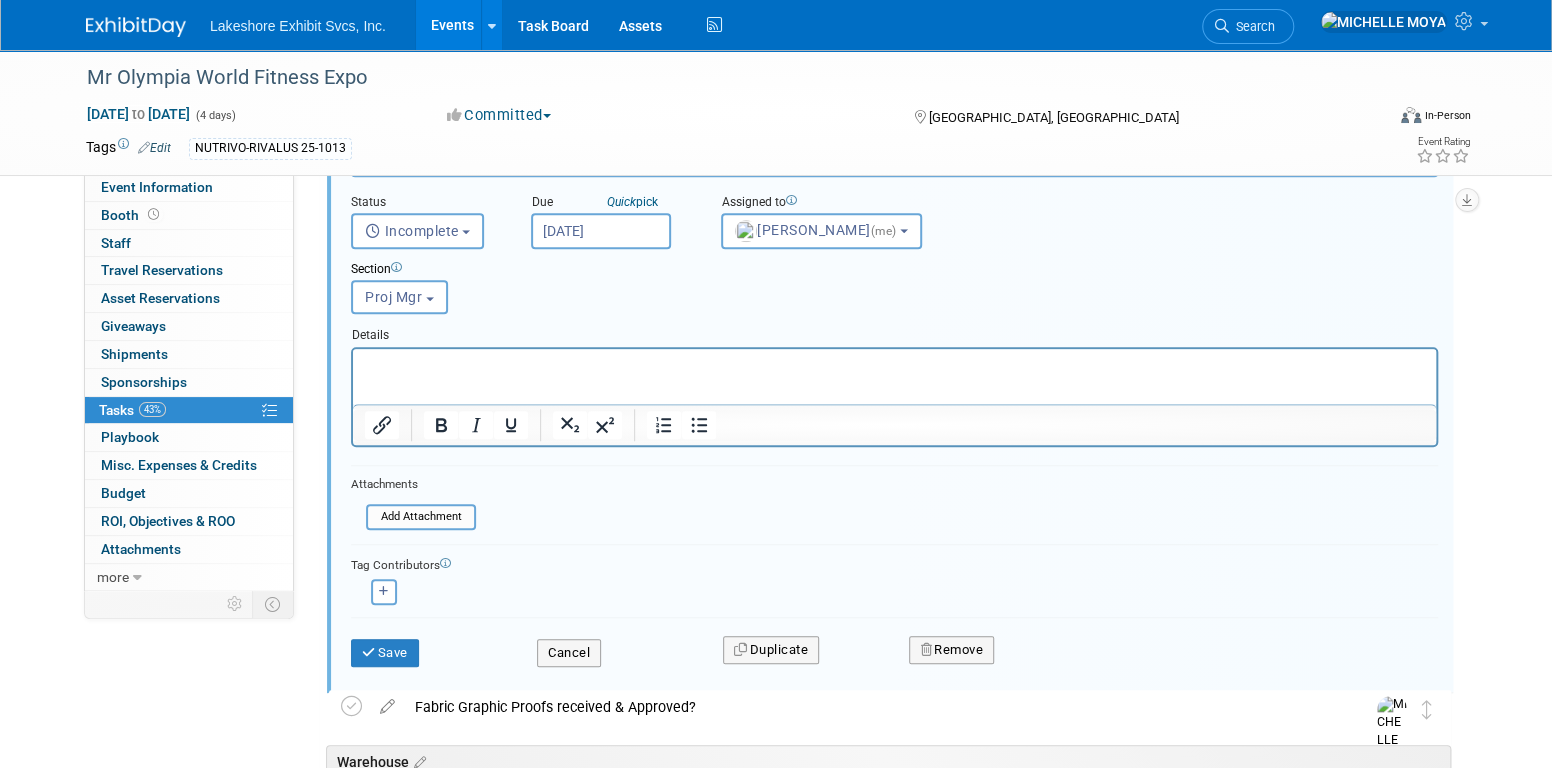 scroll, scrollTop: 704, scrollLeft: 0, axis: vertical 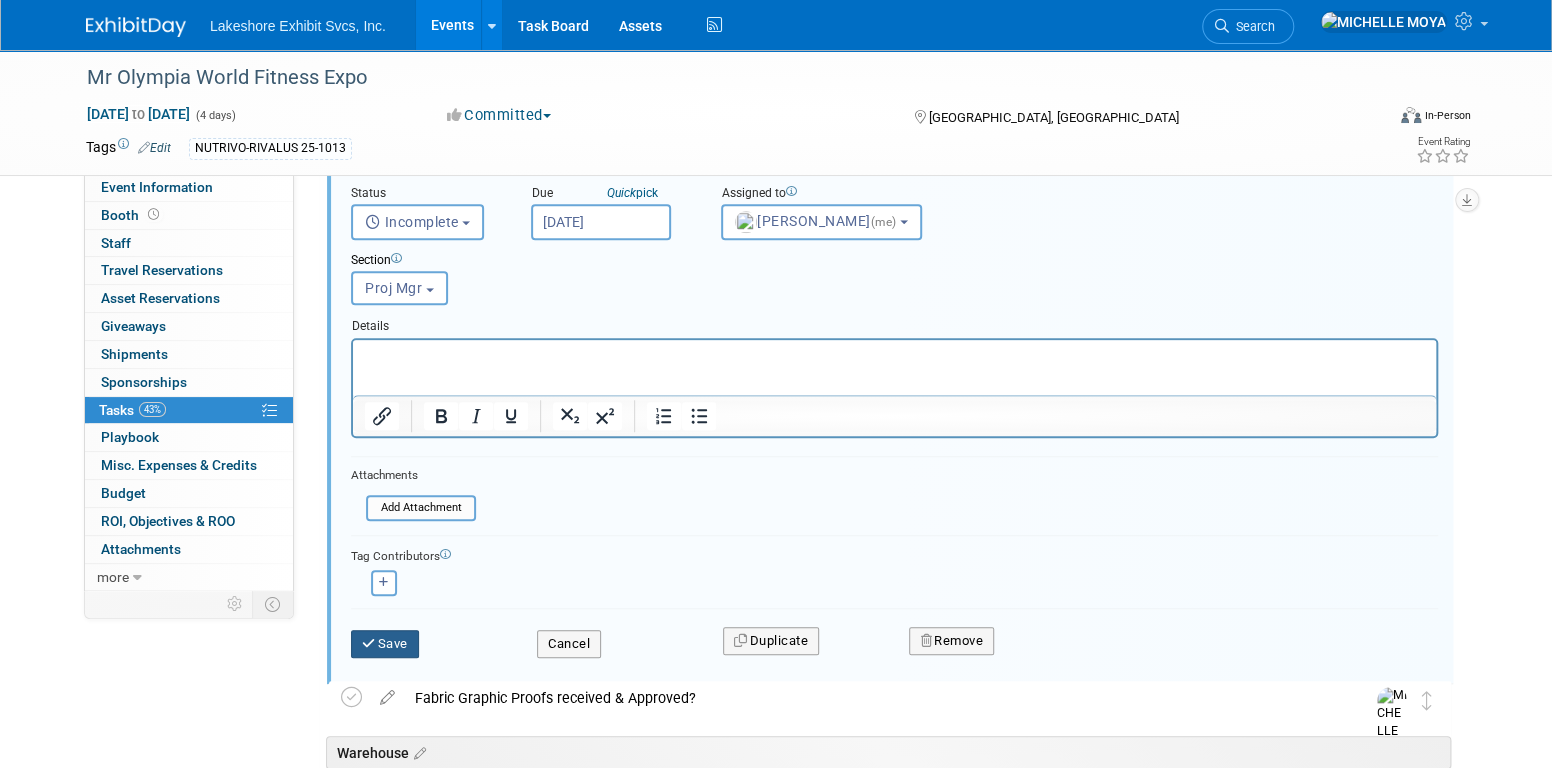 drag, startPoint x: 410, startPoint y: 635, endPoint x: 425, endPoint y: 612, distance: 27.45906 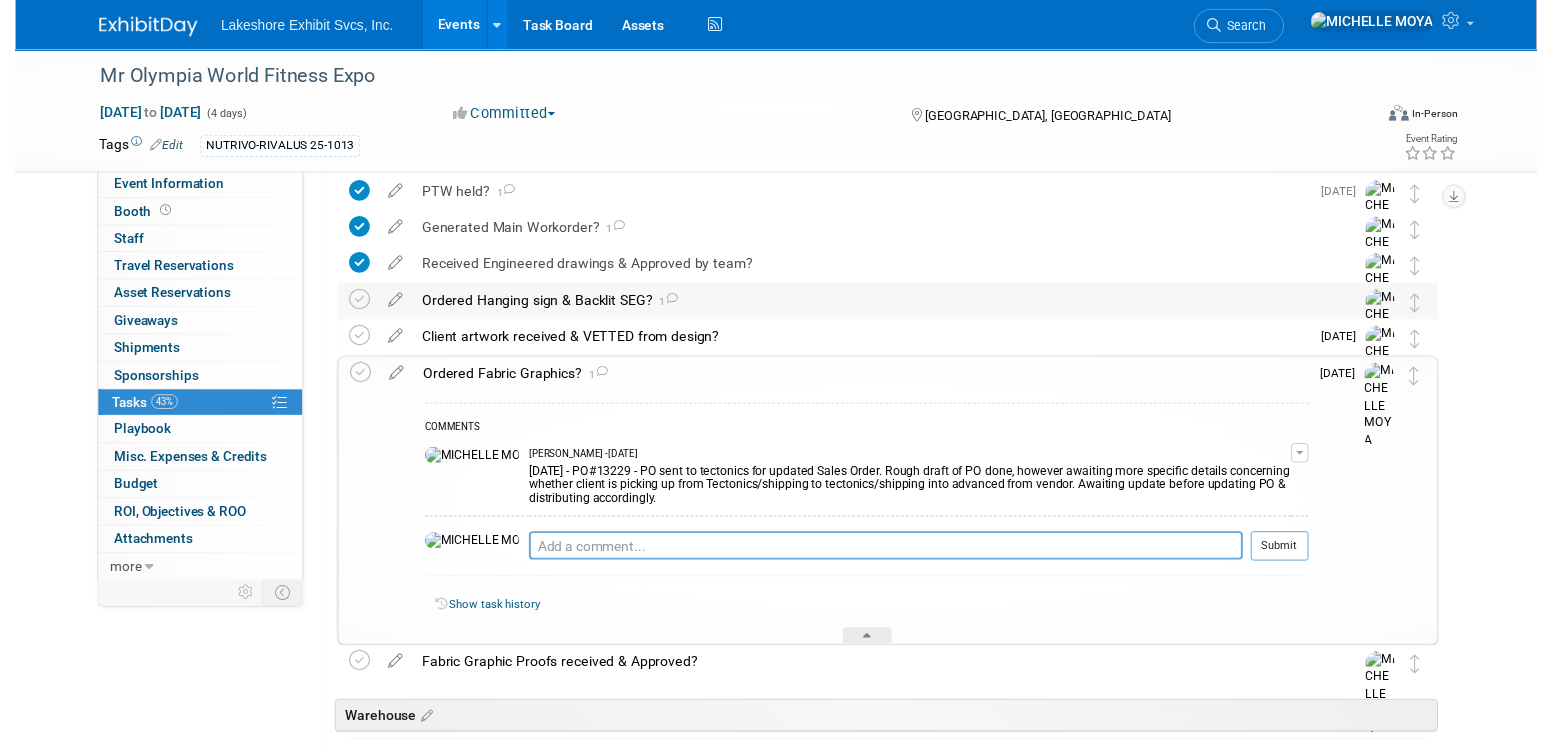 scroll, scrollTop: 368, scrollLeft: 0, axis: vertical 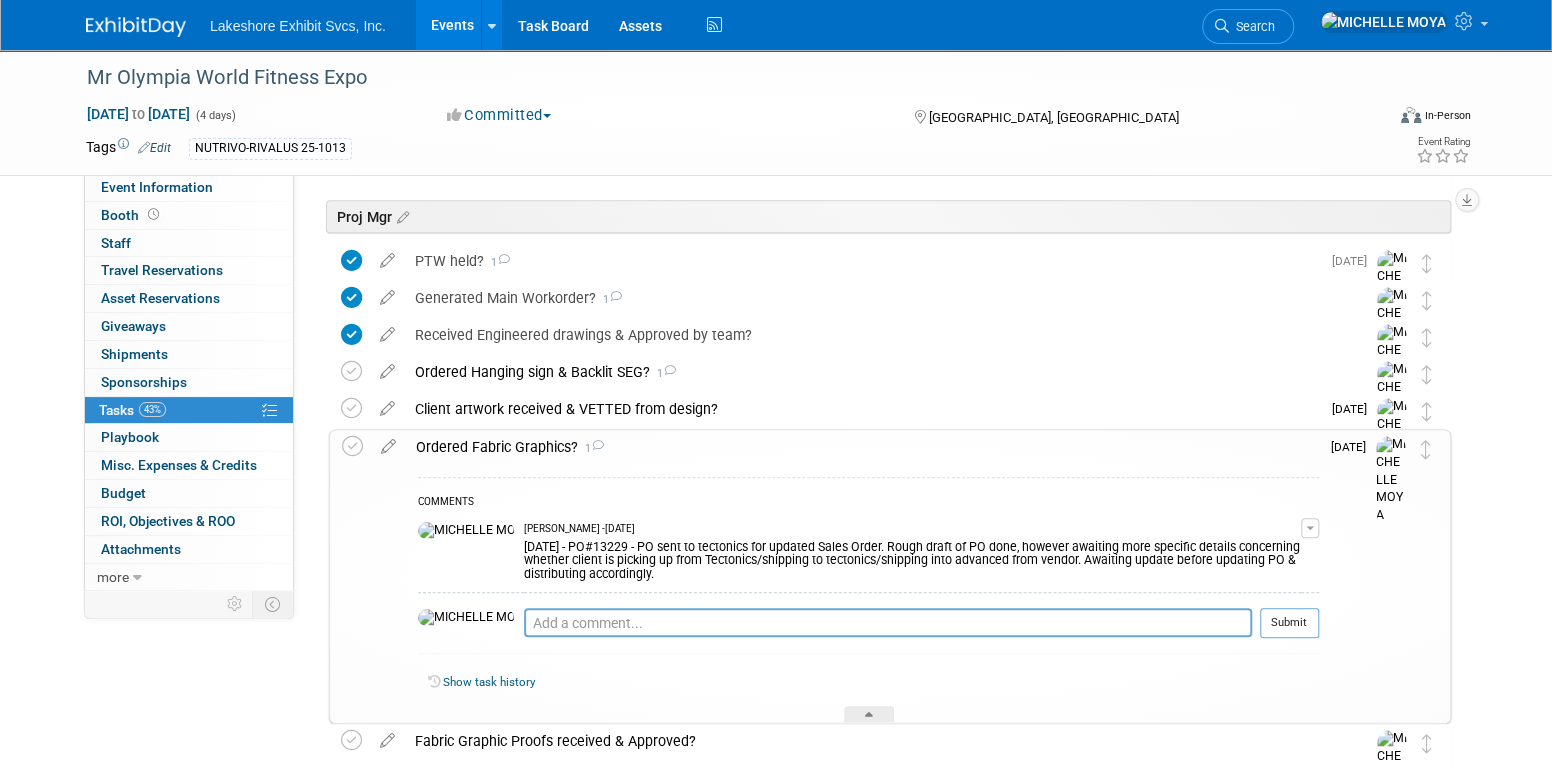 click on "Ordered Fabric Graphics?
1" at bounding box center (862, 447) 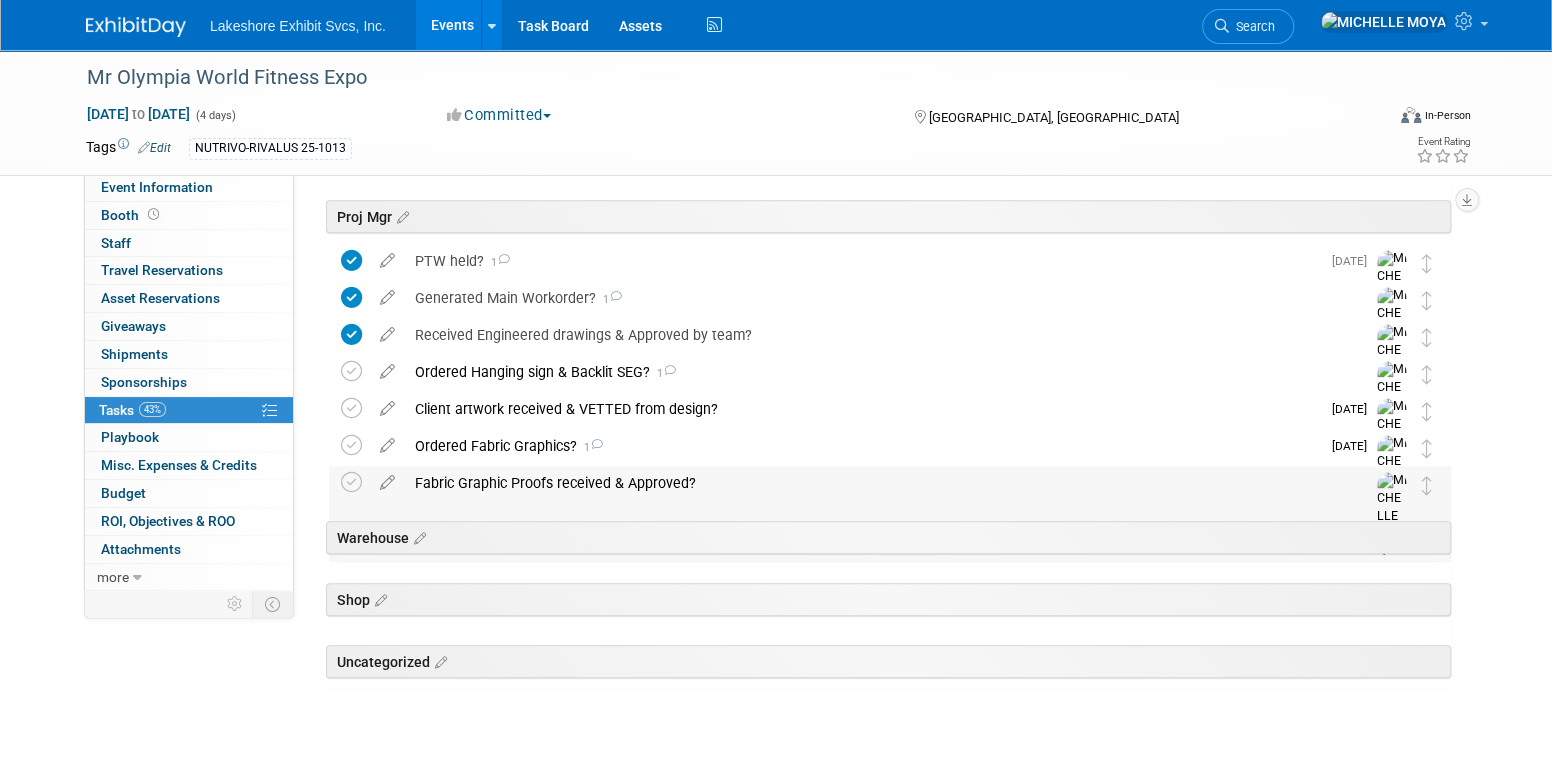click on "Fabric Graphic Proofs received & Approved?" at bounding box center (871, 483) 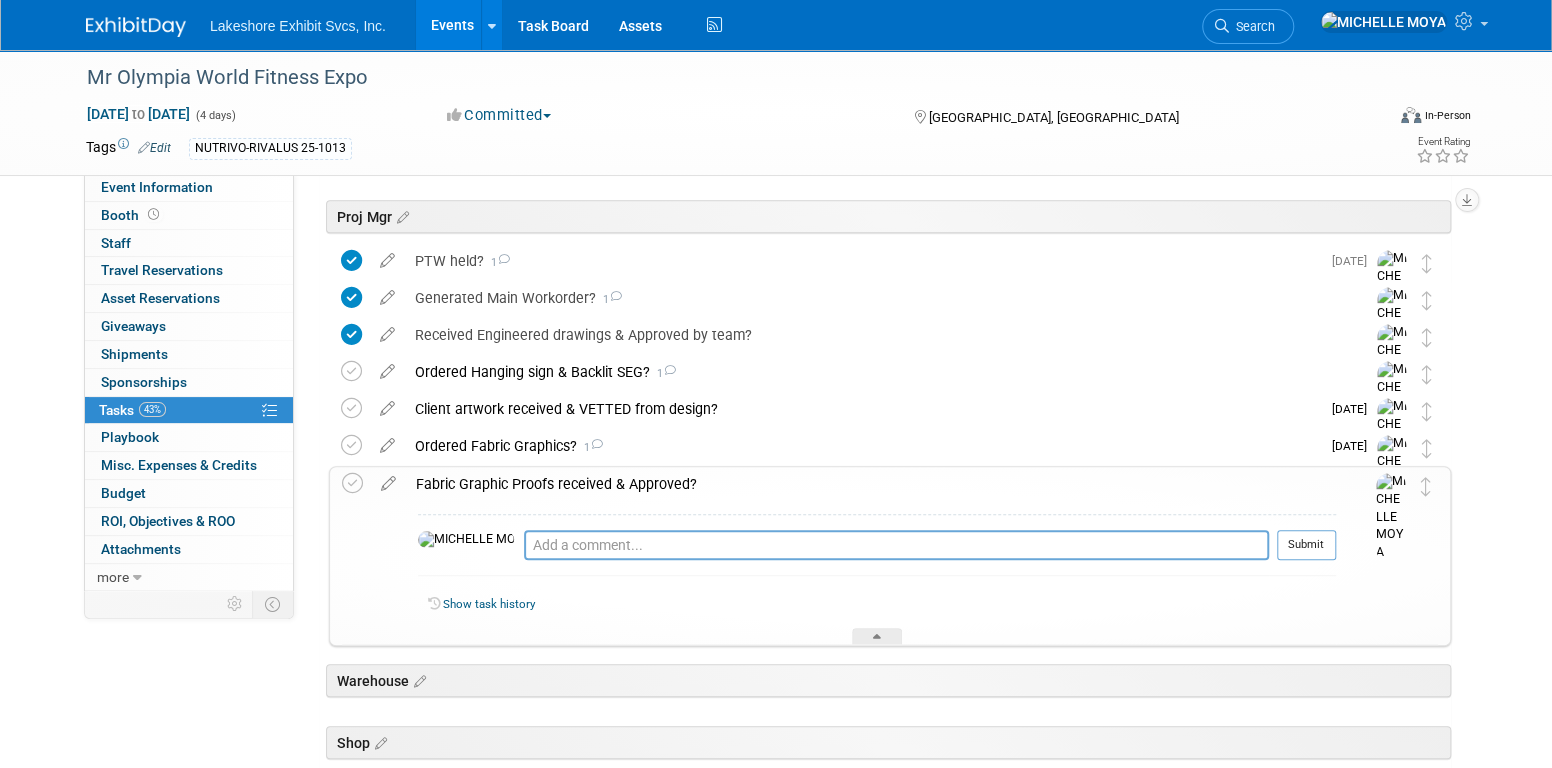 click at bounding box center [388, 479] 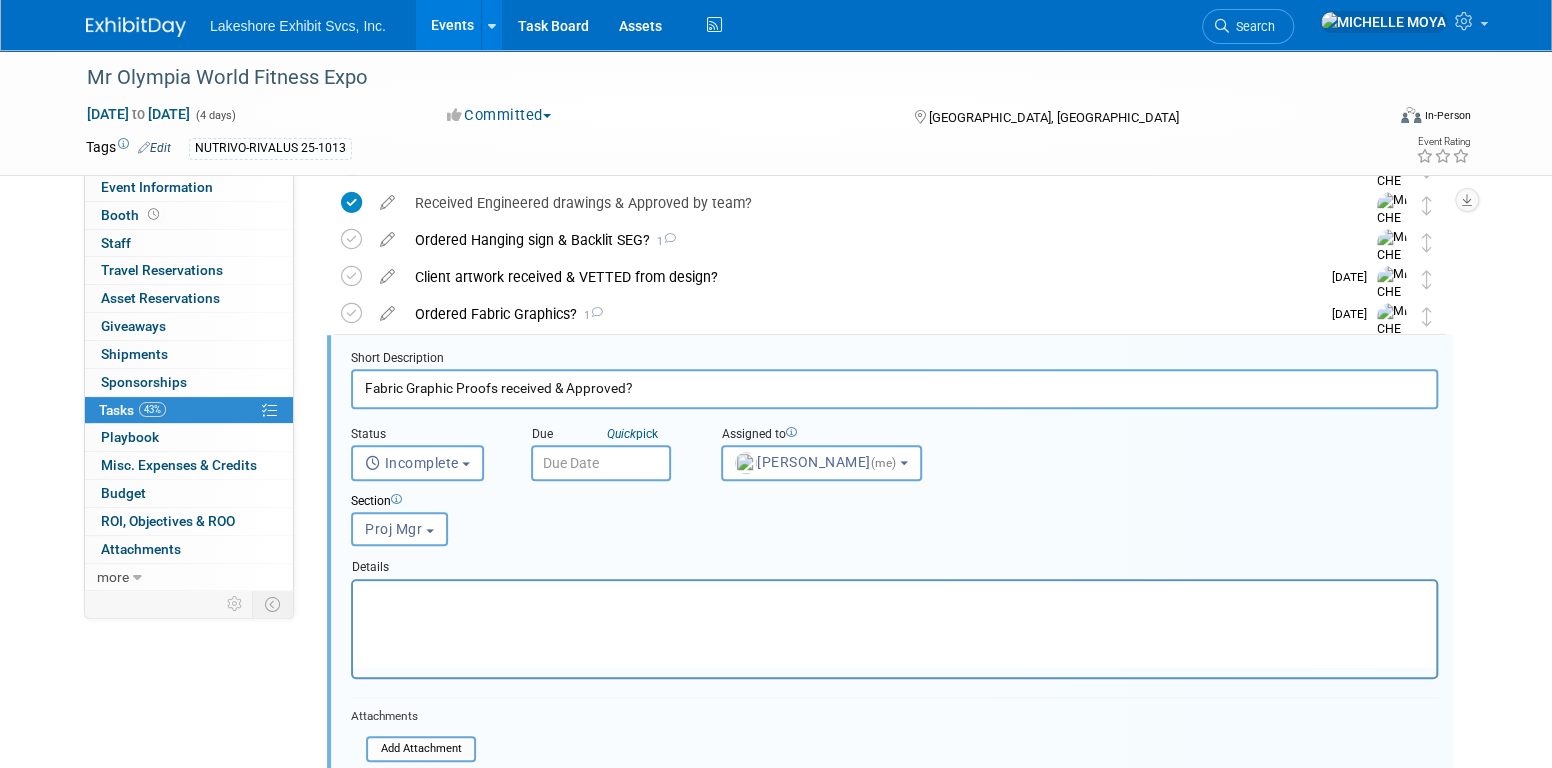 scroll, scrollTop: 541, scrollLeft: 0, axis: vertical 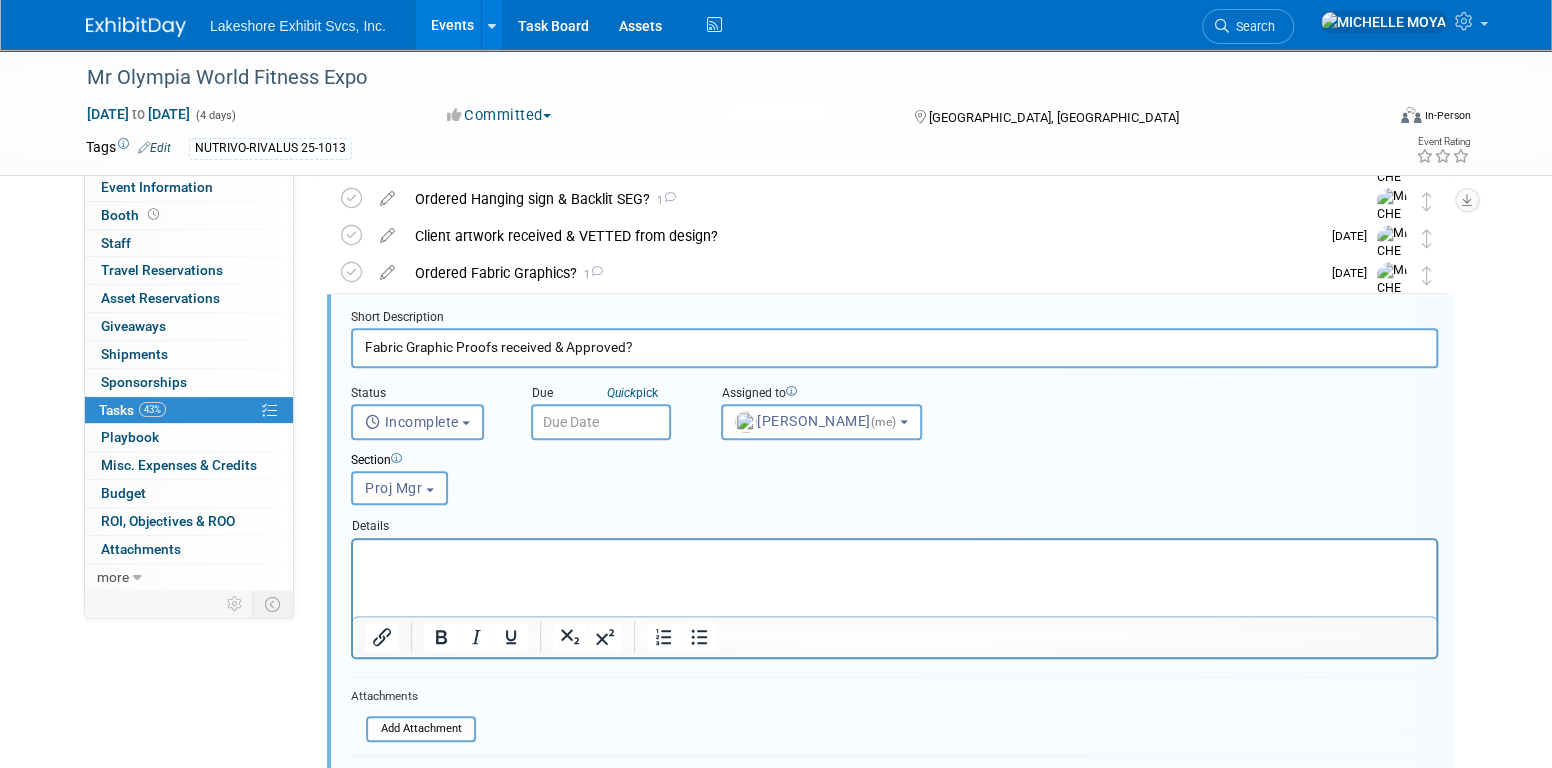 click at bounding box center (601, 422) 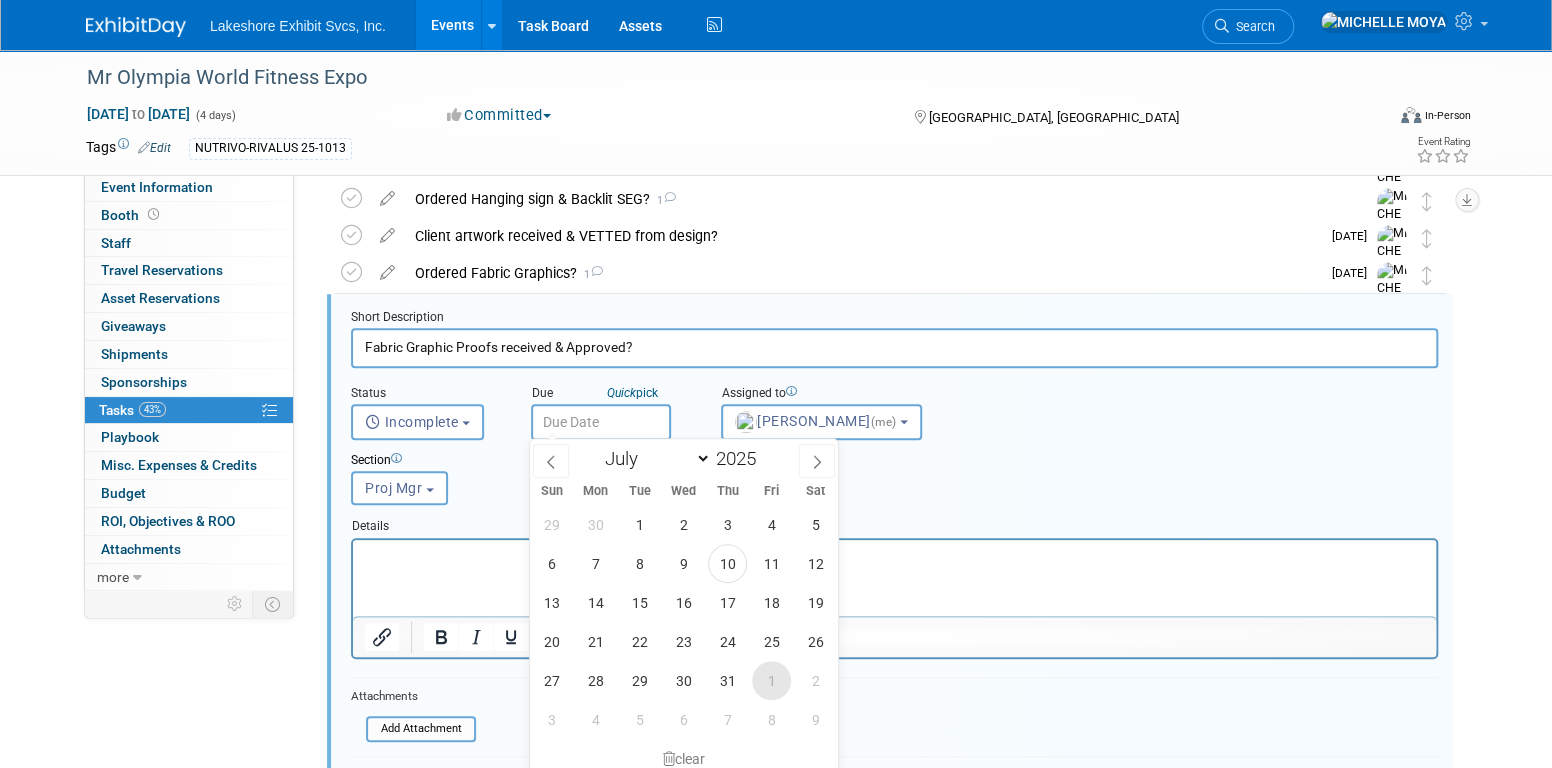 click on "1" at bounding box center [771, 680] 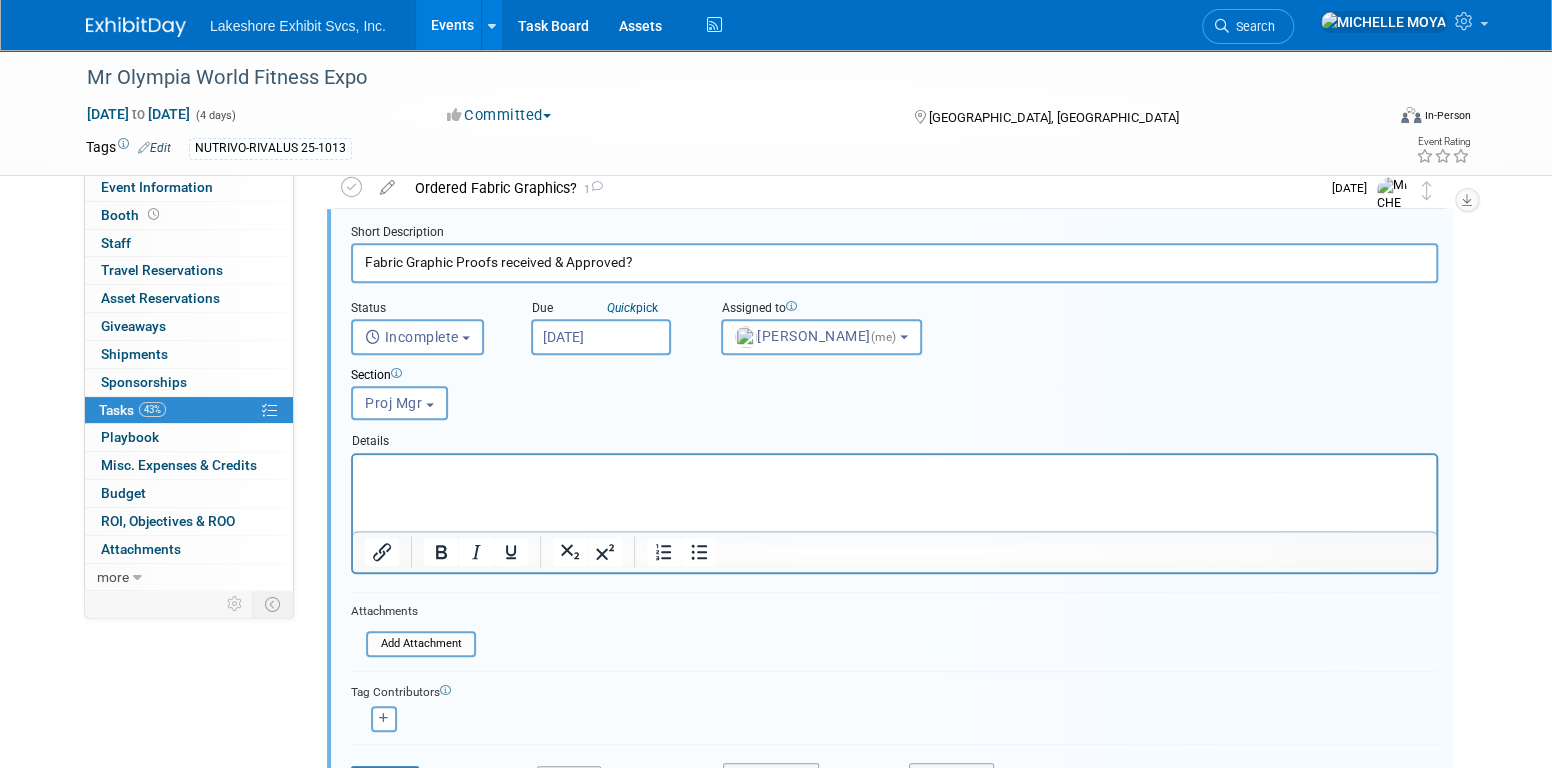 scroll, scrollTop: 741, scrollLeft: 0, axis: vertical 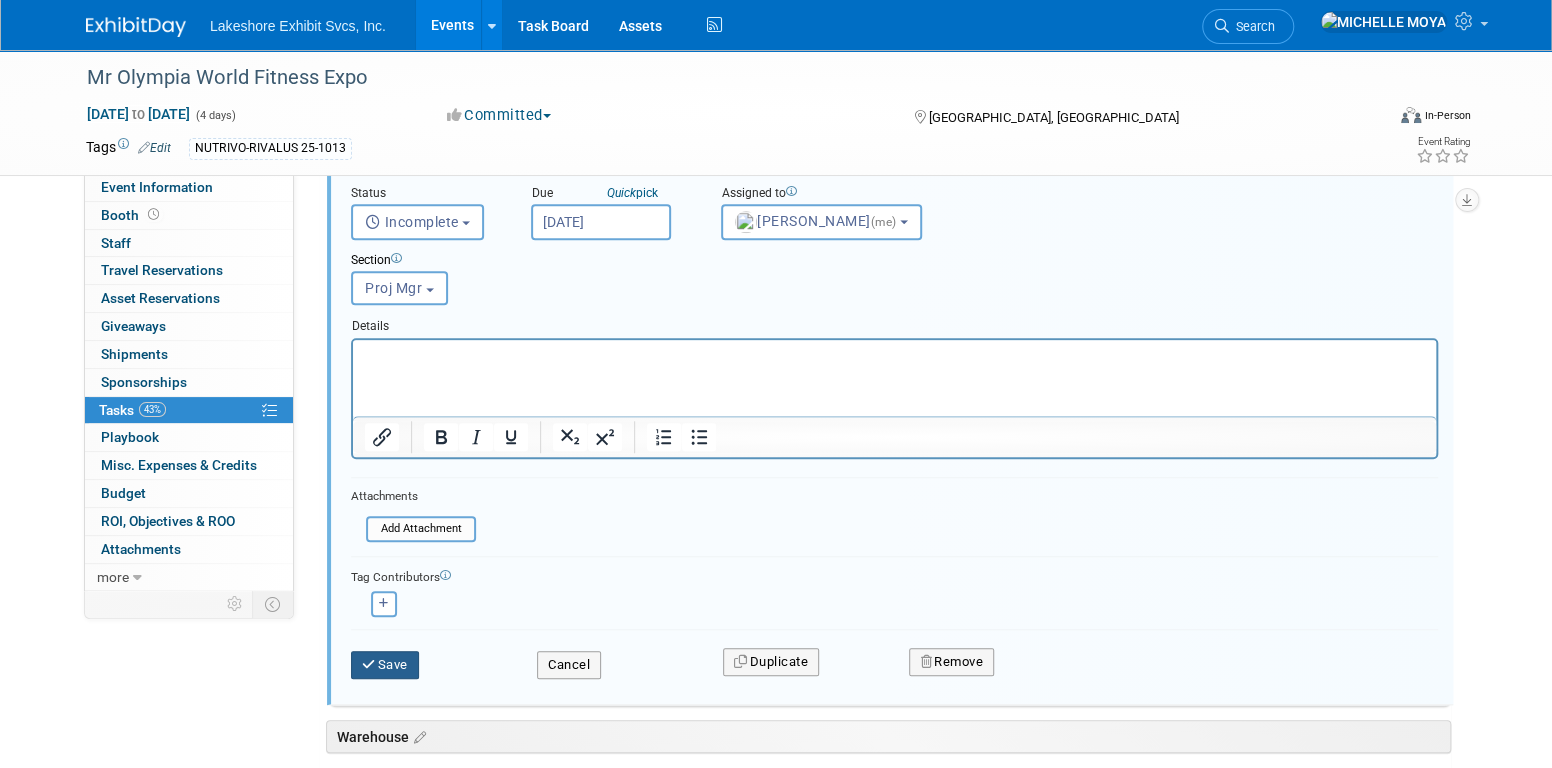 click on "Save" at bounding box center (385, 665) 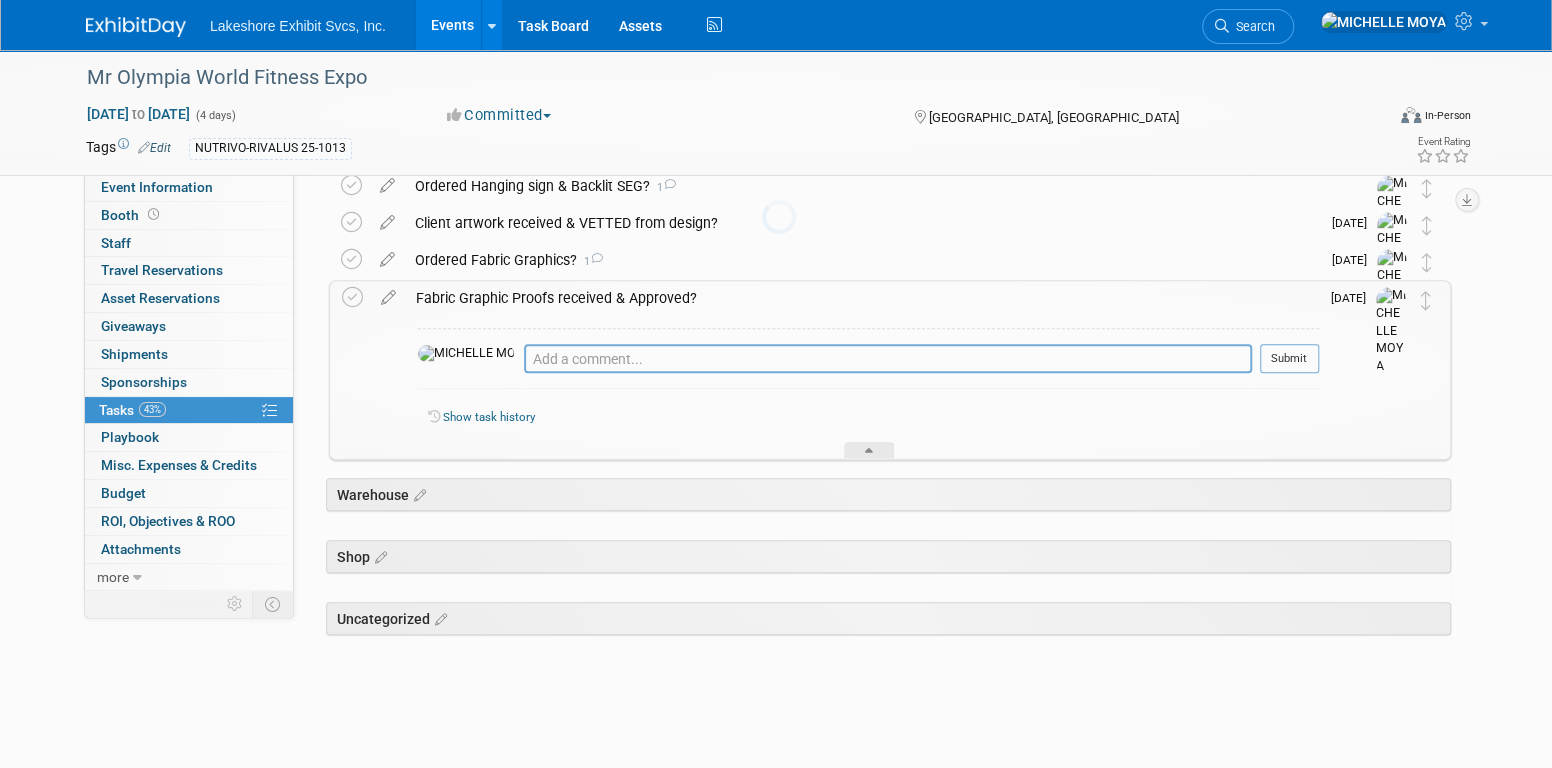 scroll, scrollTop: 553, scrollLeft: 0, axis: vertical 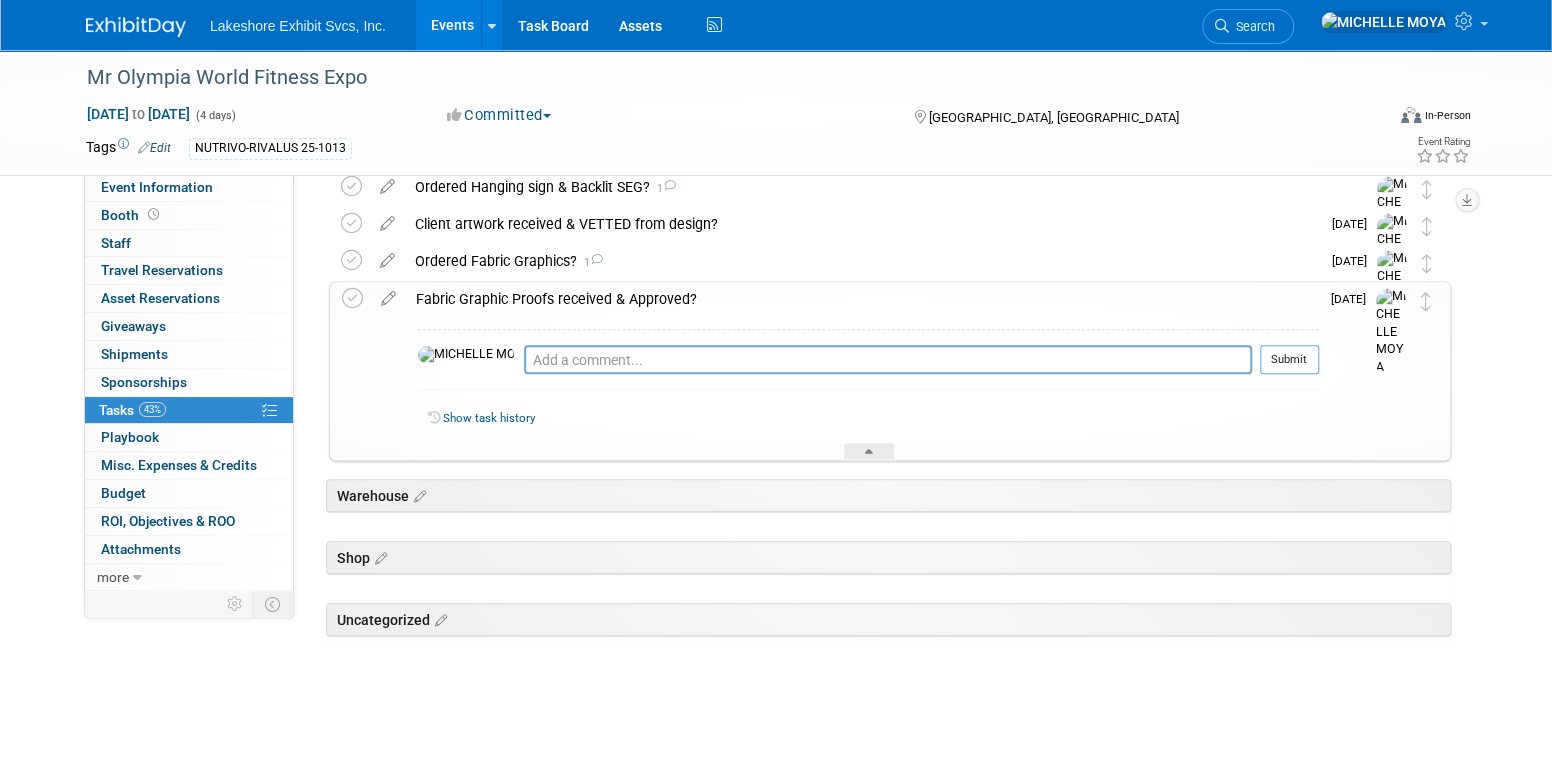 click on "Fabric Graphic Proofs received & Approved?" at bounding box center [862, 299] 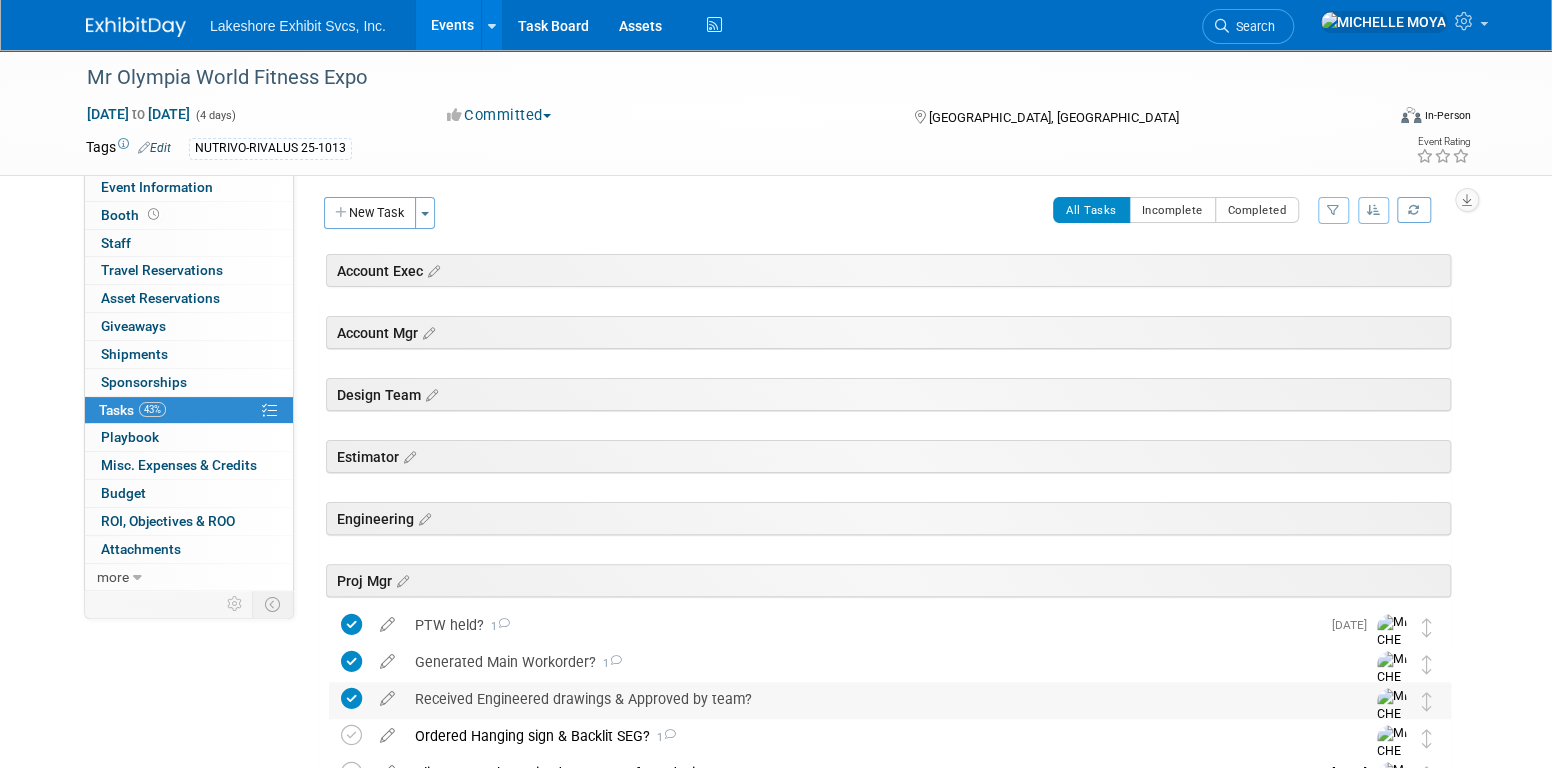 scroll, scrollTop: 0, scrollLeft: 0, axis: both 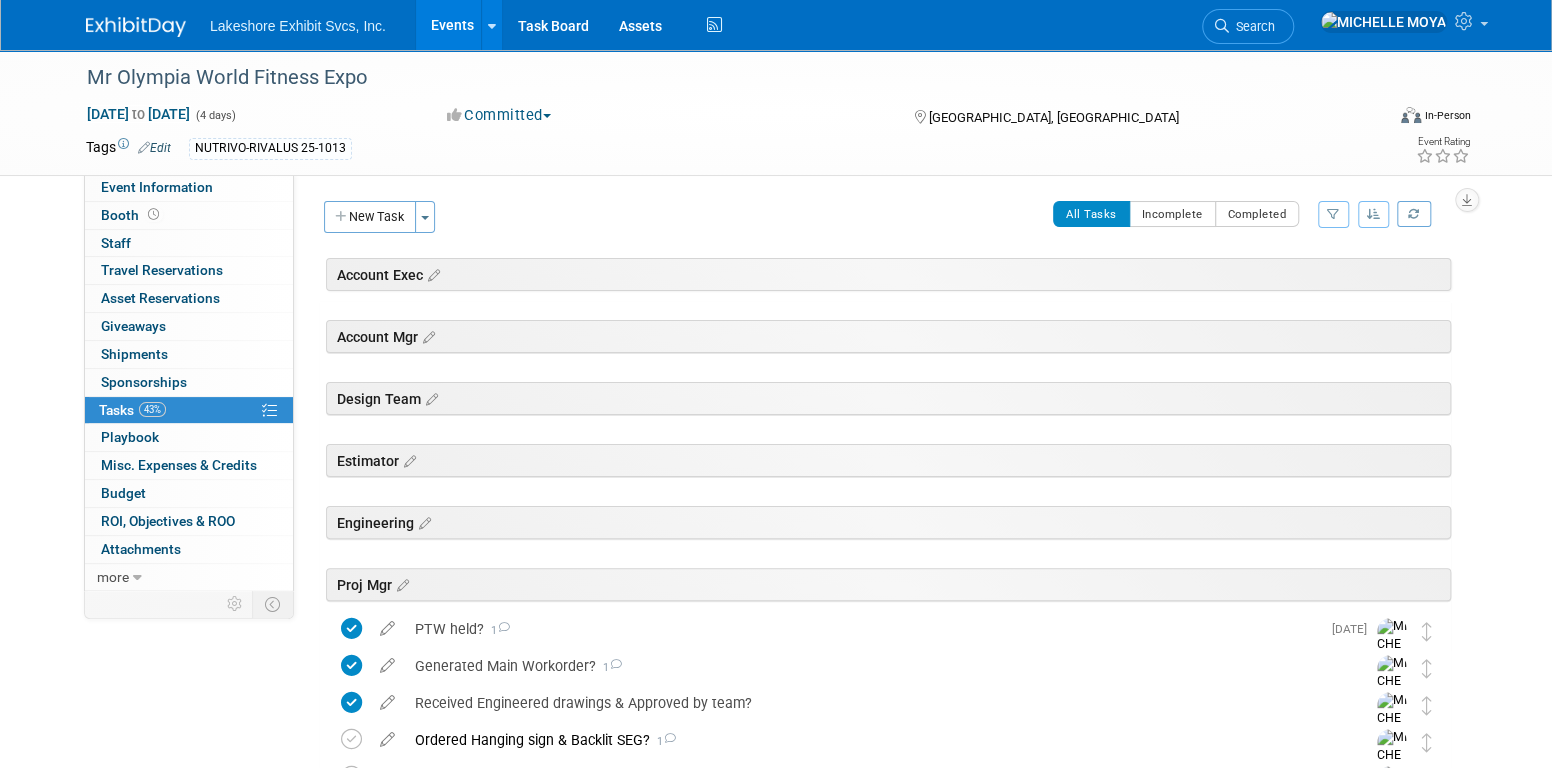 click on "Events" at bounding box center [452, 25] 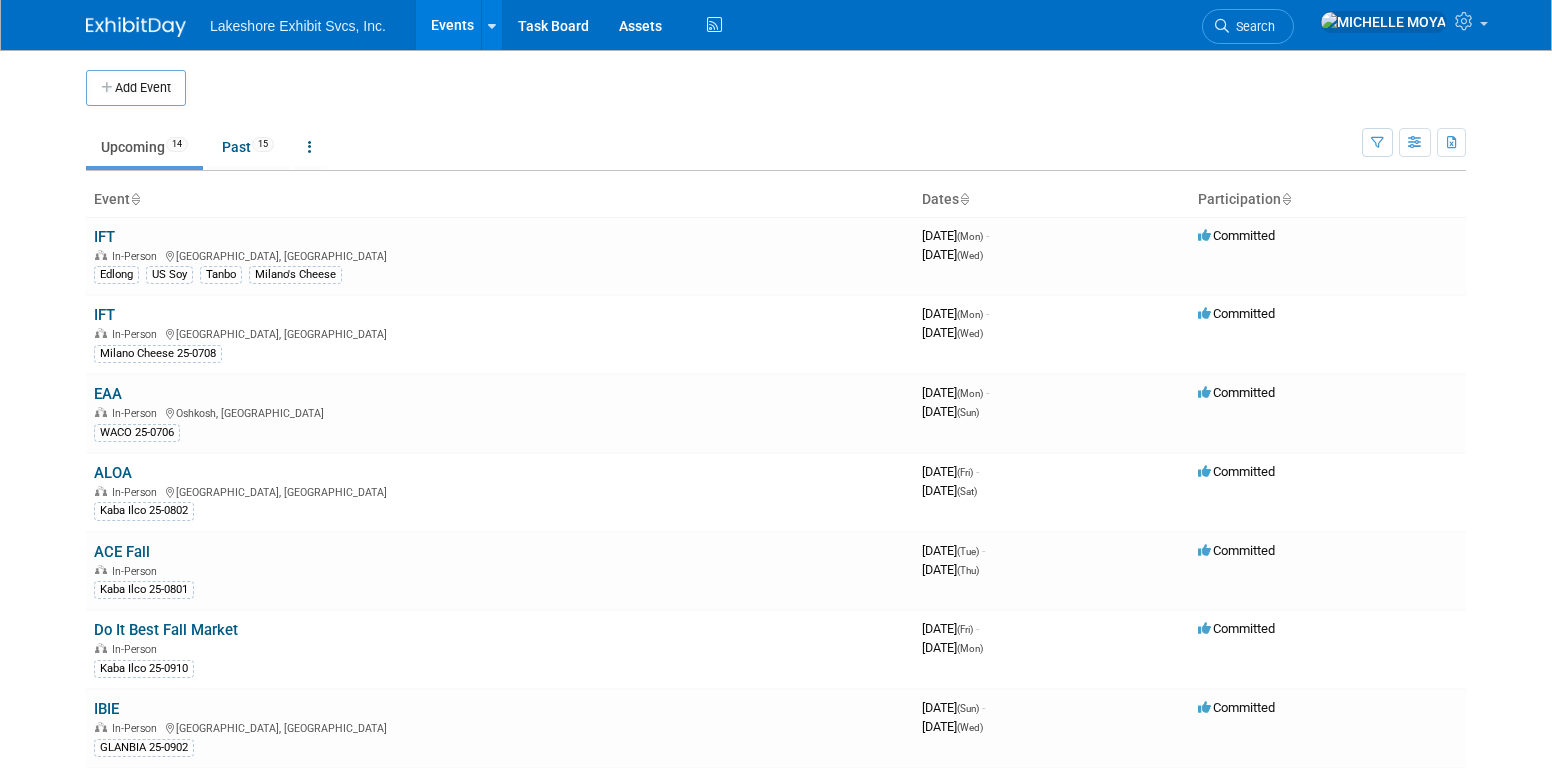scroll, scrollTop: 0, scrollLeft: 0, axis: both 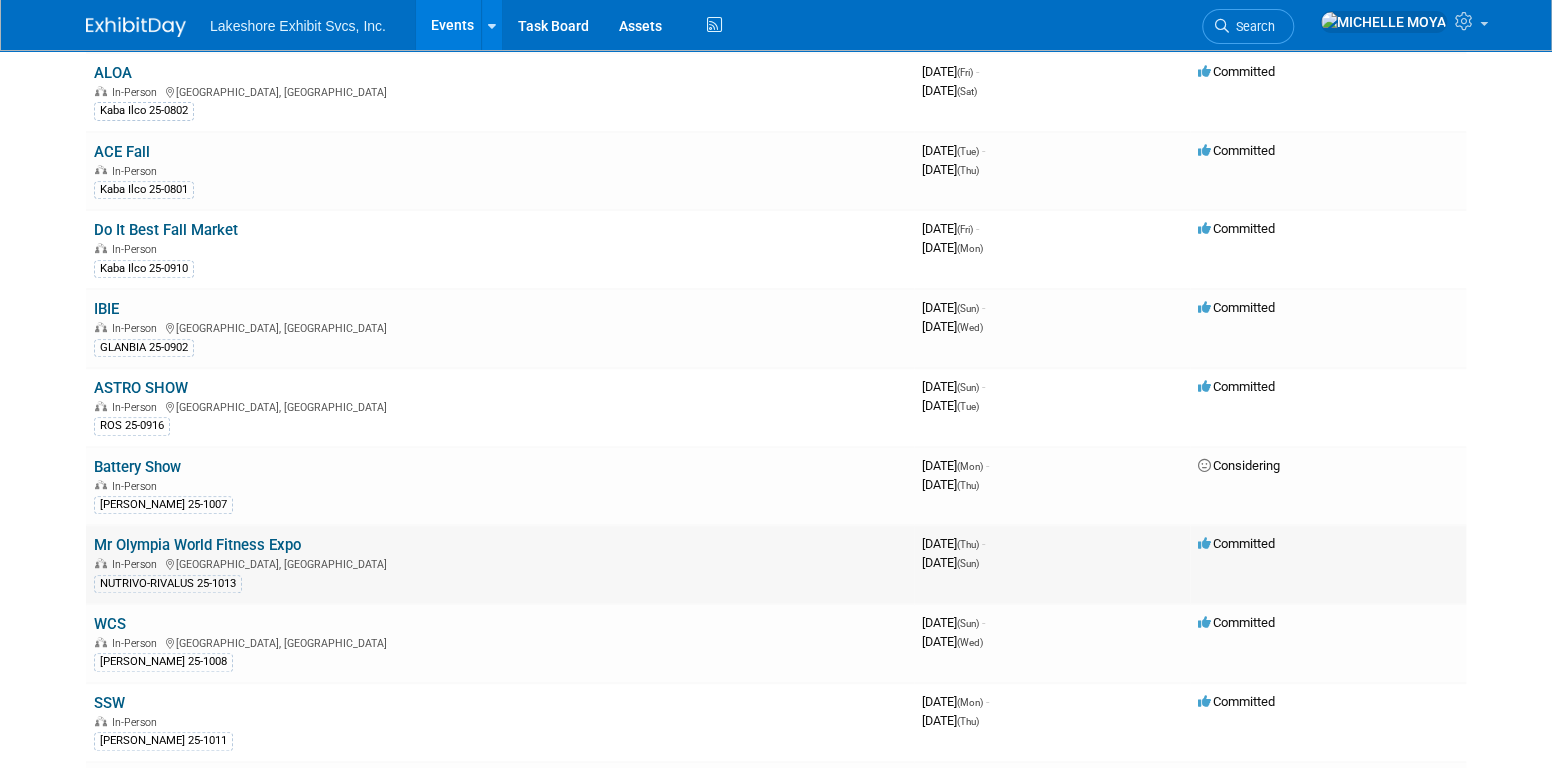 click on "Mr Olympia World Fitness Expo" at bounding box center [197, 545] 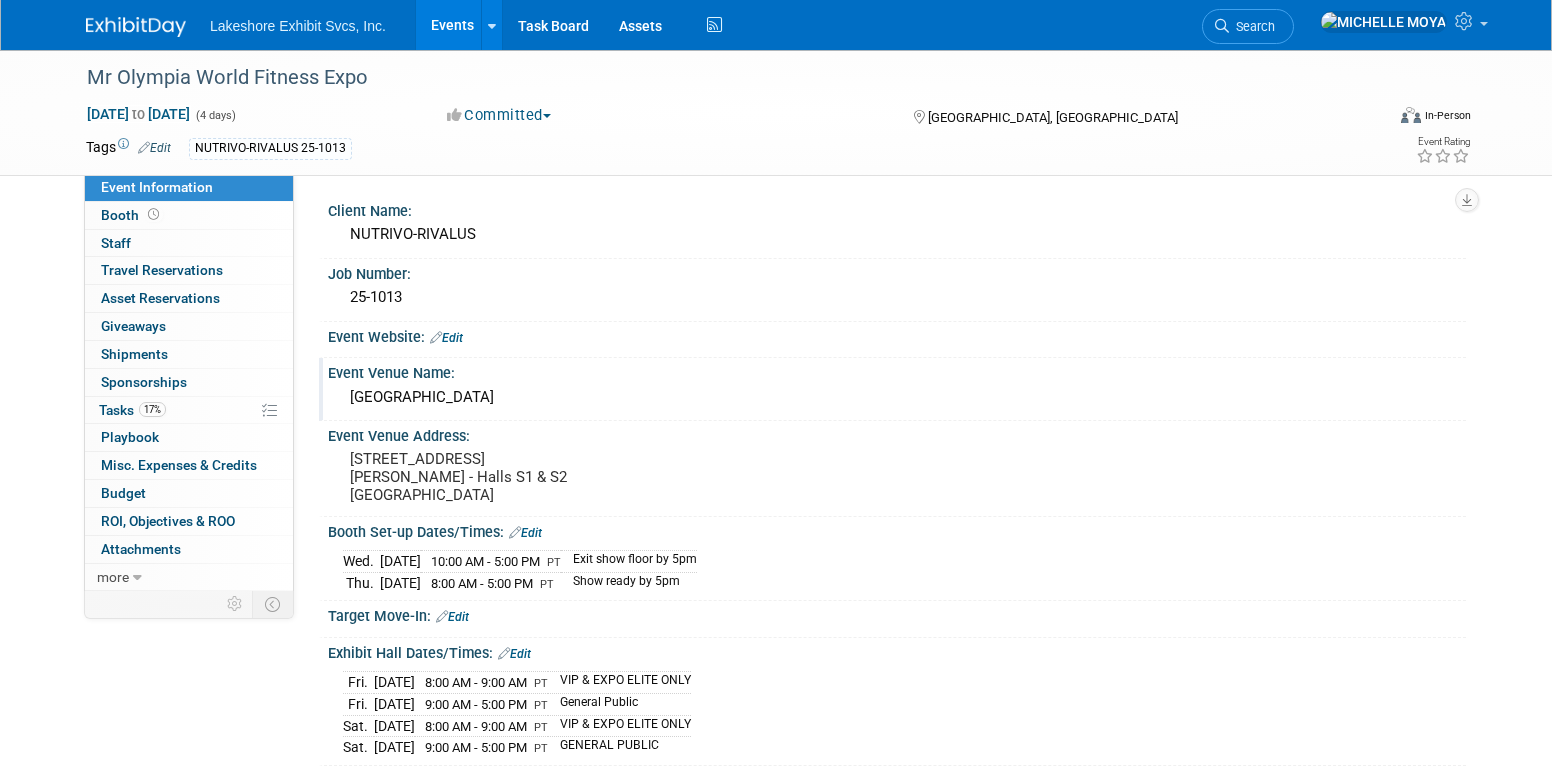 scroll, scrollTop: 0, scrollLeft: 0, axis: both 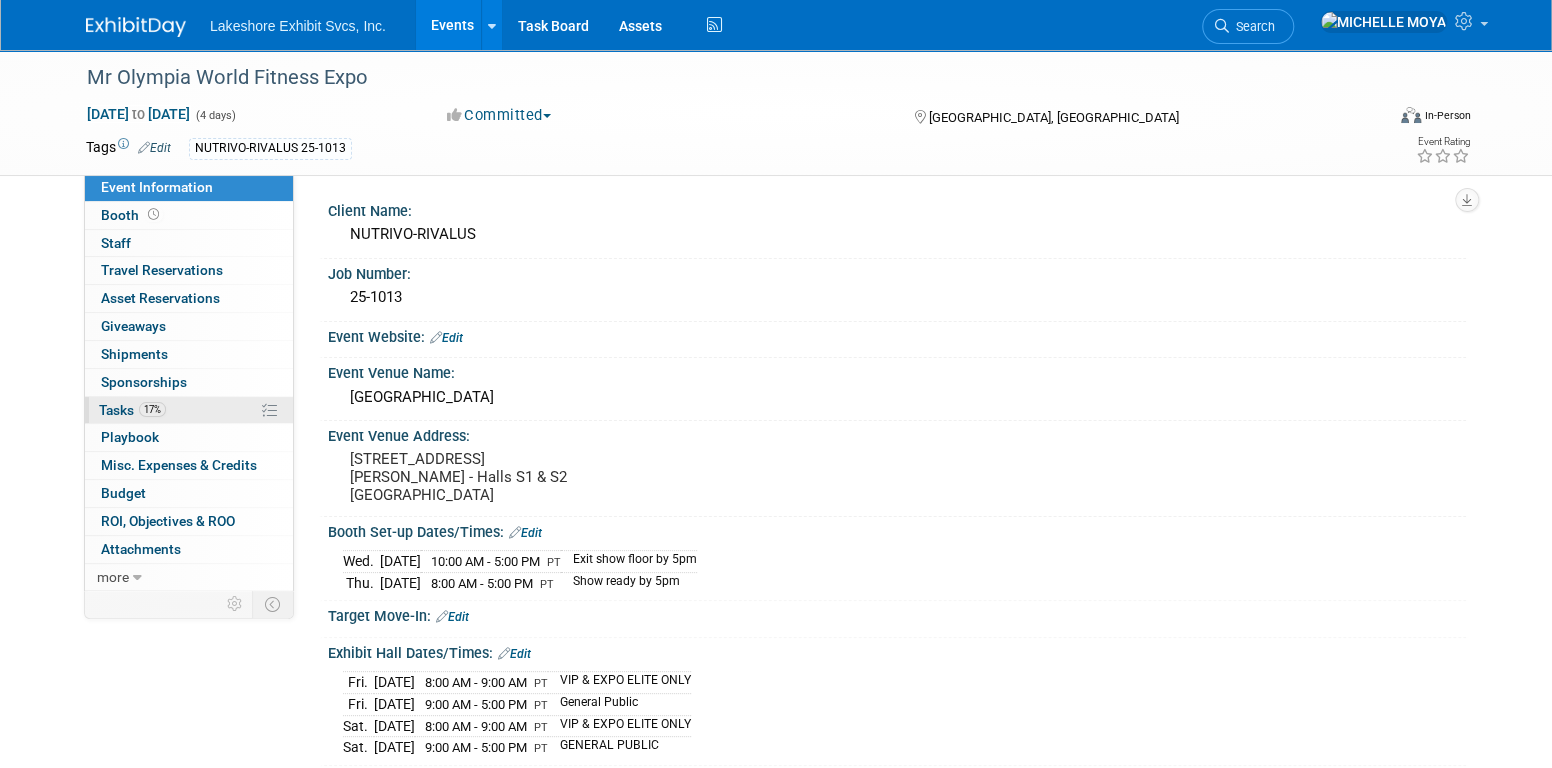 click on "17%
Tasks 17%" at bounding box center [189, 410] 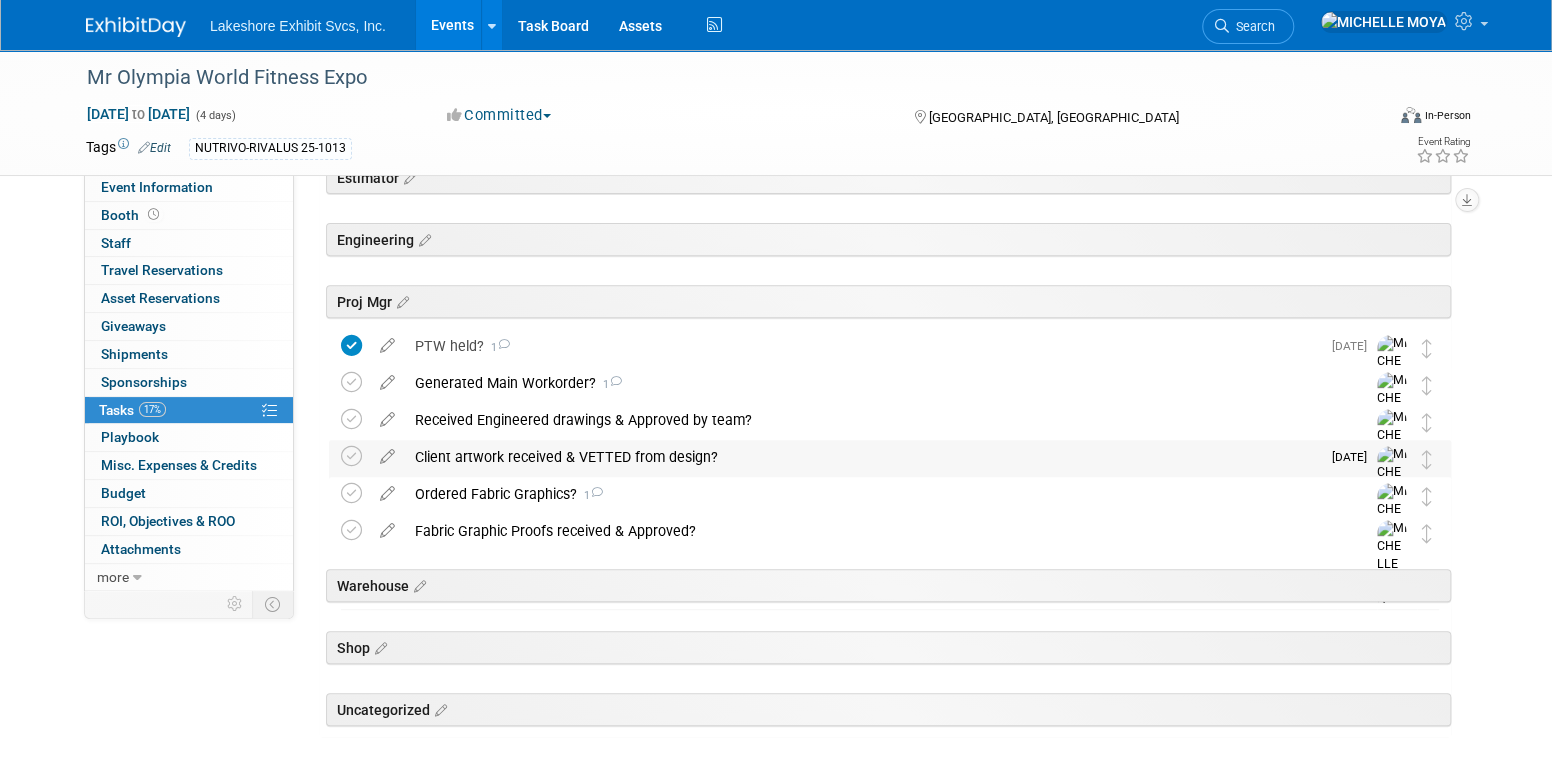 scroll, scrollTop: 300, scrollLeft: 0, axis: vertical 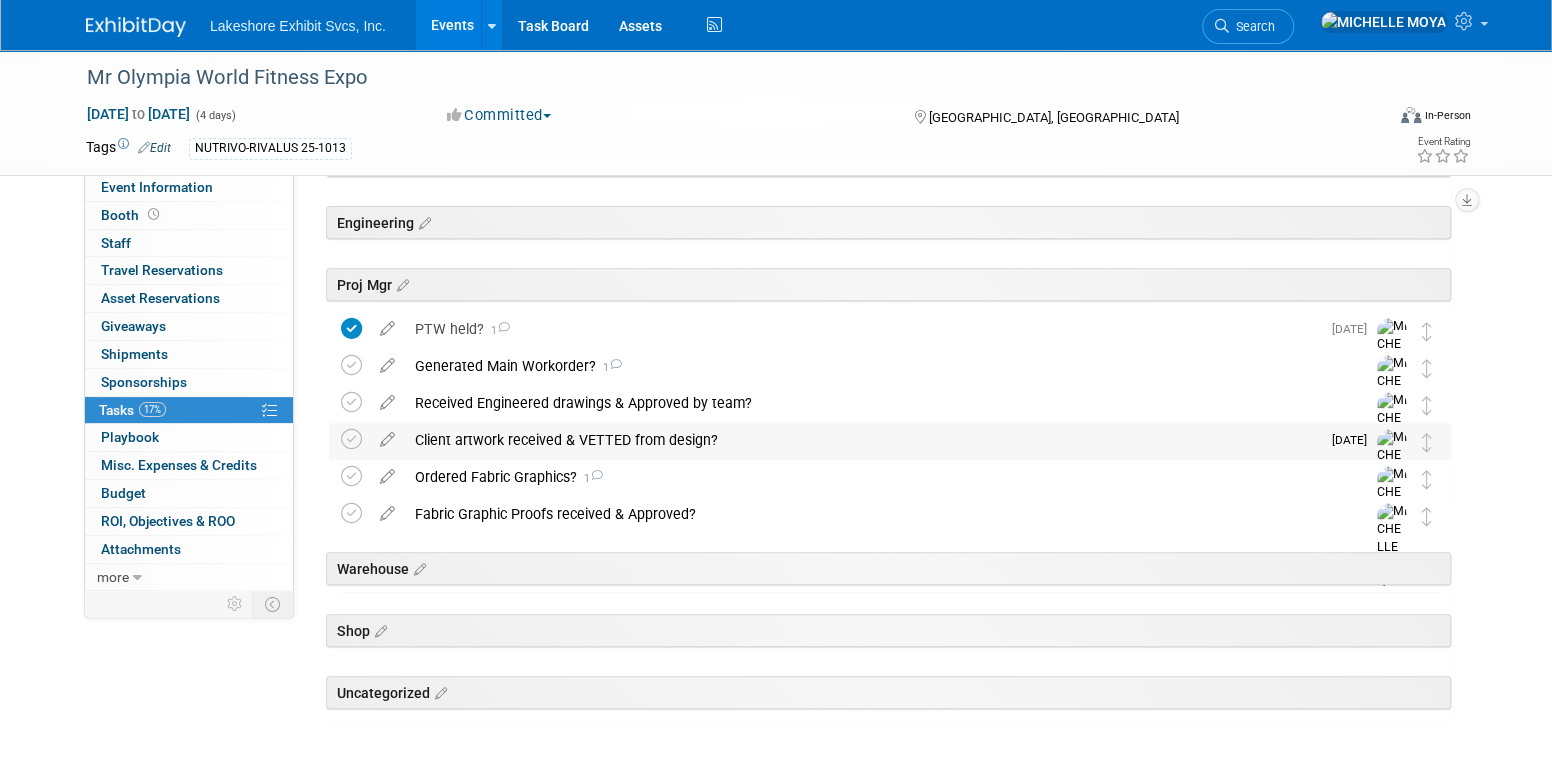 click on "Client artwork received & VETTED from design?" at bounding box center [862, 440] 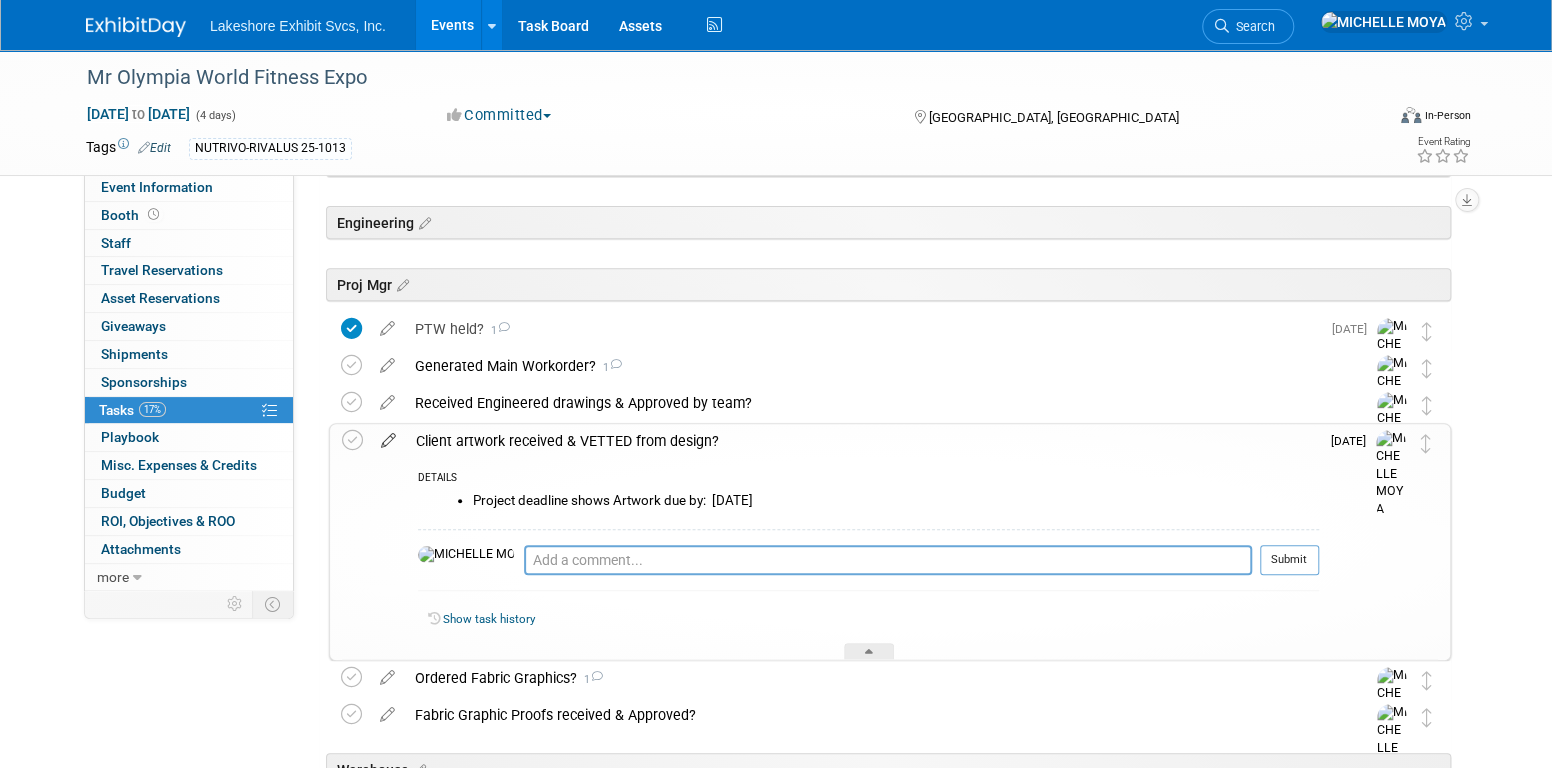 click at bounding box center (388, 436) 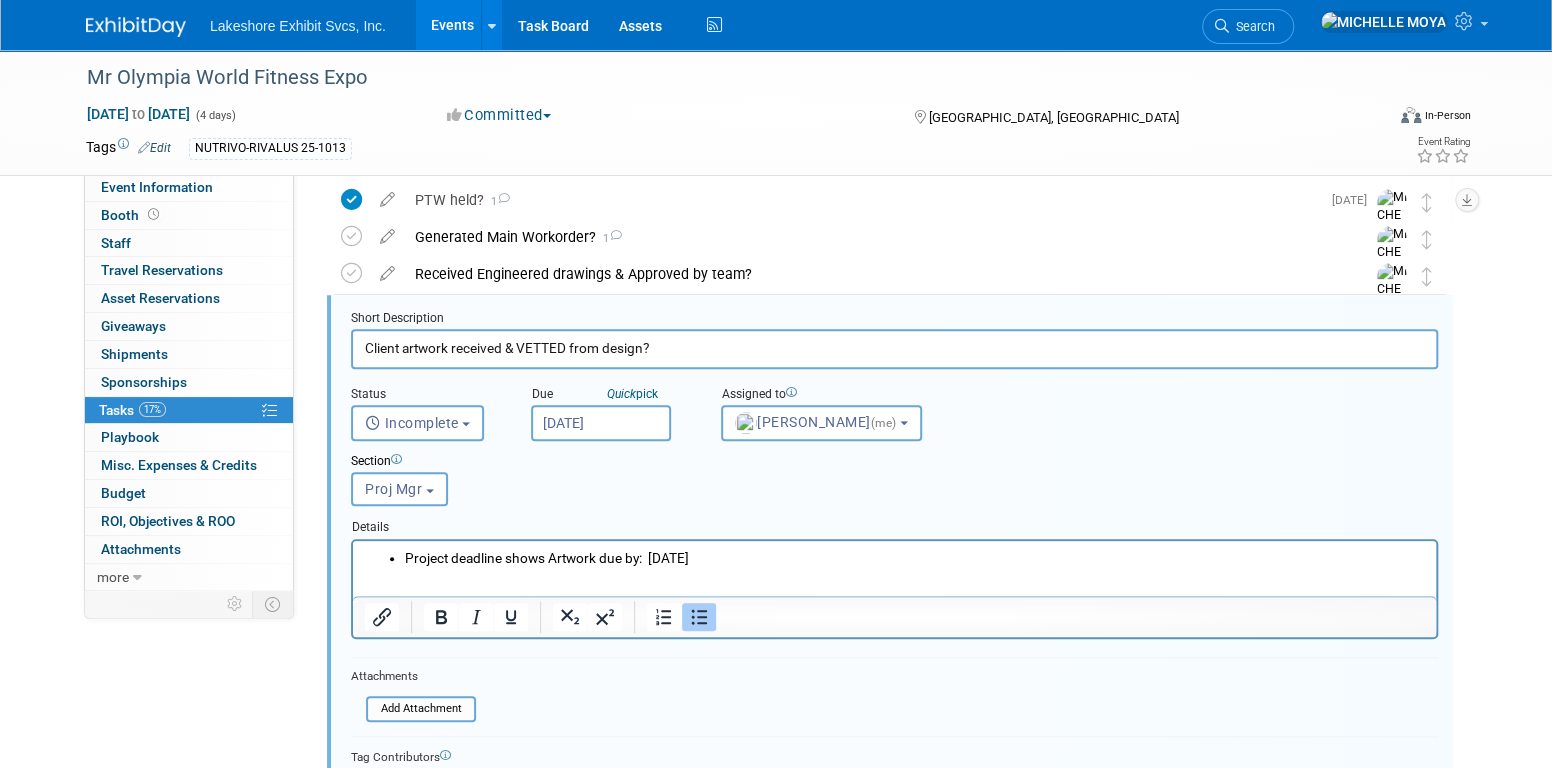 scroll, scrollTop: 431, scrollLeft: 0, axis: vertical 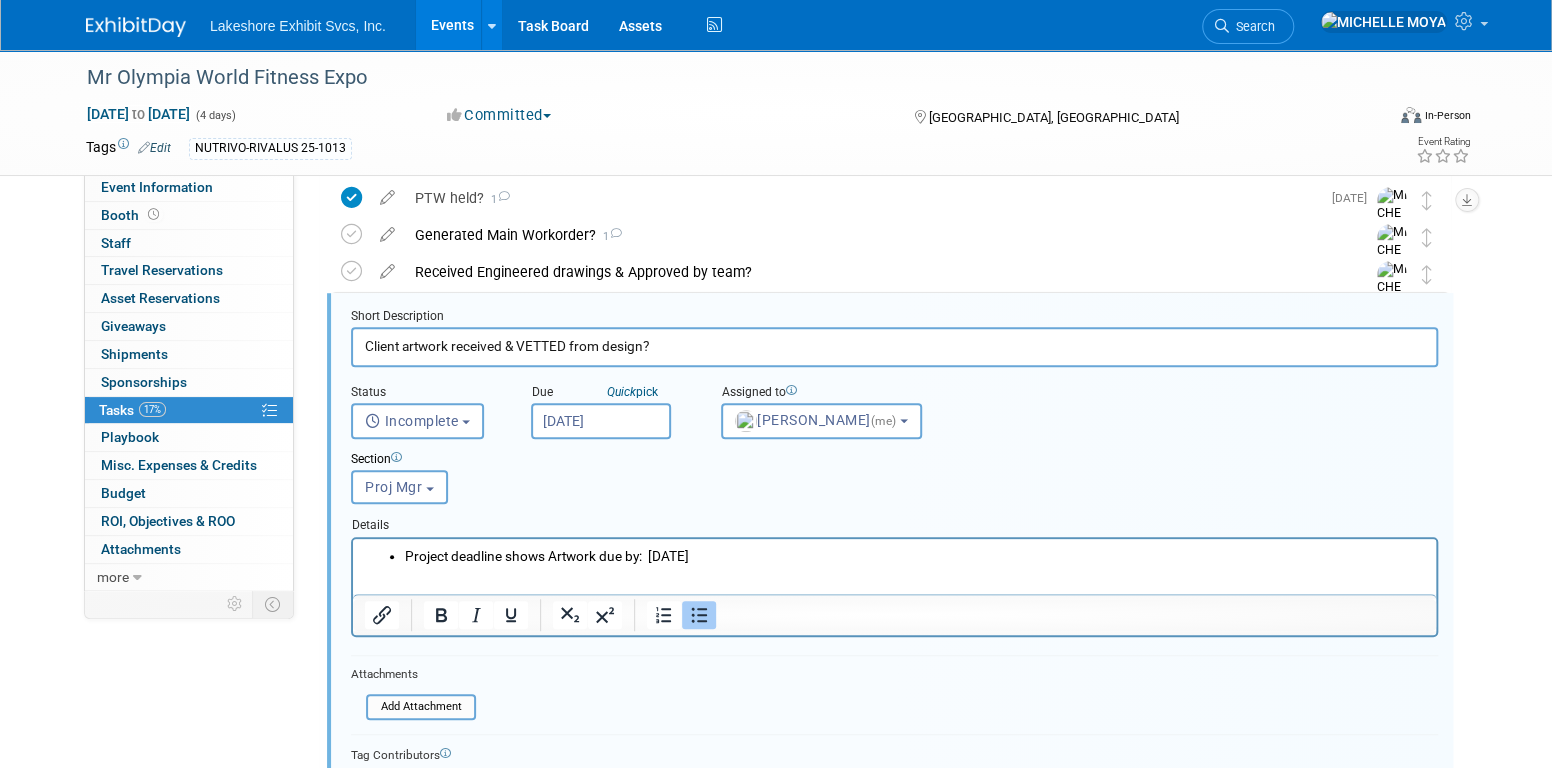 click on "[DATE]" at bounding box center [601, 421] 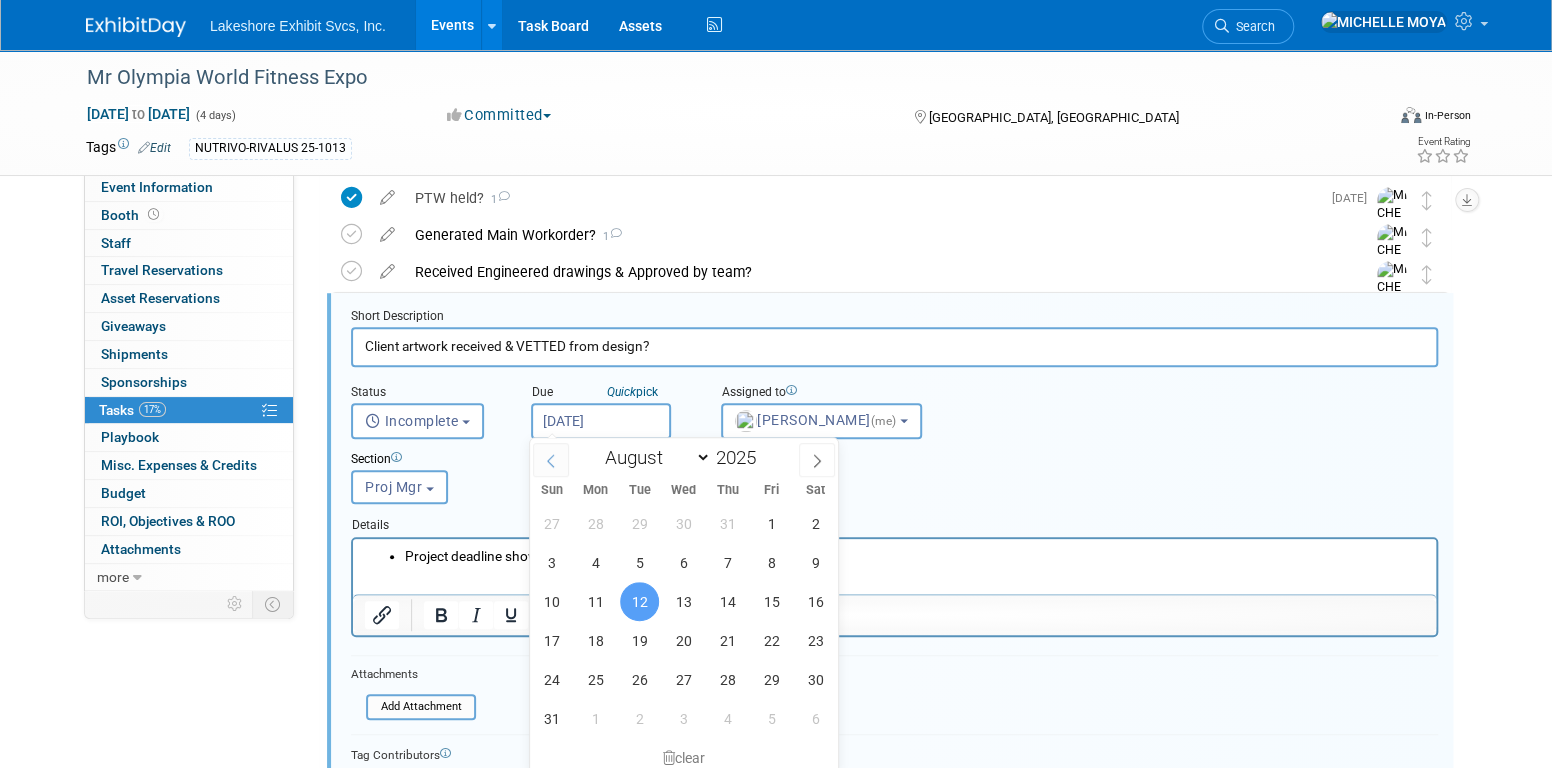 click 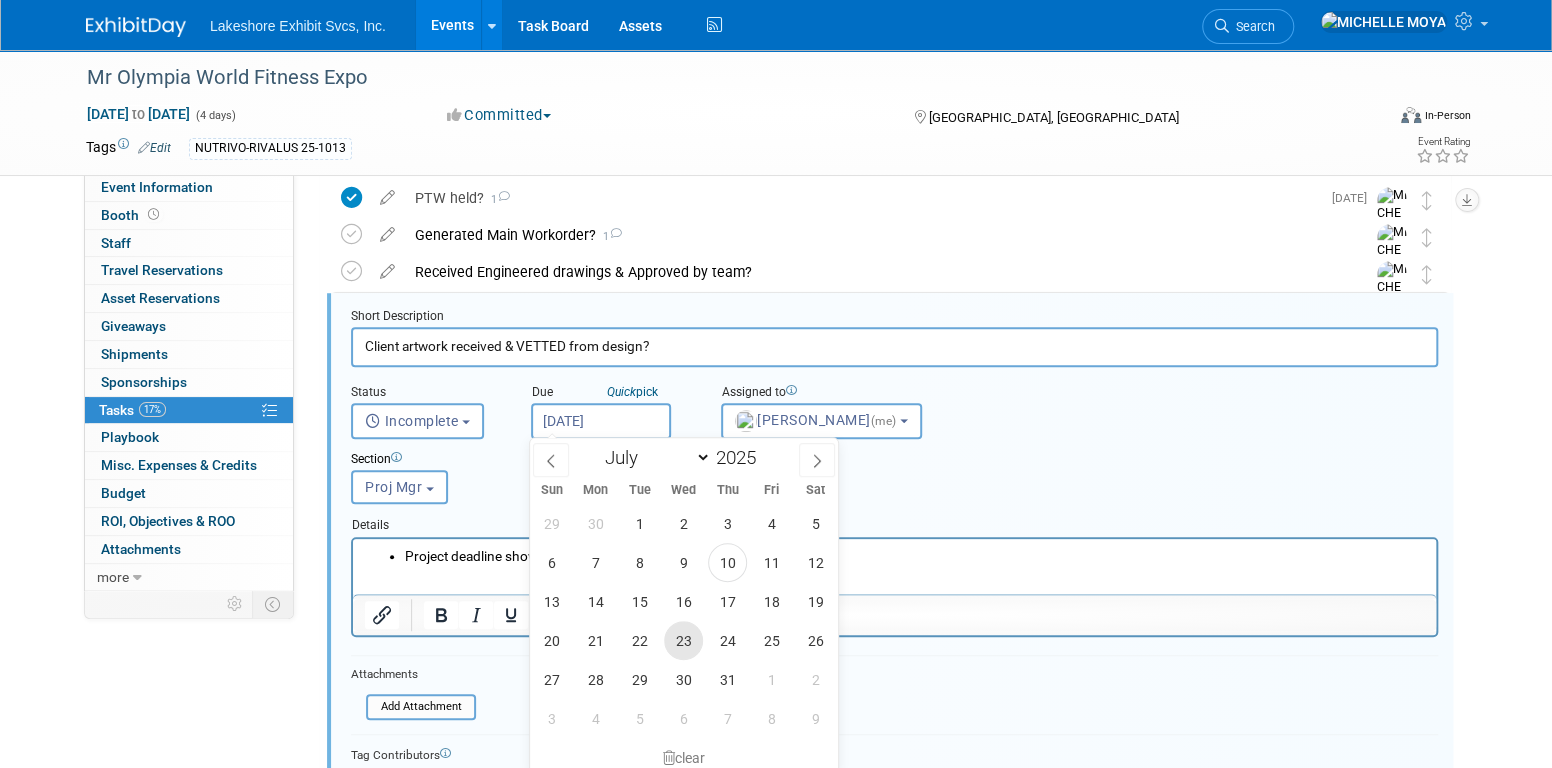 click on "23" at bounding box center [683, 640] 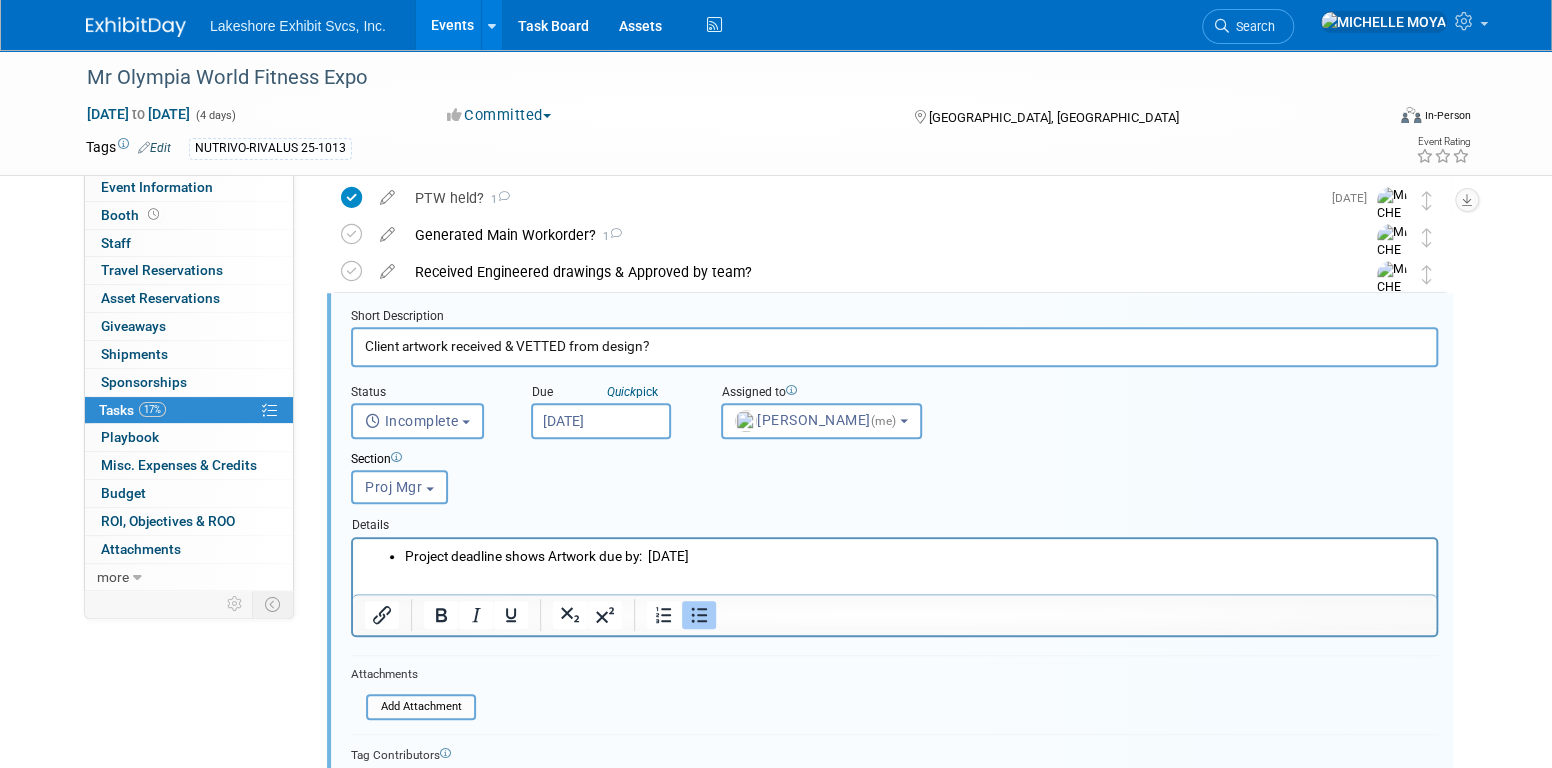 scroll, scrollTop: 531, scrollLeft: 0, axis: vertical 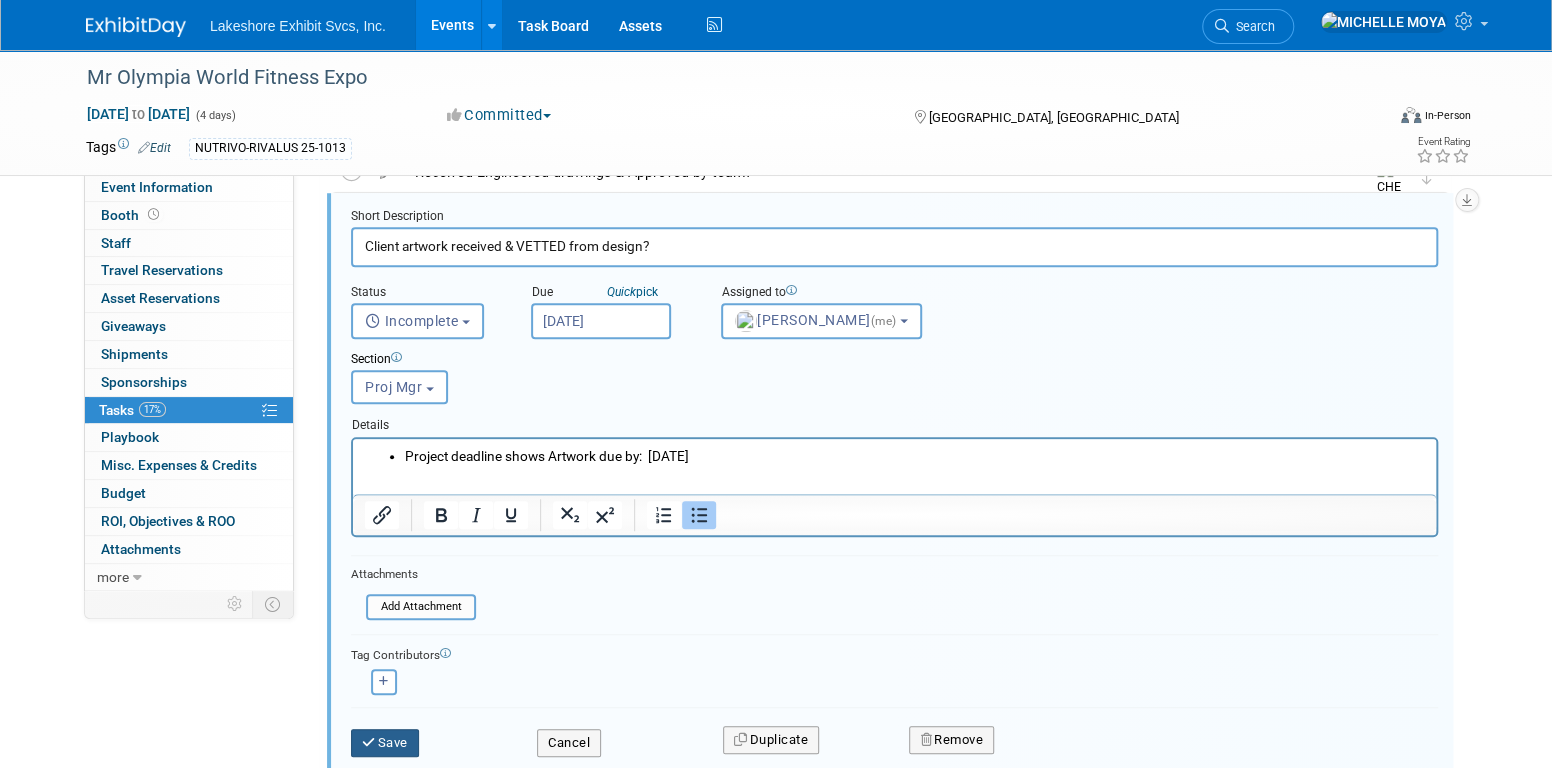 click on "Save" at bounding box center [385, 743] 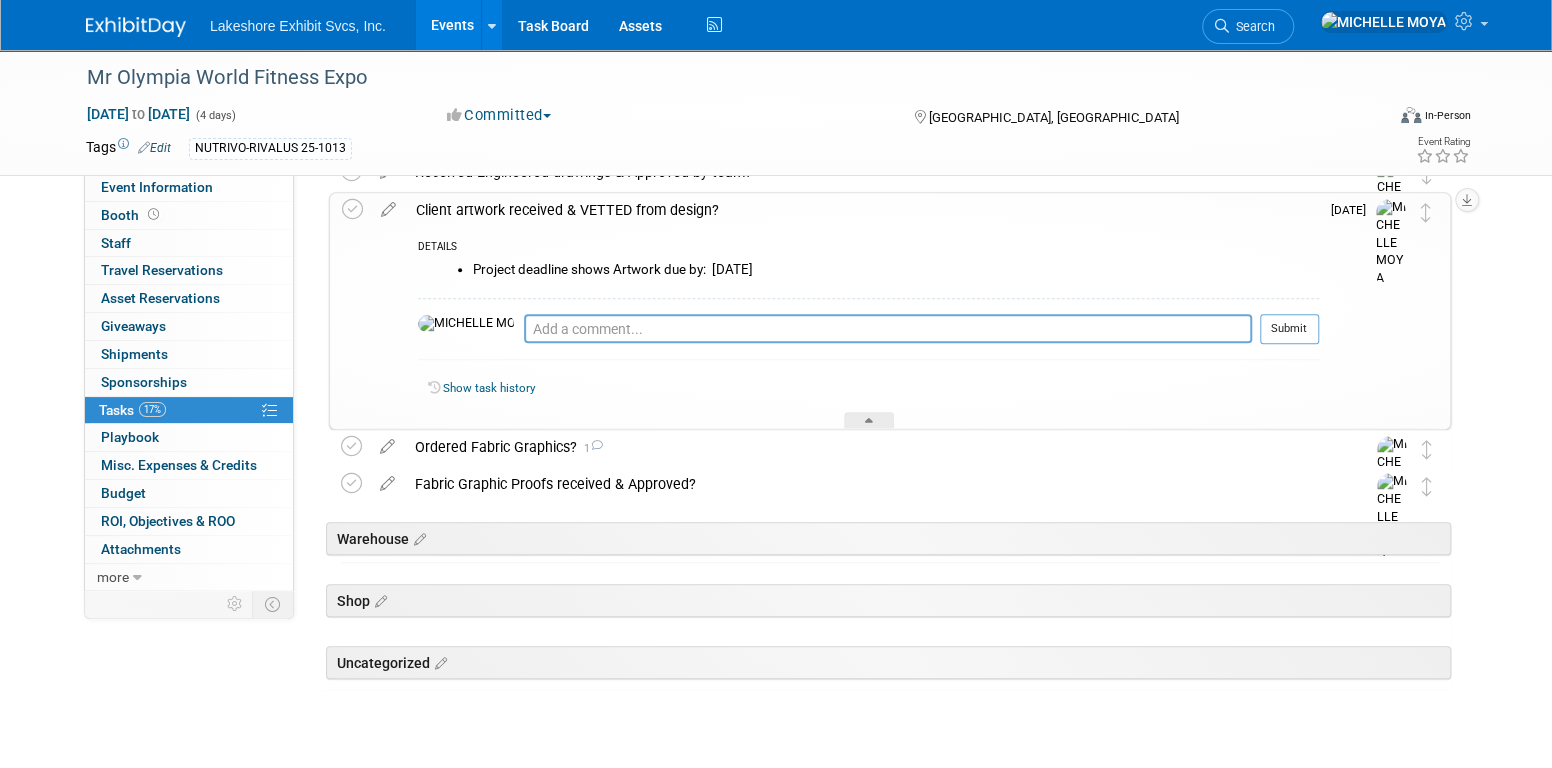 click on "Client artwork received & VETTED from design?" at bounding box center [862, 210] 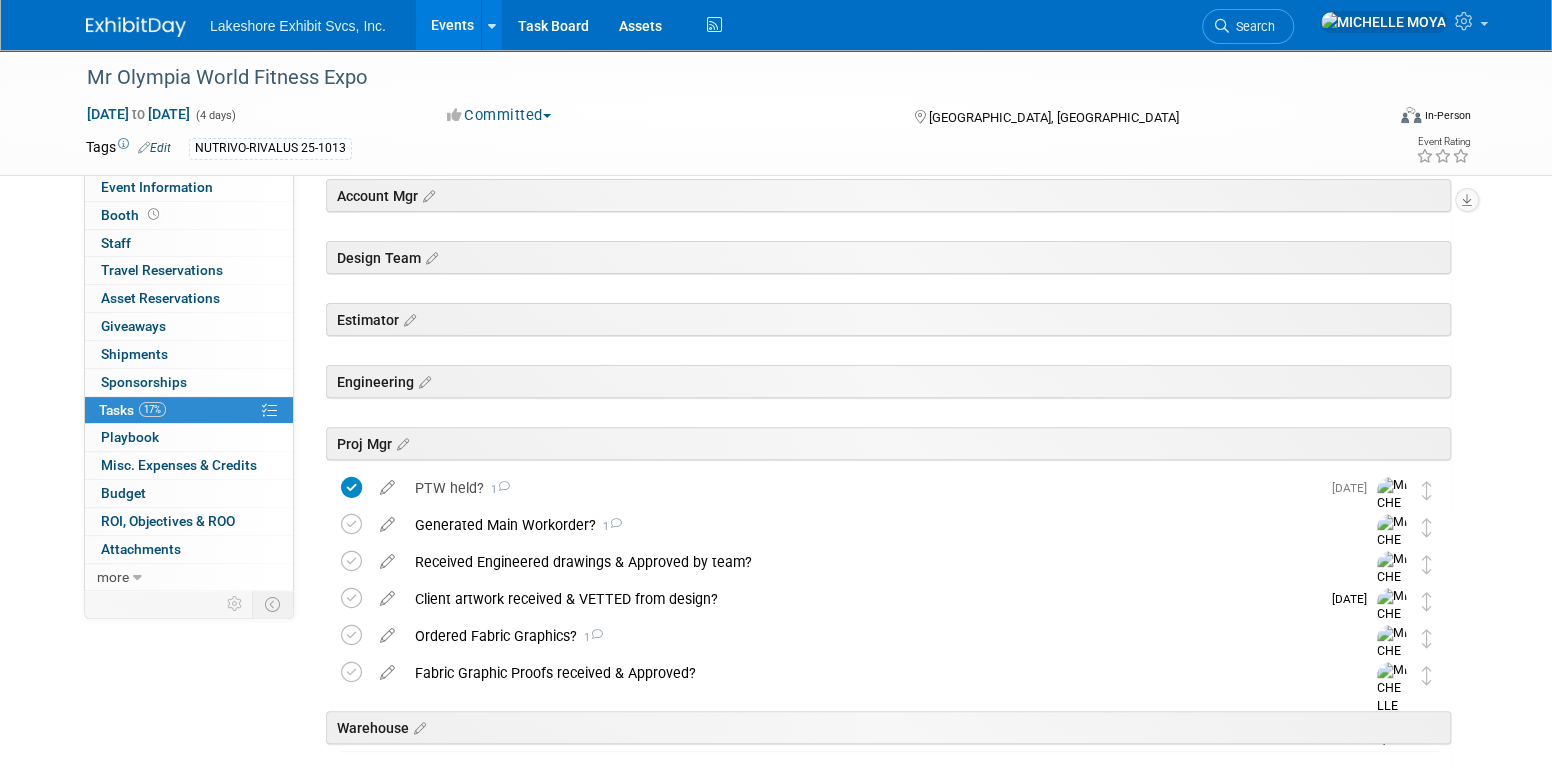 scroll, scrollTop: 0, scrollLeft: 0, axis: both 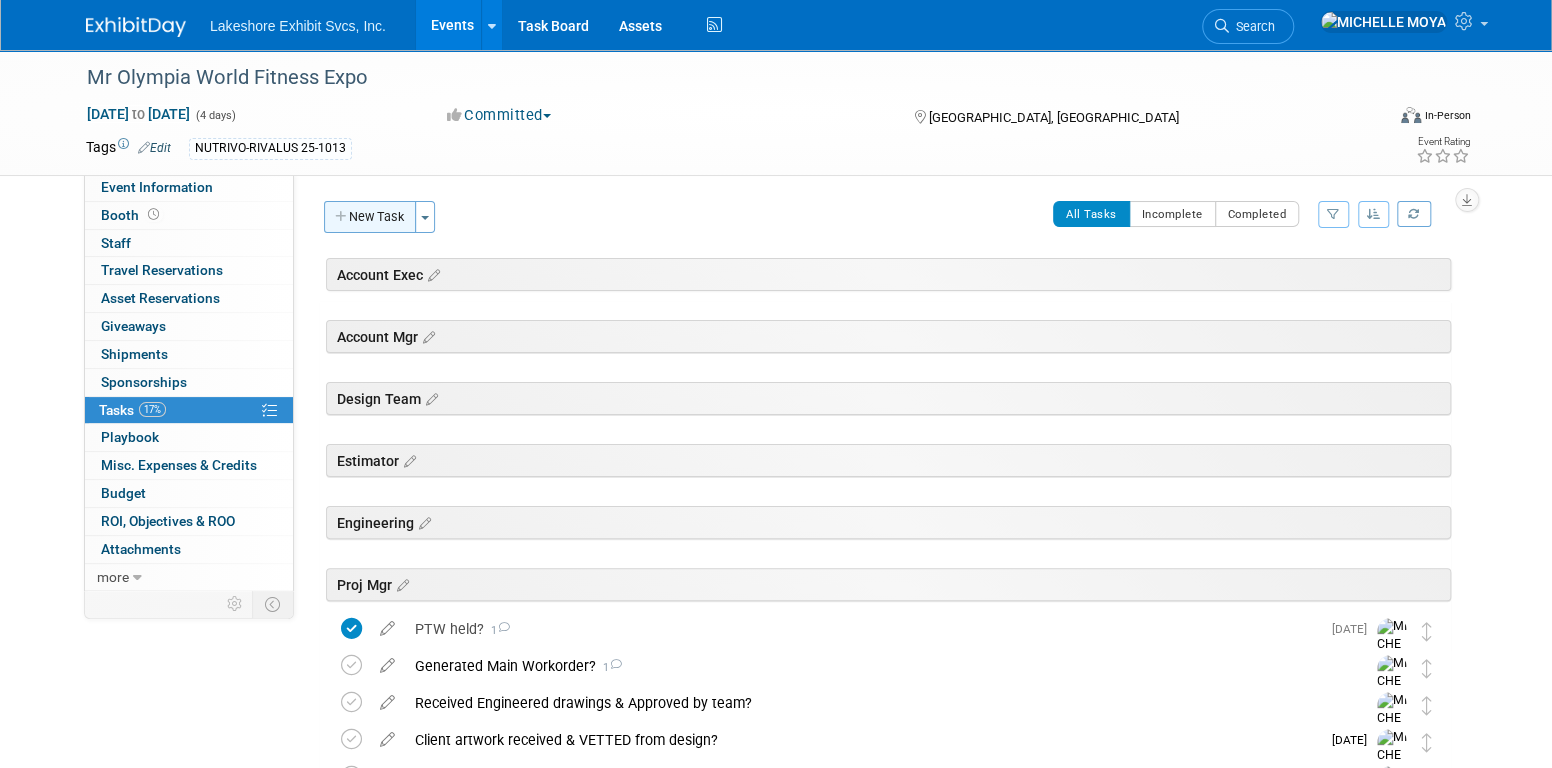 click on "New Task" at bounding box center (370, 217) 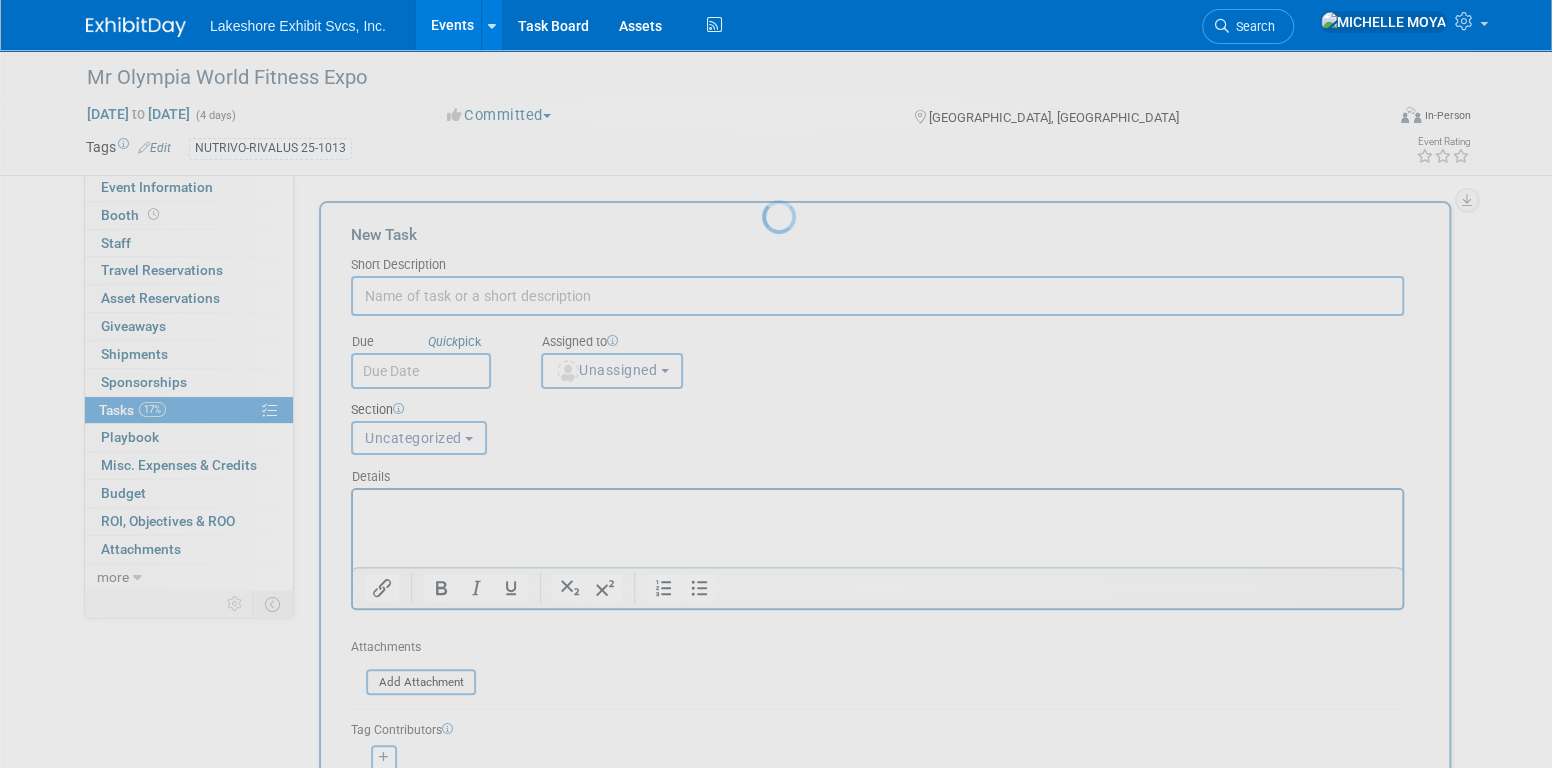 scroll, scrollTop: 0, scrollLeft: 0, axis: both 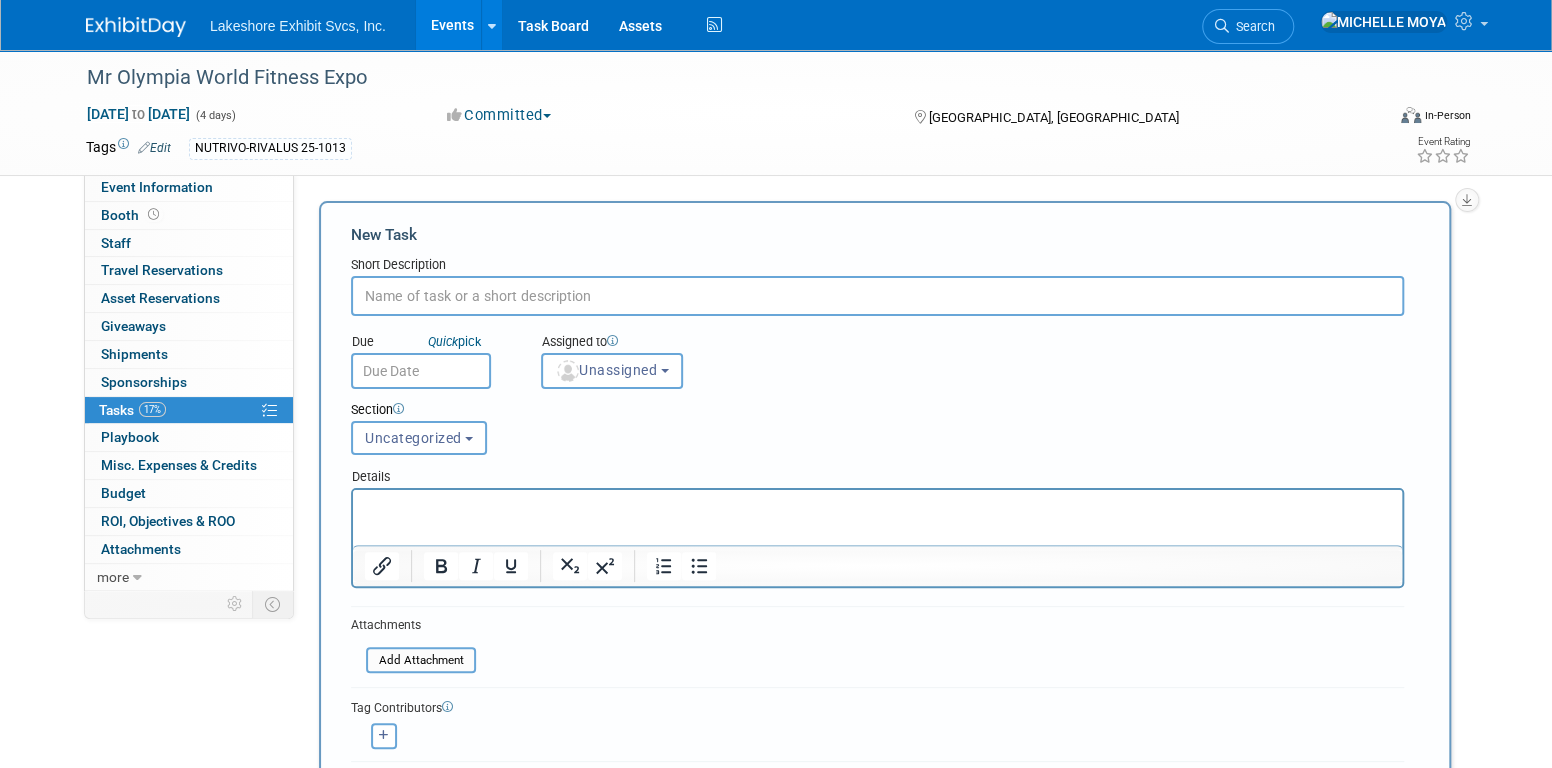 click at bounding box center [877, 296] 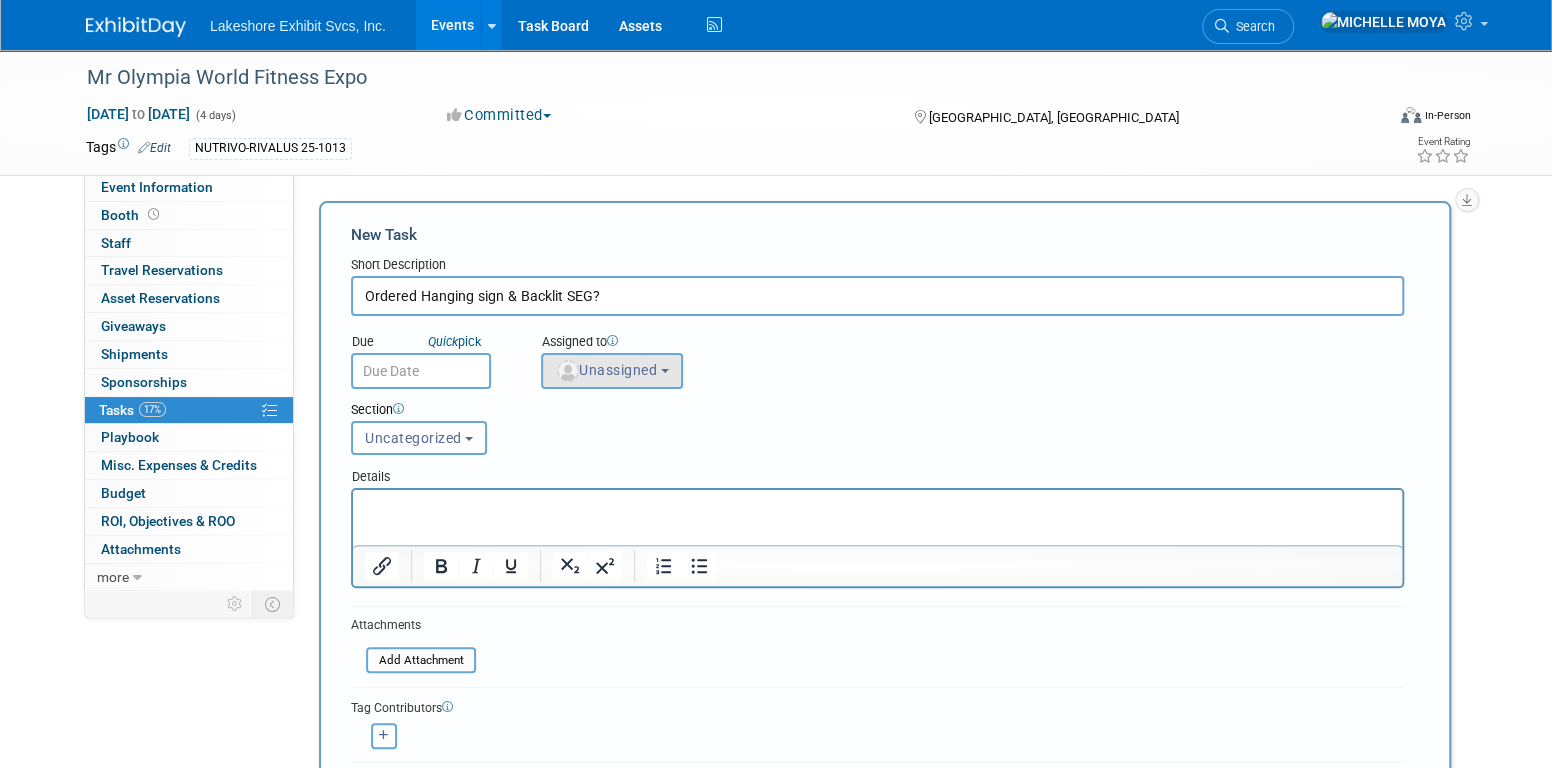 type on "Ordered Hanging sign & Backlit SEG?" 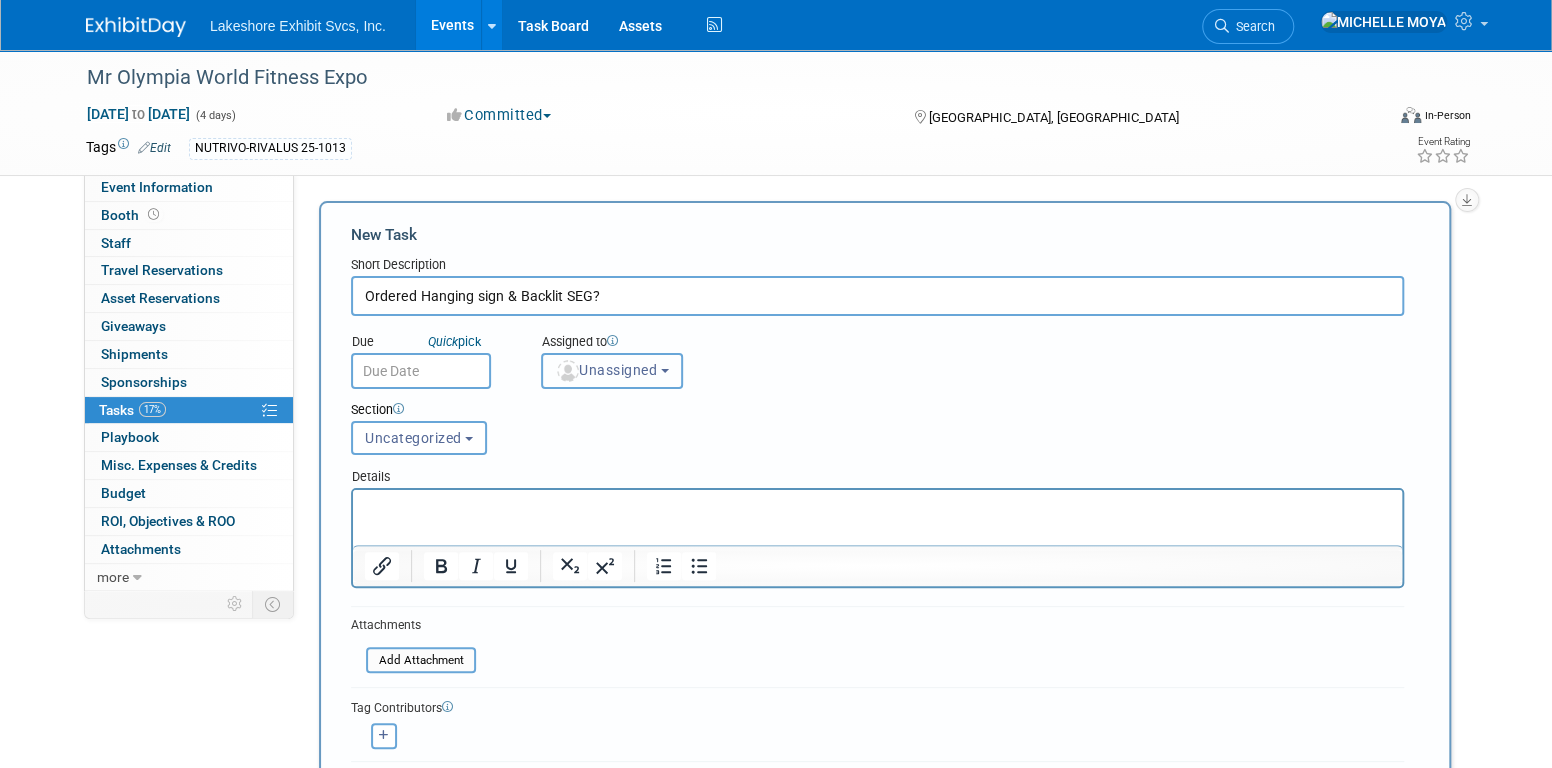 click on "Unassigned" at bounding box center [612, 371] 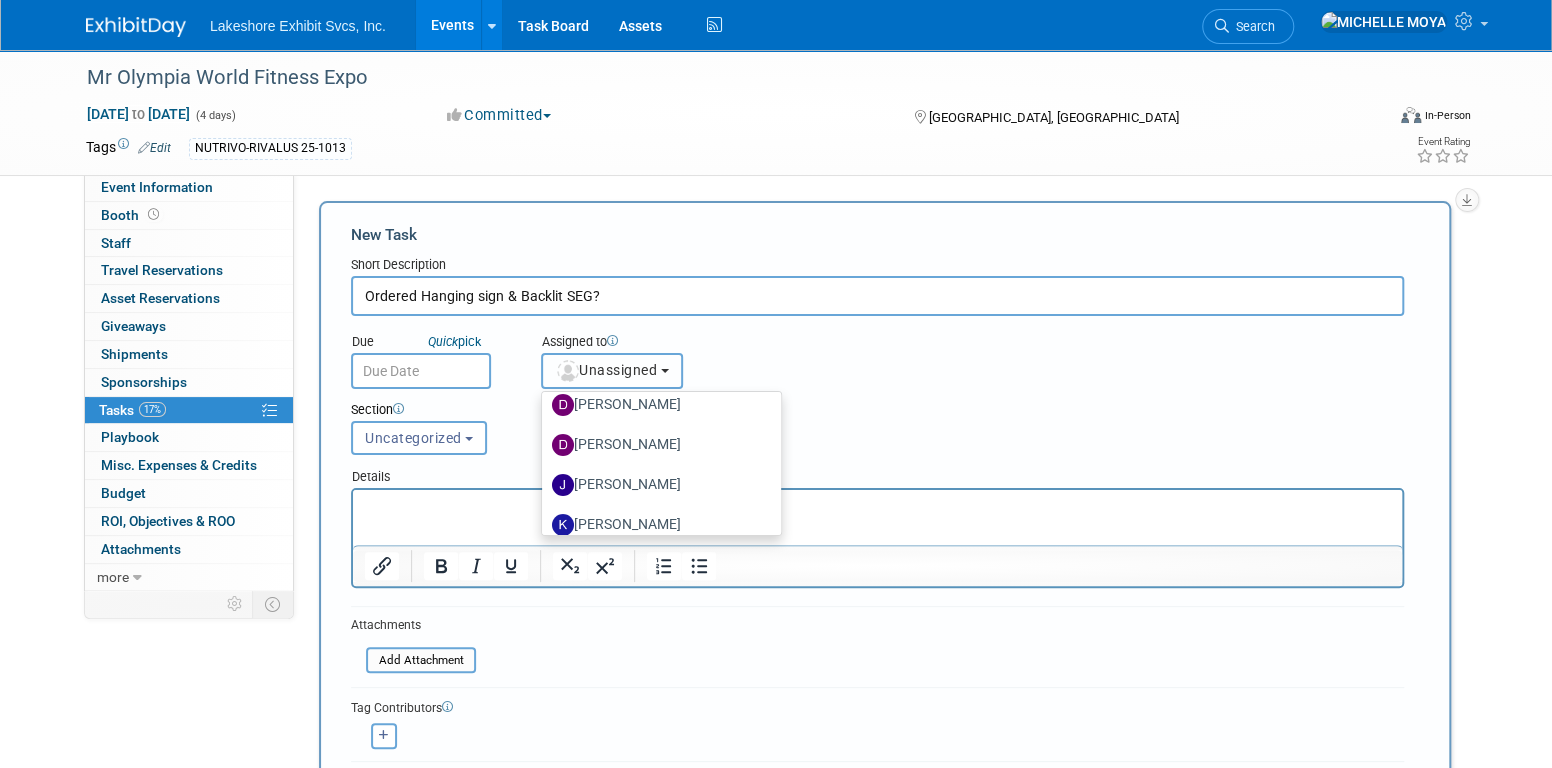 scroll, scrollTop: 309, scrollLeft: 0, axis: vertical 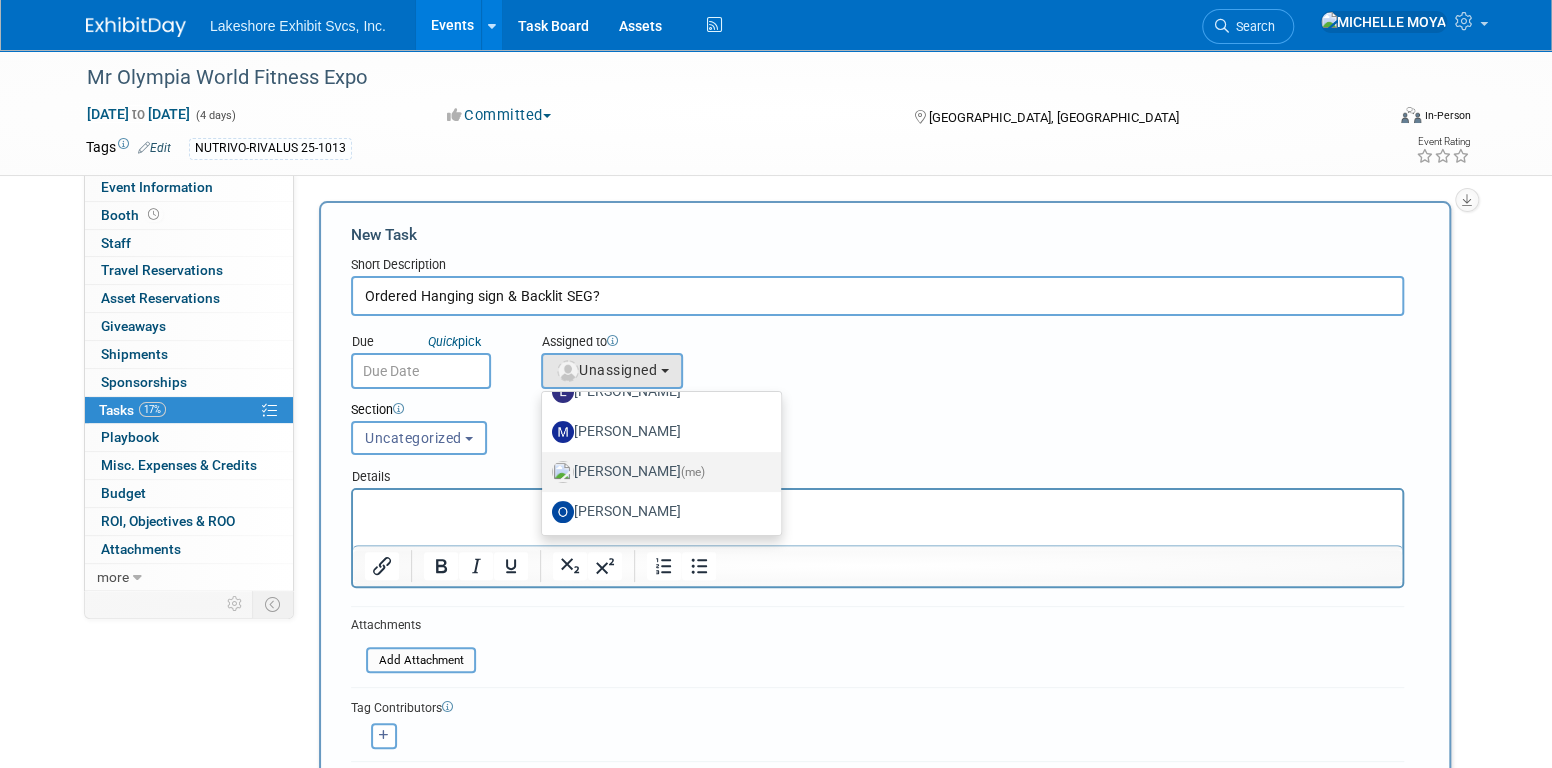 click on "MICHELLE MOYA
(me)" at bounding box center (656, 472) 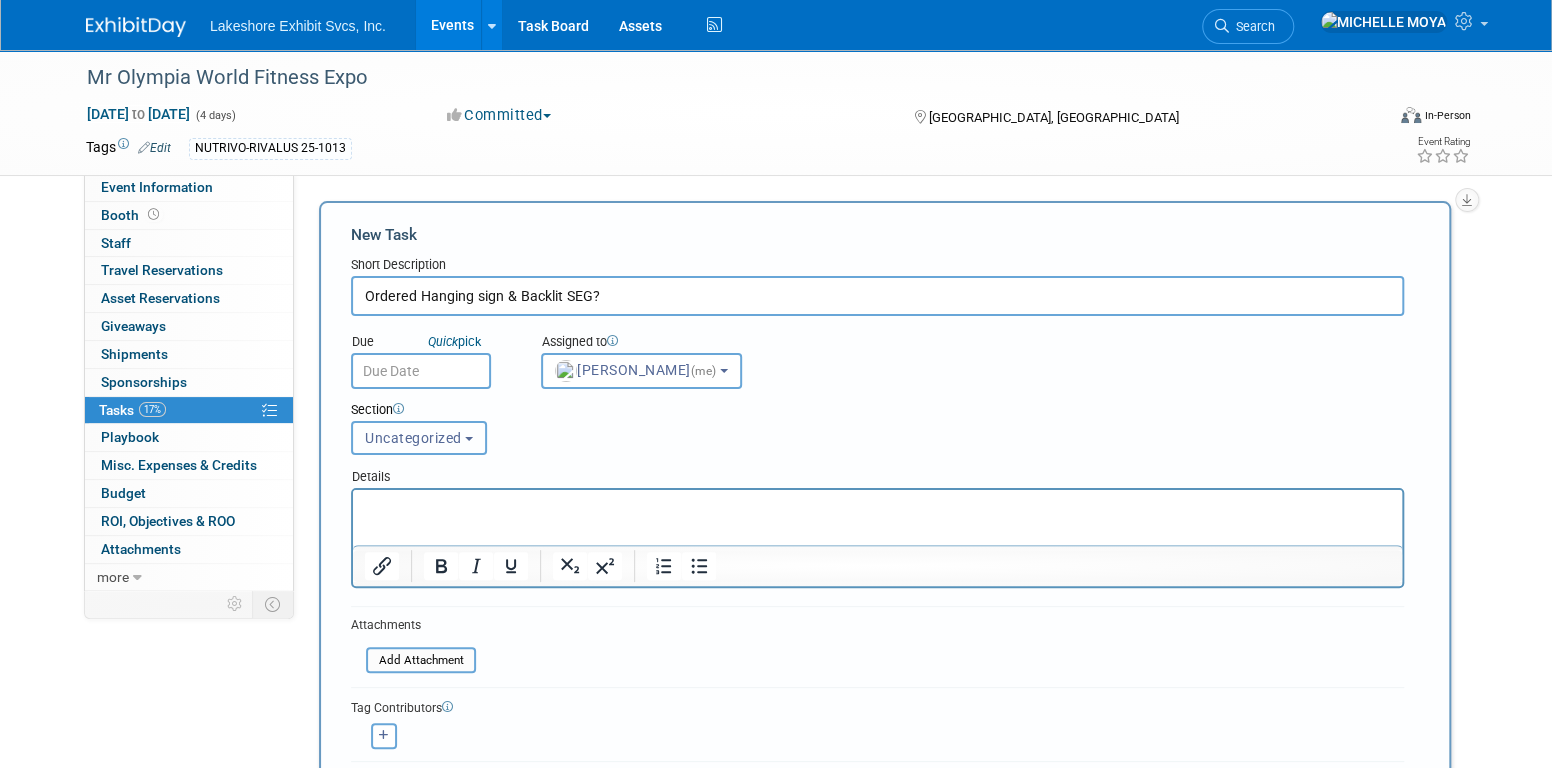 click on "Uncategorized" at bounding box center (419, 438) 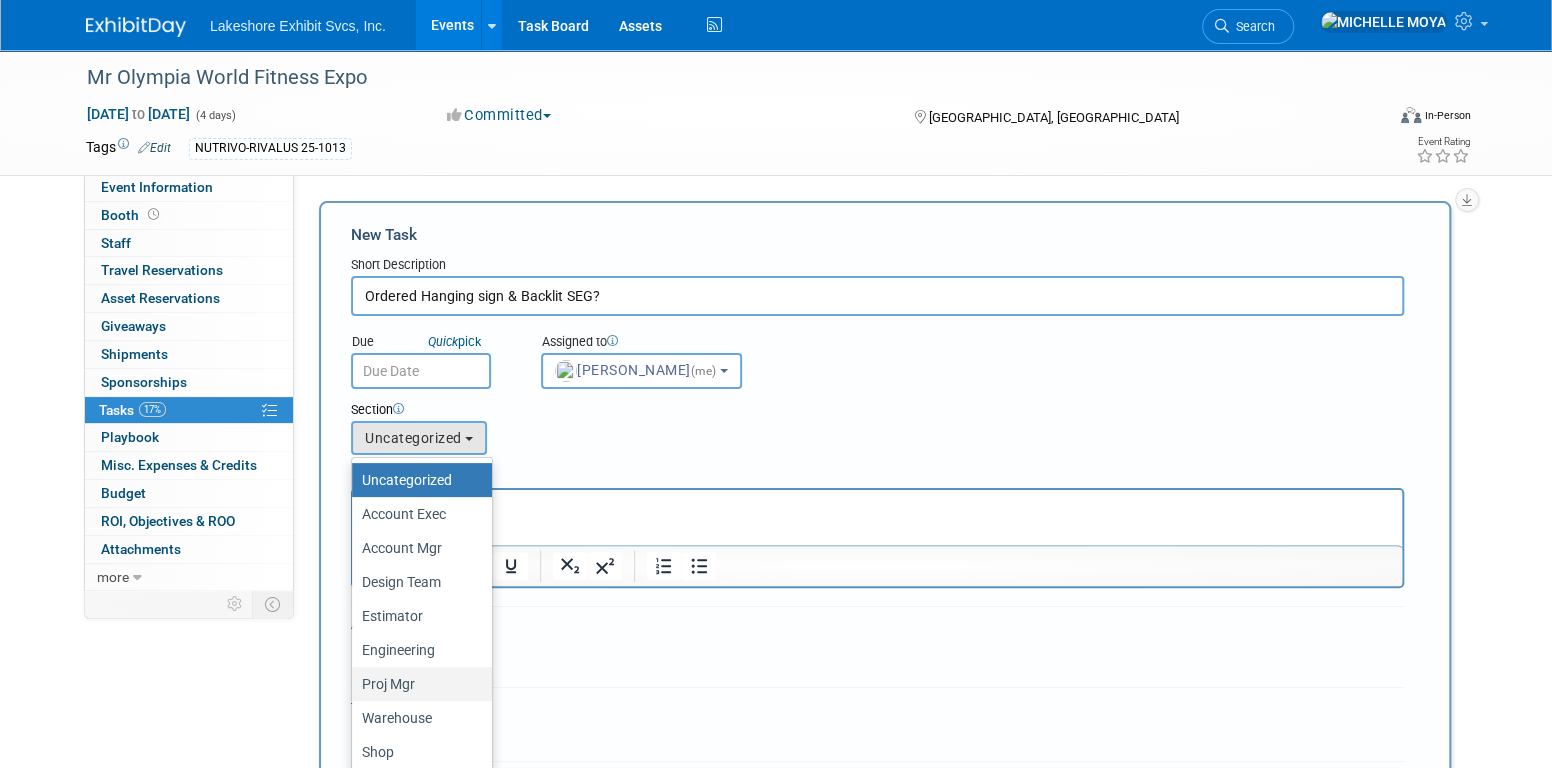 click on "Proj Mgr" at bounding box center (417, 684) 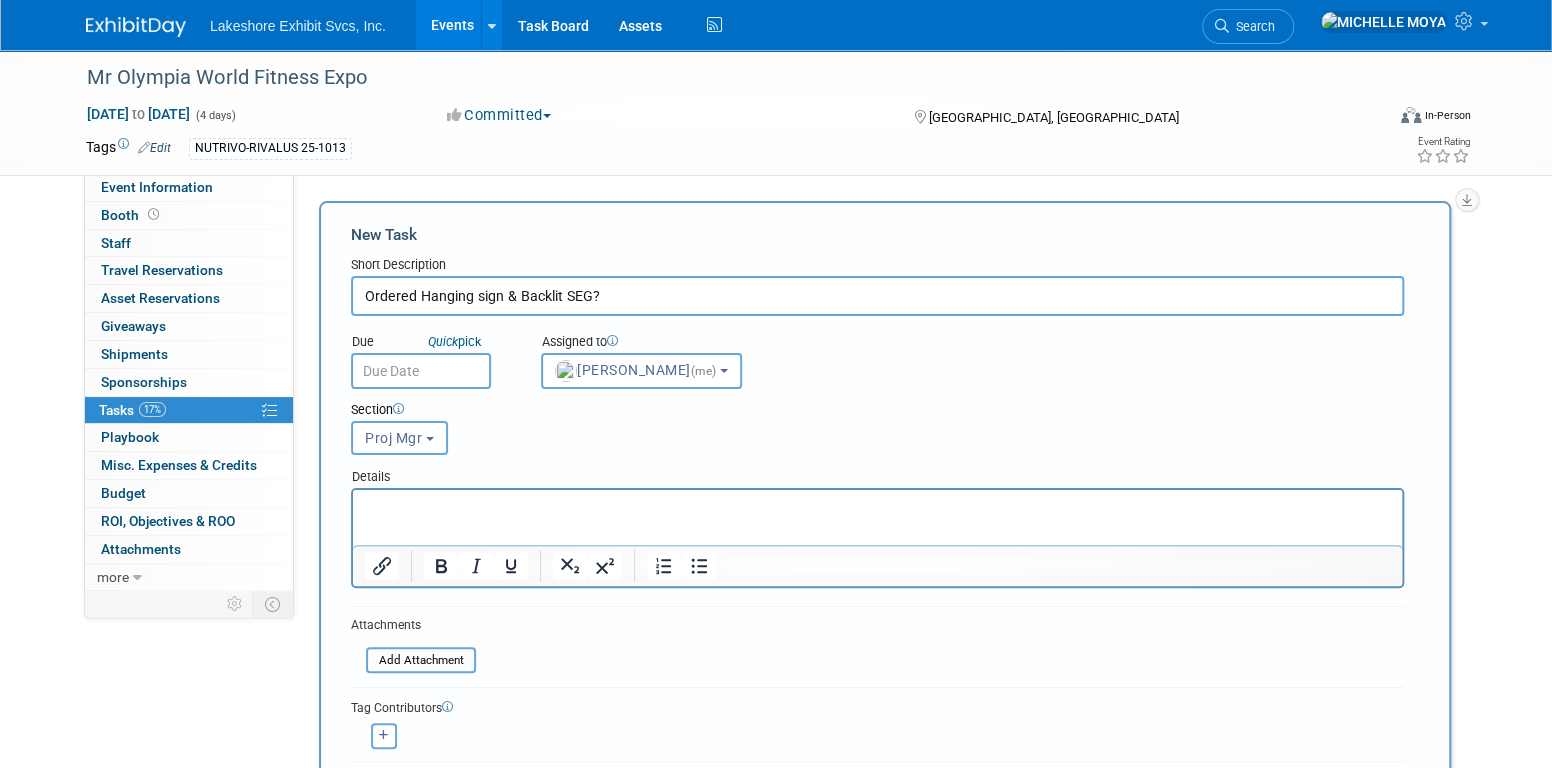 scroll, scrollTop: 100, scrollLeft: 0, axis: vertical 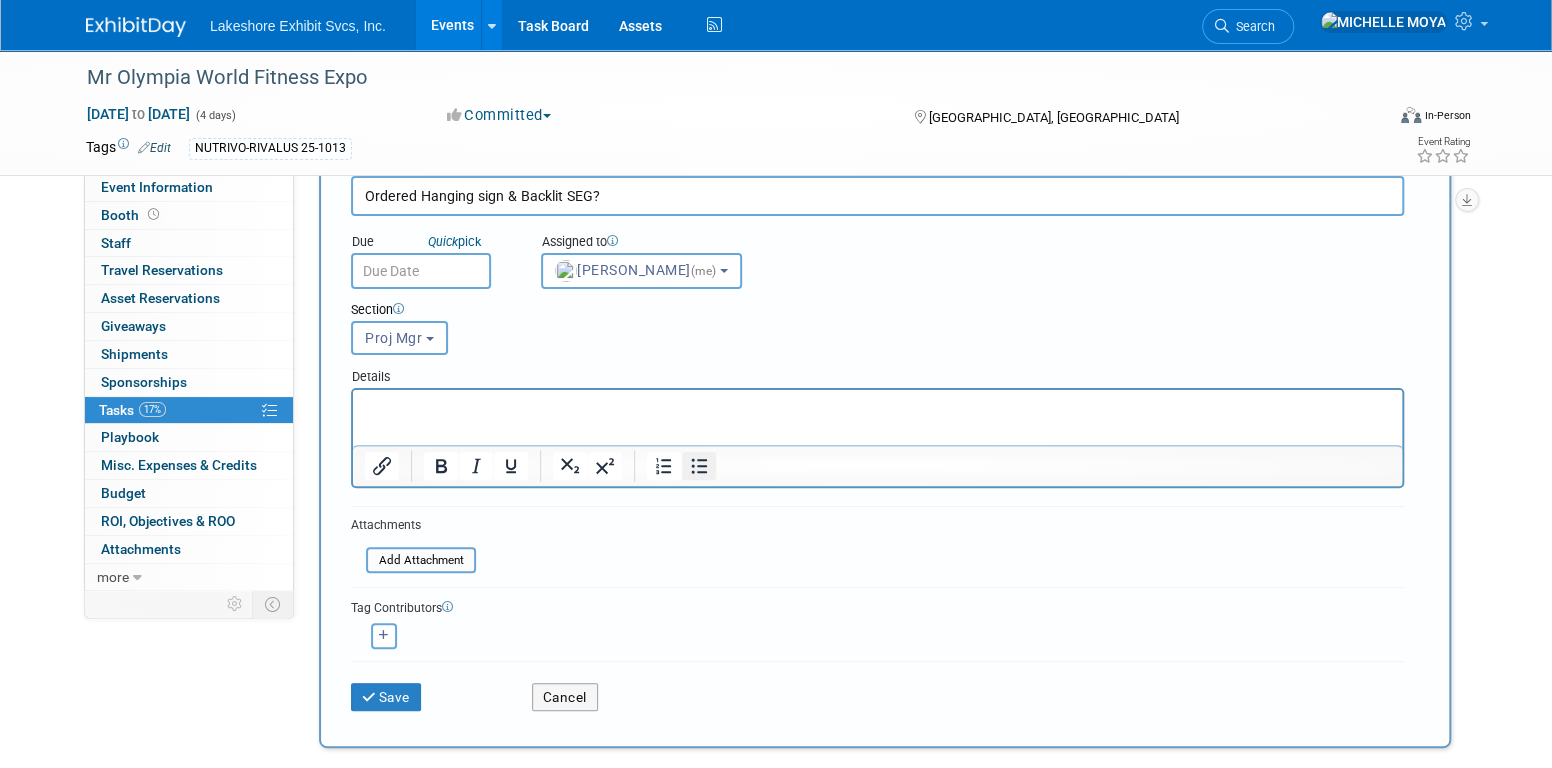 drag, startPoint x: 695, startPoint y: 465, endPoint x: 683, endPoint y: 460, distance: 13 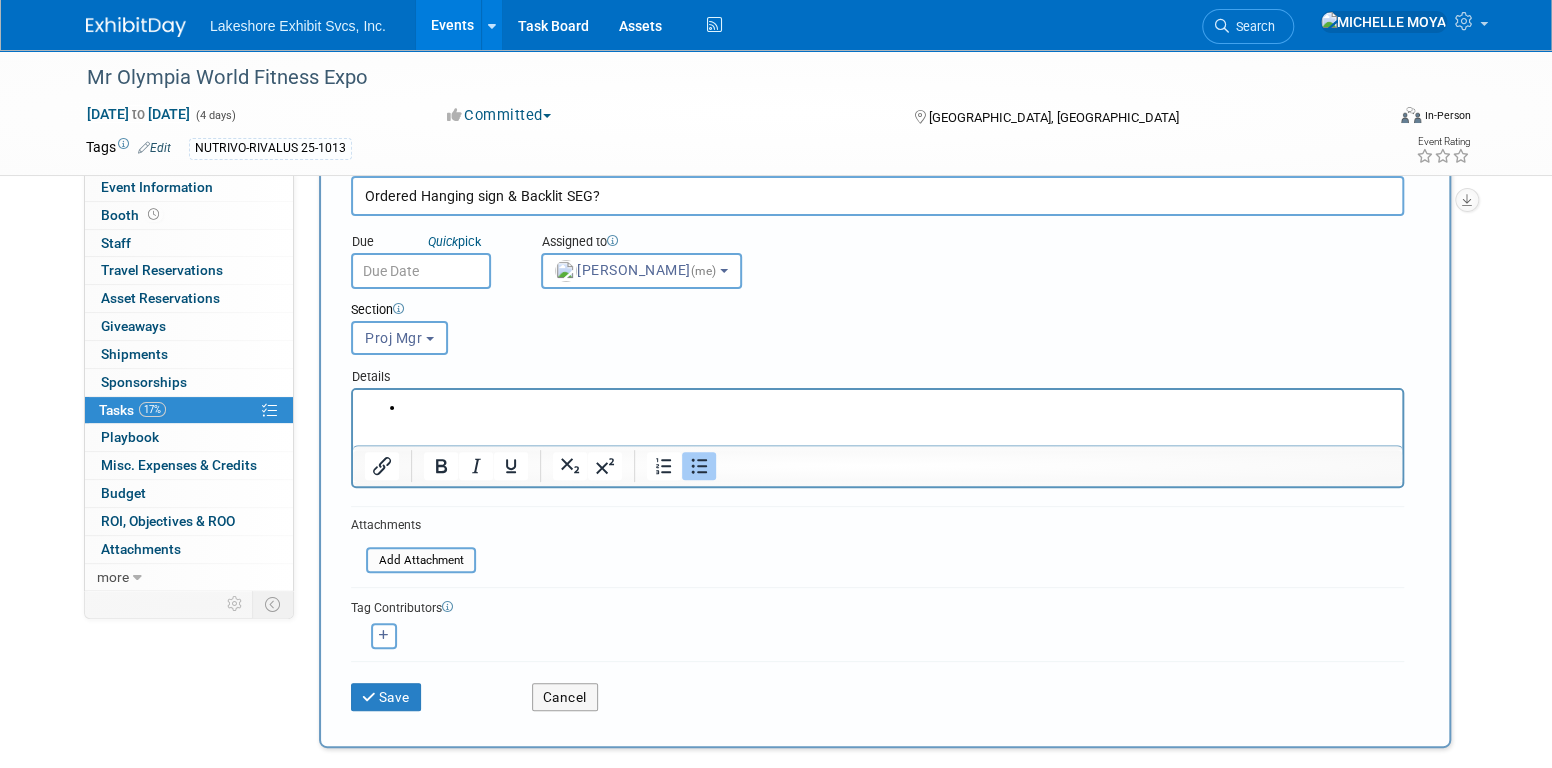 type 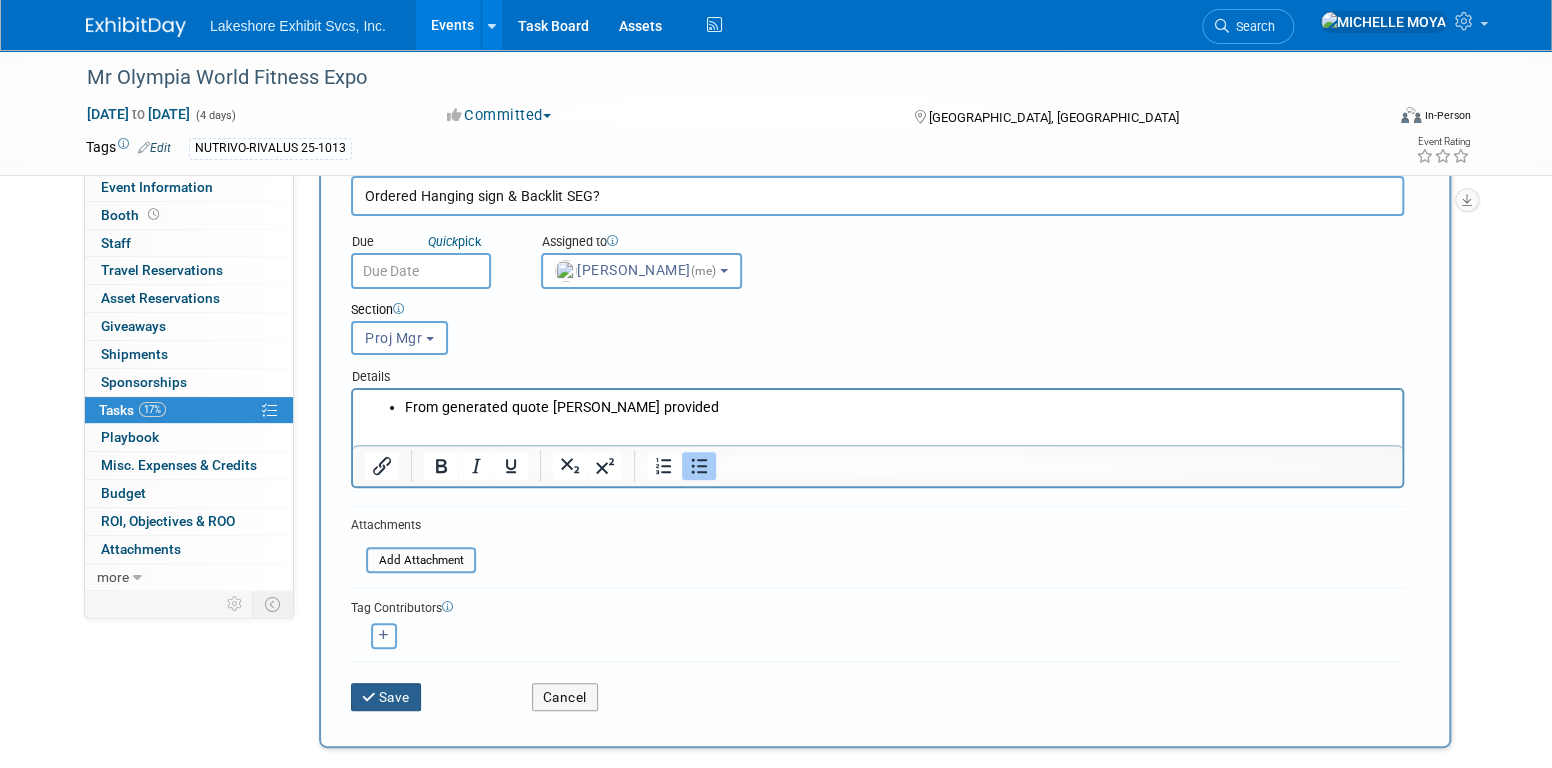 click on "Save" at bounding box center (386, 697) 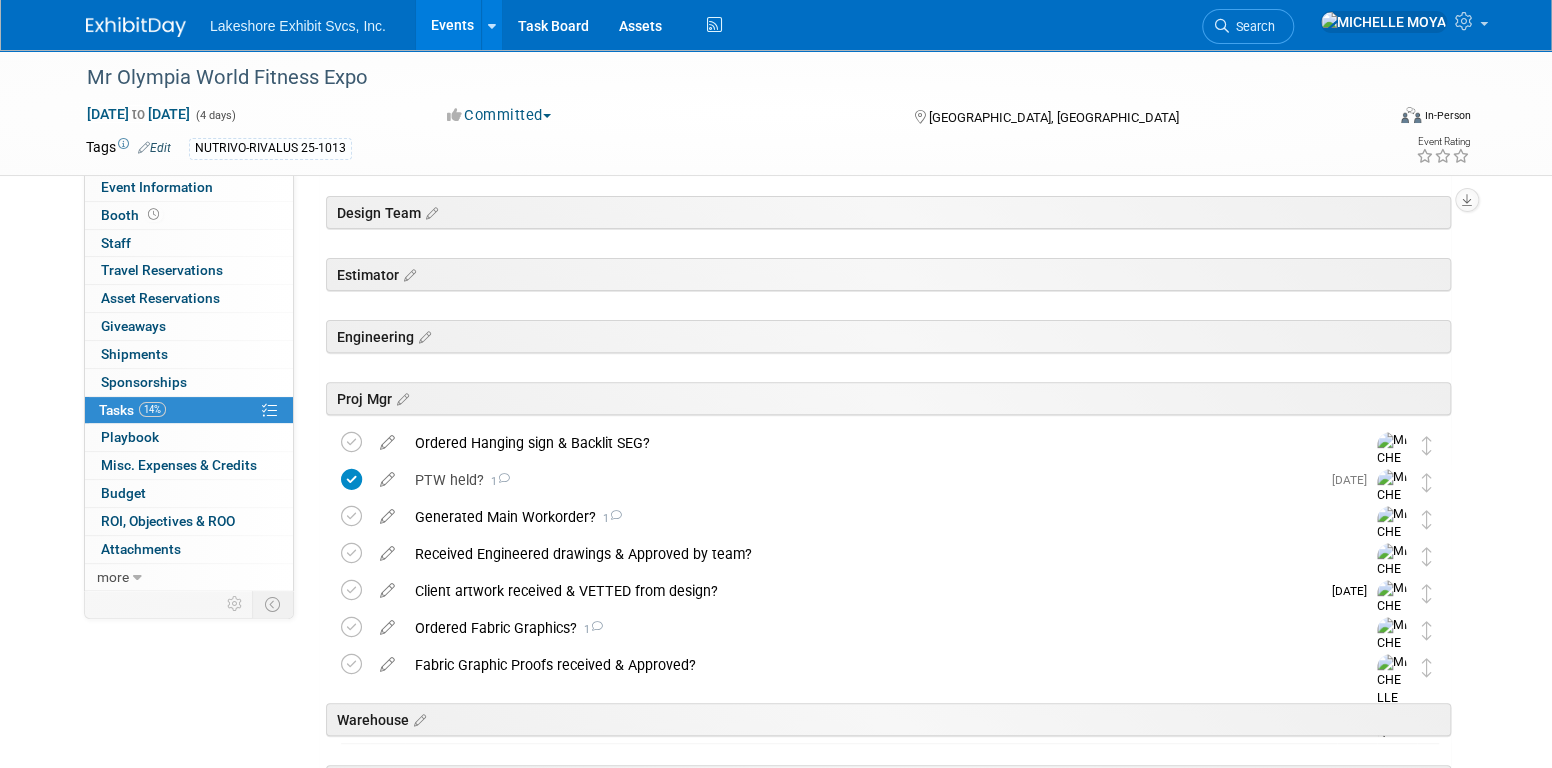 scroll, scrollTop: 200, scrollLeft: 0, axis: vertical 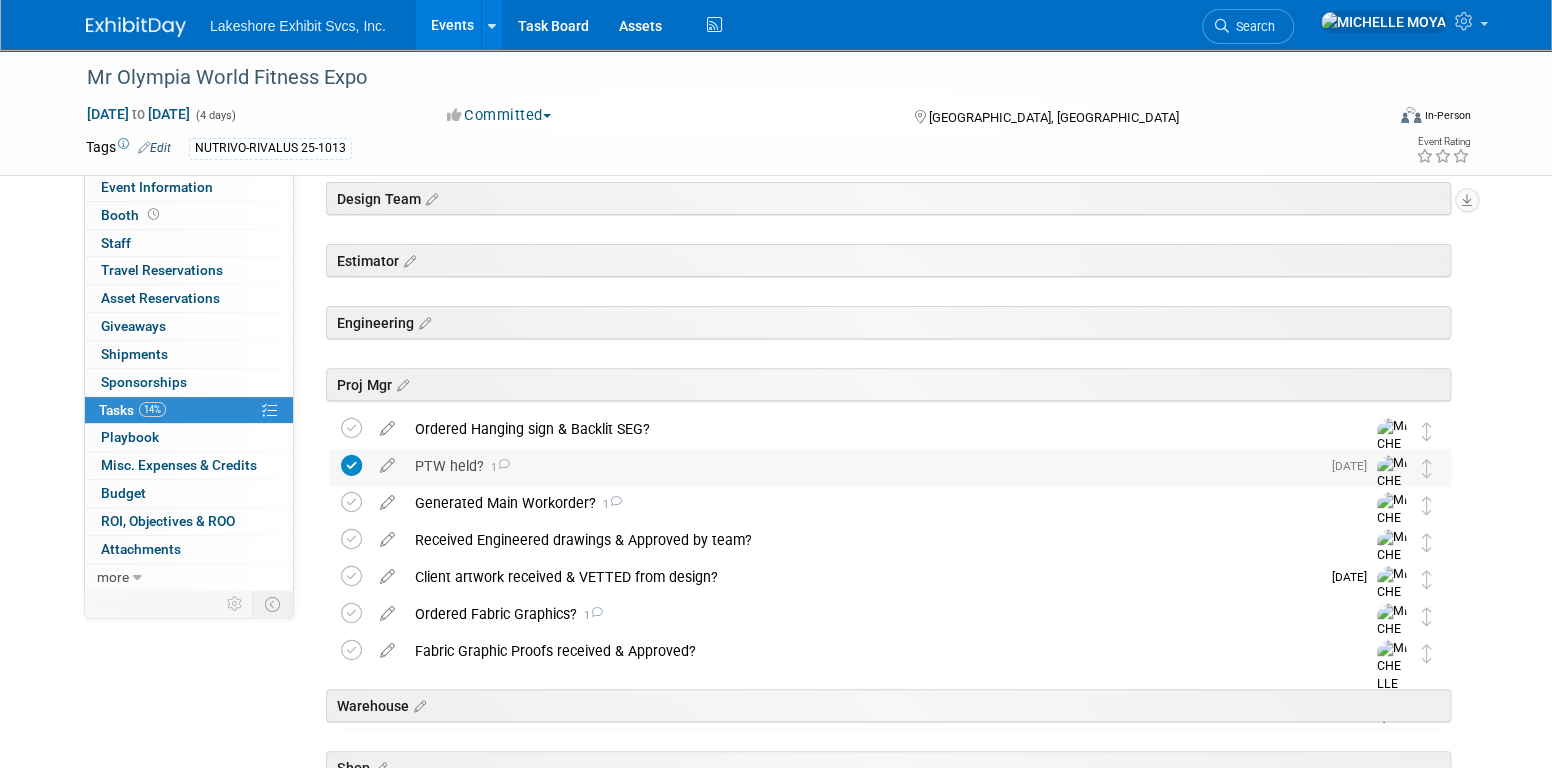 click on "1" at bounding box center (497, 467) 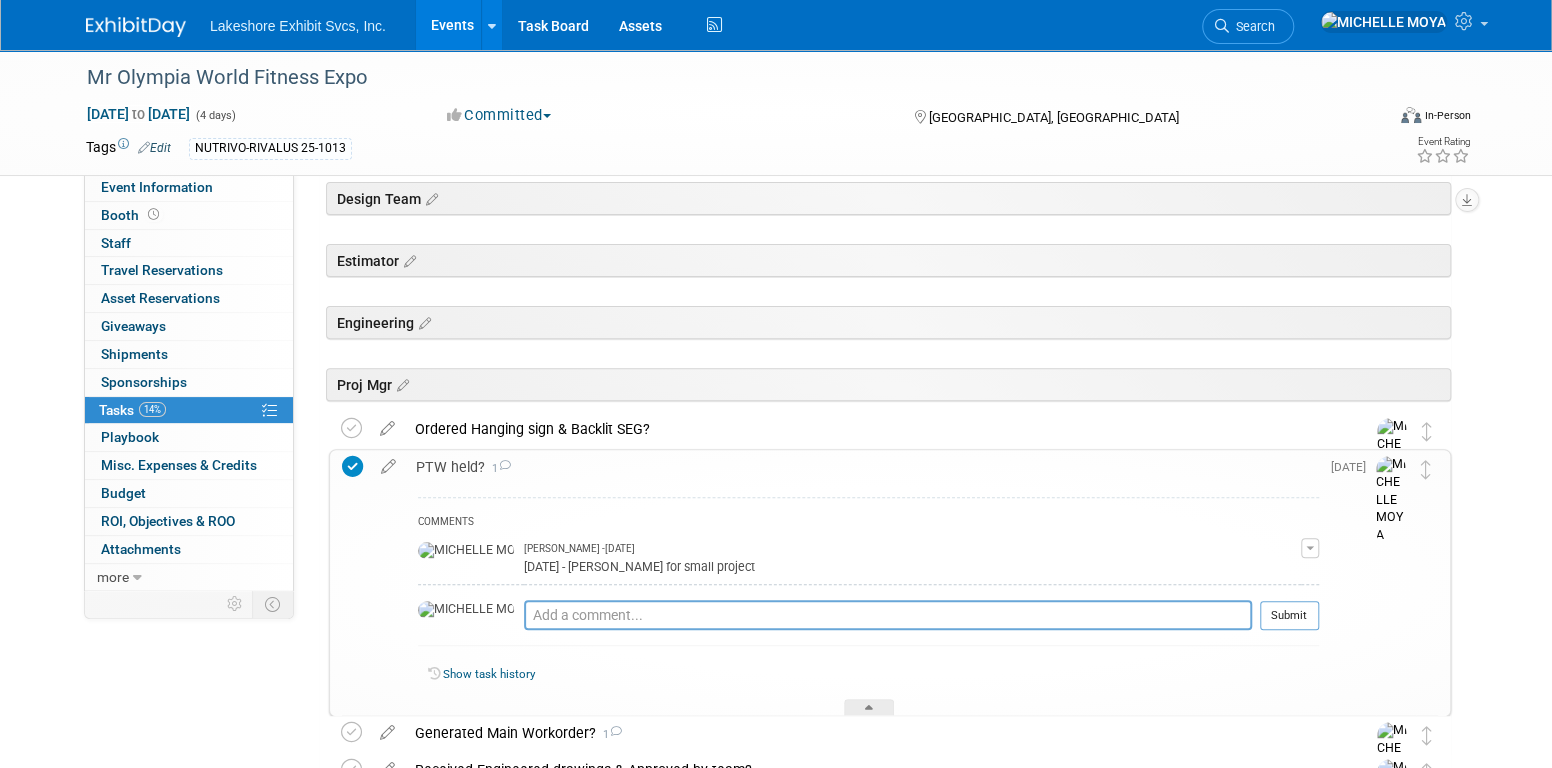click at bounding box center (504, 465) 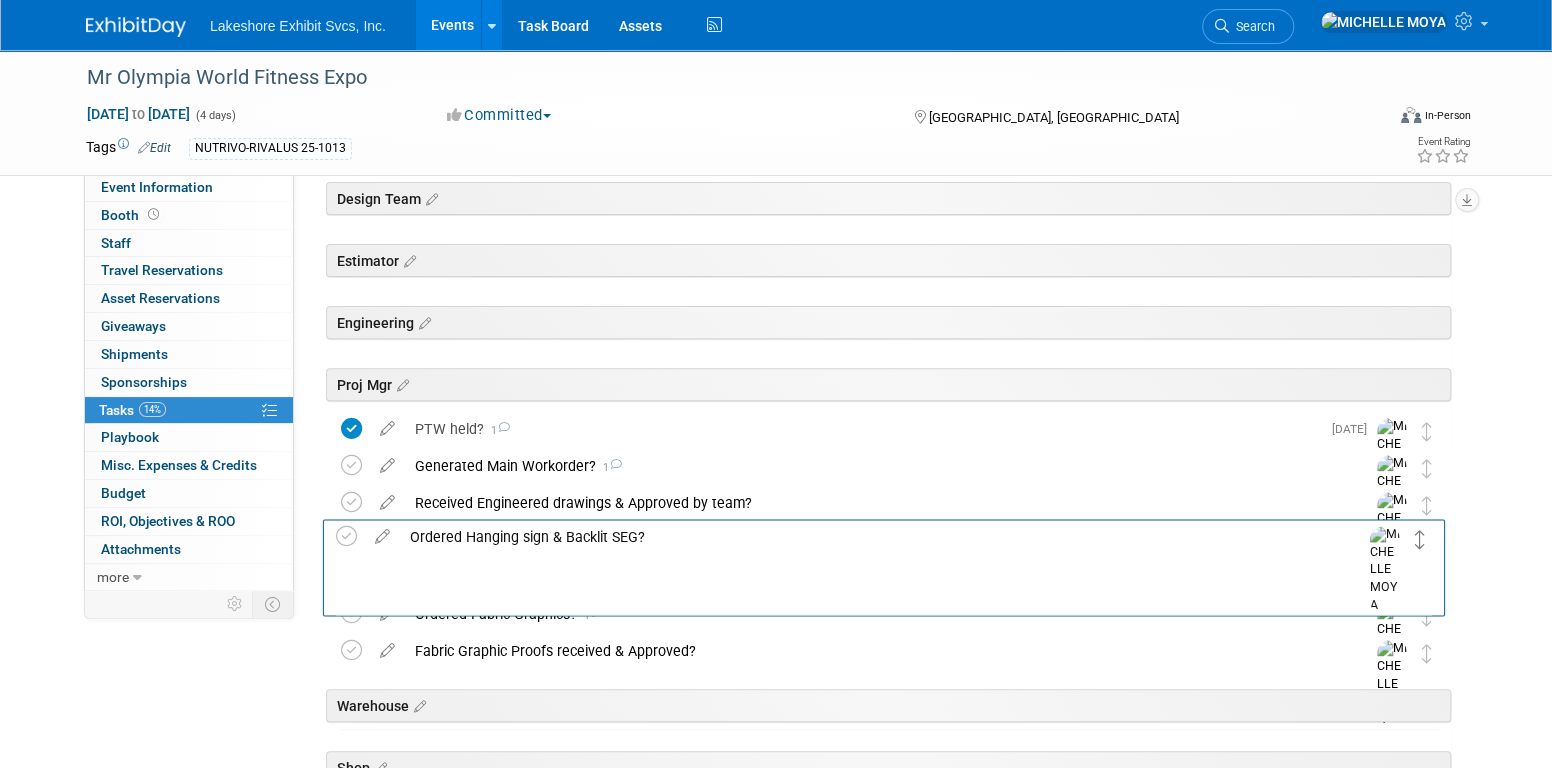 drag, startPoint x: 1427, startPoint y: 429, endPoint x: 1420, endPoint y: 536, distance: 107.22873 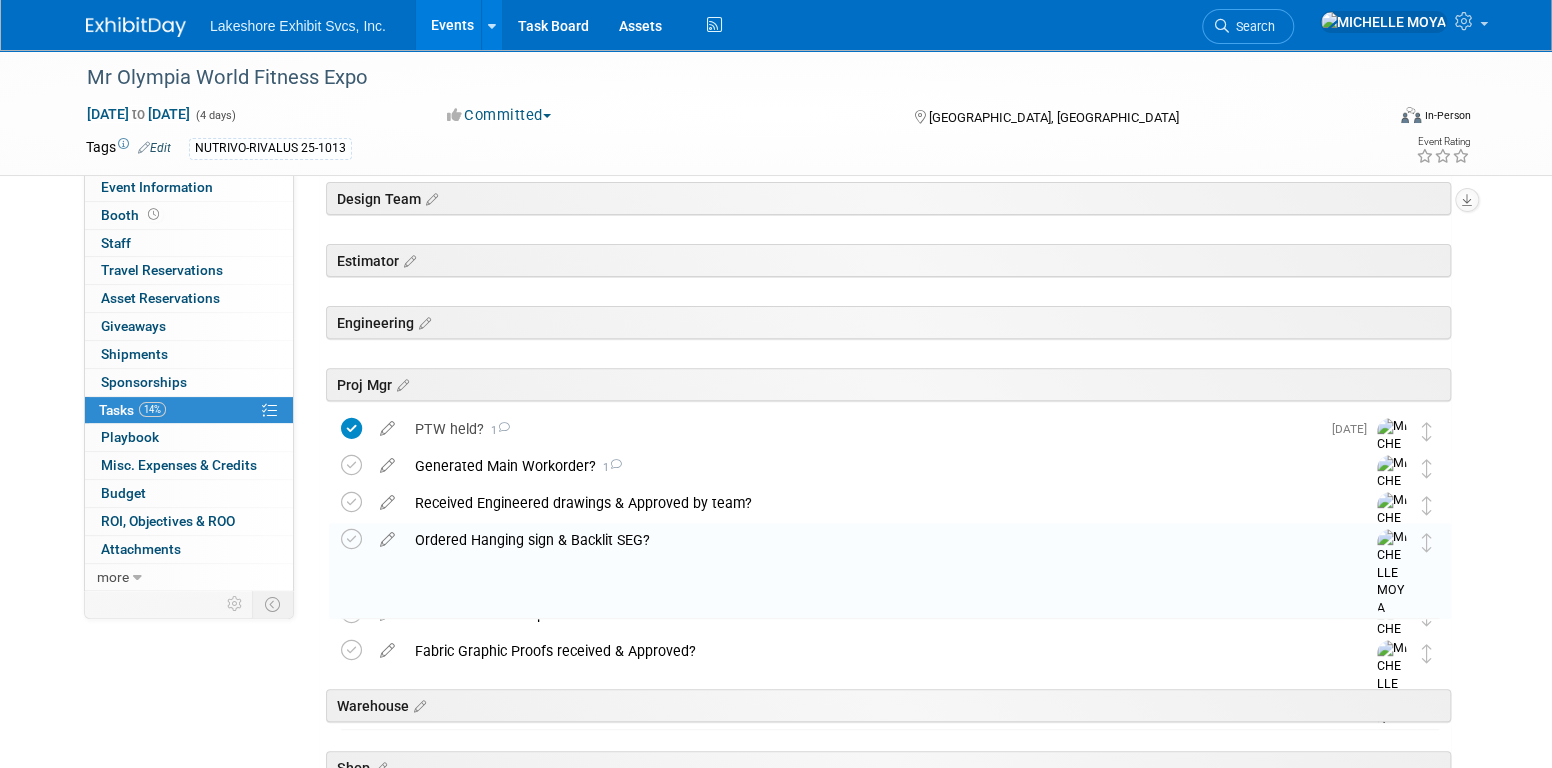 click on "Ordered Hanging sign & Backlit SEG?" at bounding box center (871, 540) 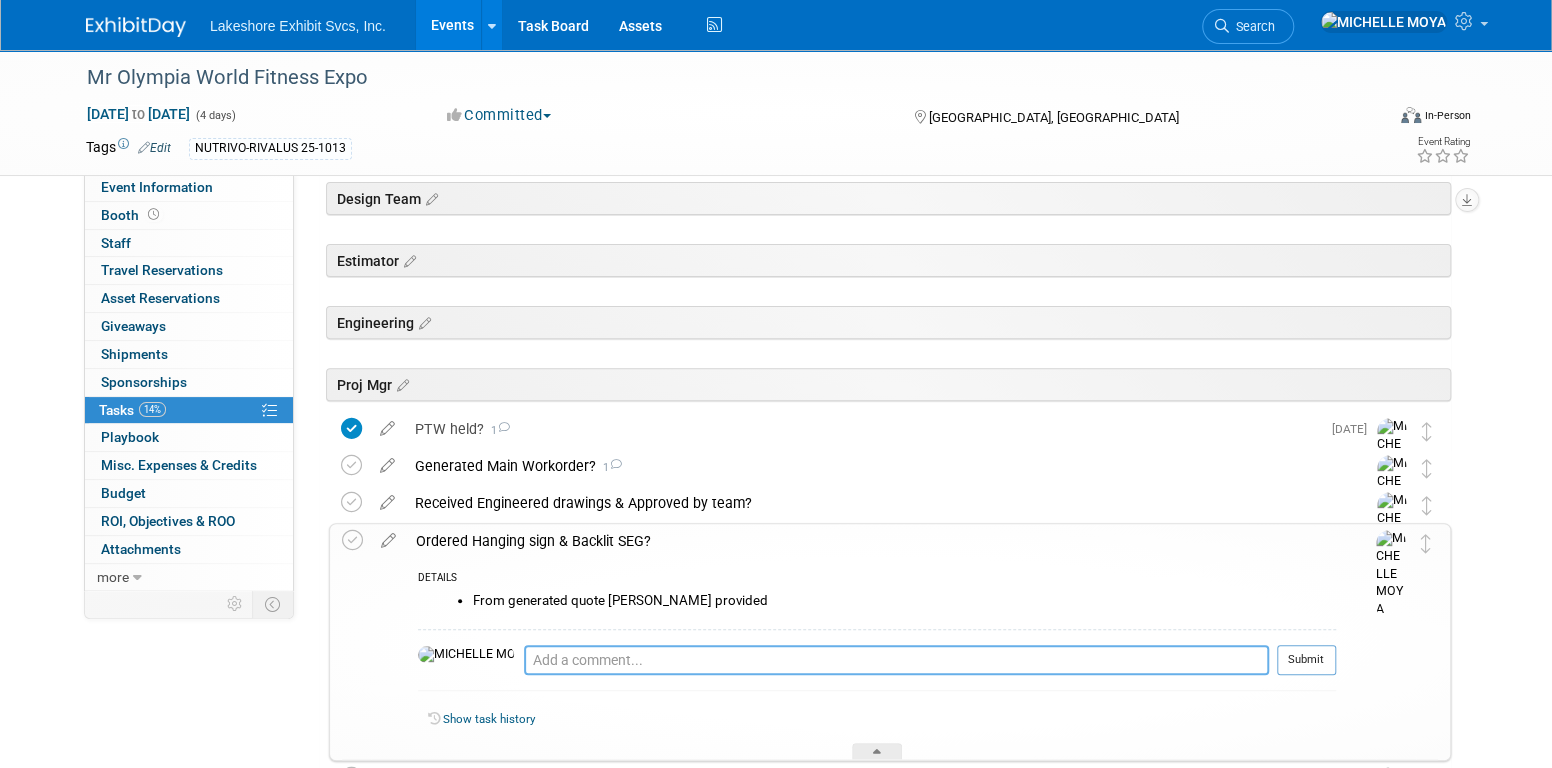 click at bounding box center (896, 660) 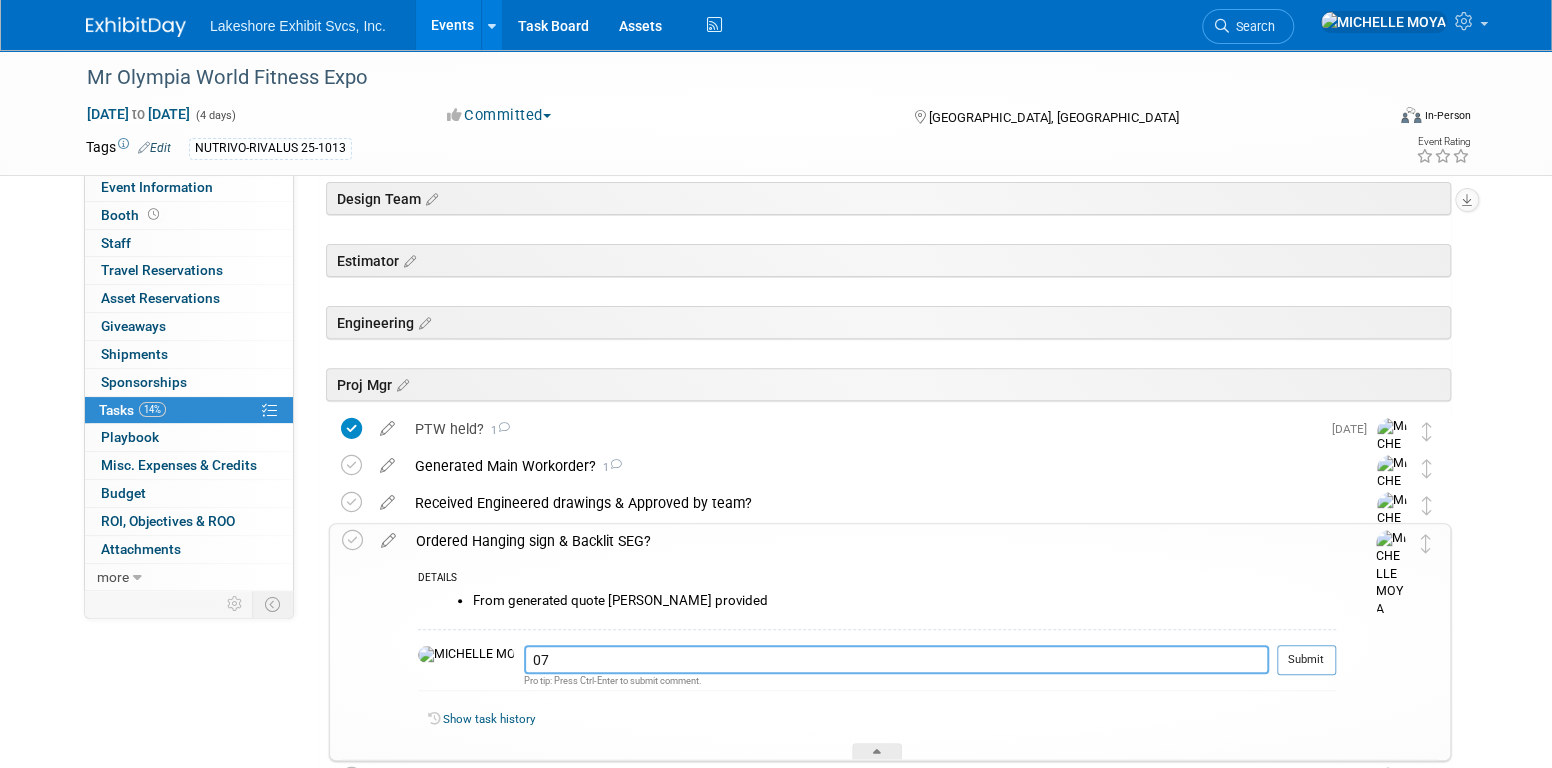 type on "0" 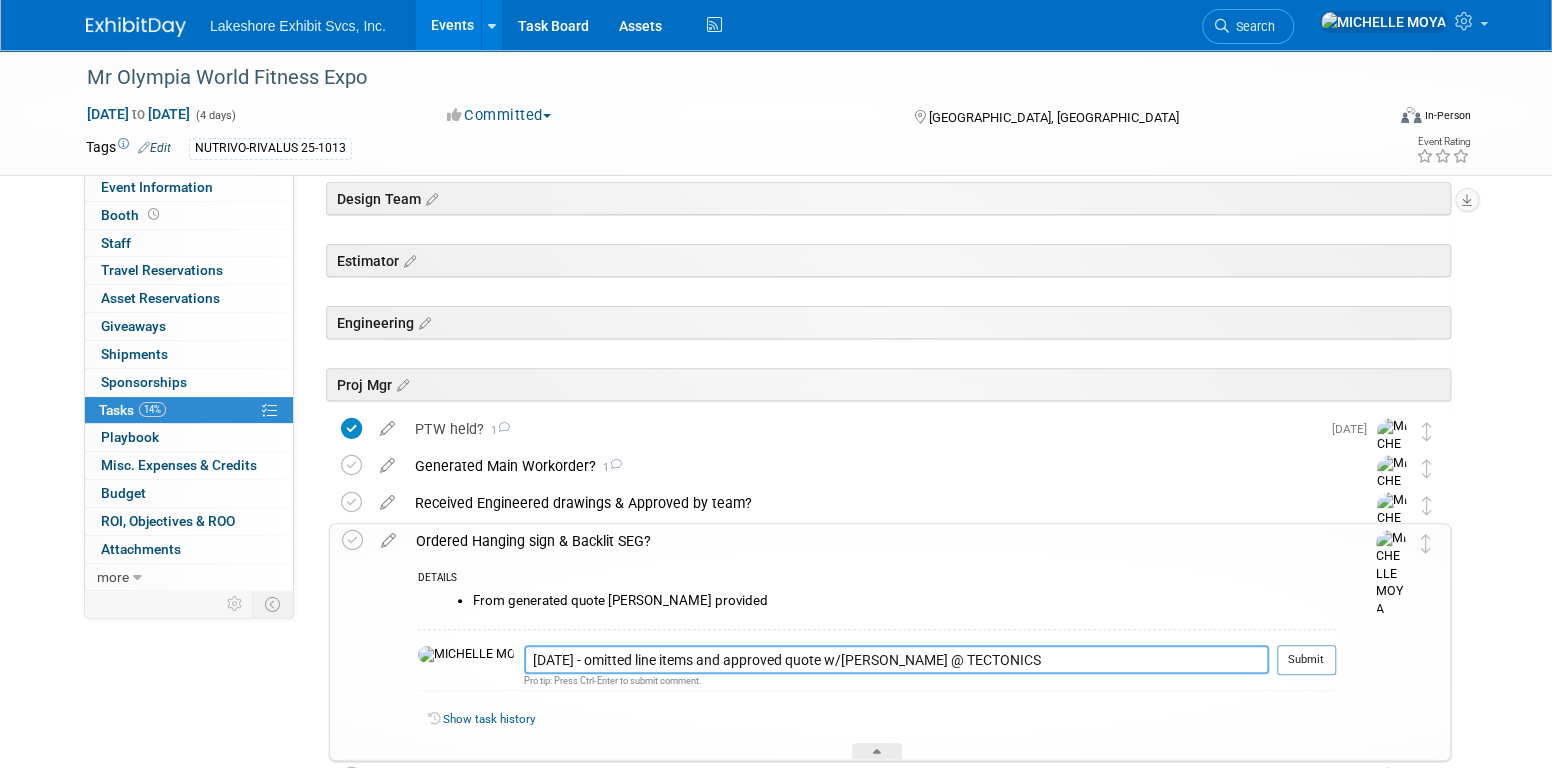 click on "7.07.25 - omitted line items and approved quote w/Justin @ TECTONICS" at bounding box center [896, 659] 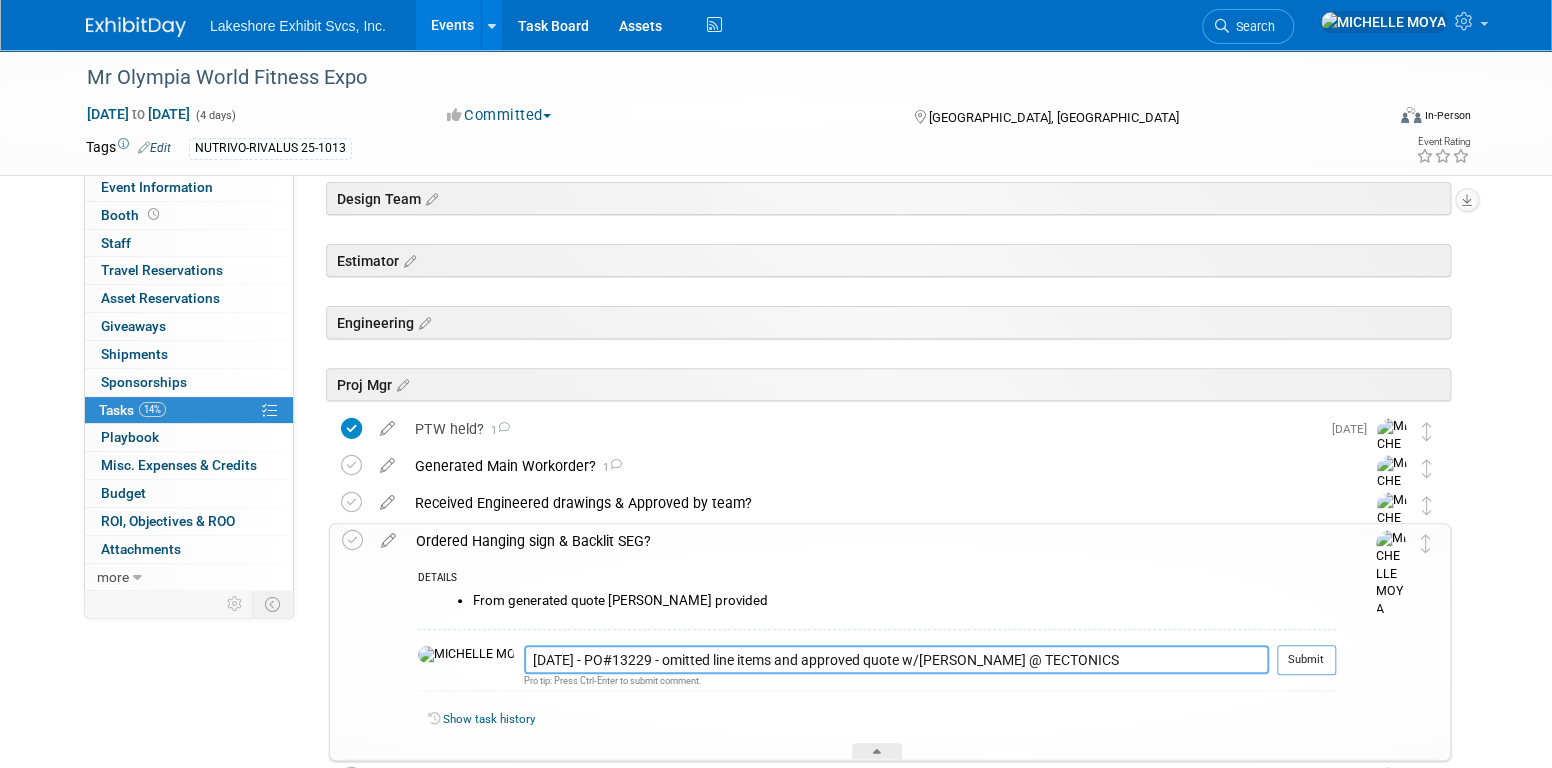 click on "7.07.25 - PO#13229 - omitted line items and approved quote w/Justin @ TECTONICS" at bounding box center [896, 659] 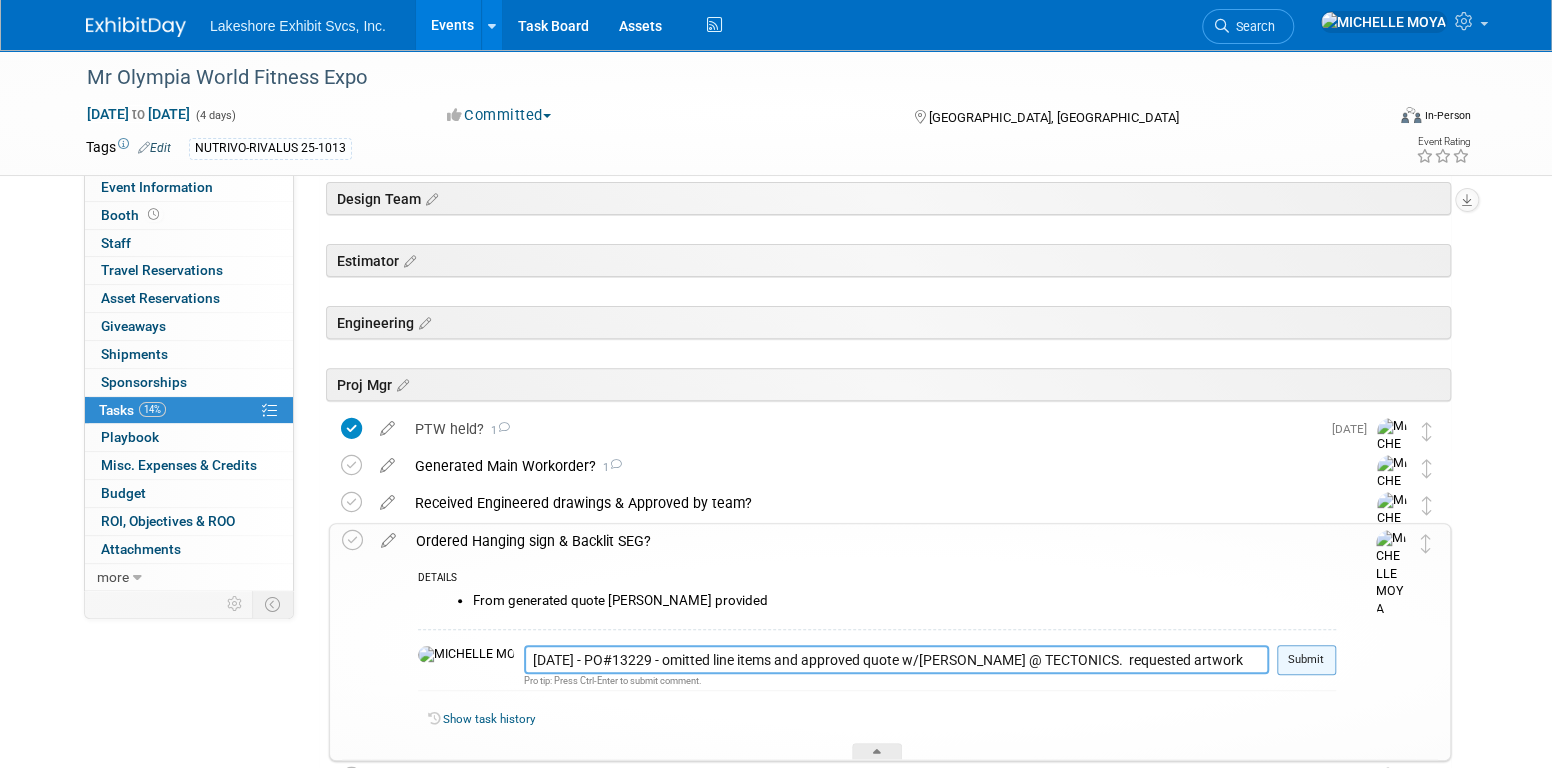 type on "7.07.25 - PO#13229 - omitted line items and approved quote w/Justin @ TECTONICS.  requested artwork guidelines for client." 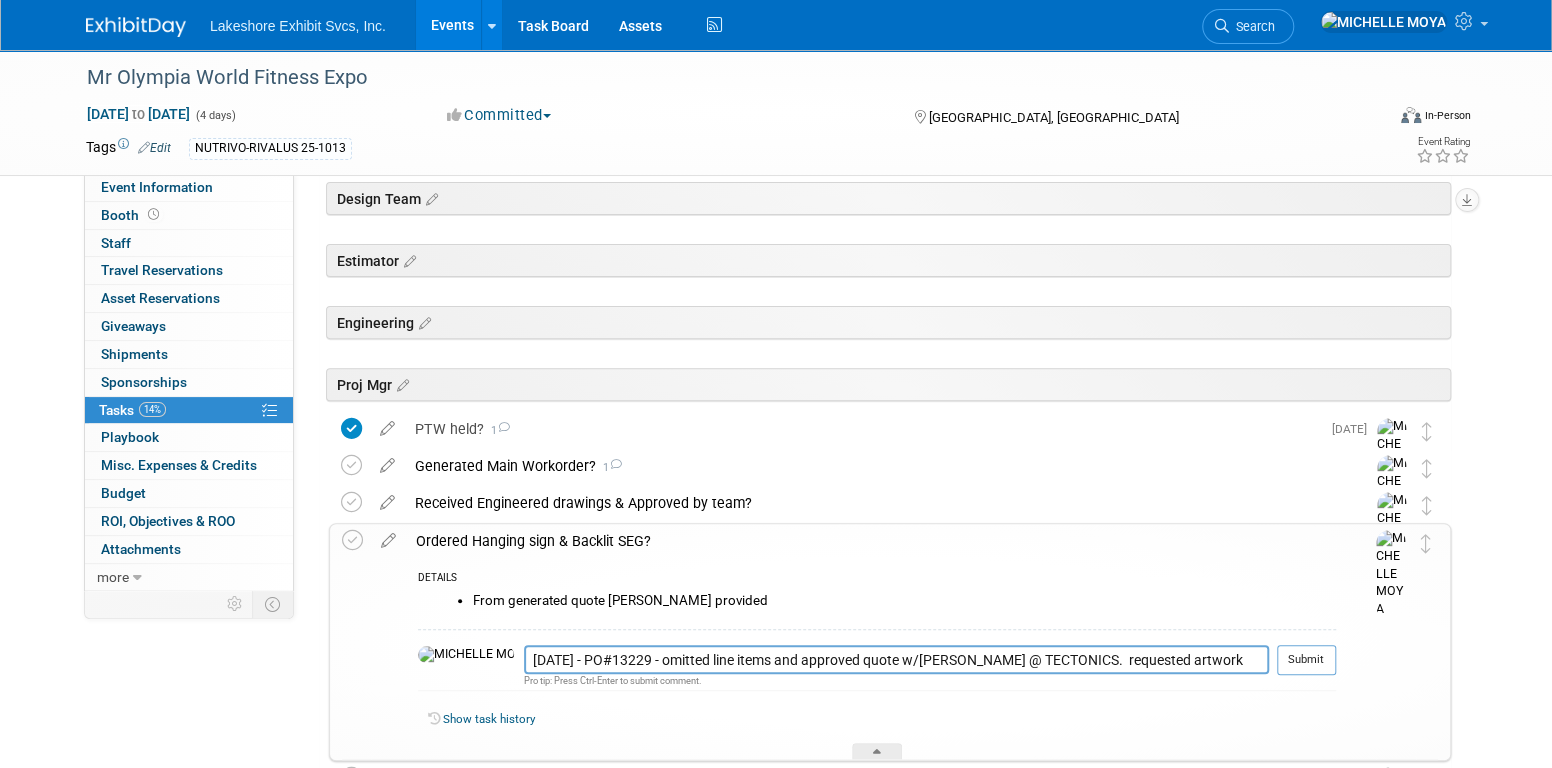 drag, startPoint x: 1302, startPoint y: 653, endPoint x: 1255, endPoint y: 646, distance: 47.518417 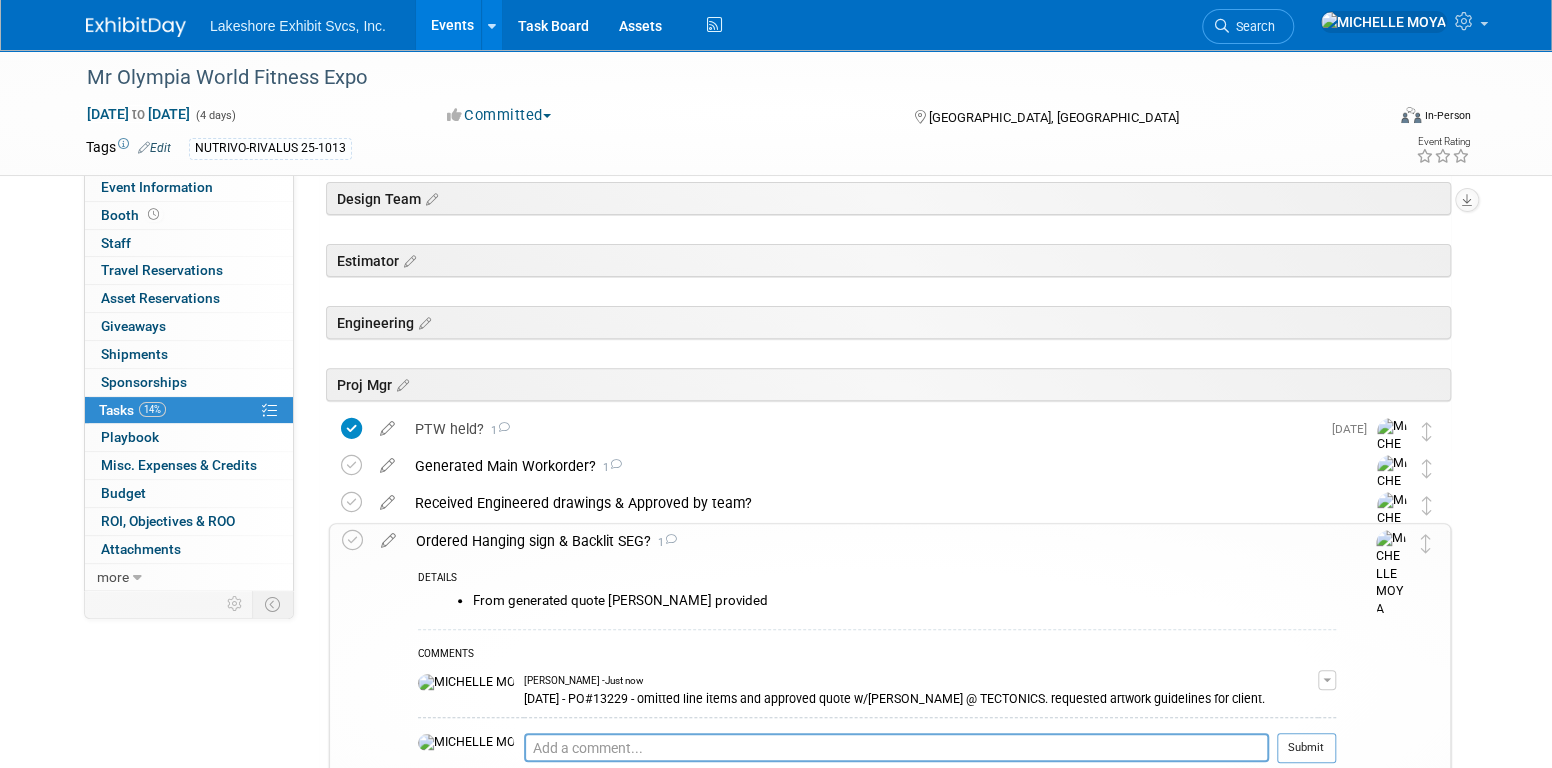 click on "Ordered Hanging sign & Backlit SEG?
1" at bounding box center [871, 541] 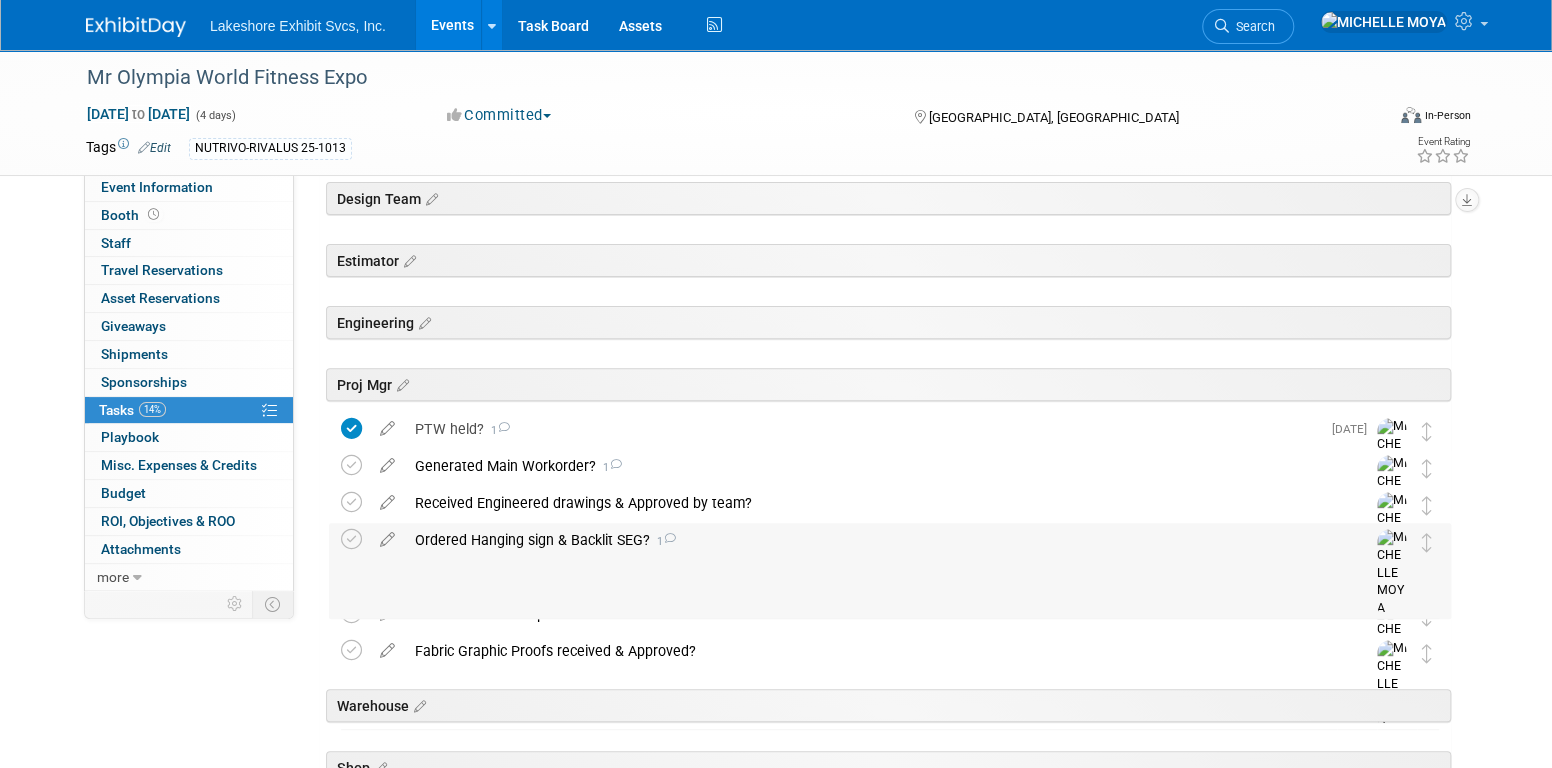 click on "Ordered Hanging sign & Backlit SEG?
1" at bounding box center [871, 540] 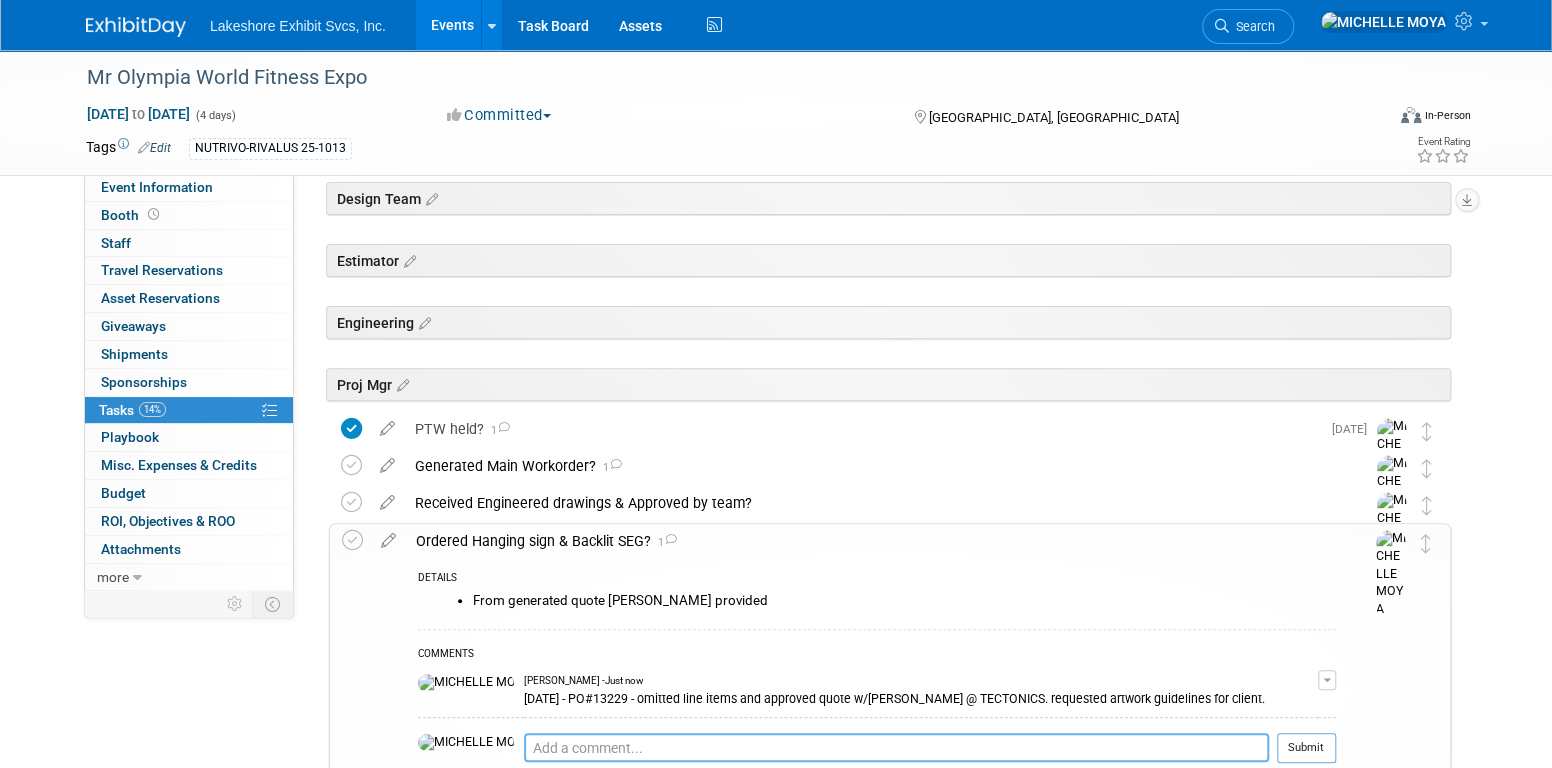 click at bounding box center [896, 747] 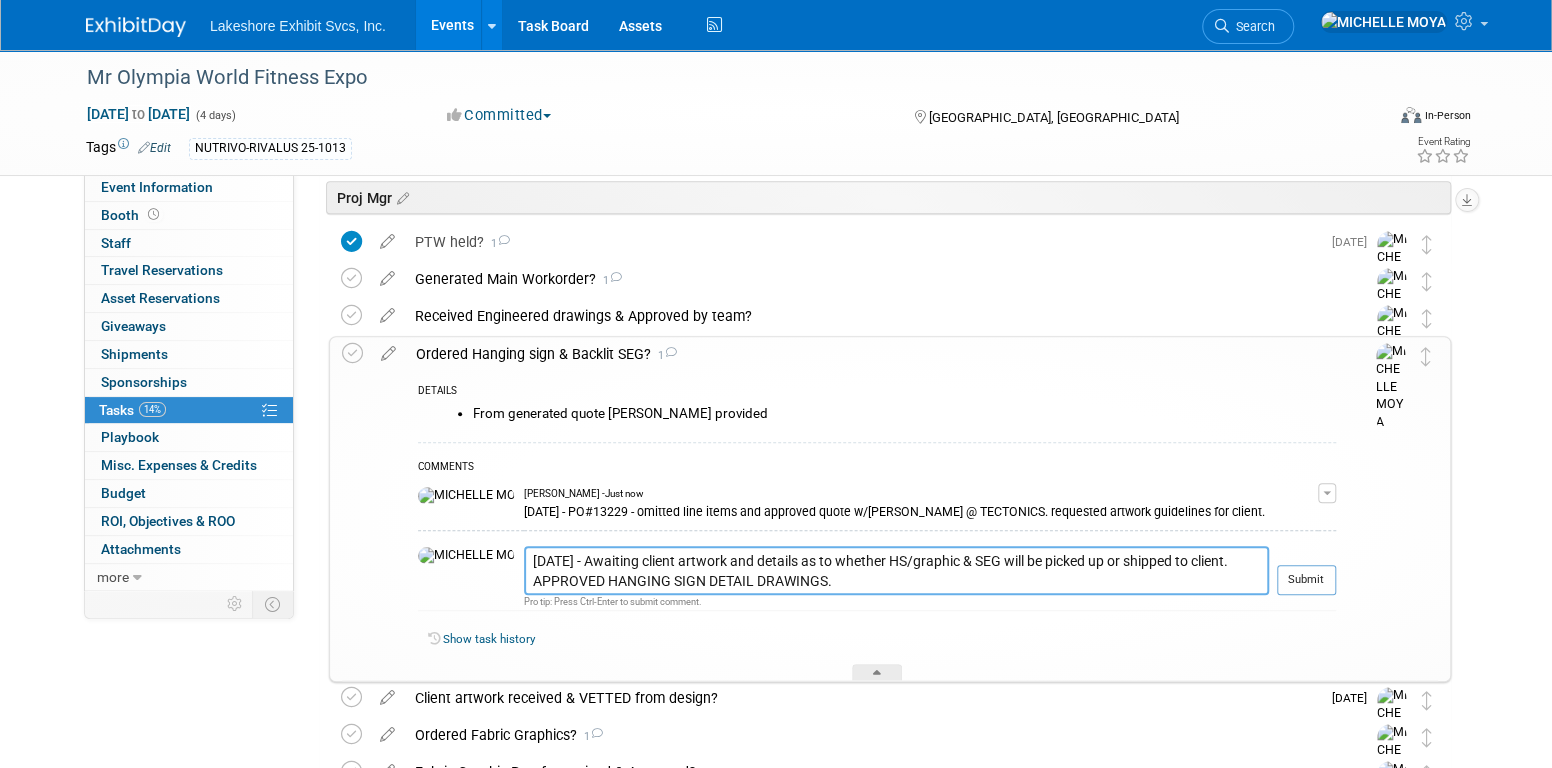 scroll, scrollTop: 406, scrollLeft: 0, axis: vertical 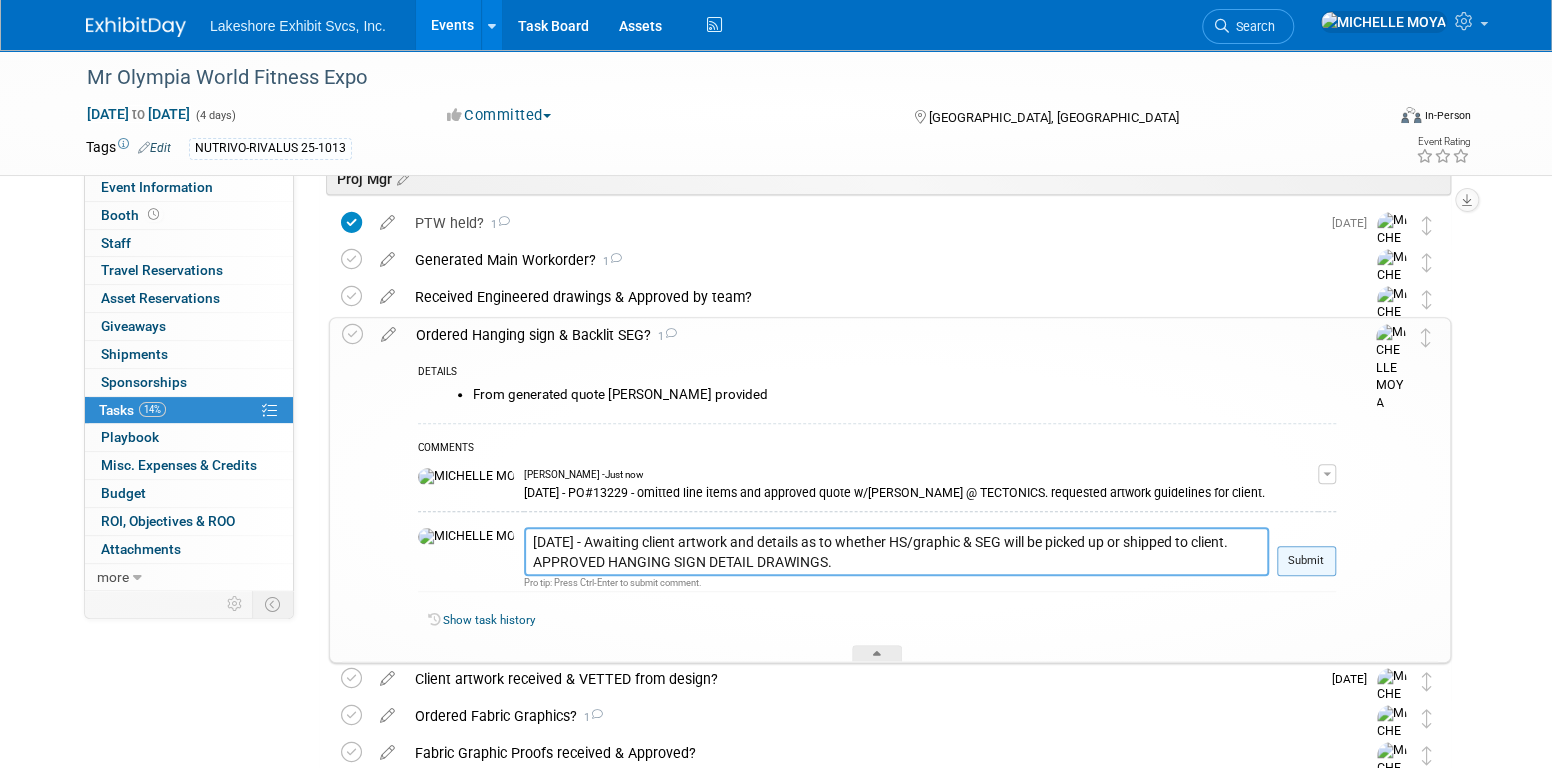 type on "7.10.25 - Awaiting client artwork and details as to whether HS/graphic & SEG will be picked up or shipped to client.  APPROVED HANGING SIGN DETAIL DRAWINGS." 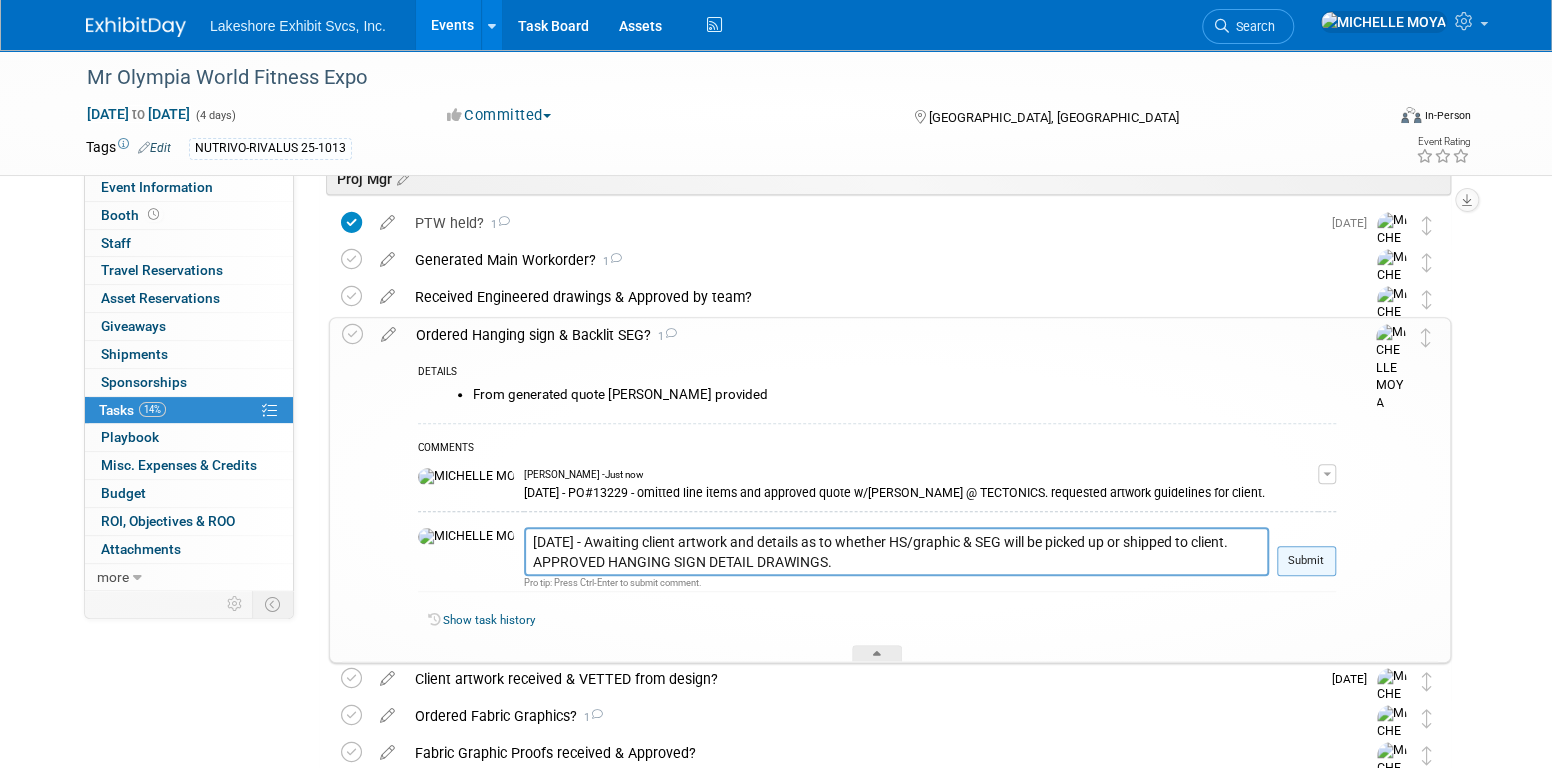 click on "Submit" at bounding box center (1306, 561) 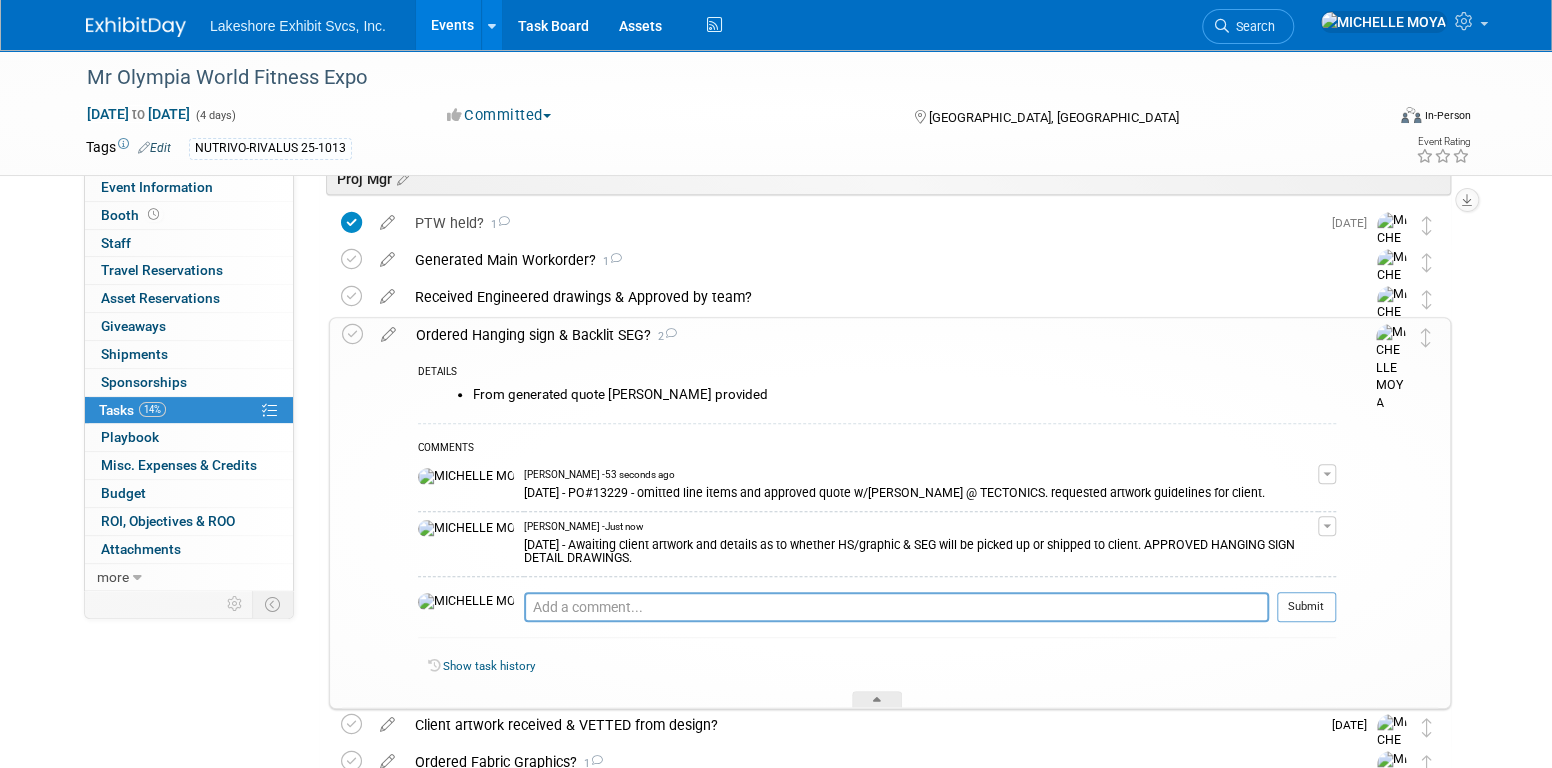click on "Ordered Hanging sign & Backlit SEG?
2" at bounding box center [871, 335] 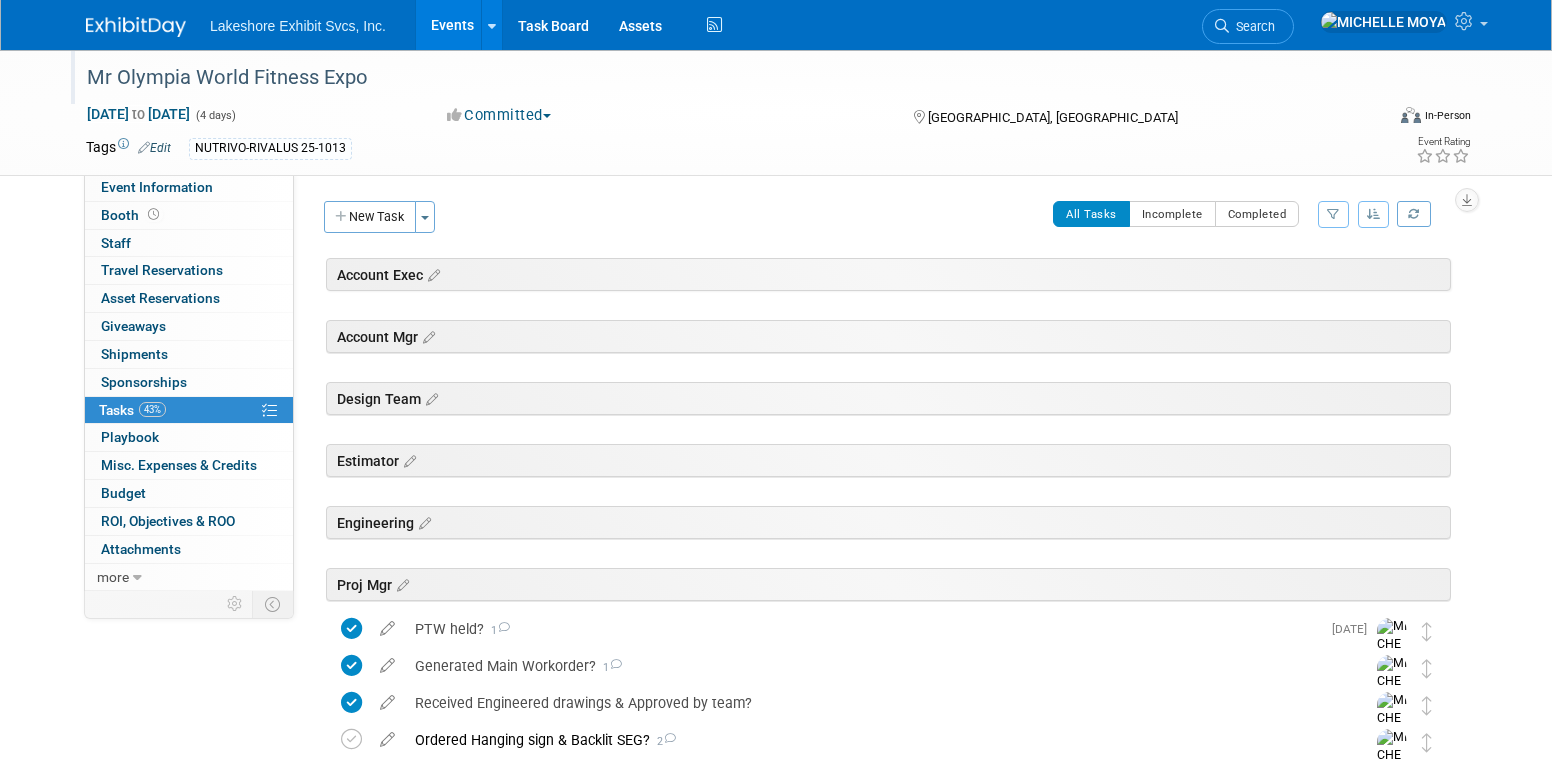 scroll, scrollTop: 406, scrollLeft: 0, axis: vertical 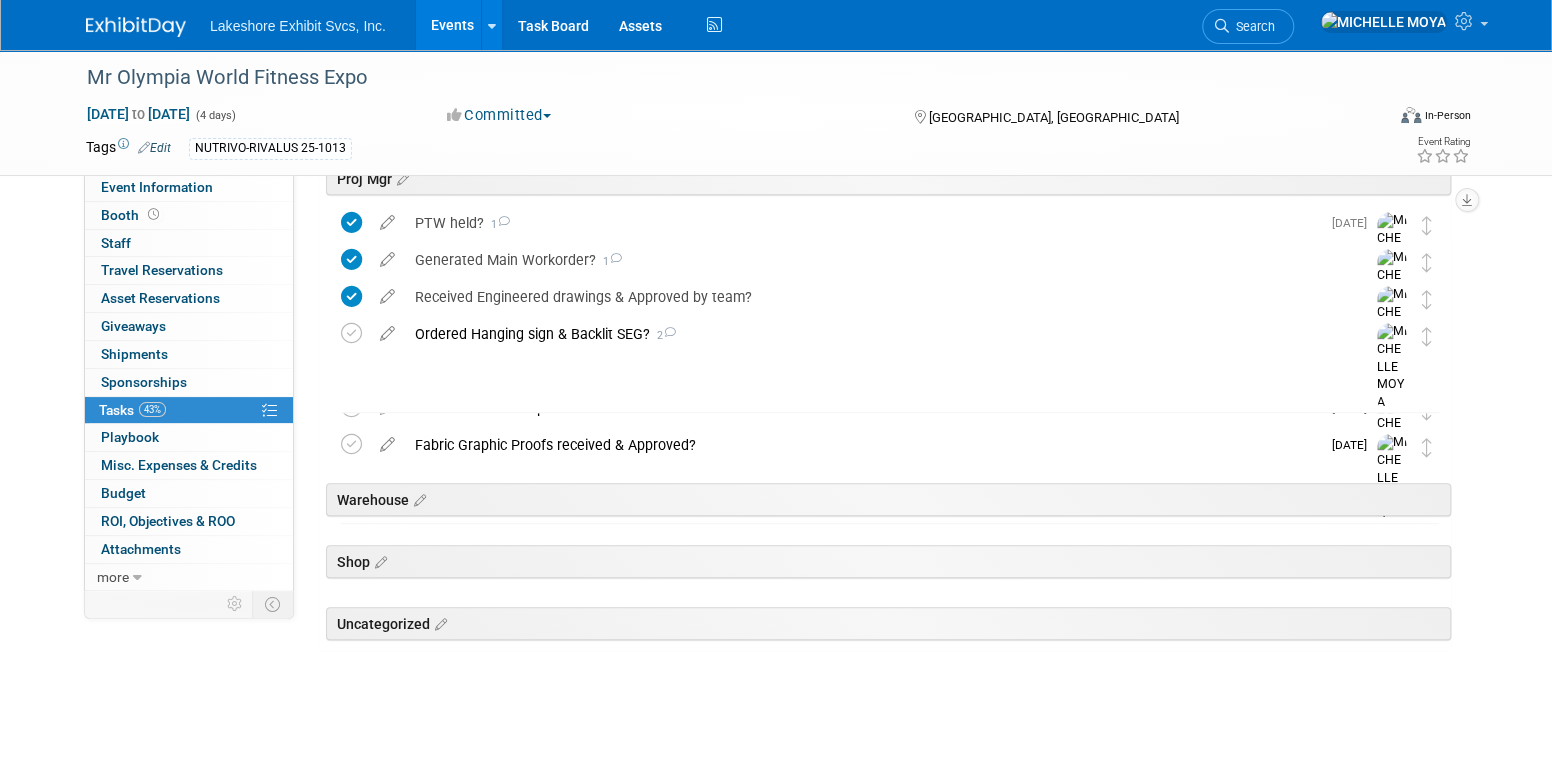 click on "Events" at bounding box center (452, 25) 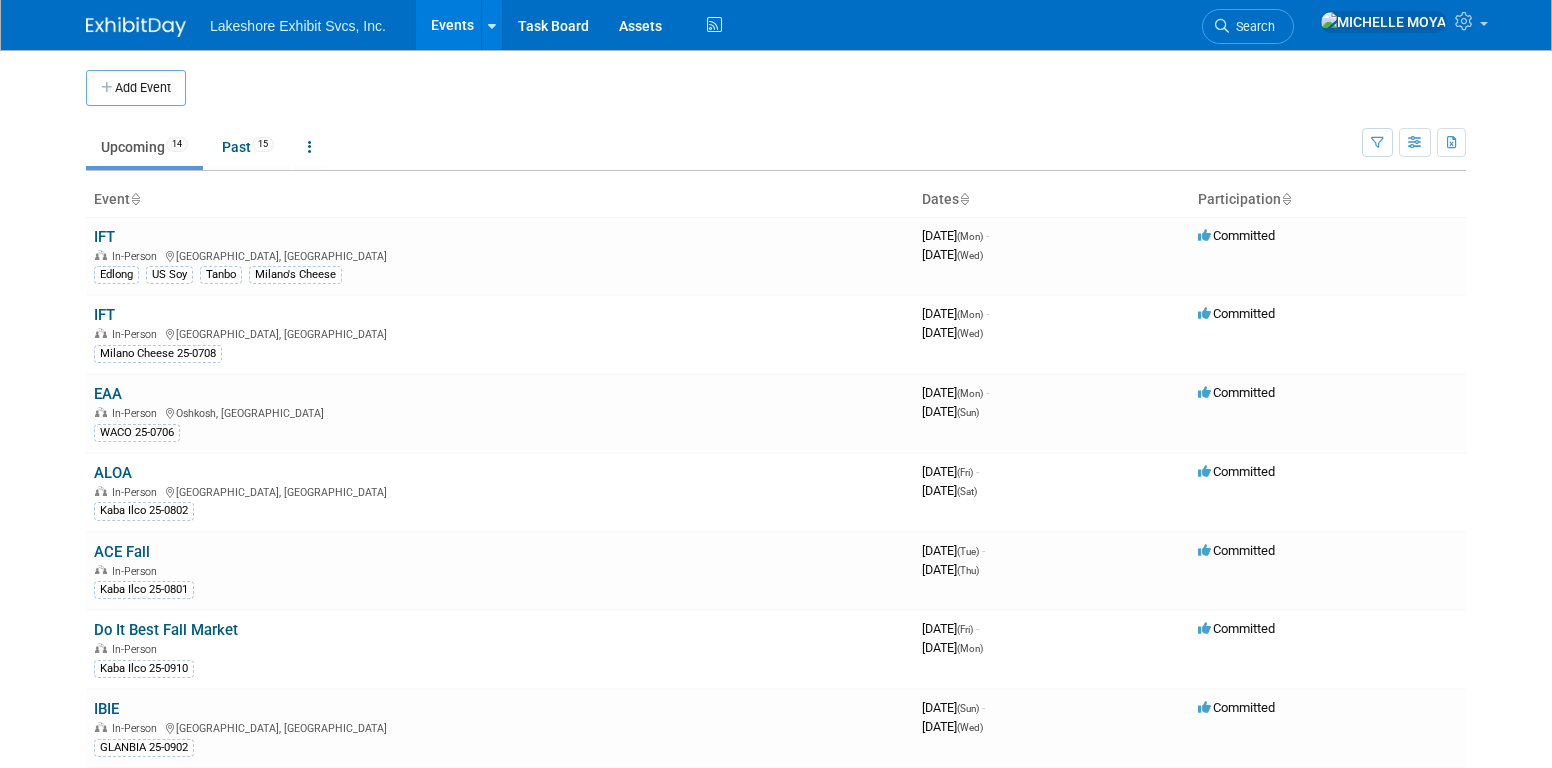 scroll, scrollTop: 0, scrollLeft: 0, axis: both 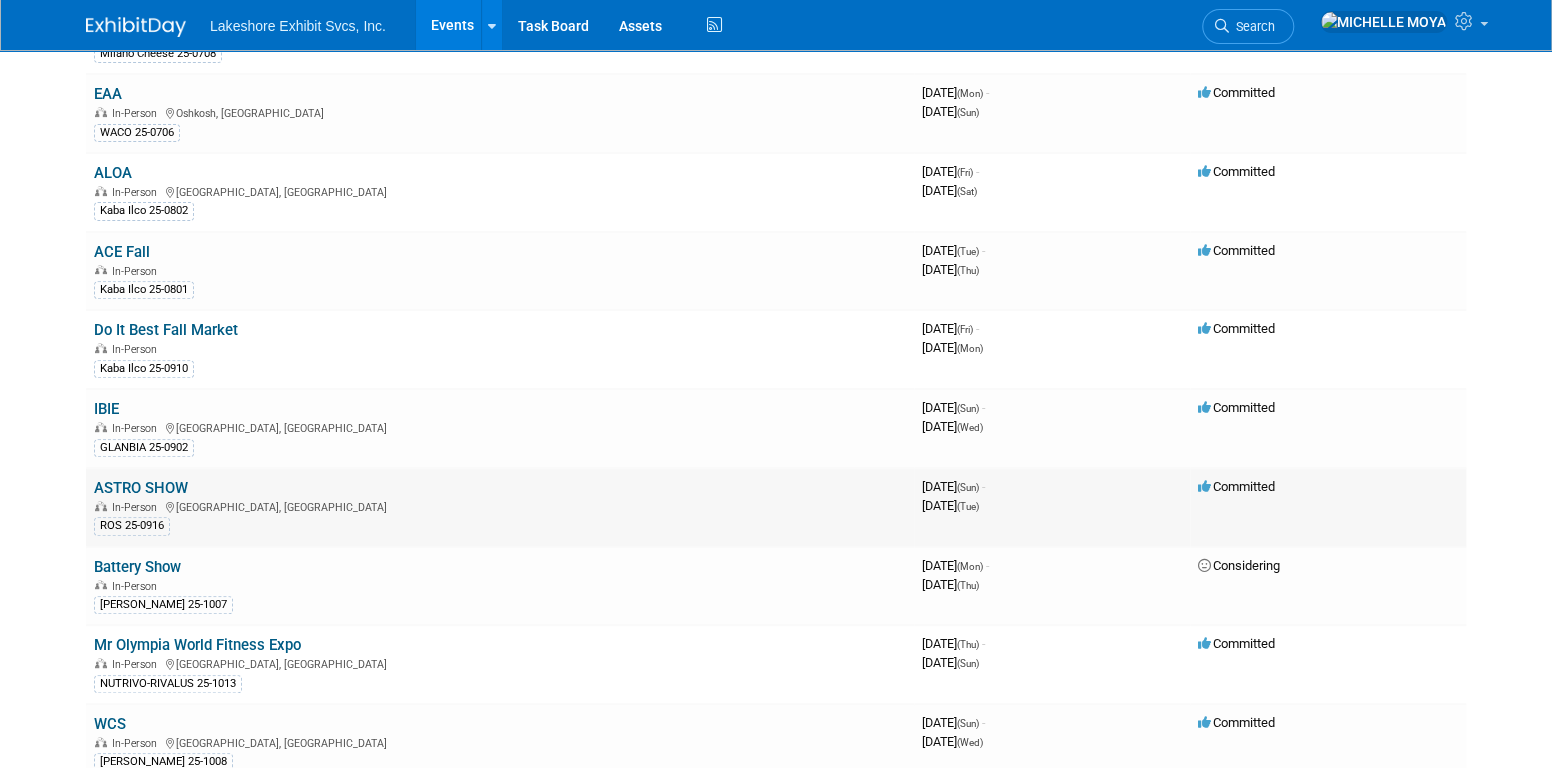 click on "ASTRO SHOW" at bounding box center (141, 488) 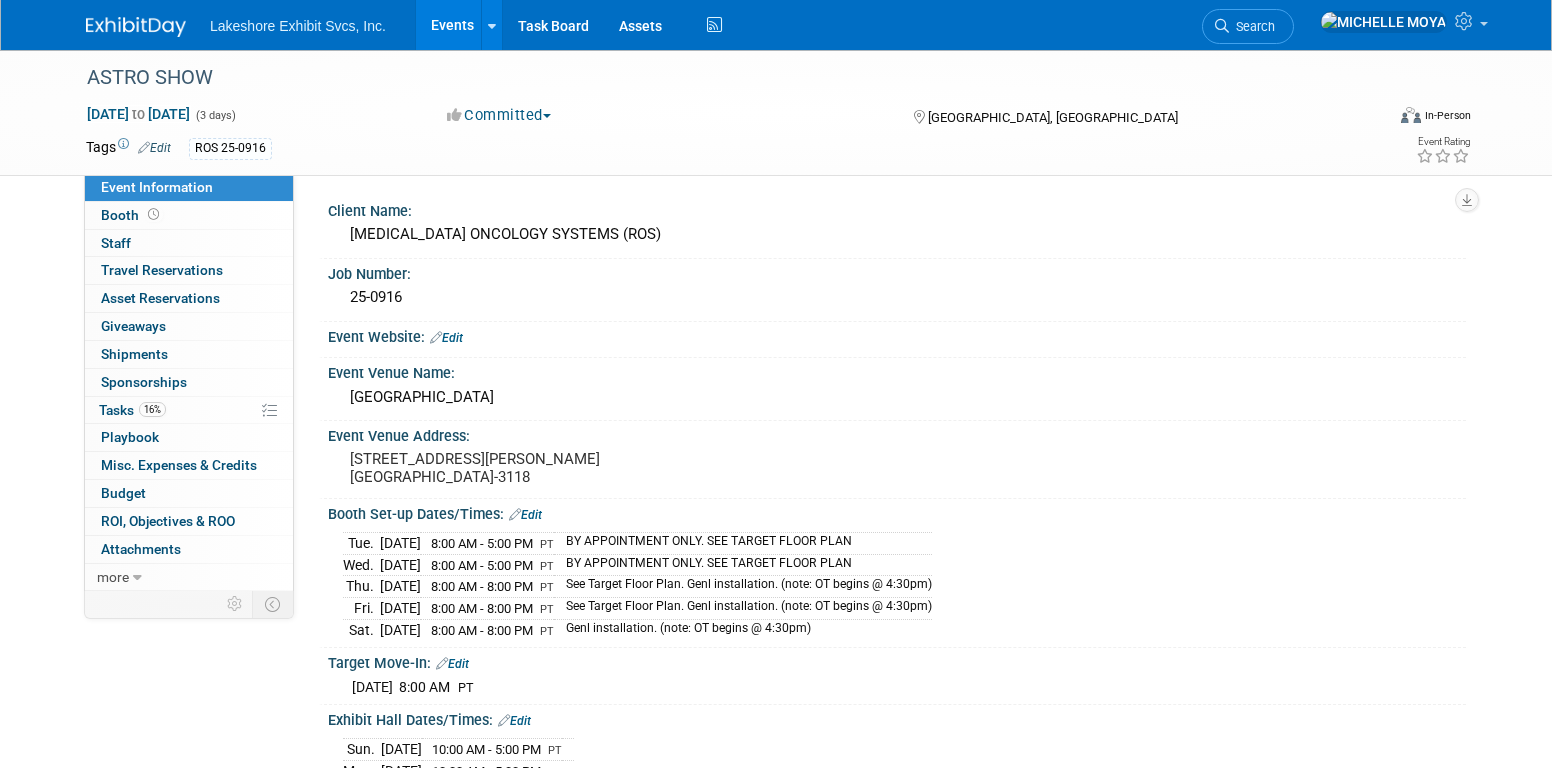 scroll, scrollTop: 0, scrollLeft: 0, axis: both 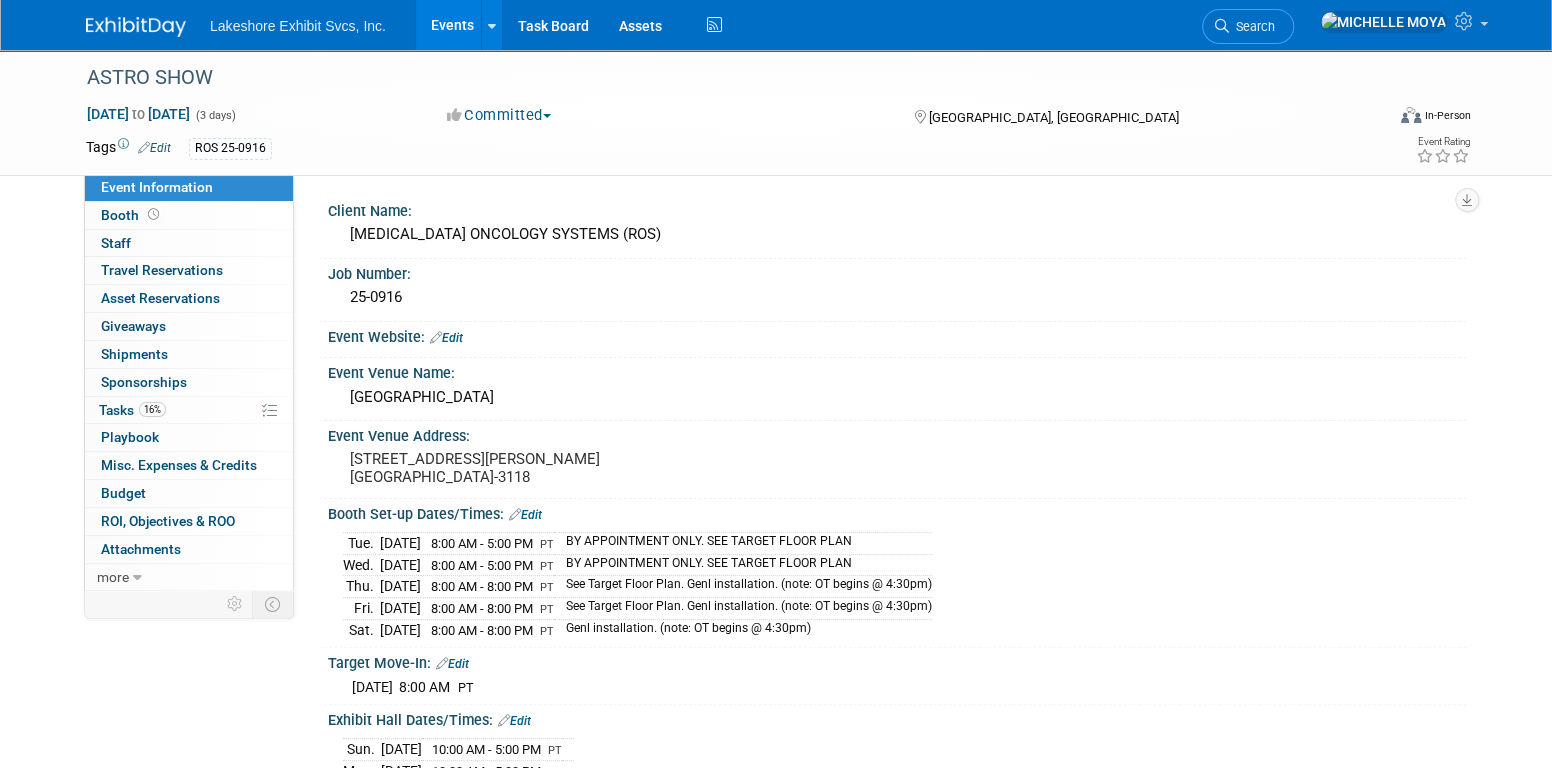 click on "Events" at bounding box center (452, 25) 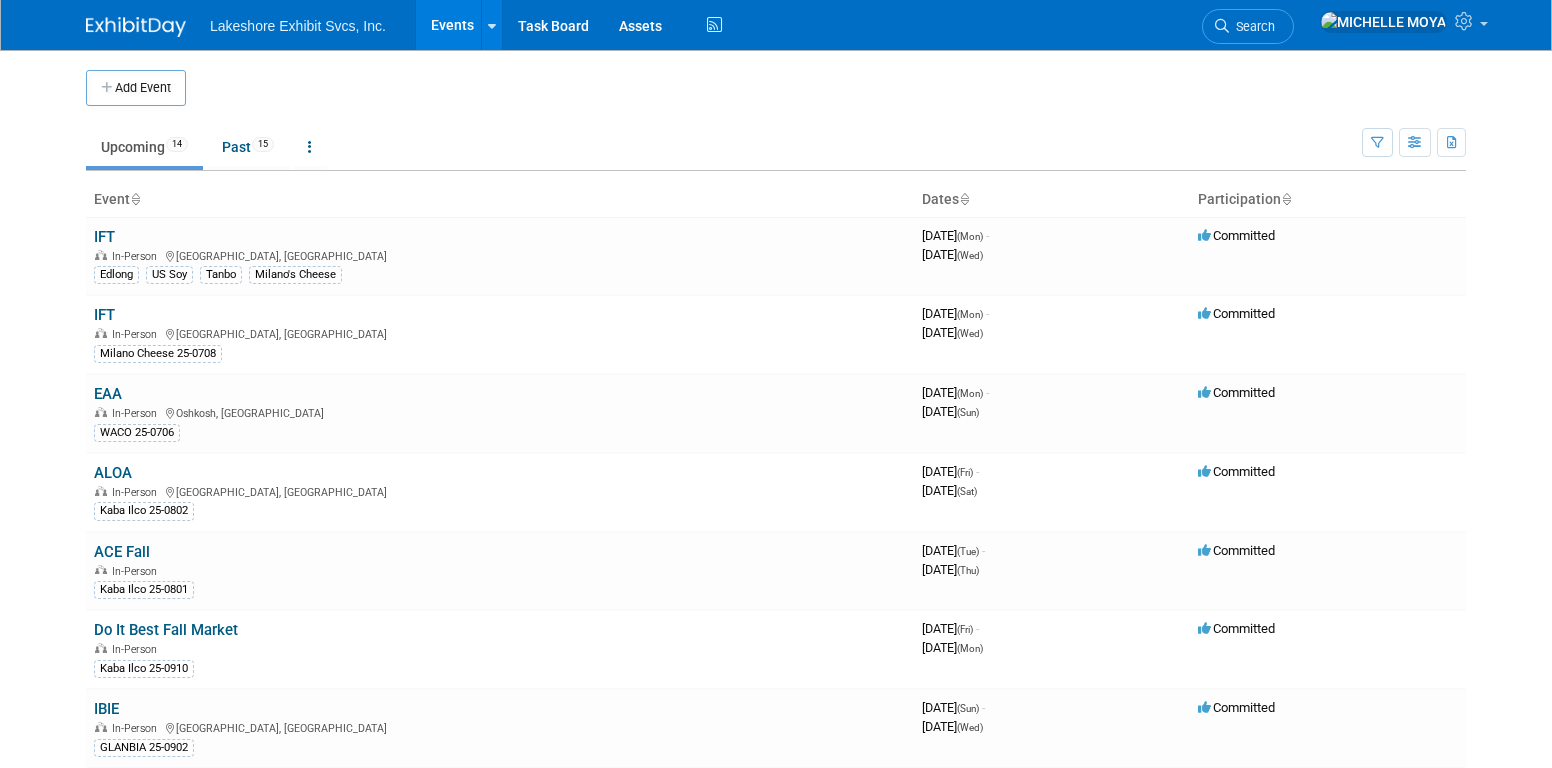 scroll, scrollTop: 0, scrollLeft: 0, axis: both 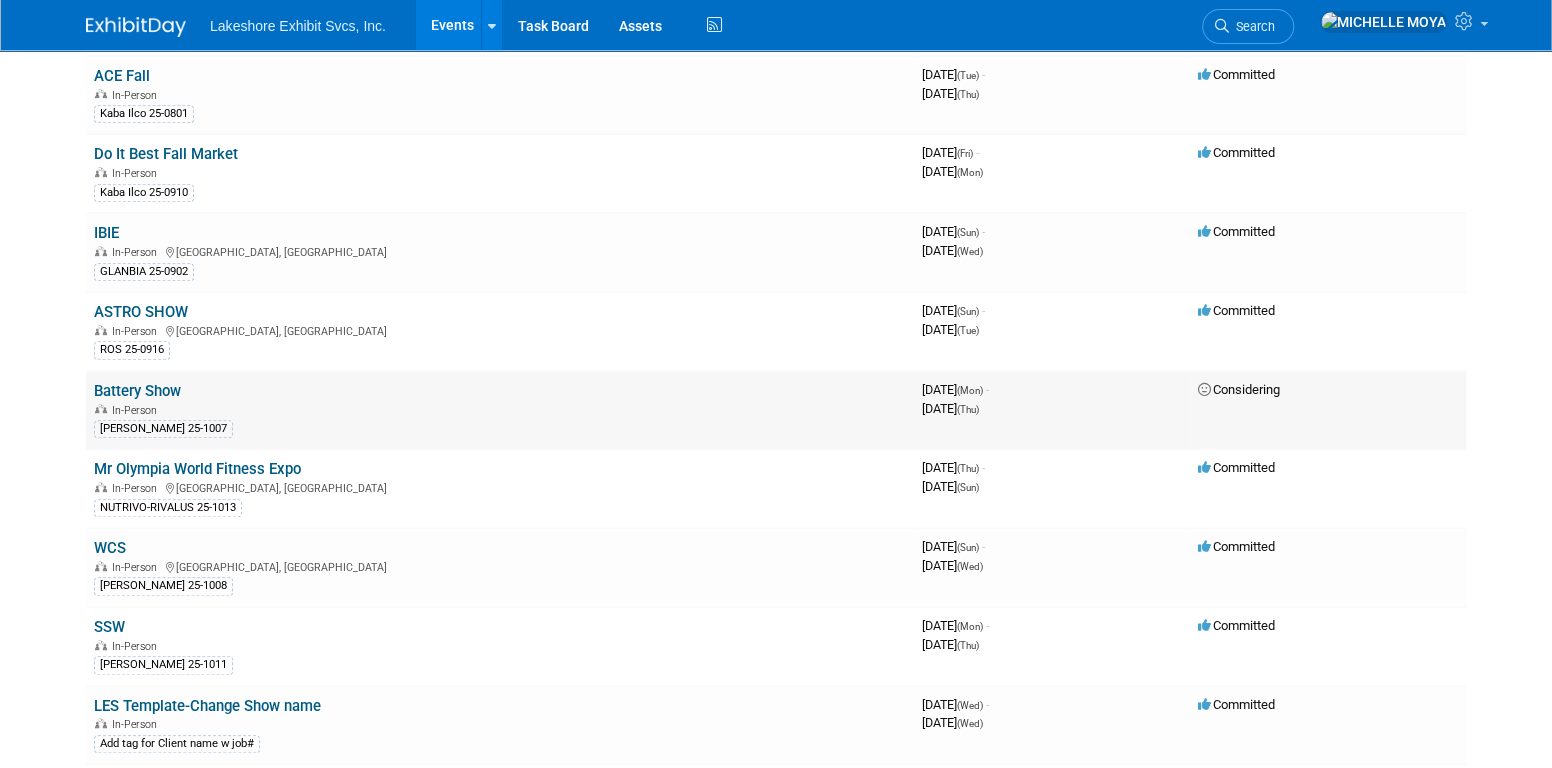 click on "Battery Show" at bounding box center [137, 391] 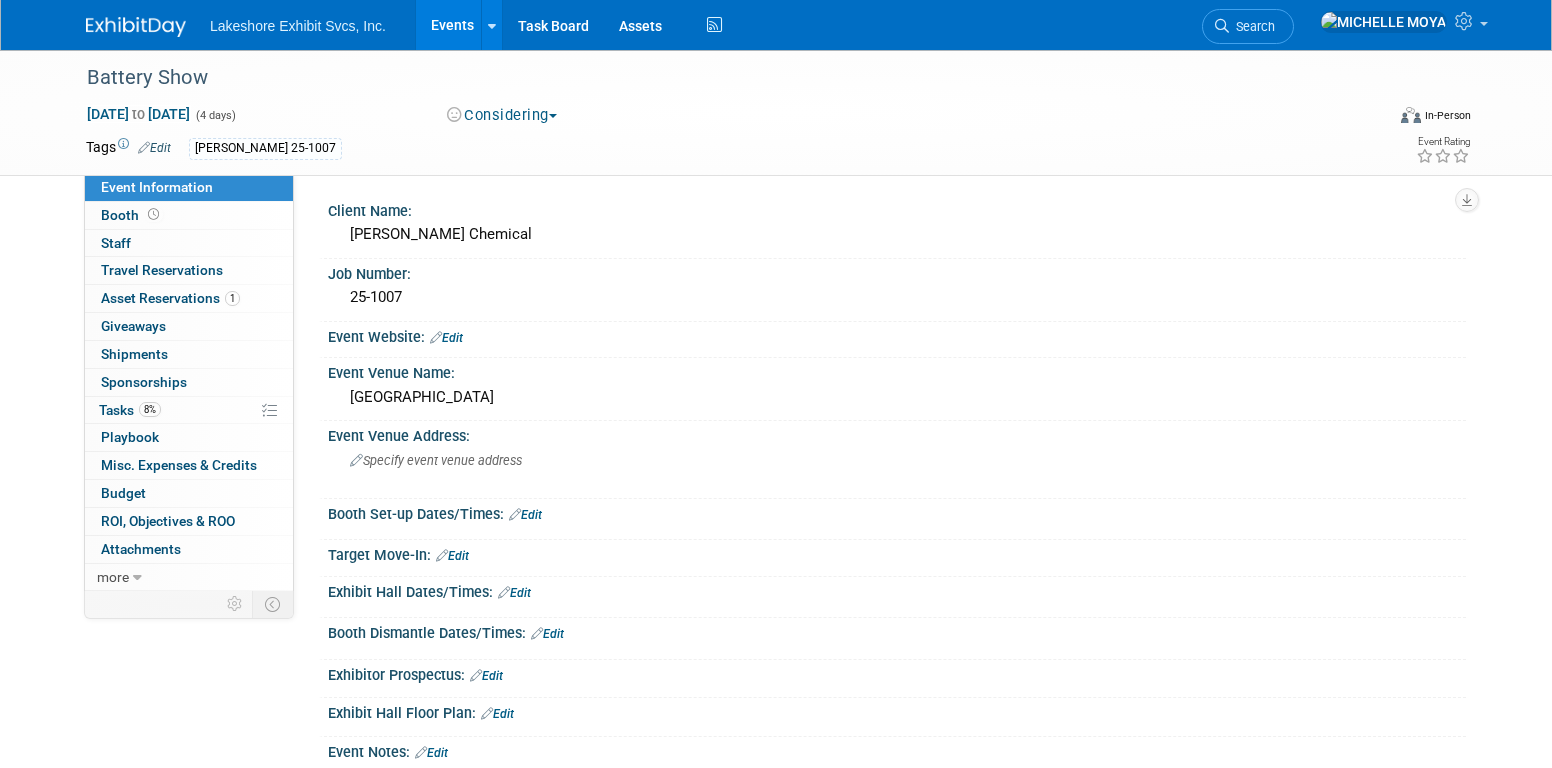 scroll, scrollTop: 0, scrollLeft: 0, axis: both 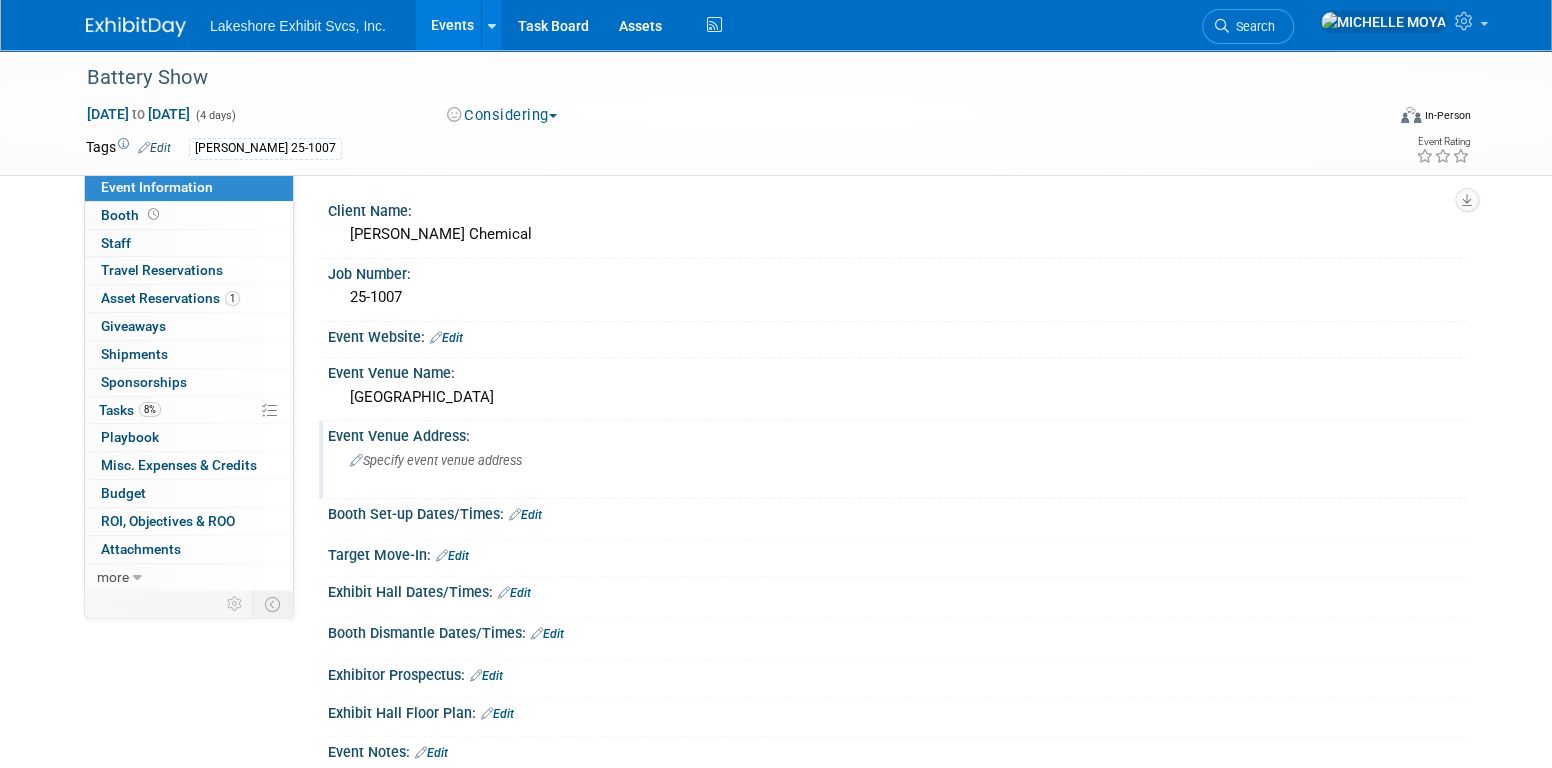 click on "Specify event venue address" at bounding box center [436, 460] 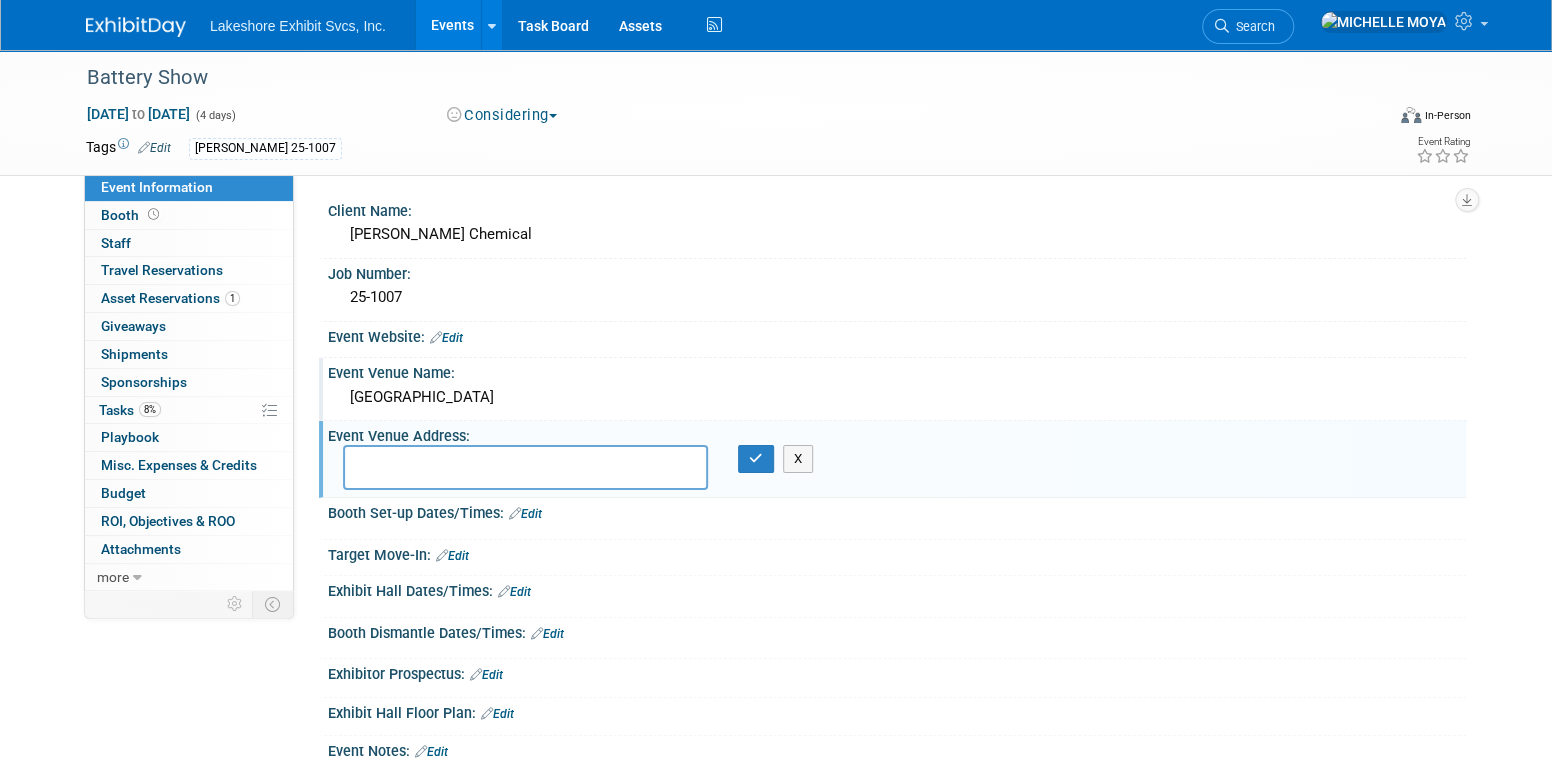 click on "[GEOGRAPHIC_DATA]" at bounding box center (897, 397) 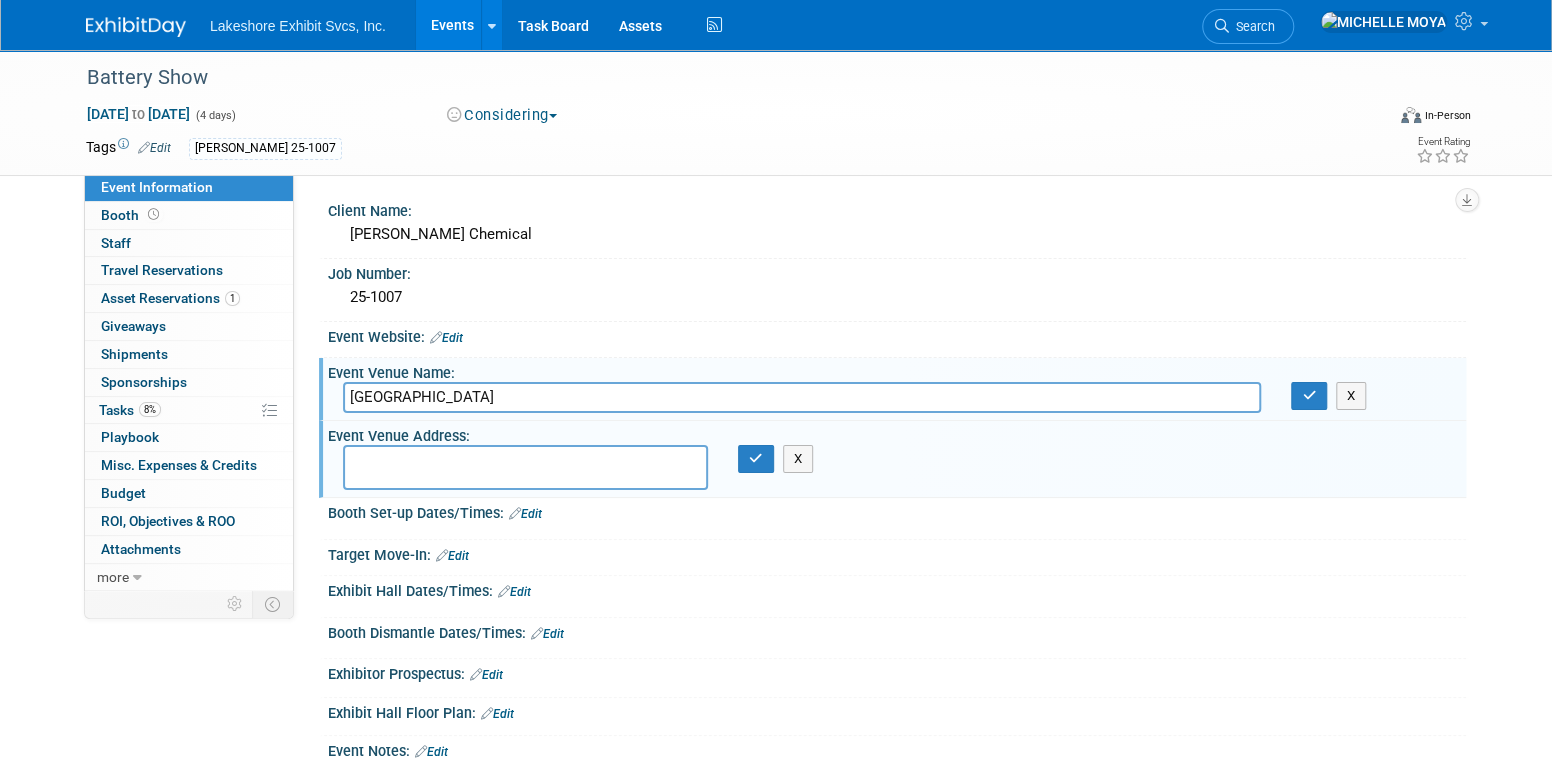 click on "Huntington Convention Center" at bounding box center (802, 397) 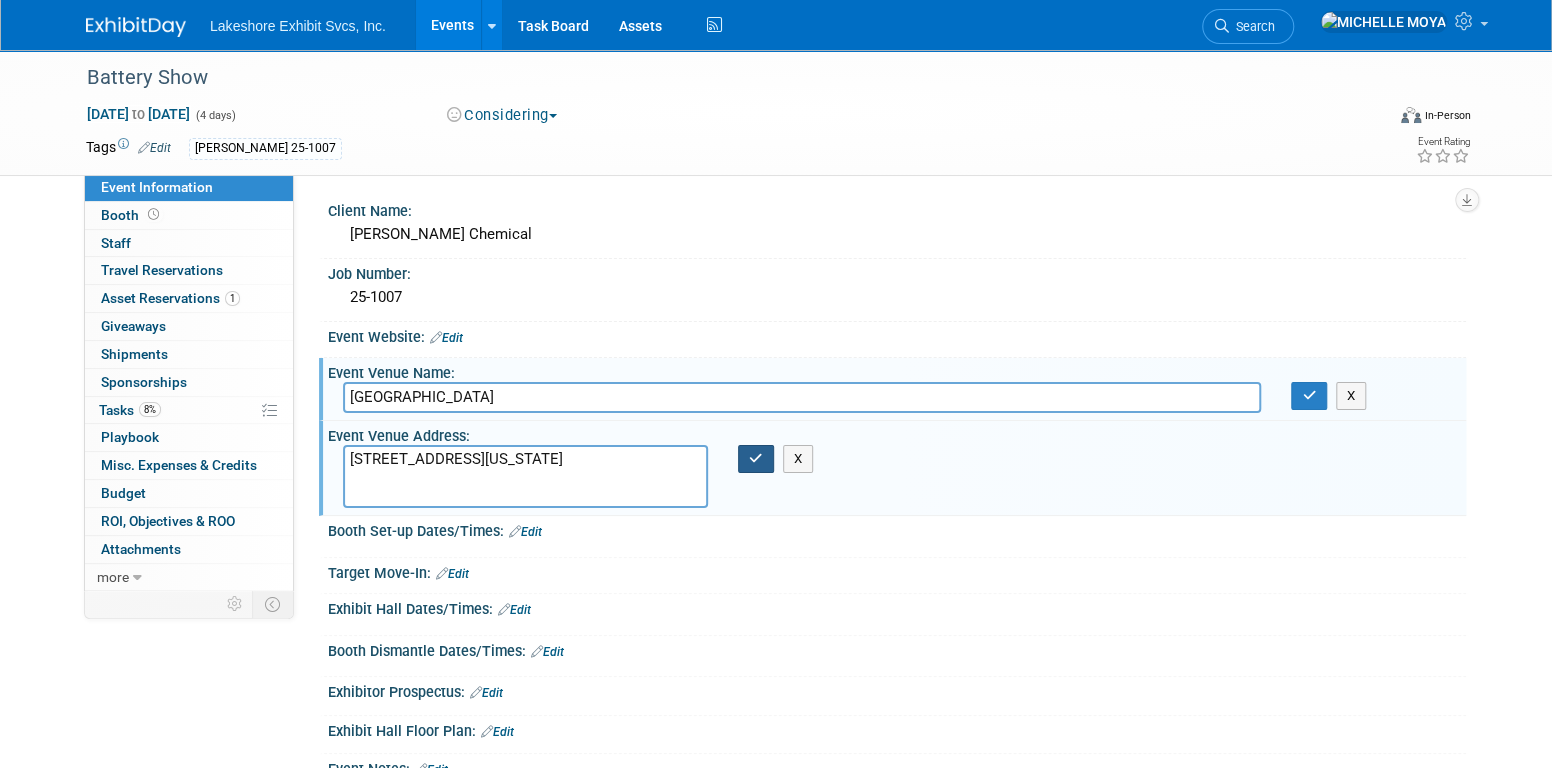 type on "1 WASHINGTON BLVD
C/O FREEMAN
DETROIT, MI 48226" 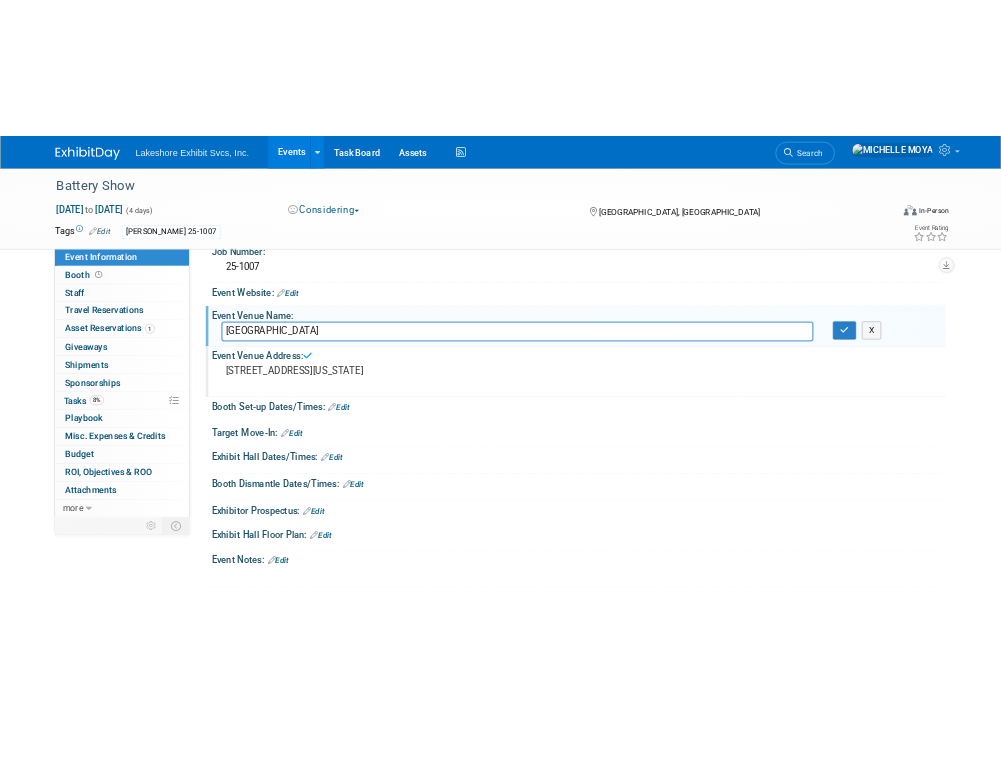 scroll, scrollTop: 100, scrollLeft: 0, axis: vertical 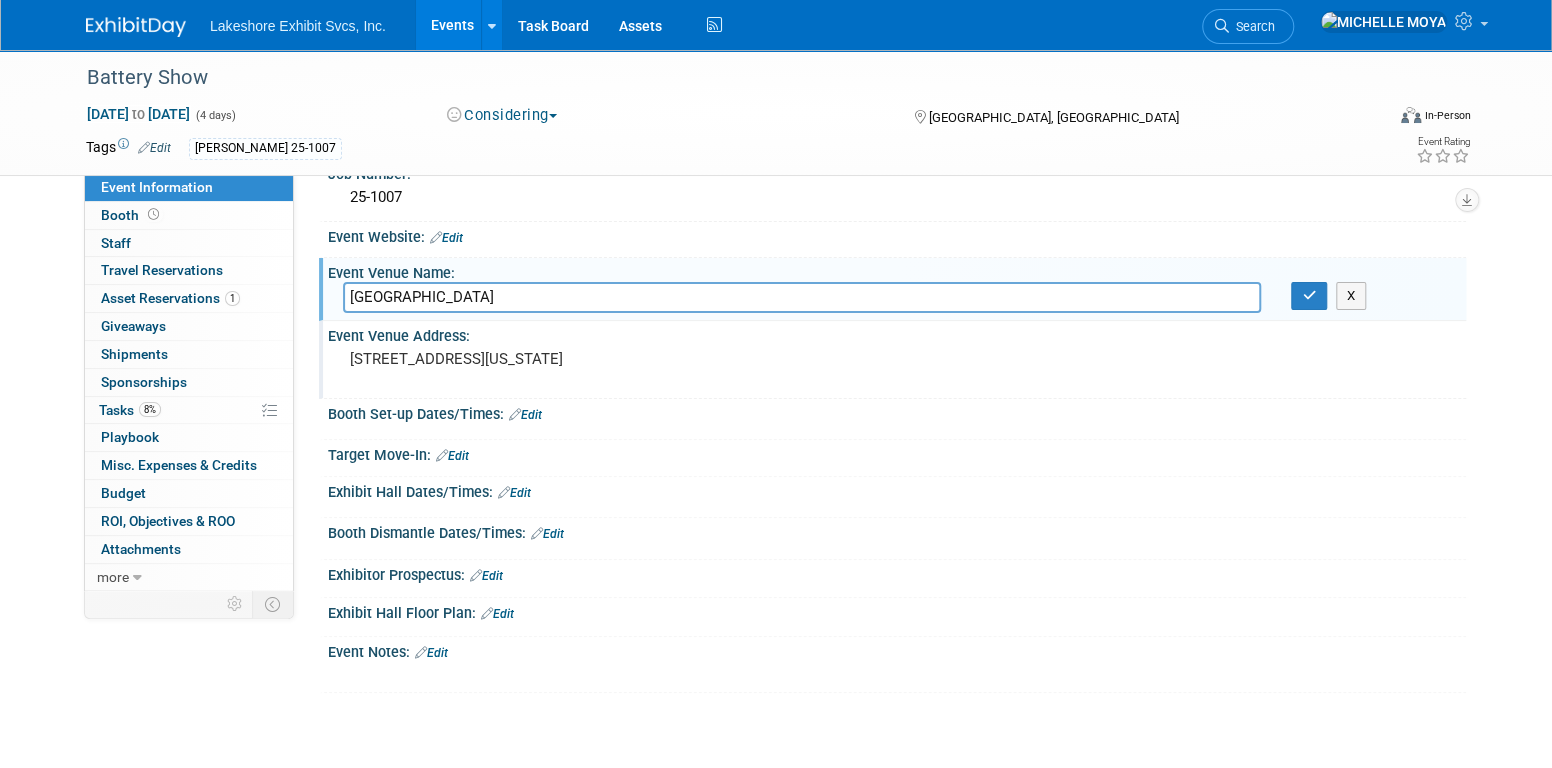 click on "Edit" at bounding box center (452, 456) 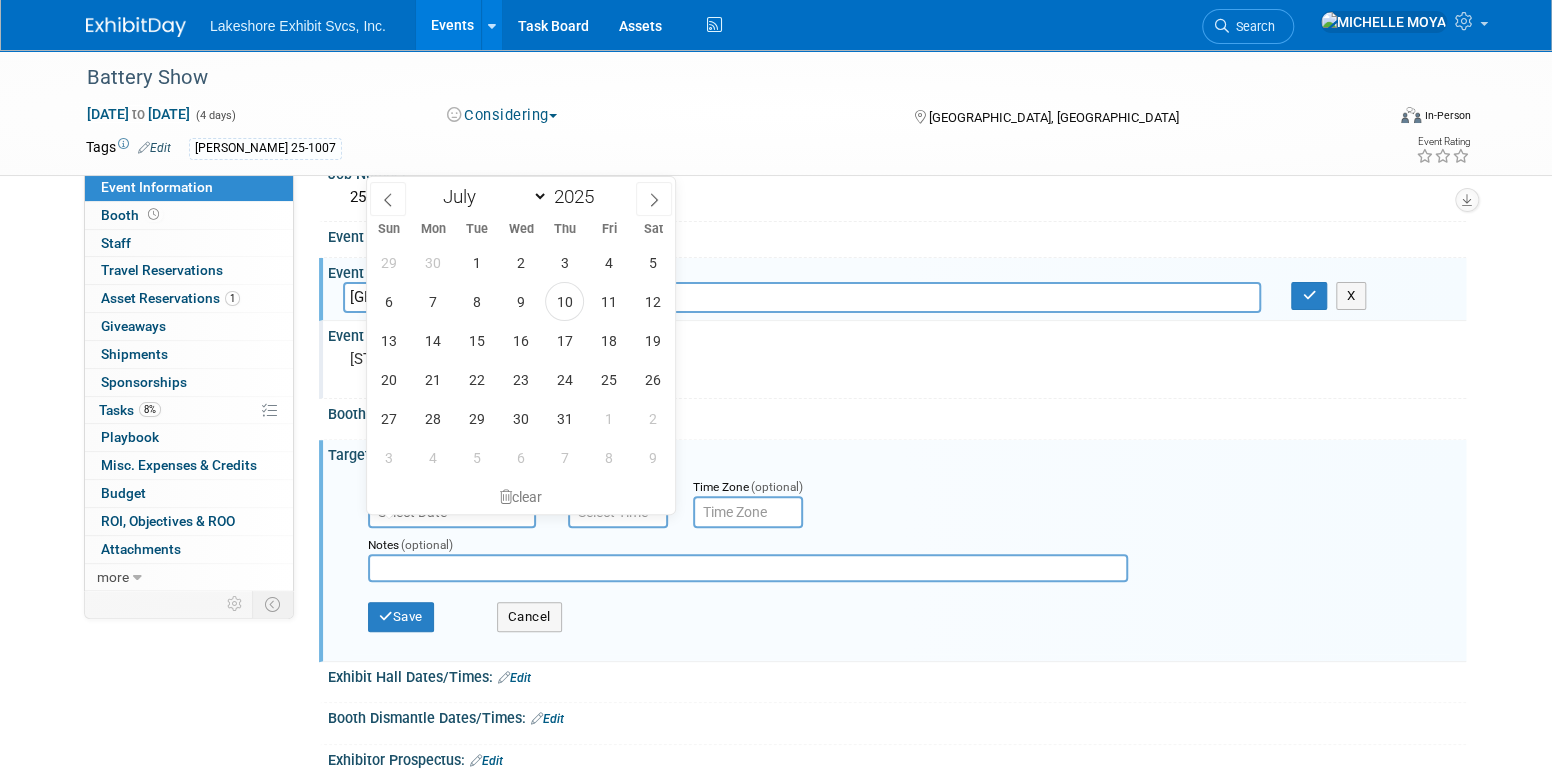 click on "Lakeshore Exhibit Svcs, Inc.
Events
Add Event
Bulk Upload Events
Shareable Event Boards
Recently Viewed Events:
Battery Show
Oct 6, 2025  to  Oct 9, 2025
ASTRO SHOW
San Francisco, CA
Sep 28, 2025  to  Sep 30, 2025
Mr Olympia World Fitness Expo
Las Vegas, NV
Oct 9, 2025  to  Oct 12, 2025
Task Board
Assets
Activity Feed
My Account
My Profile & Preferences
Sync to External Calendar...
Team Workspace
Users and Permissions
Workspace Settings
Metrics & Analytics
Budgeting, ROI & ROO
Annual Budgets (all events)
Refer & Earn
Contact us
Sign out
Search
Recently Viewed Events:
Battery Show
In-Person" at bounding box center (776, 284) 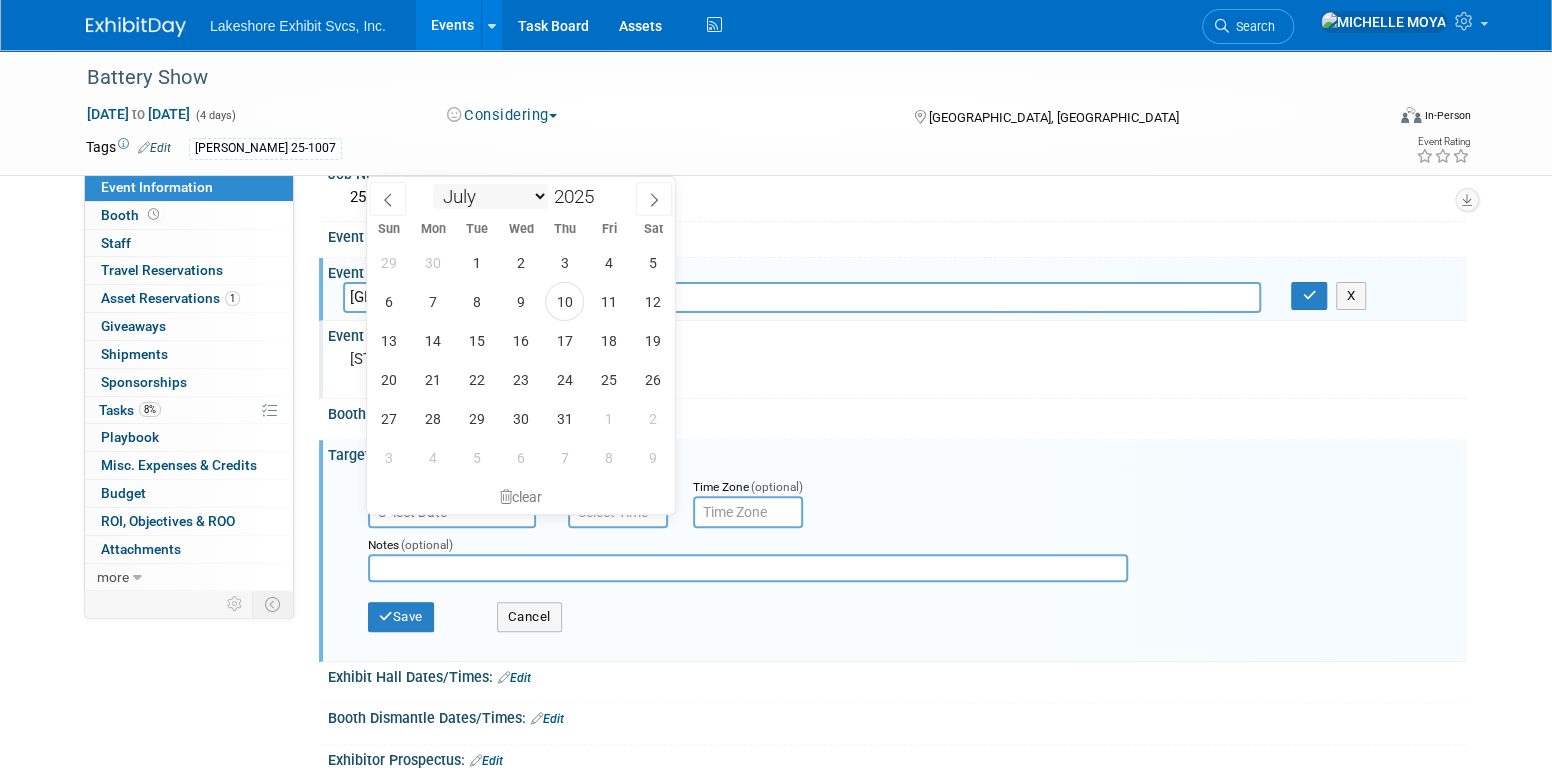 click on "January February March April May June July August September October November December" at bounding box center [490, 196] 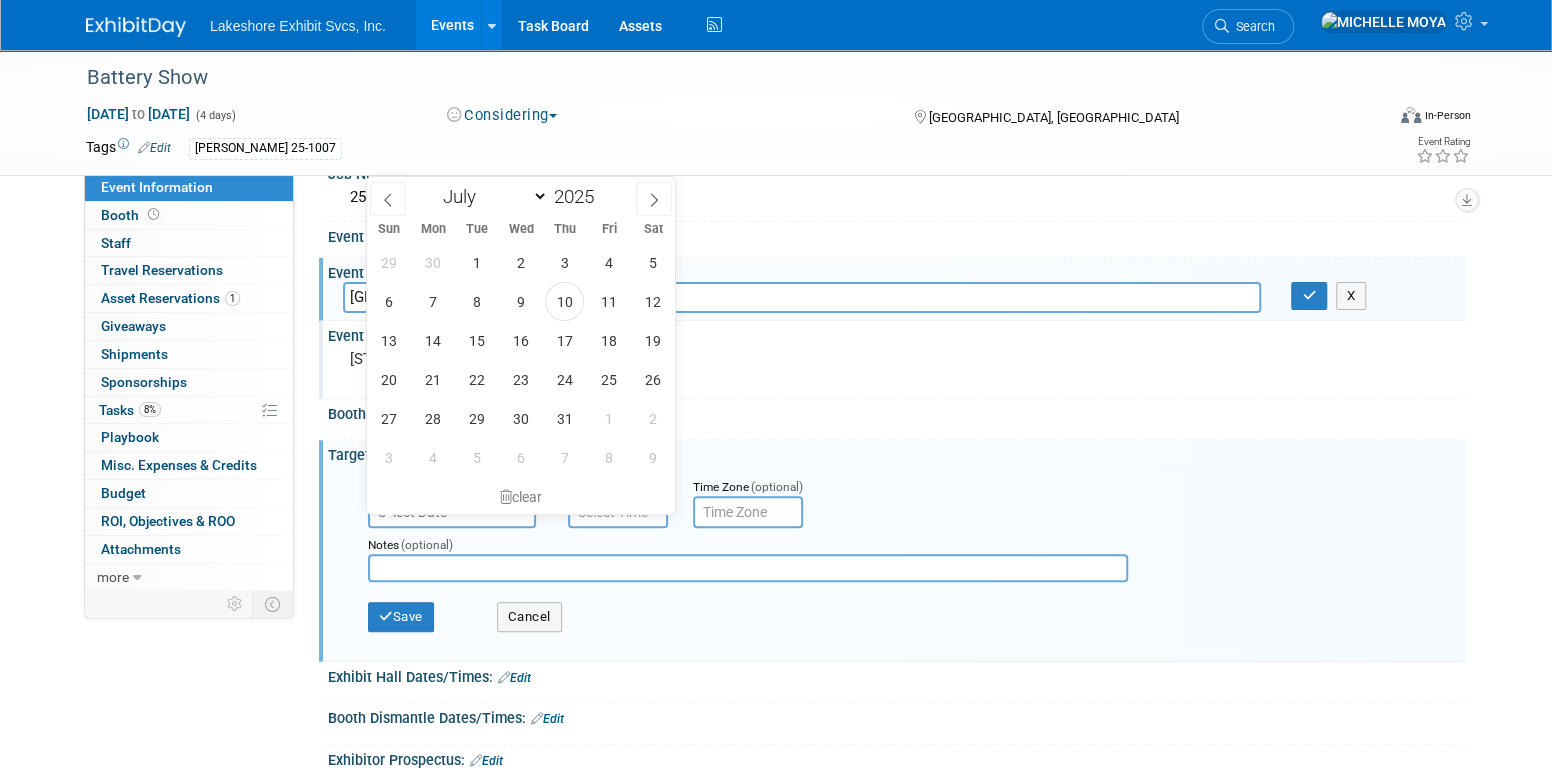select on "9" 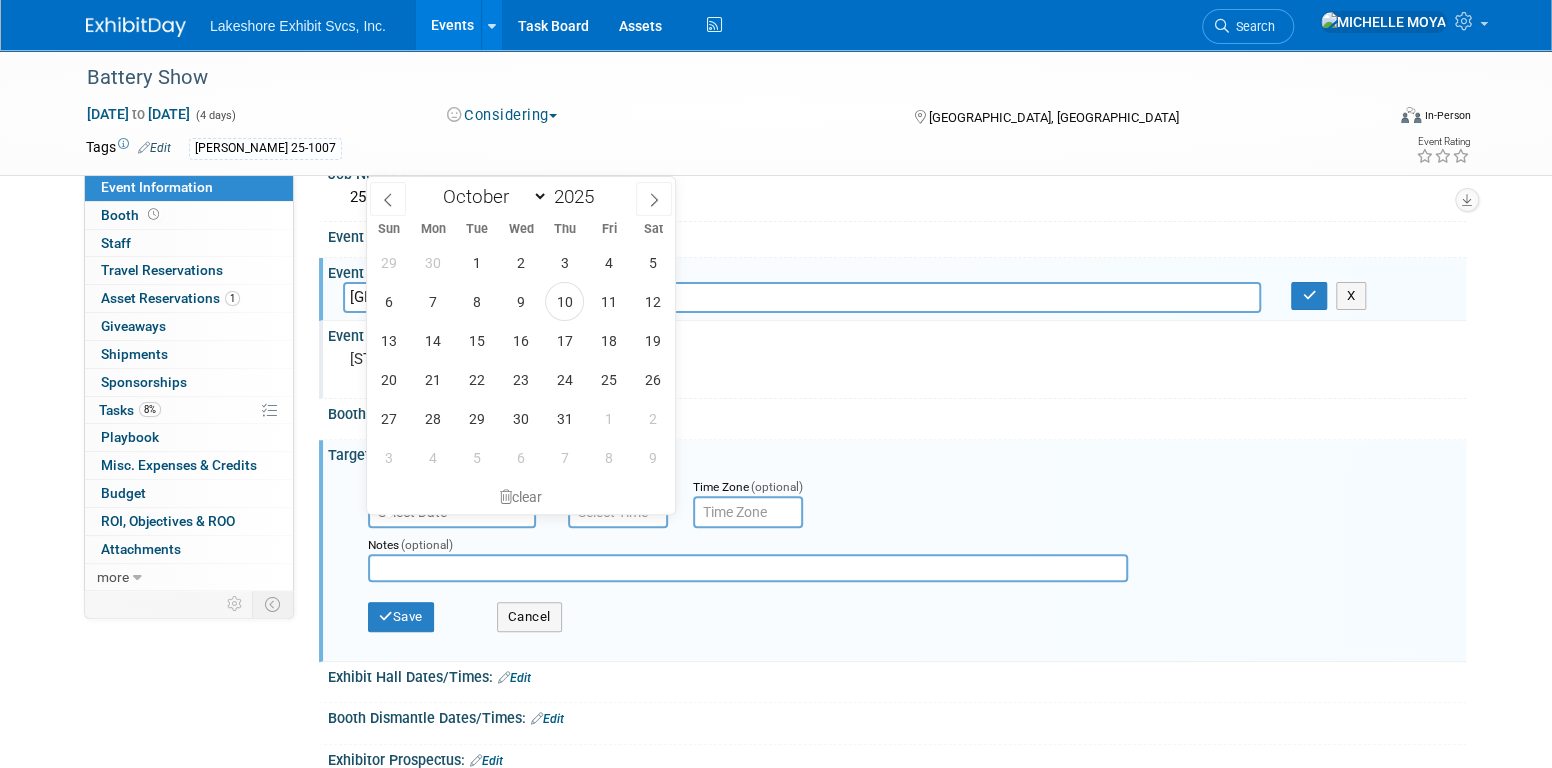 click on "January February March April May June July August September October November December" at bounding box center (490, 196) 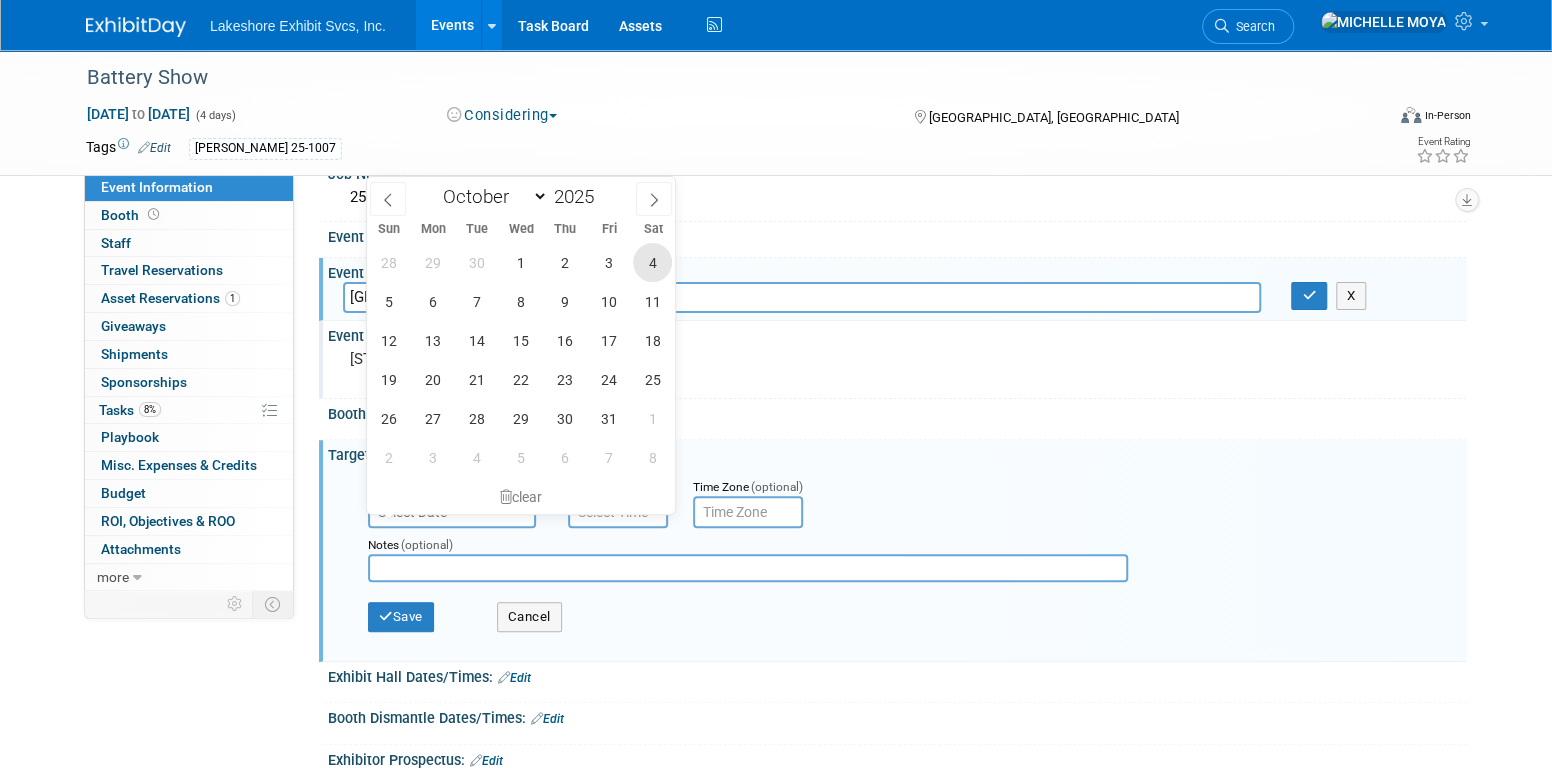 click on "4" at bounding box center (652, 262) 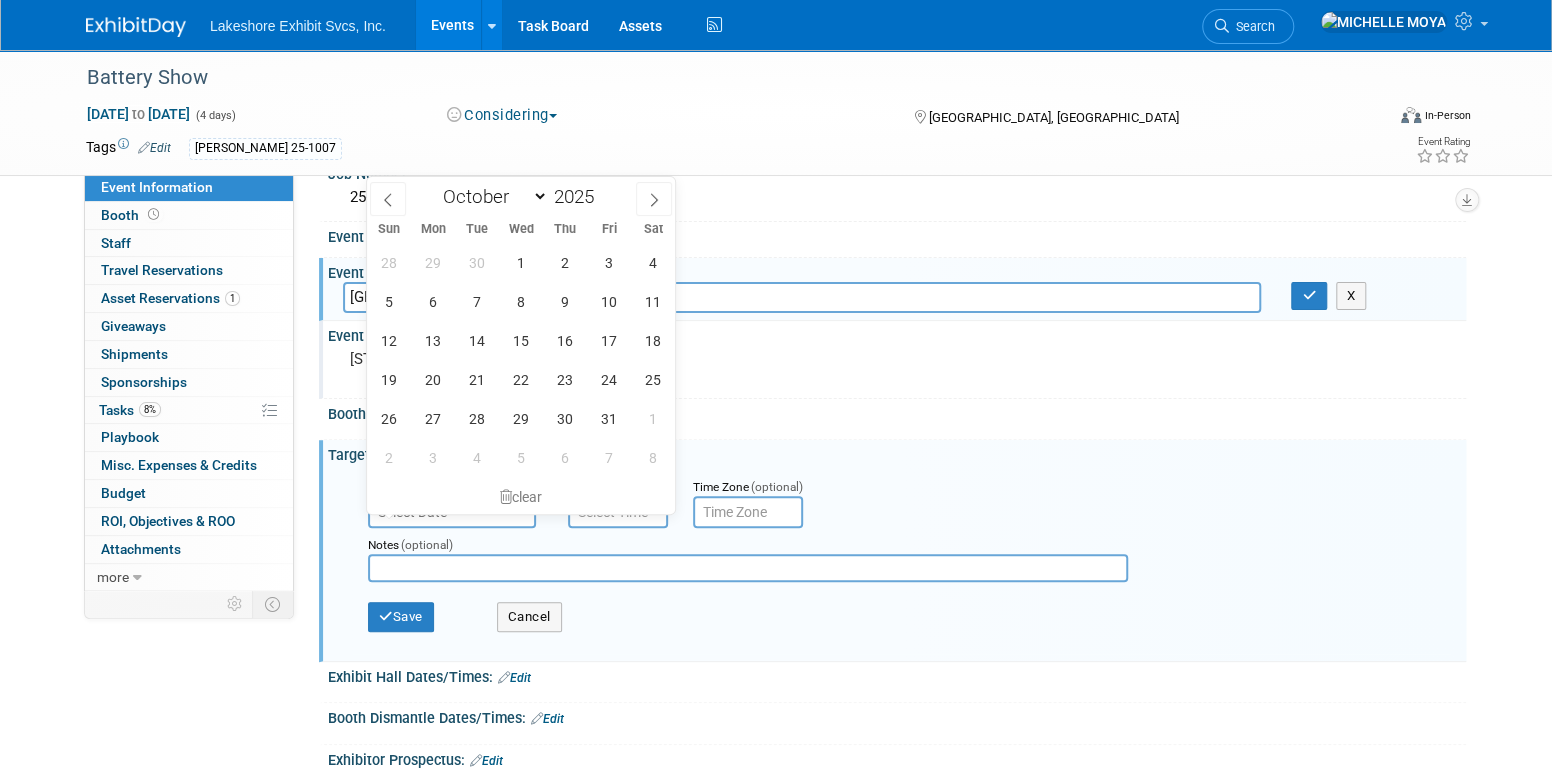 type on "Oct 4, 2025" 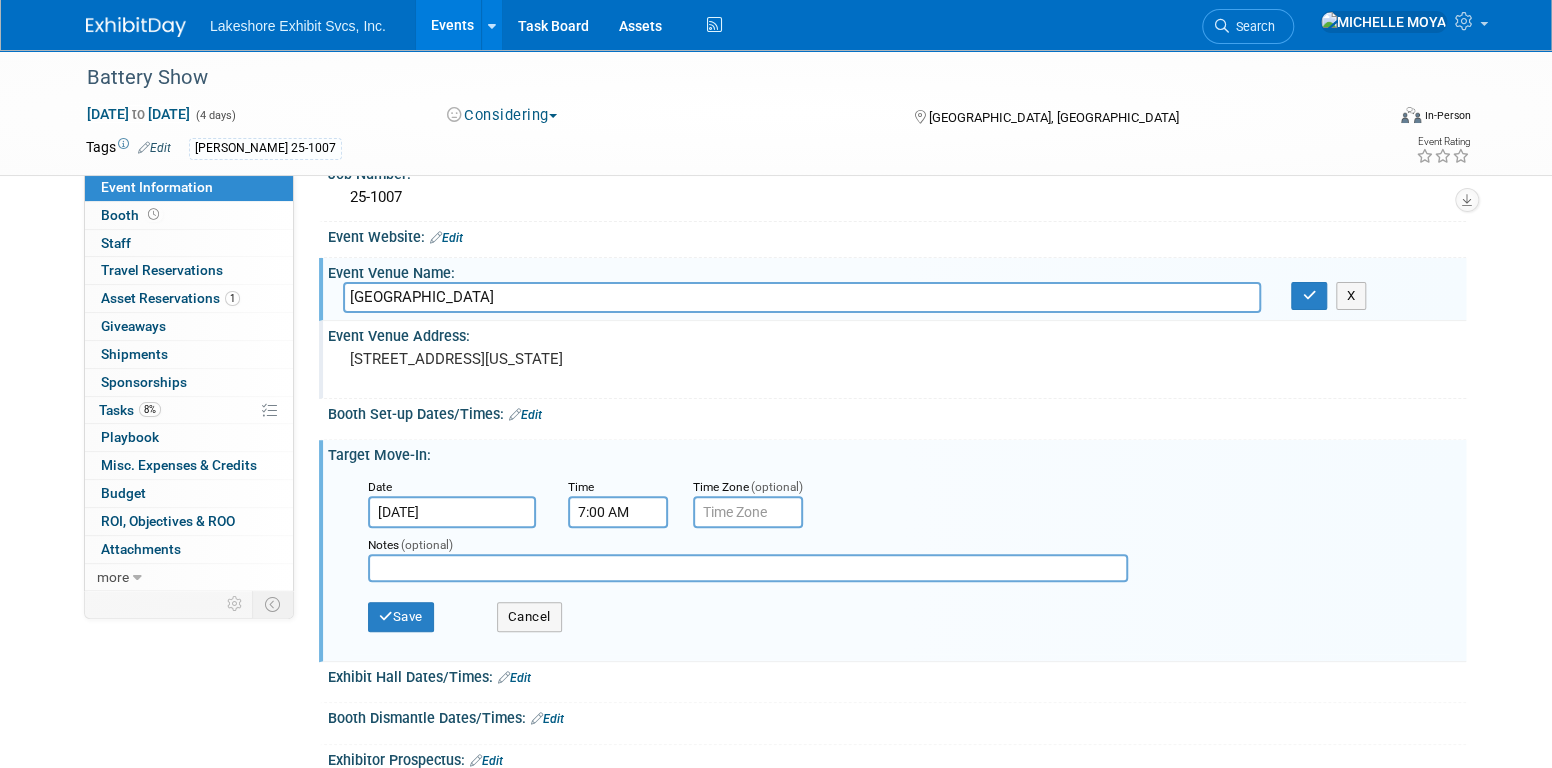 click on "7:00 AM" at bounding box center [618, 512] 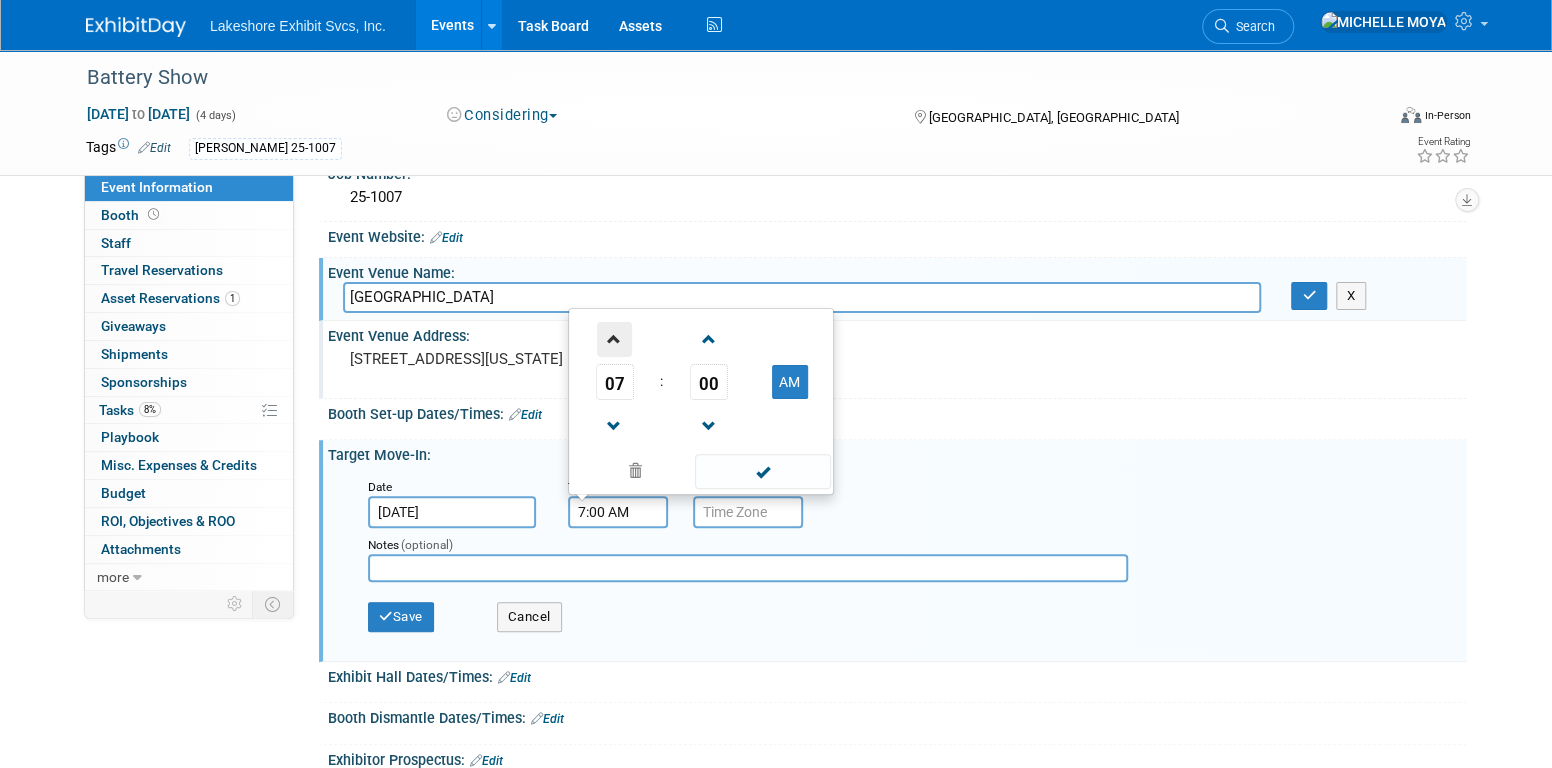 click at bounding box center (614, 339) 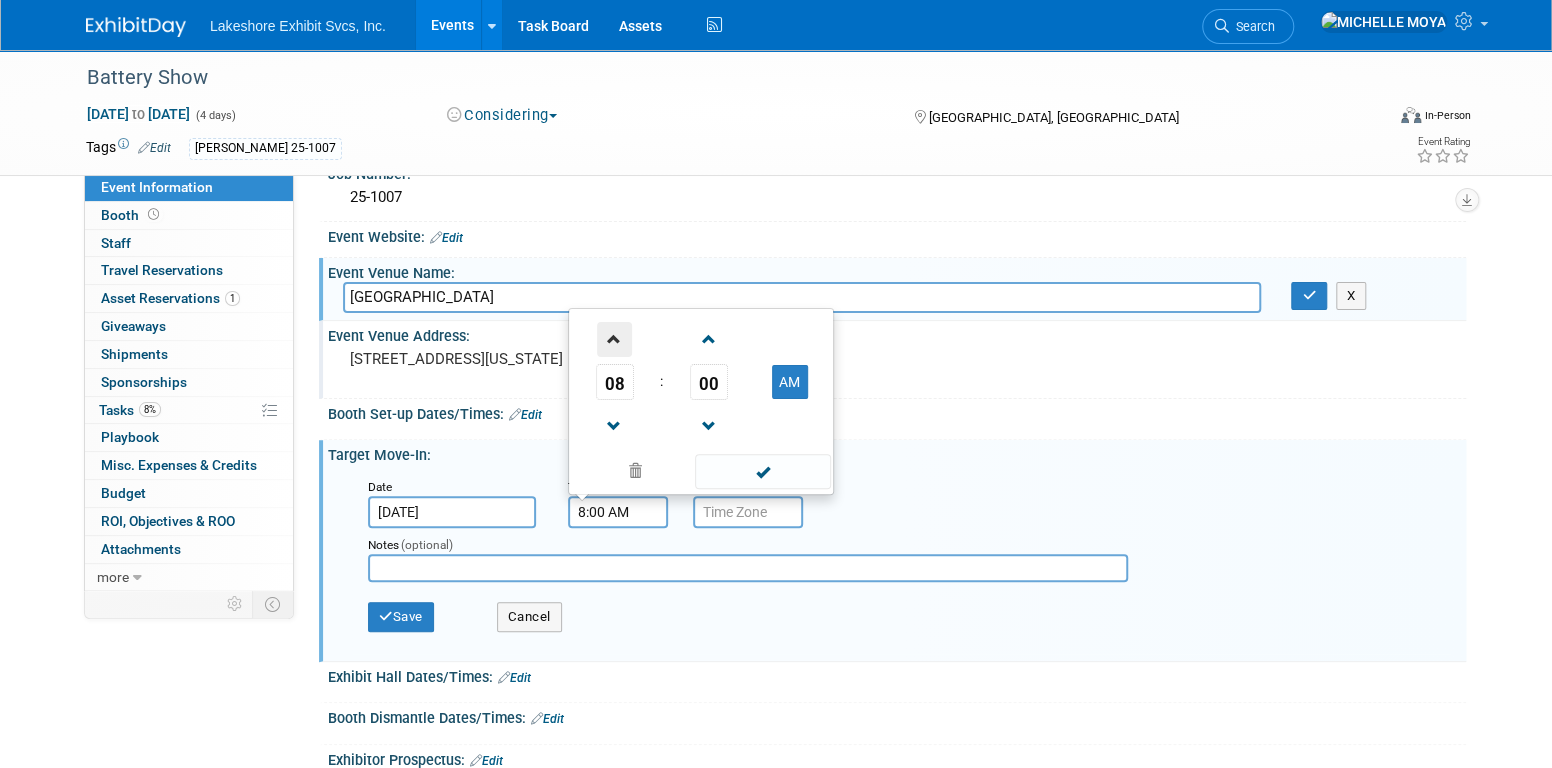 click at bounding box center [614, 339] 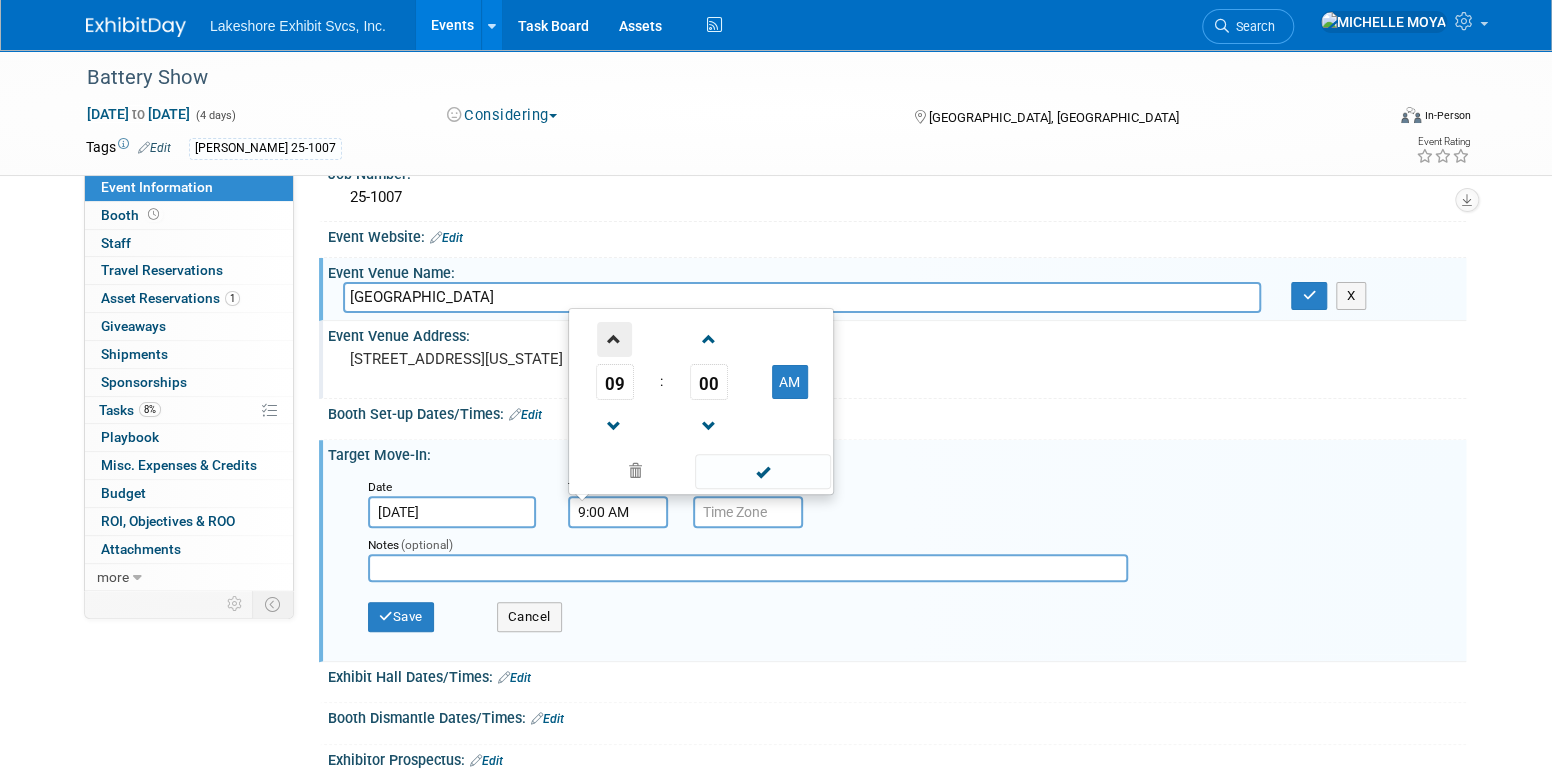 click at bounding box center [614, 339] 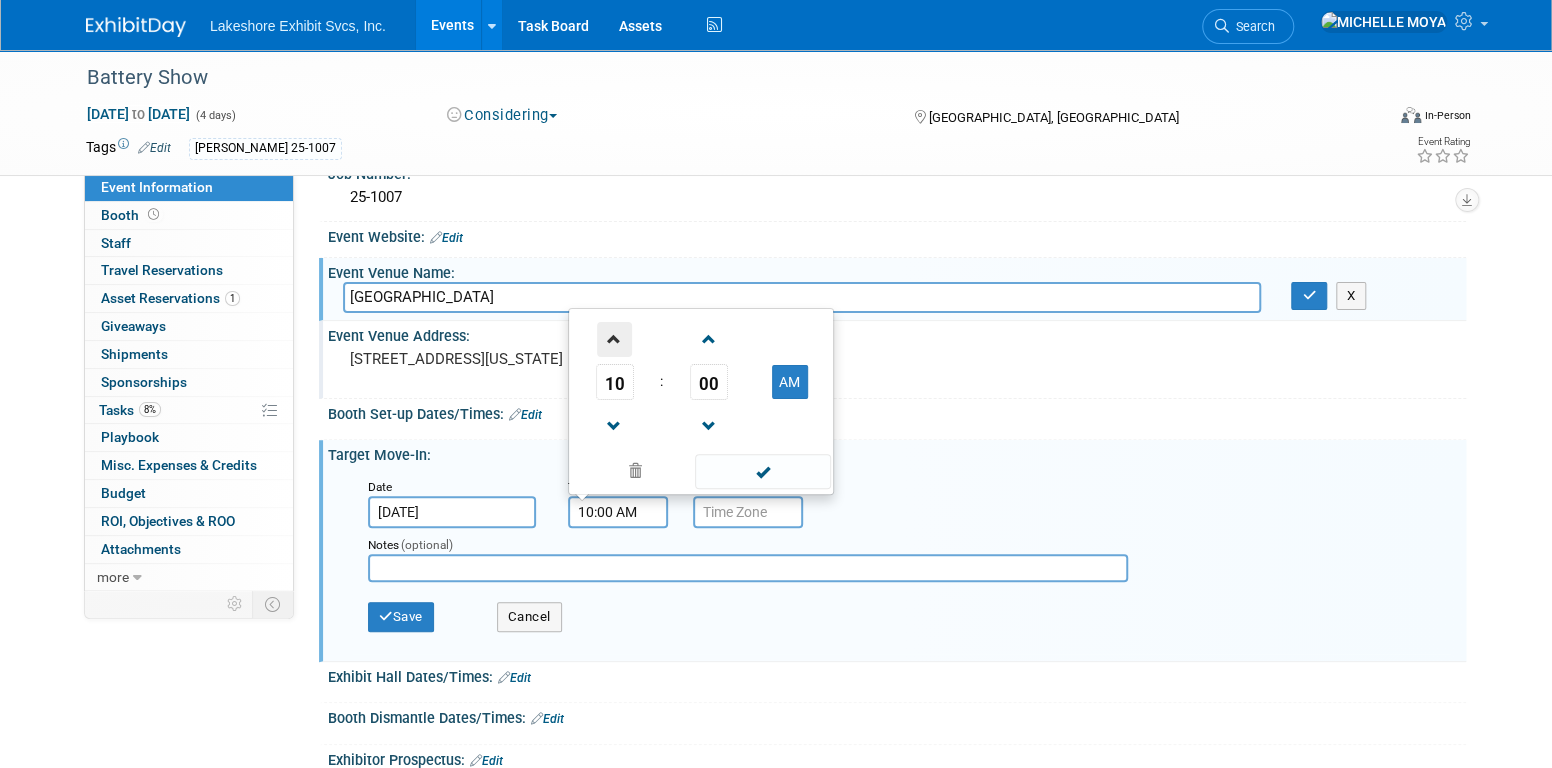 click at bounding box center [614, 339] 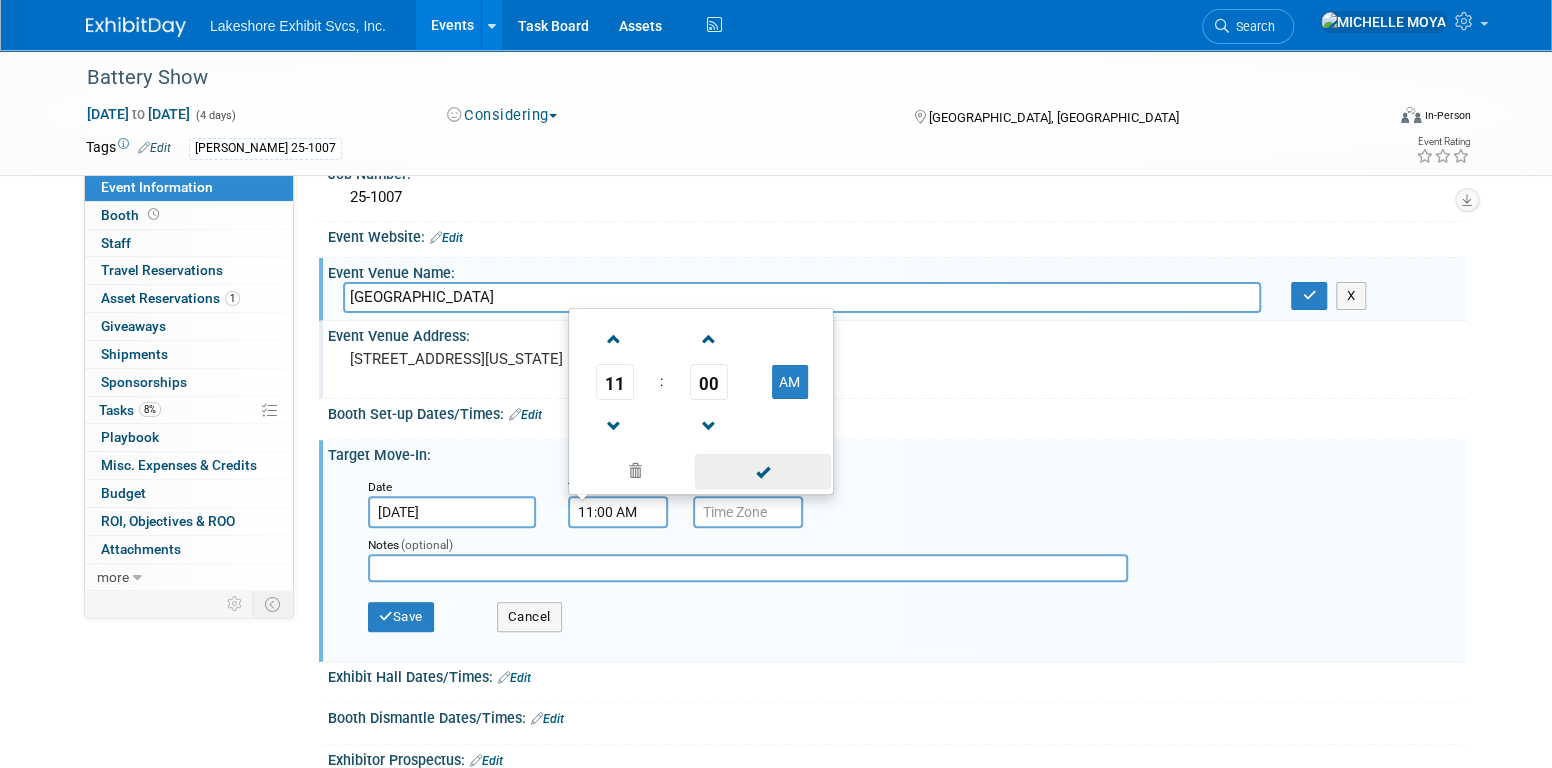 click at bounding box center [762, 471] 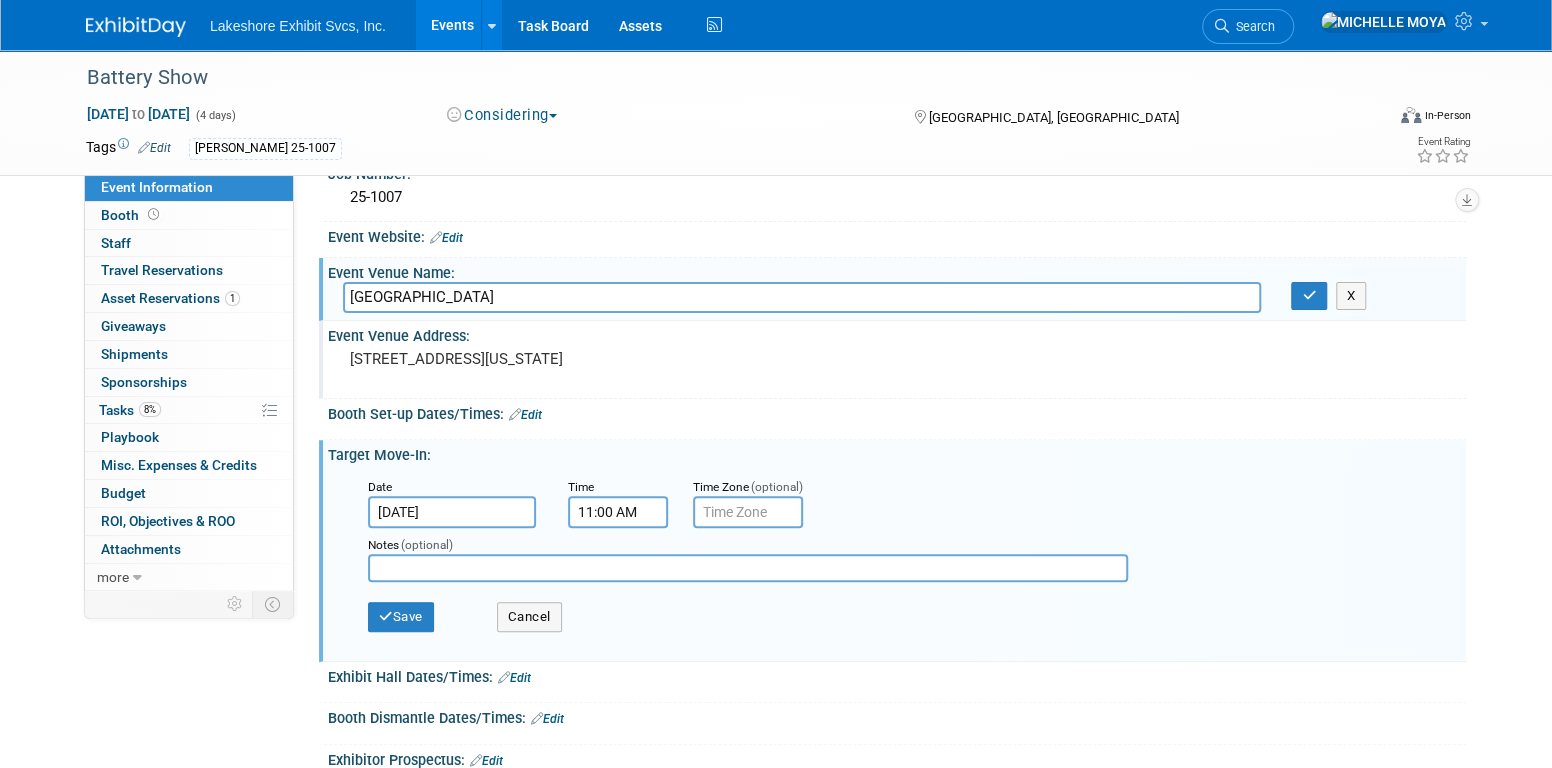 click at bounding box center (748, 512) 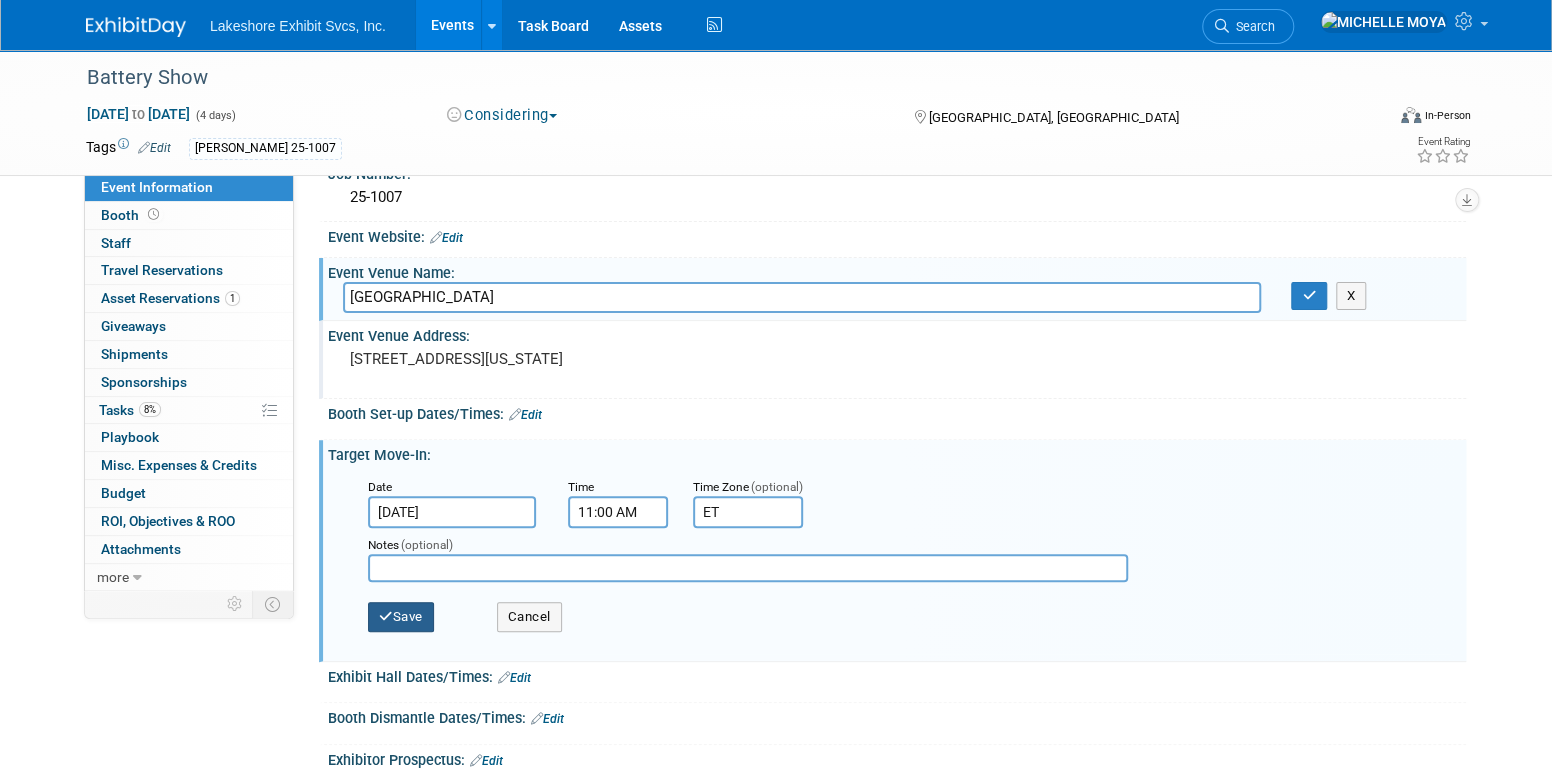 type on "ET" 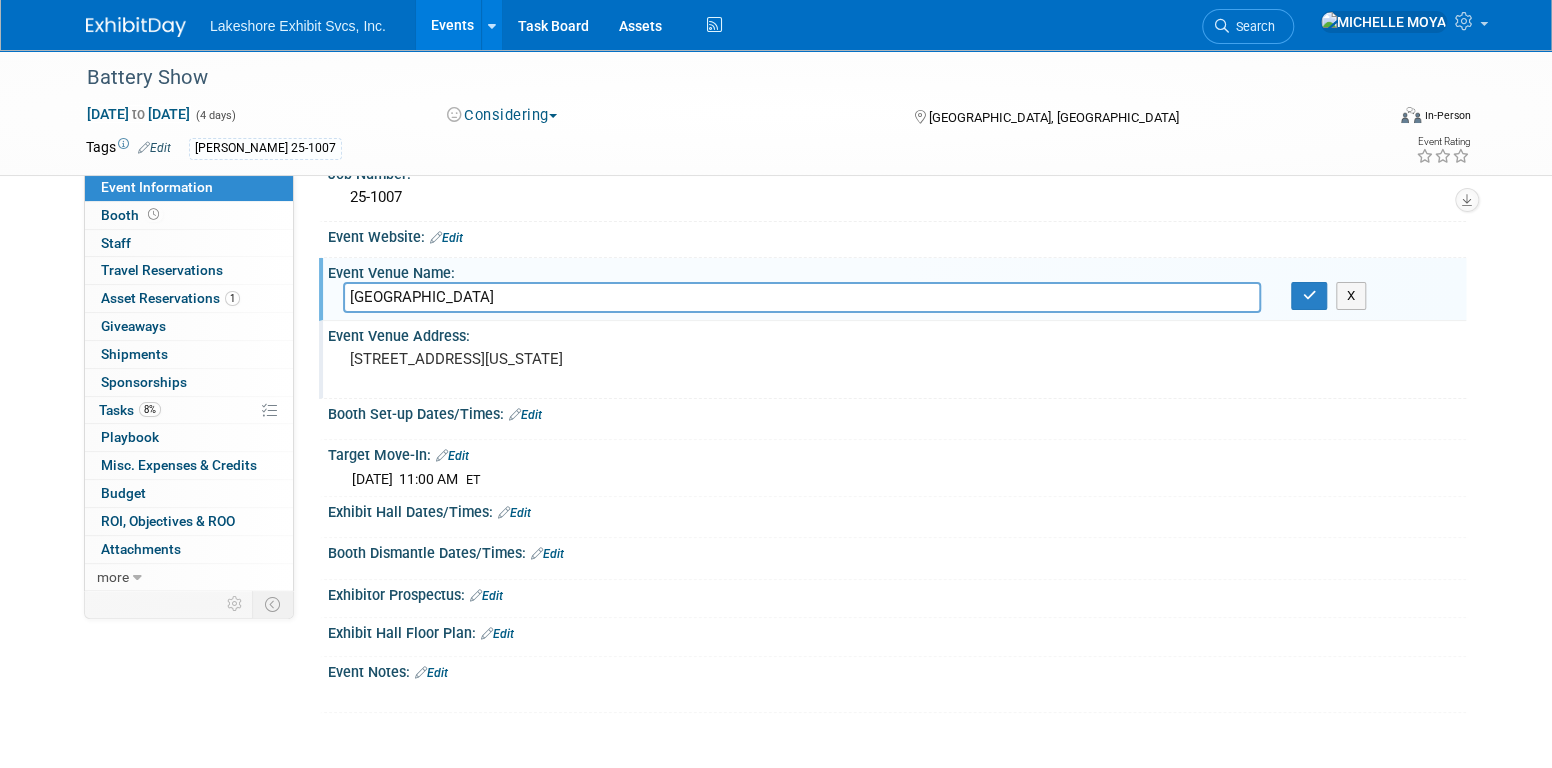 click on "Edit" at bounding box center [514, 513] 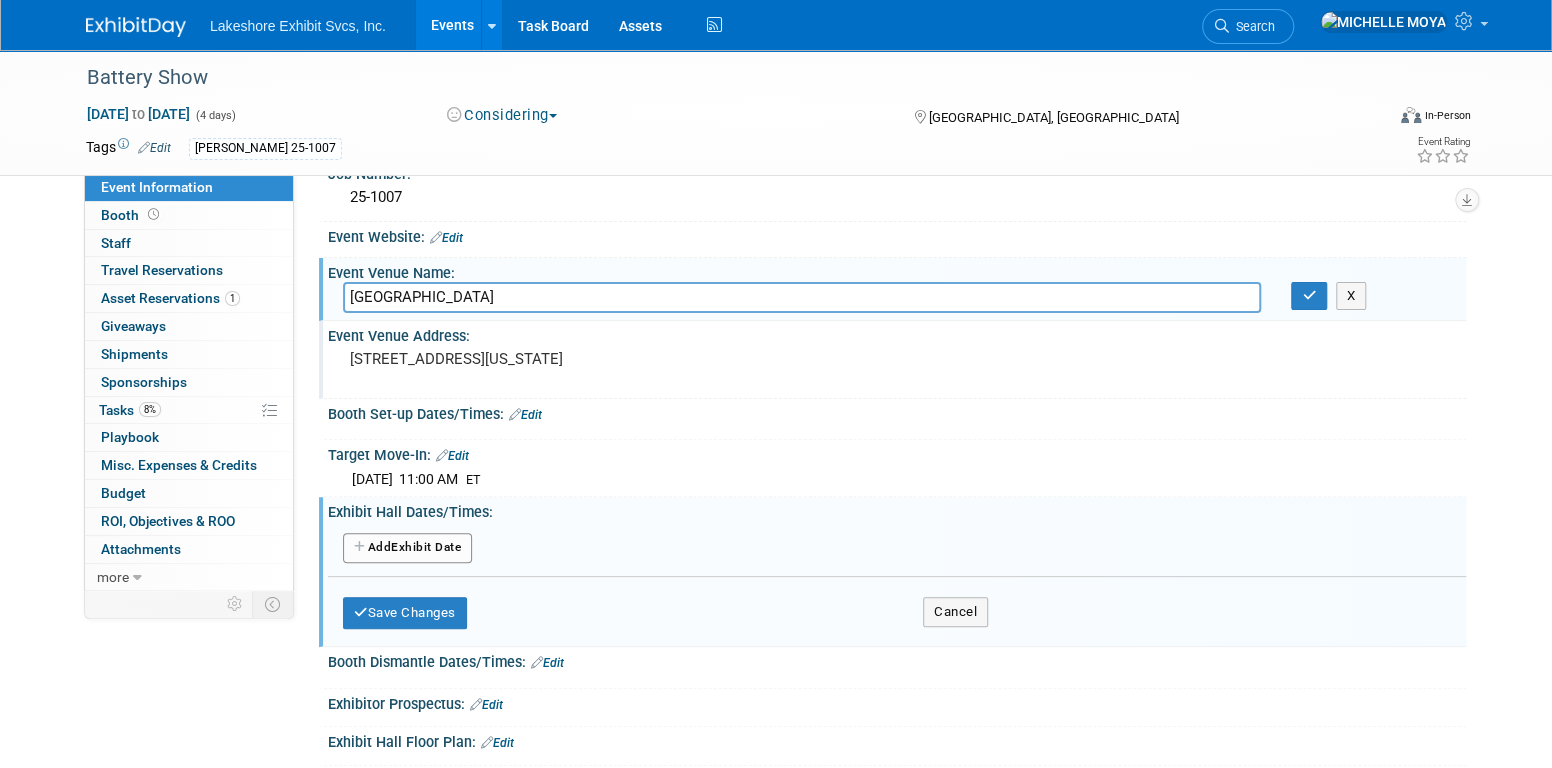click on "Add  Another  Exhibit Date" at bounding box center [407, 548] 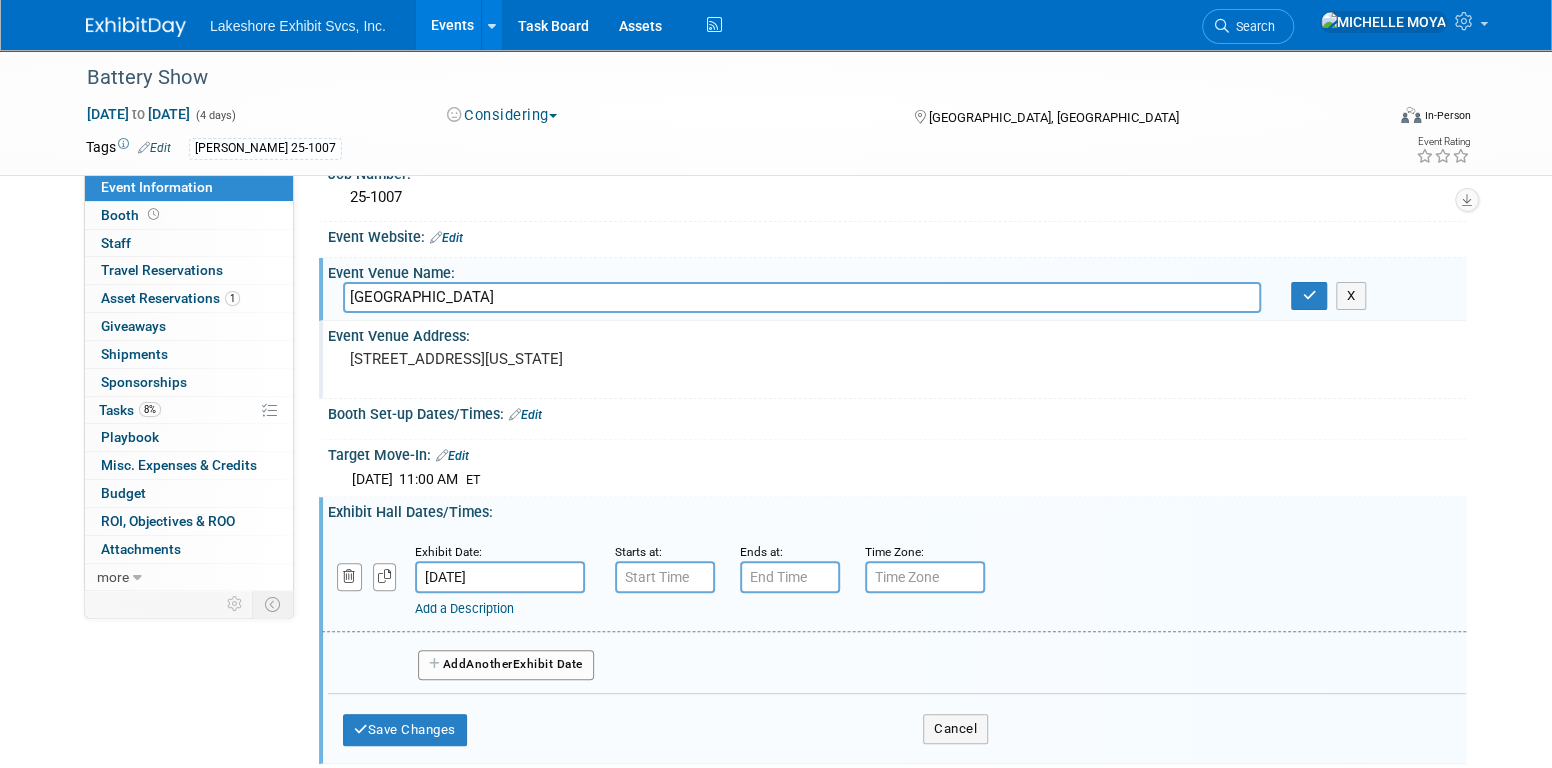 click on "Oct 6, 2025" at bounding box center [500, 577] 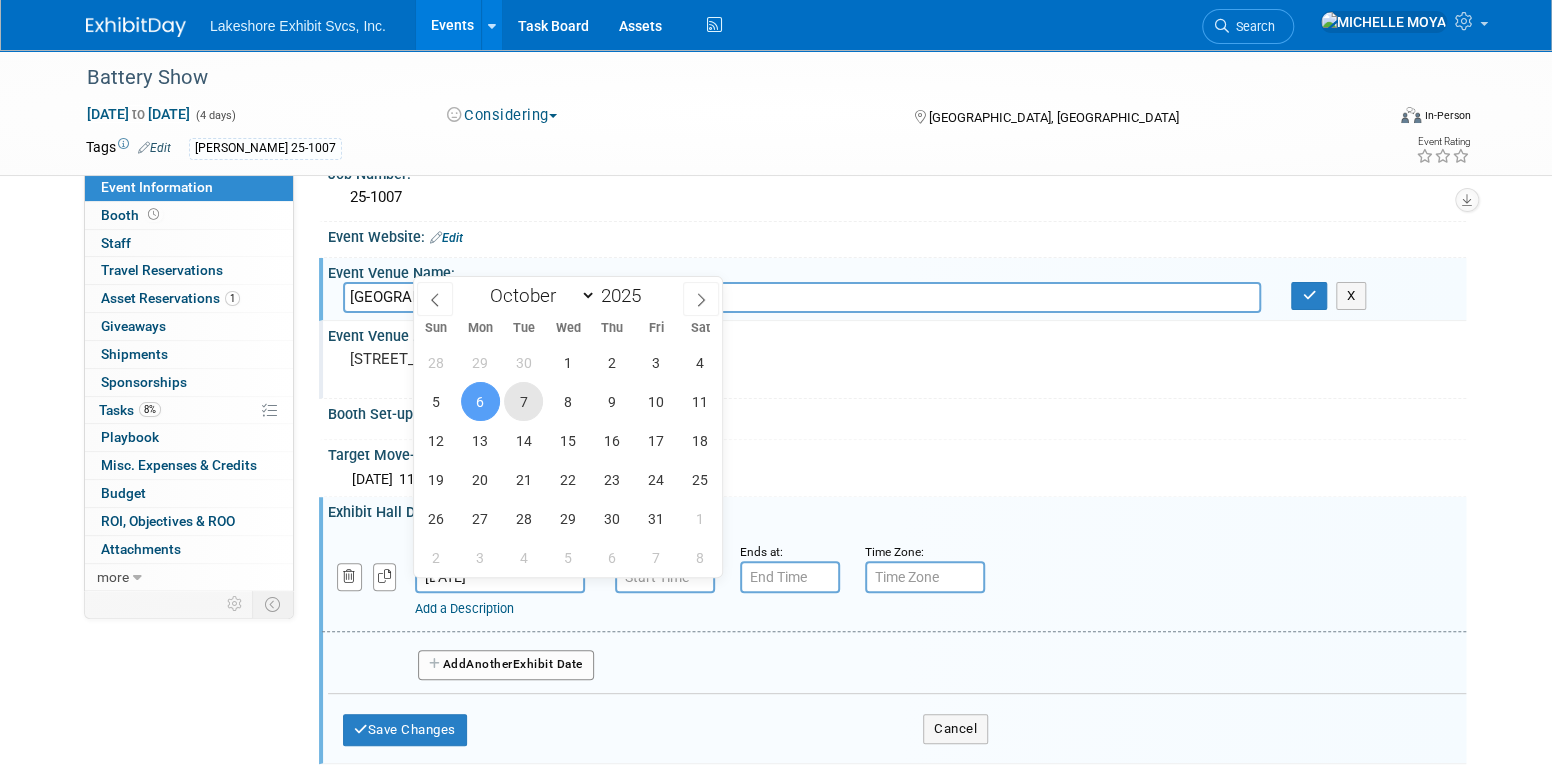 click on "7" at bounding box center (523, 401) 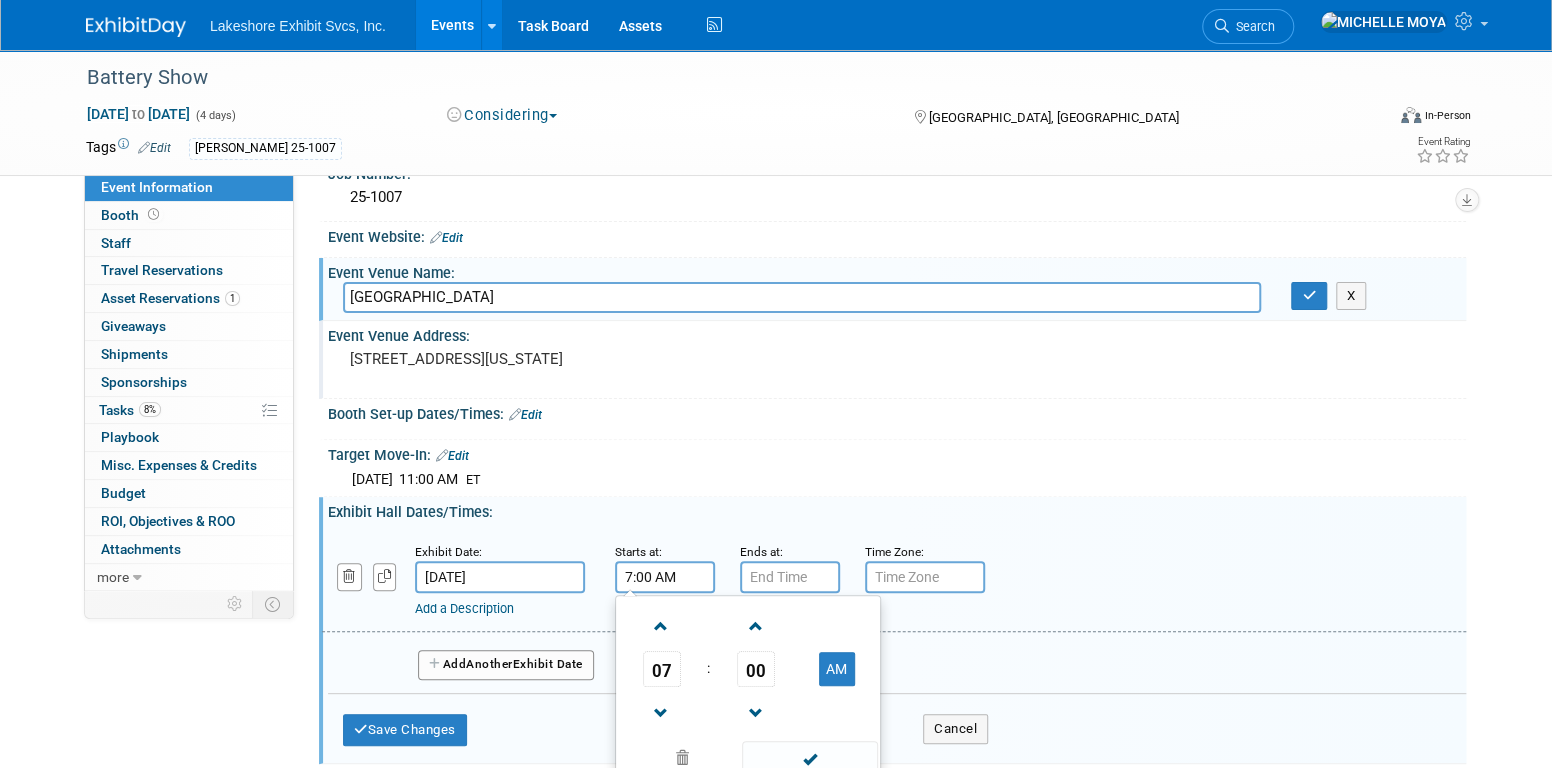 click on "7:00 AM" at bounding box center (665, 577) 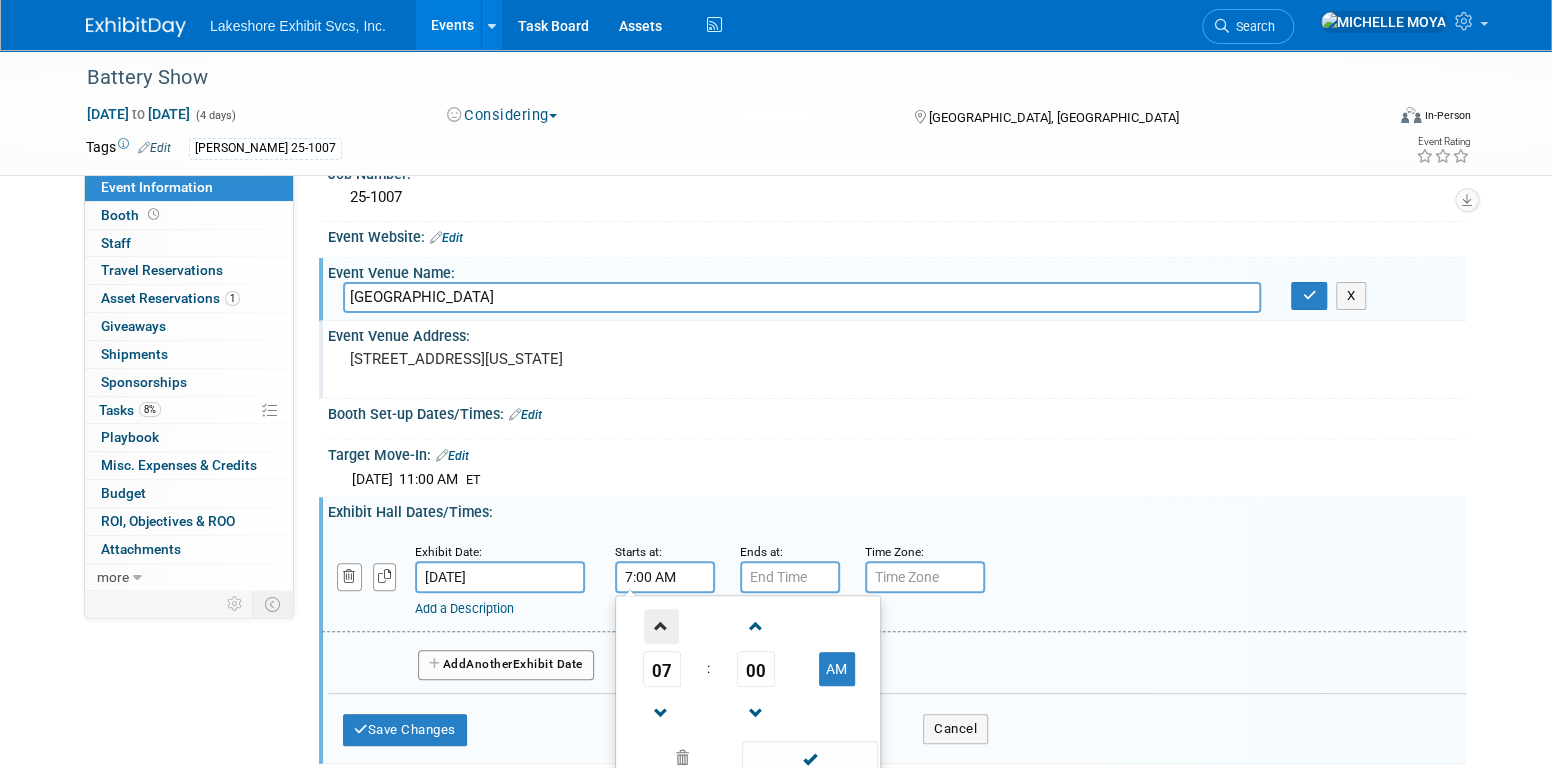 click at bounding box center (661, 626) 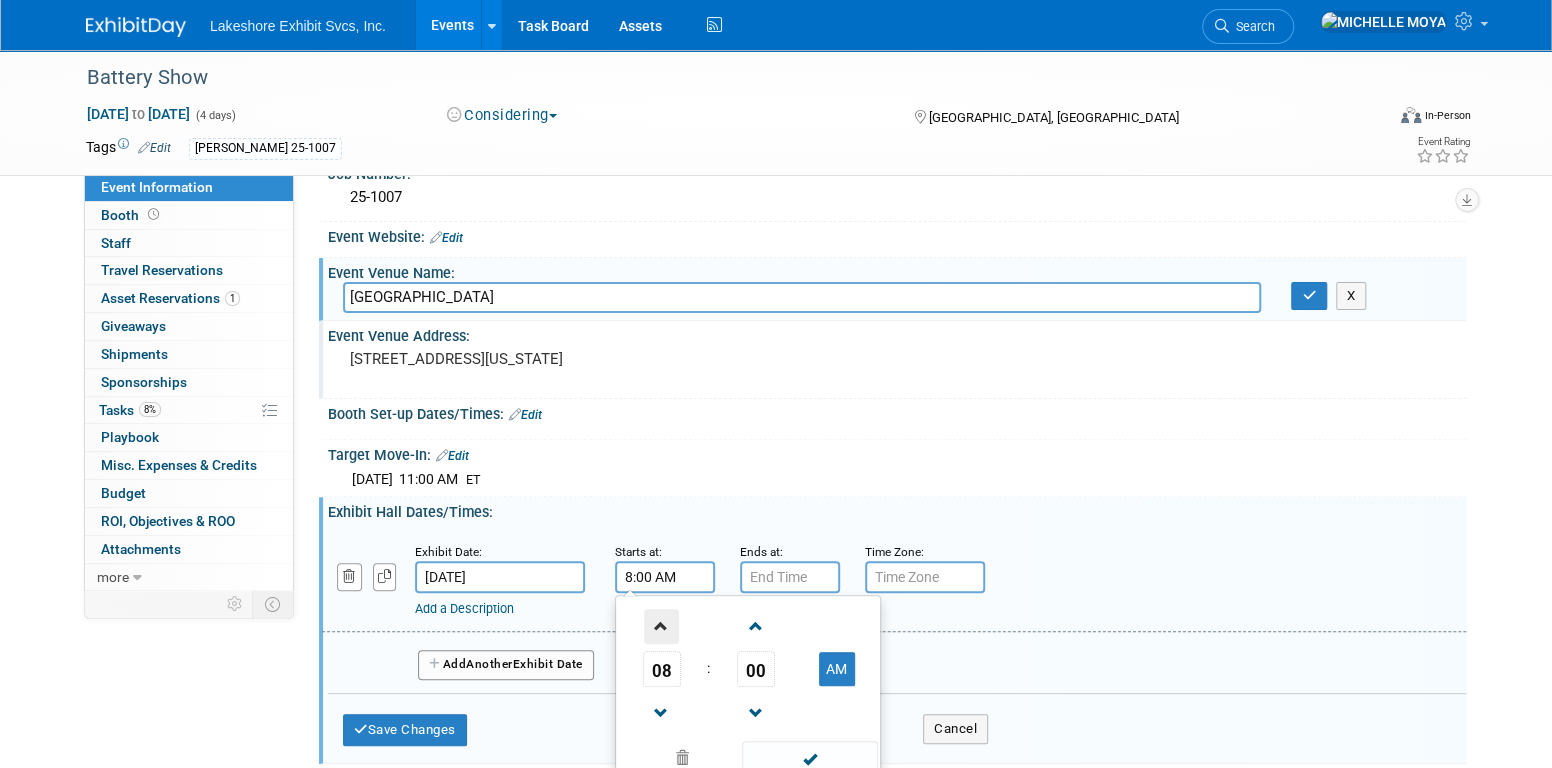 click at bounding box center (661, 626) 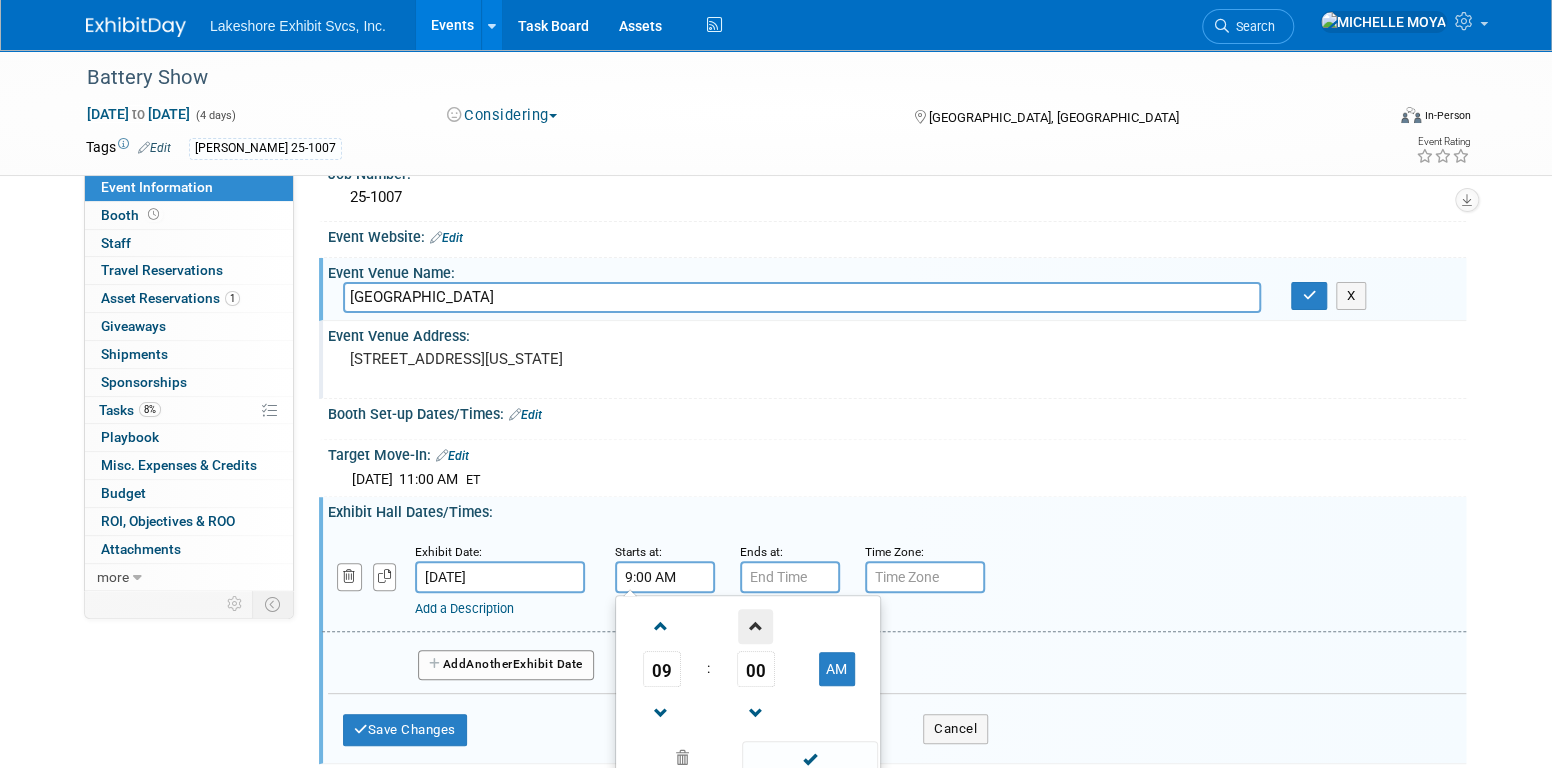 click at bounding box center (755, 626) 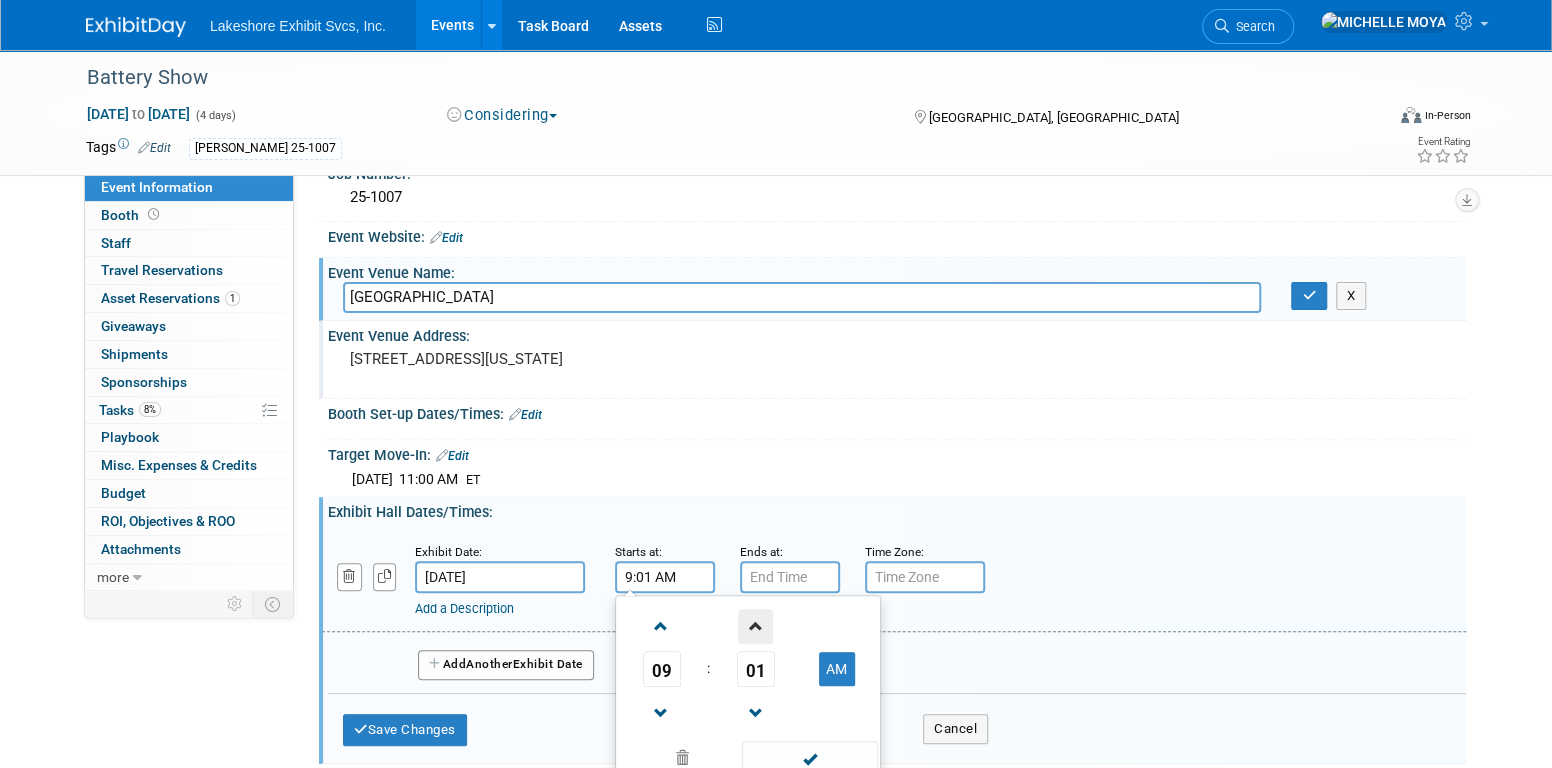 click at bounding box center [755, 626] 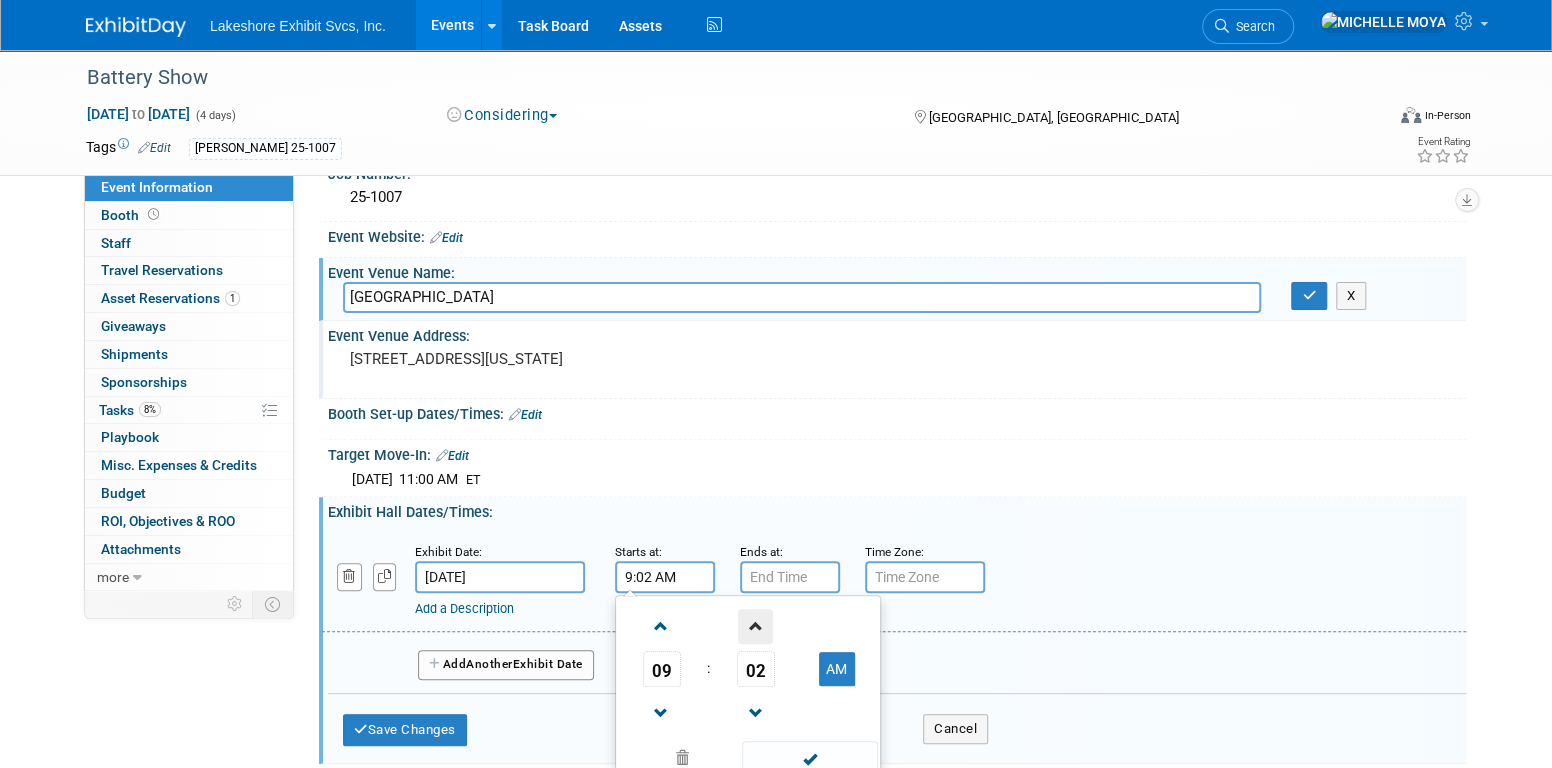 click at bounding box center [755, 626] 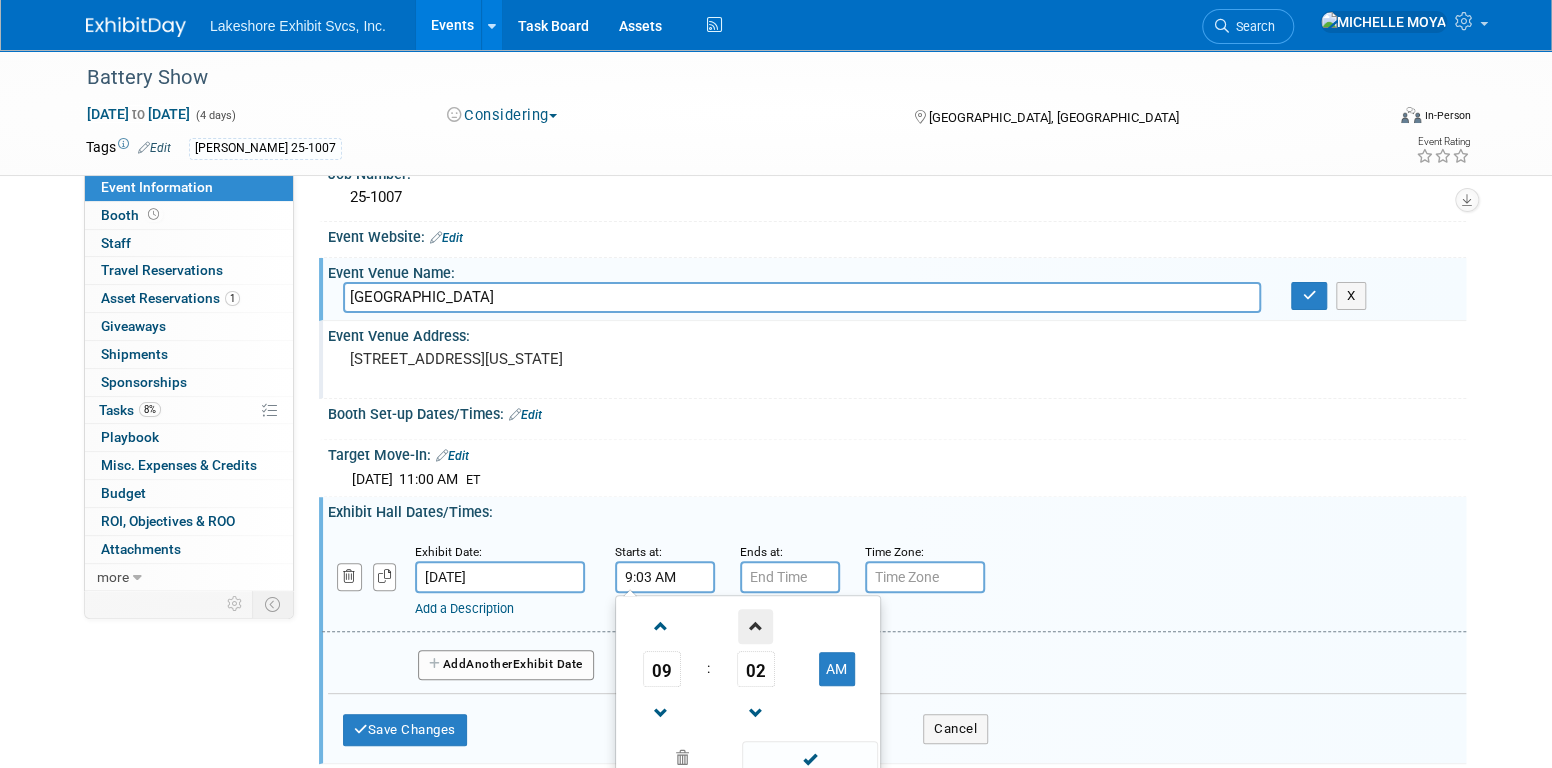 click at bounding box center (755, 626) 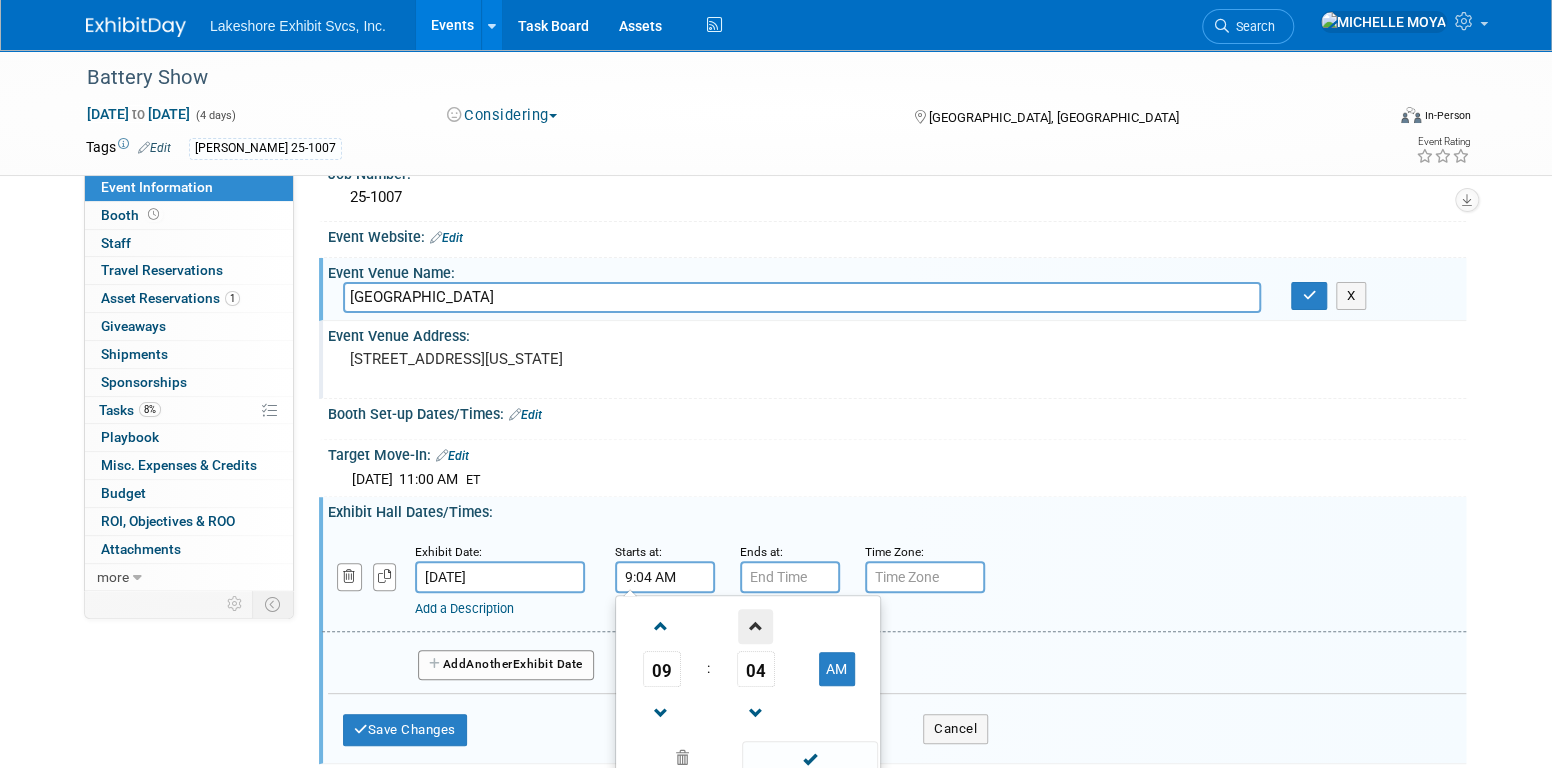 click at bounding box center (755, 626) 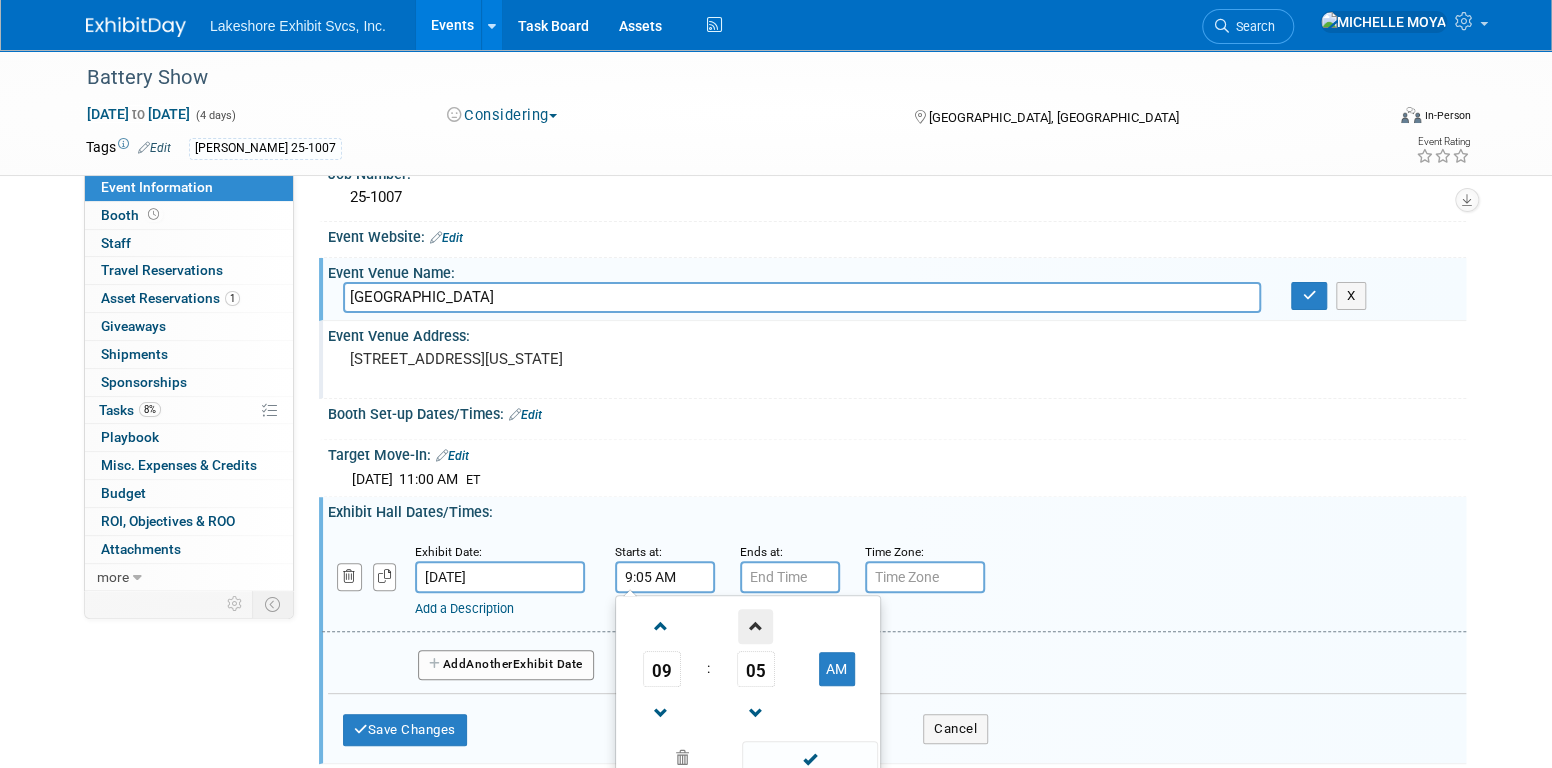 click at bounding box center (755, 626) 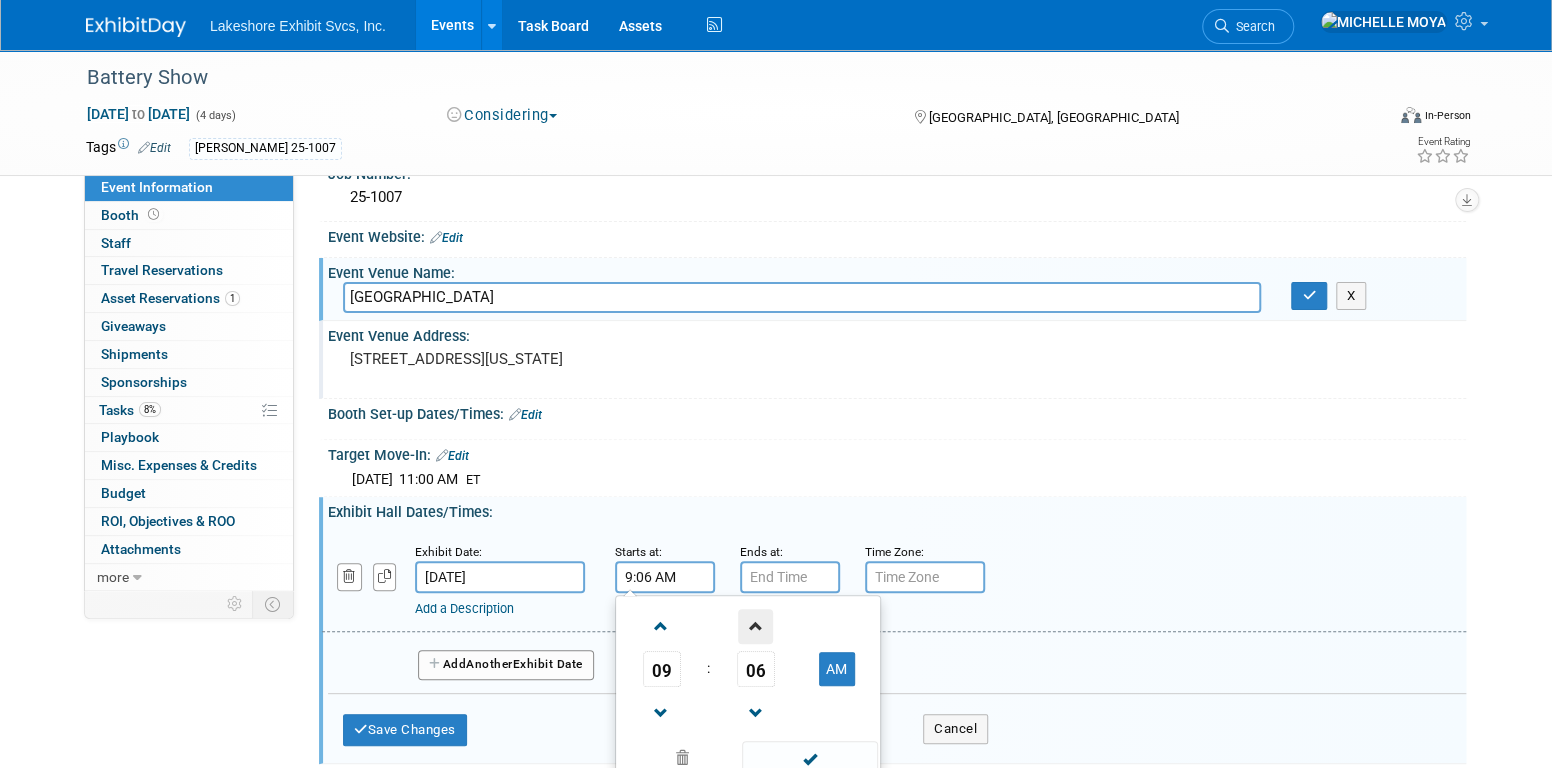 click at bounding box center (755, 626) 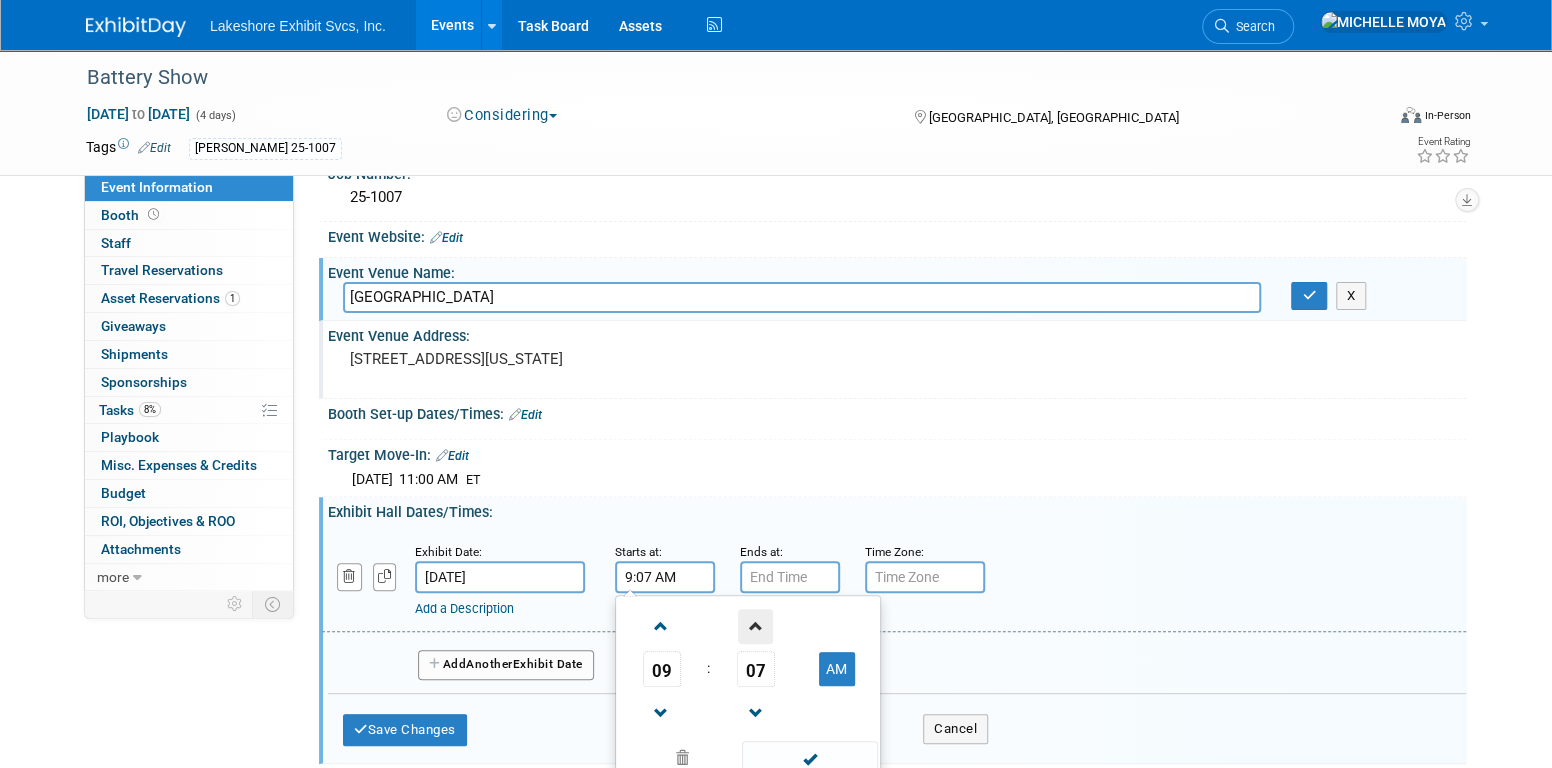 click at bounding box center [755, 626] 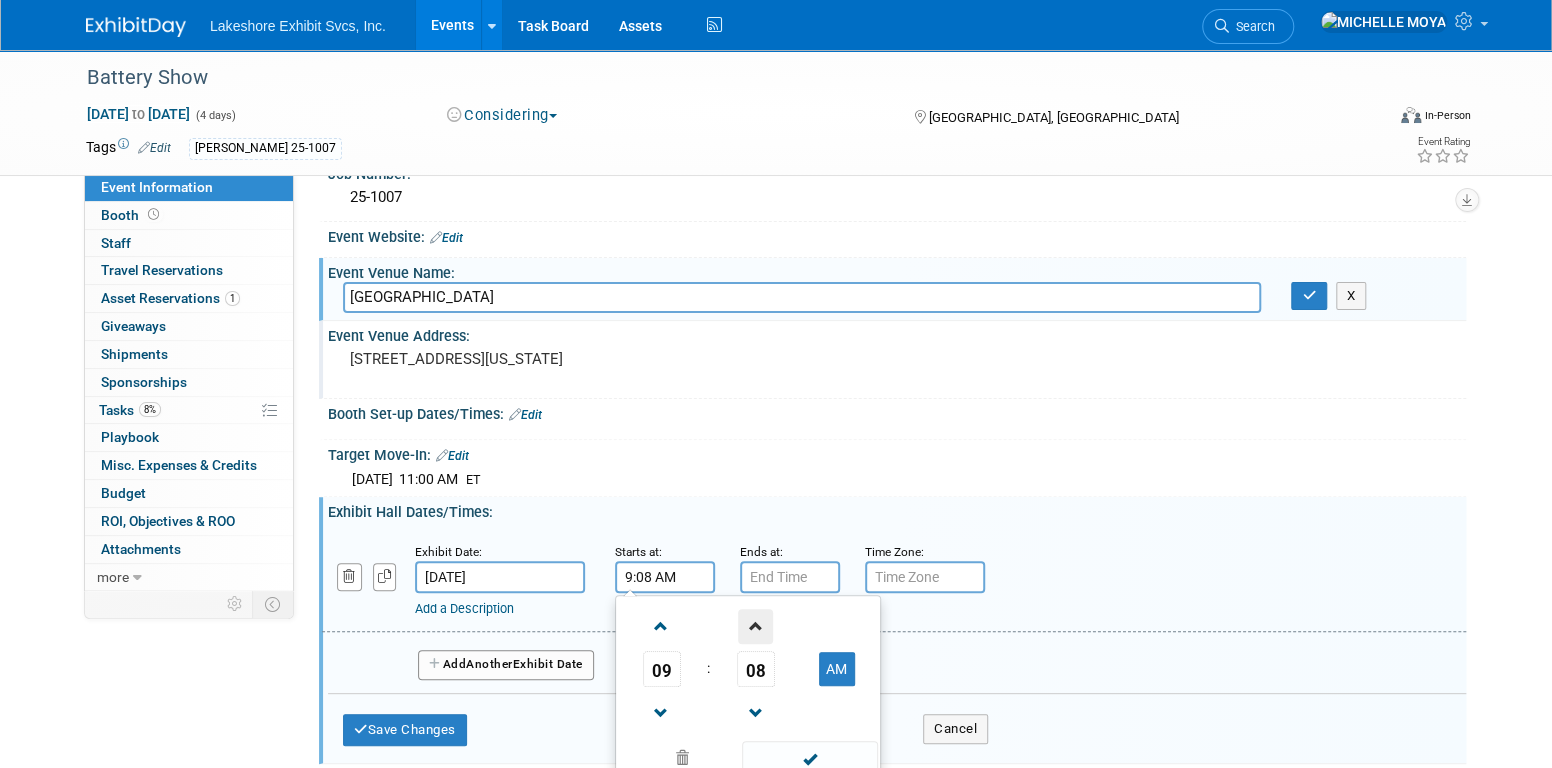 click at bounding box center (755, 626) 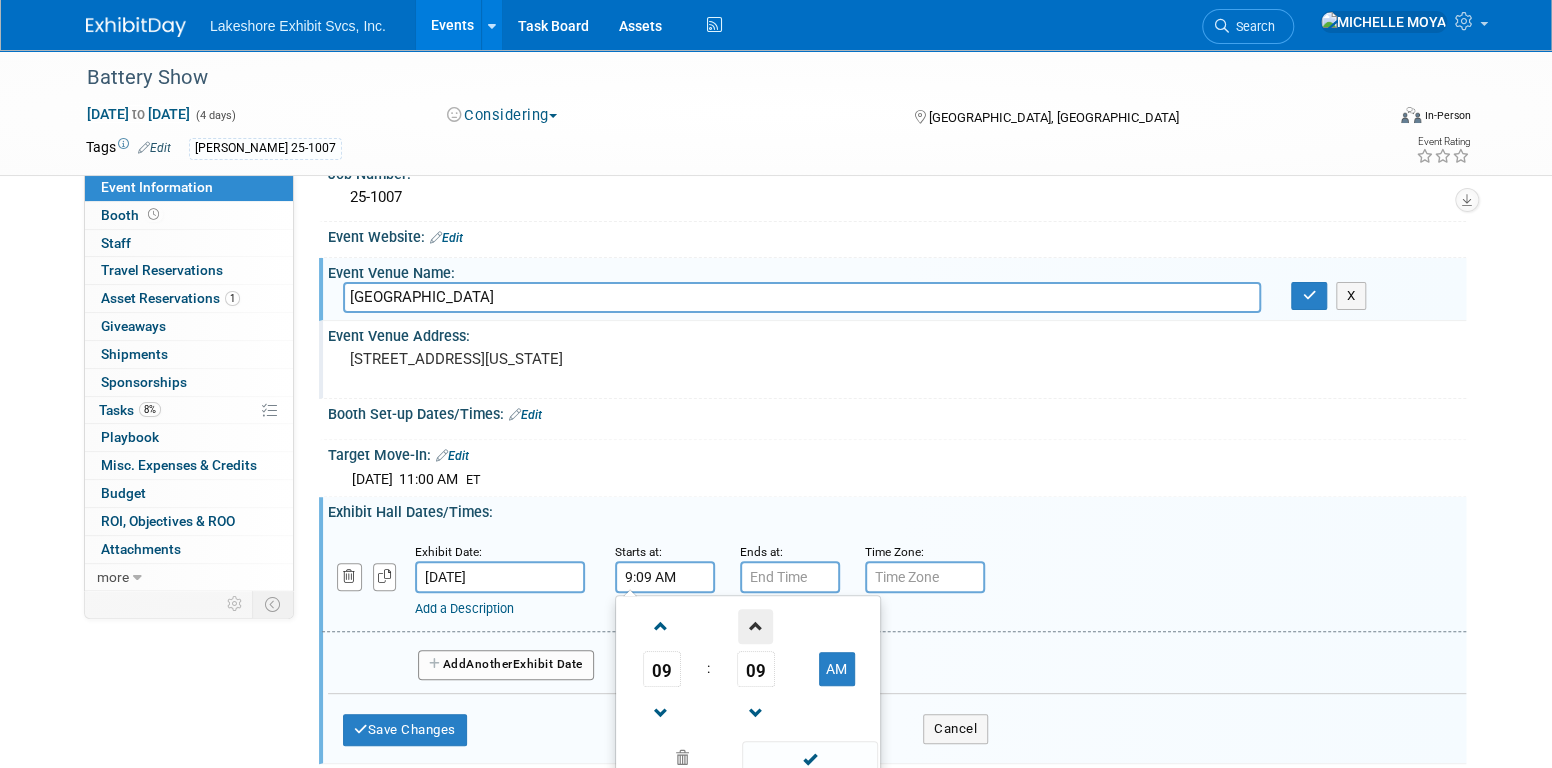 click at bounding box center [755, 626] 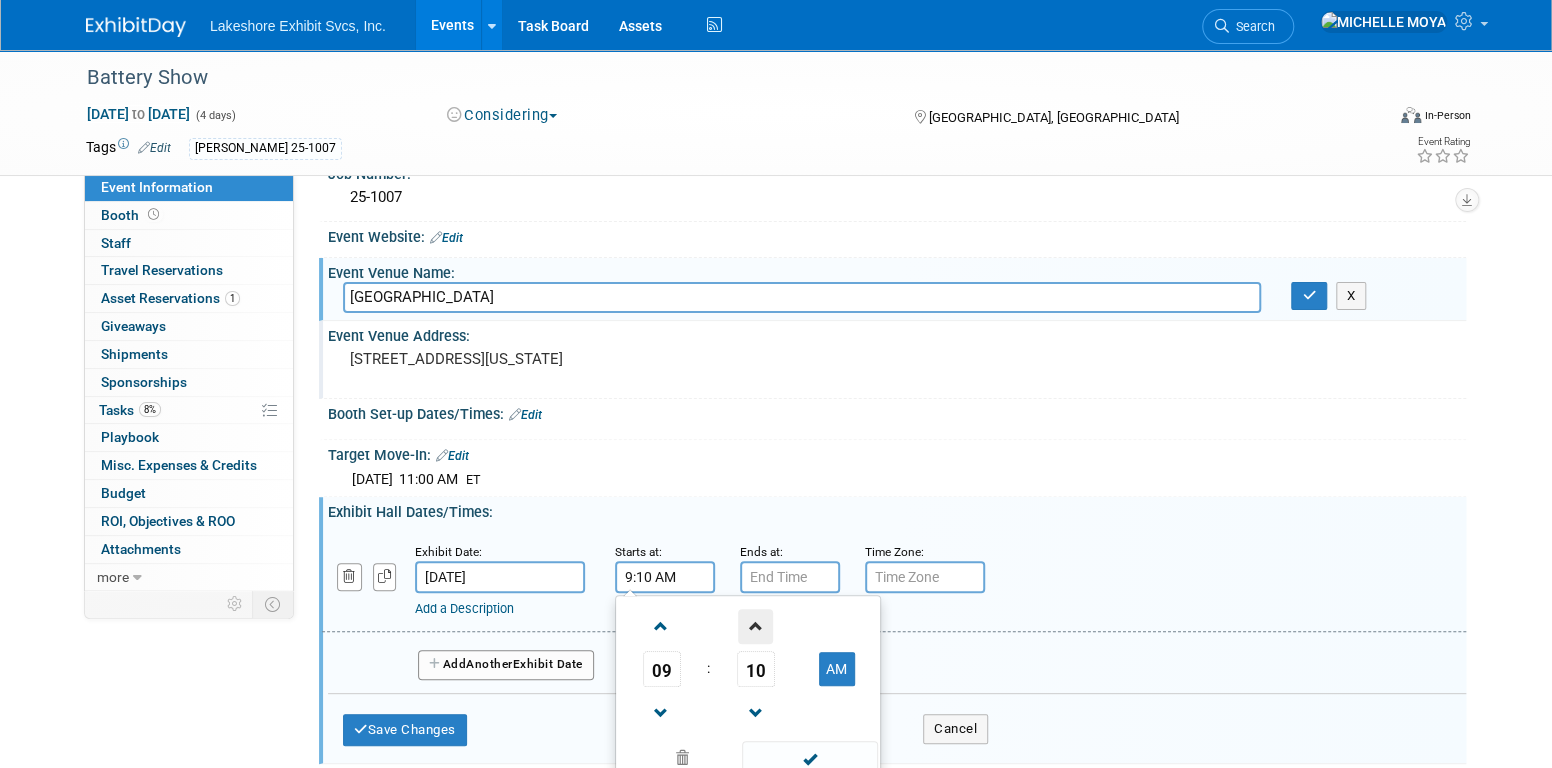 click at bounding box center [755, 626] 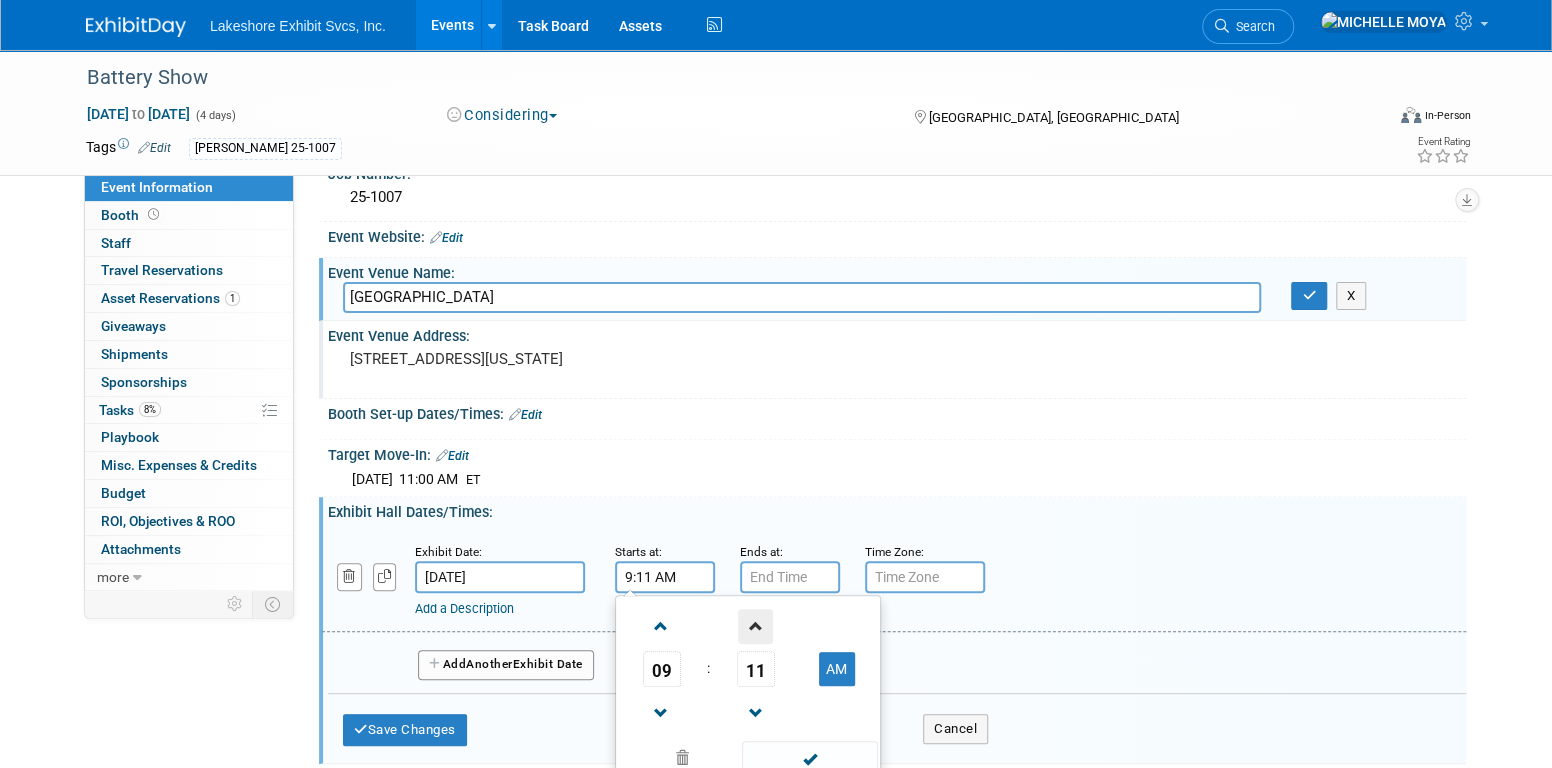click at bounding box center (755, 626) 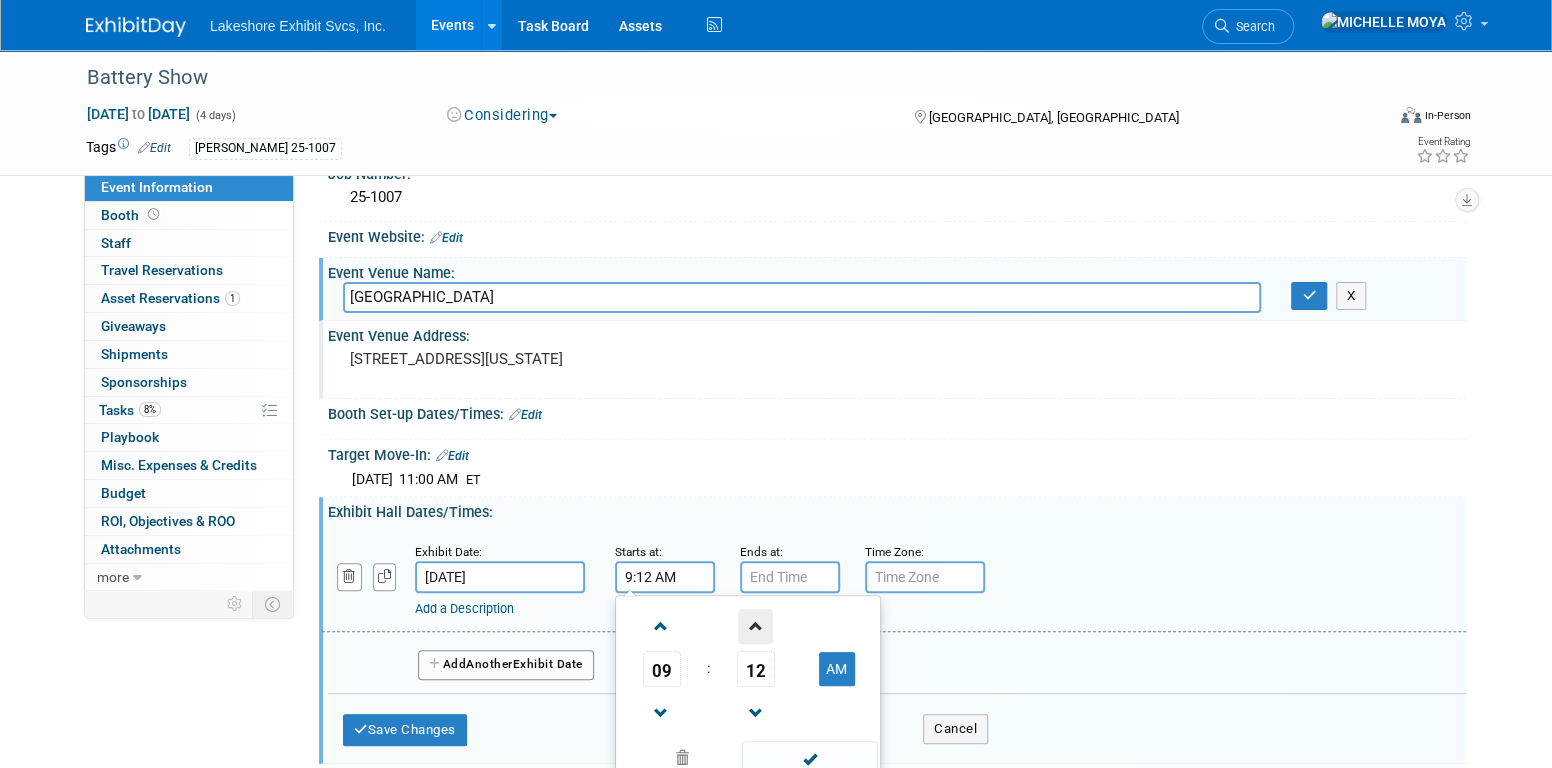 click at bounding box center [755, 626] 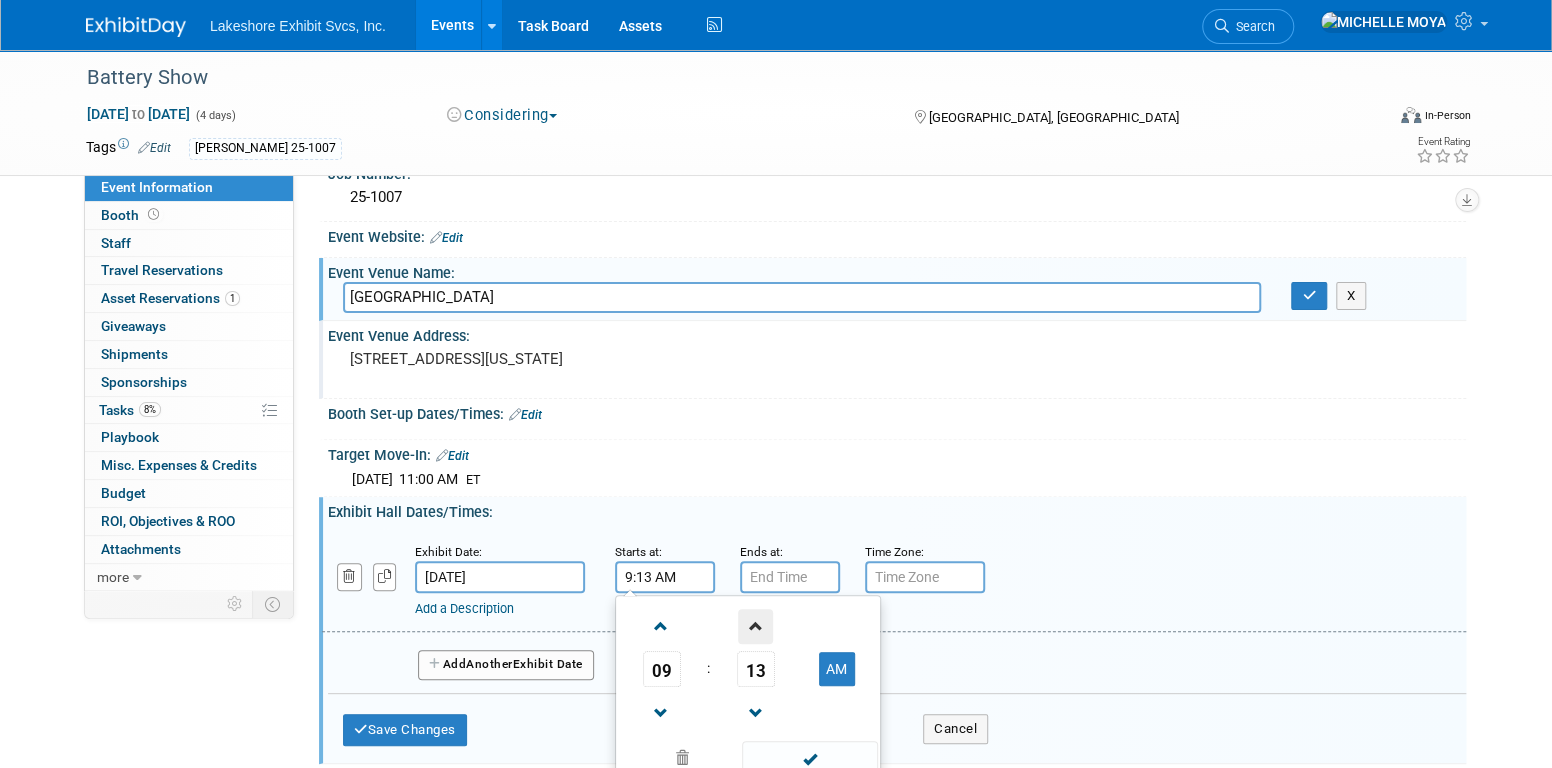 click at bounding box center (755, 626) 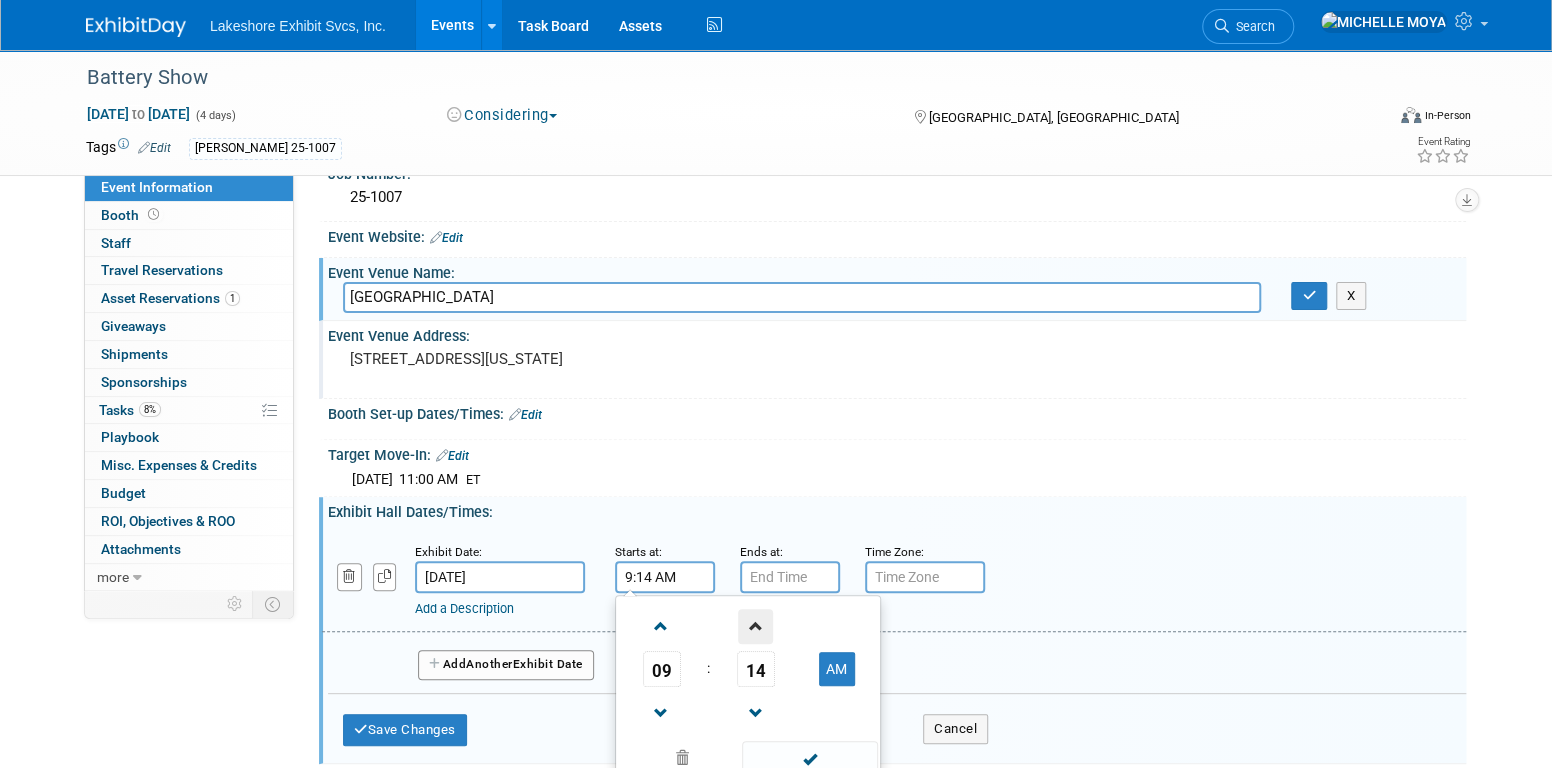click at bounding box center (755, 626) 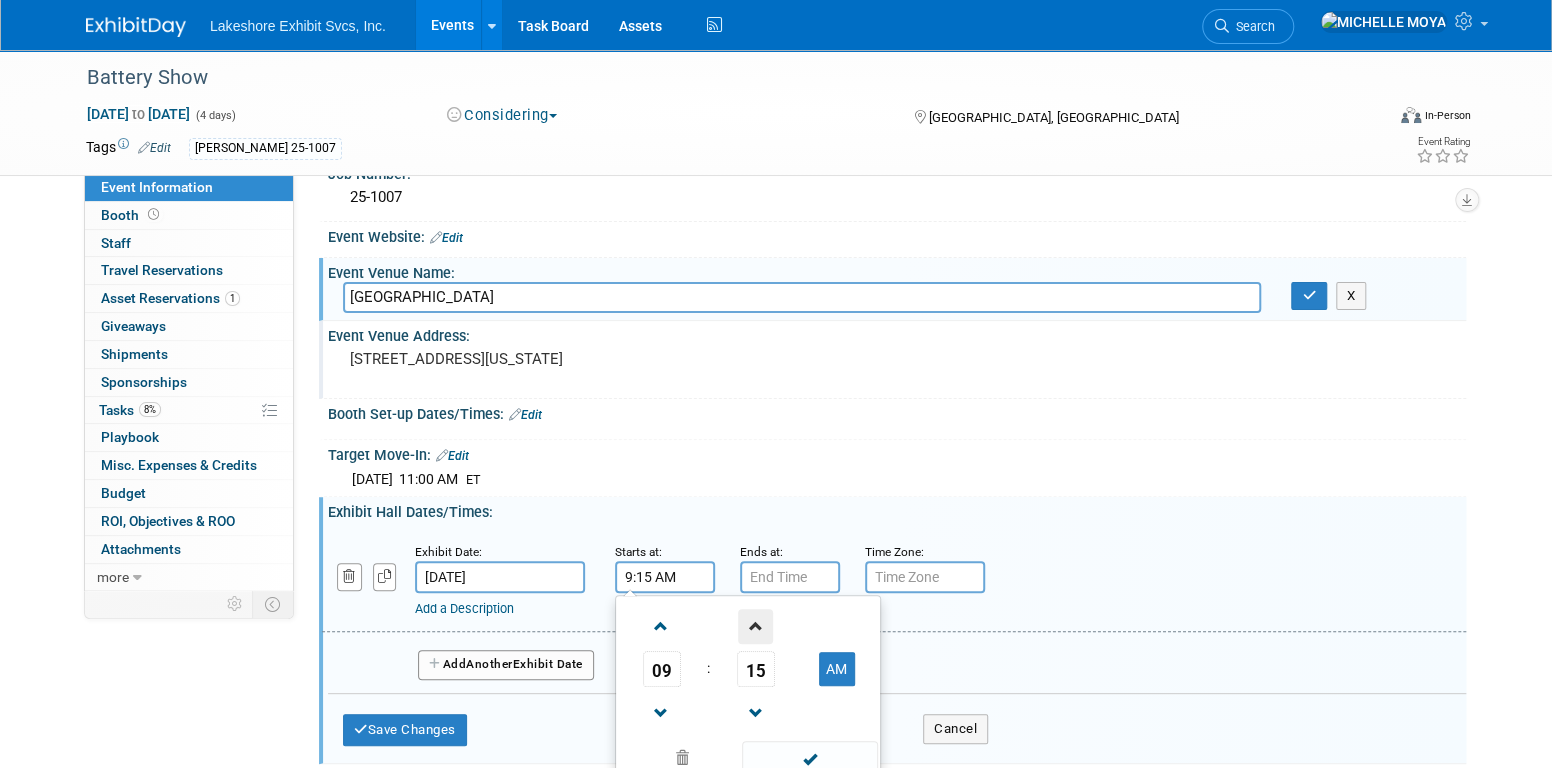 click at bounding box center [755, 626] 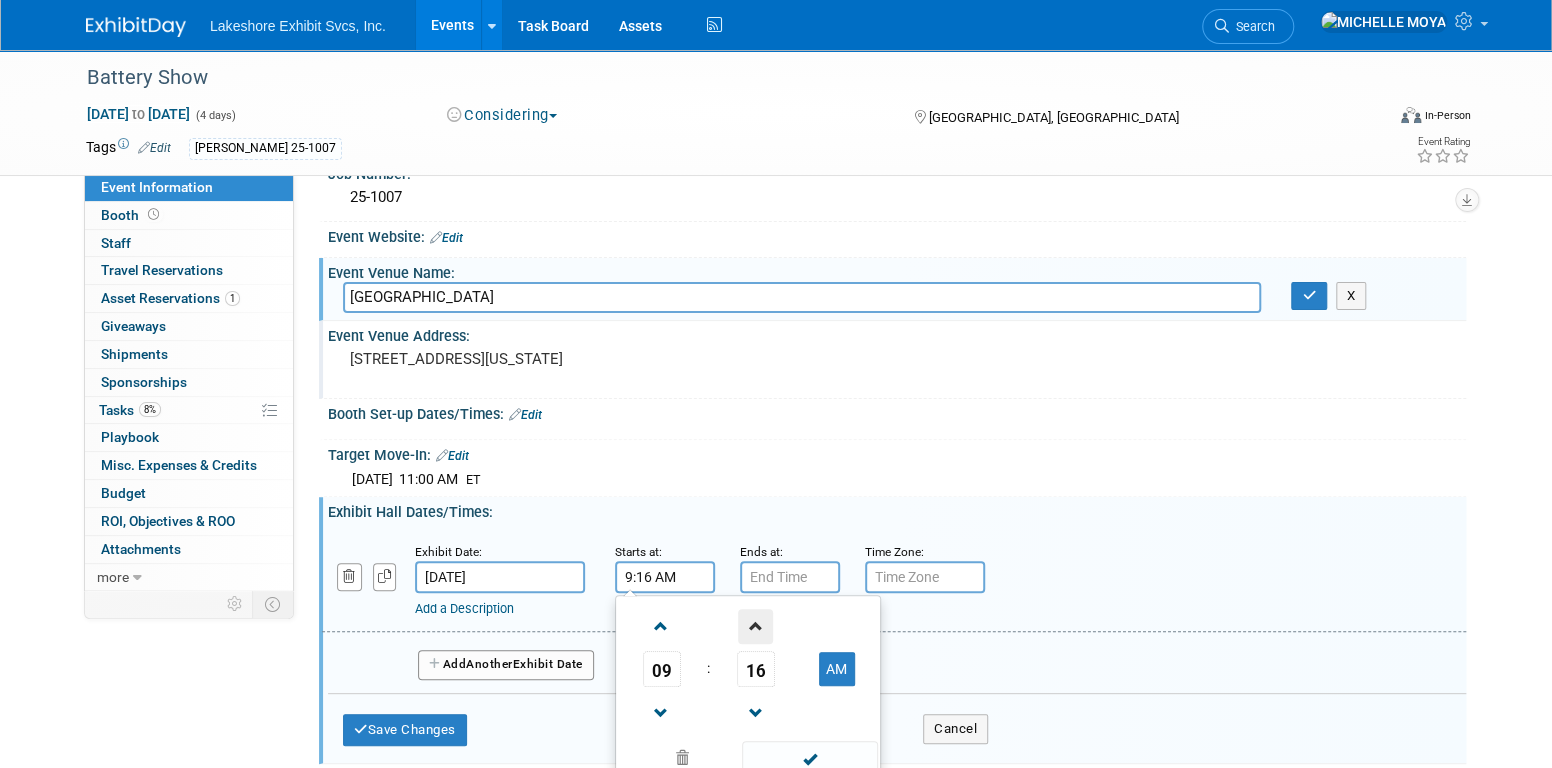 click at bounding box center [755, 626] 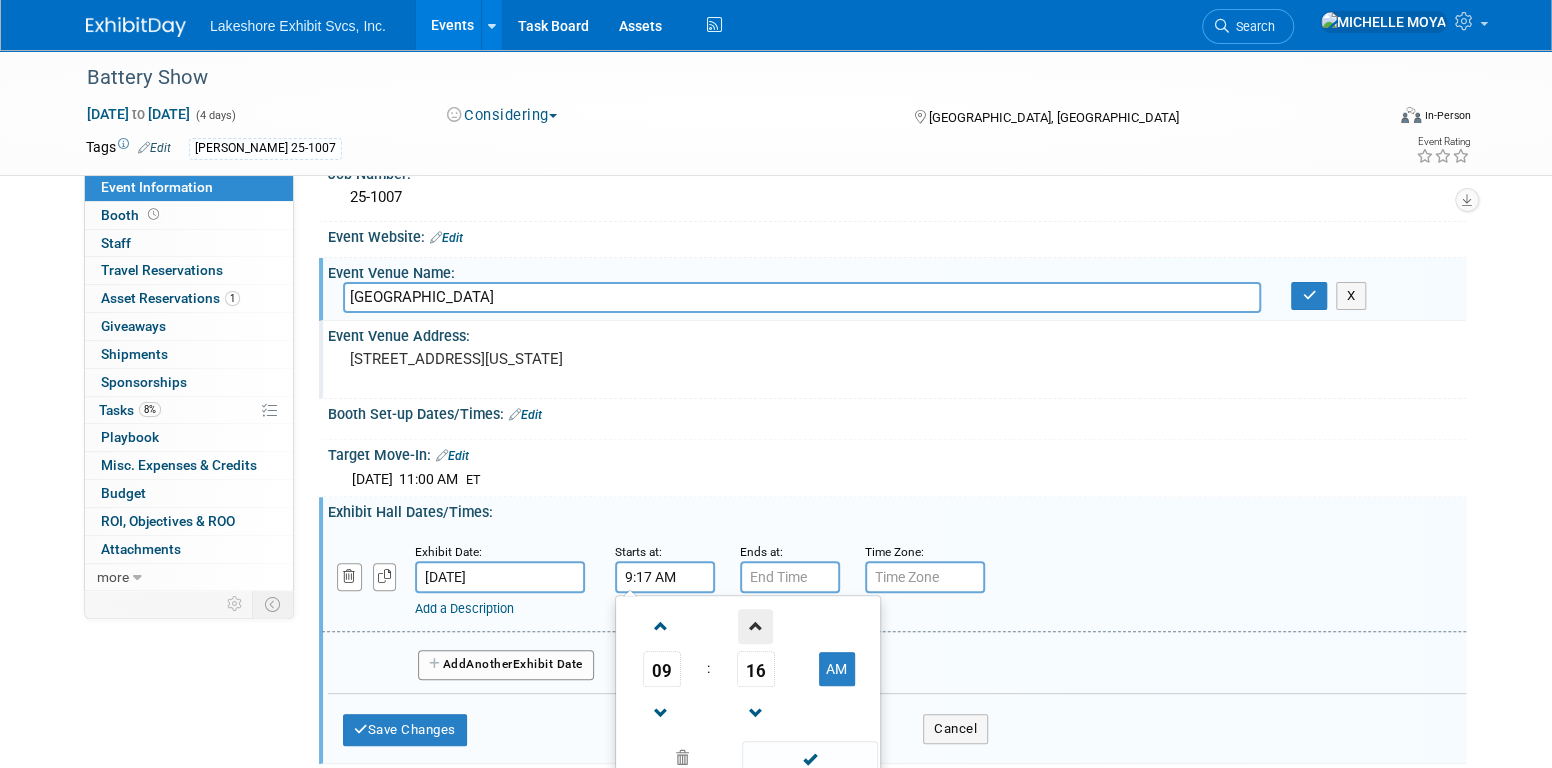 click at bounding box center (755, 626) 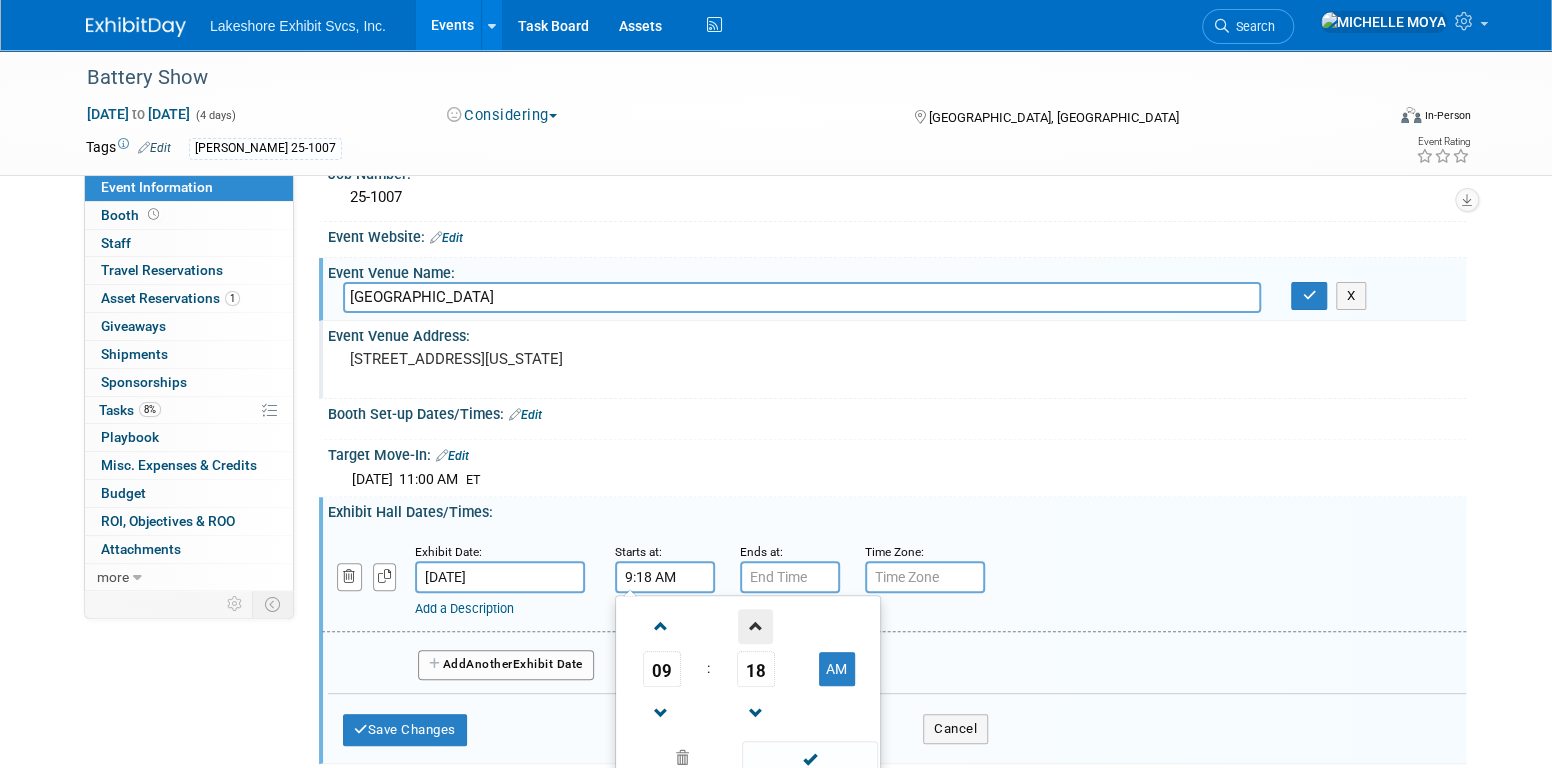 click at bounding box center (755, 626) 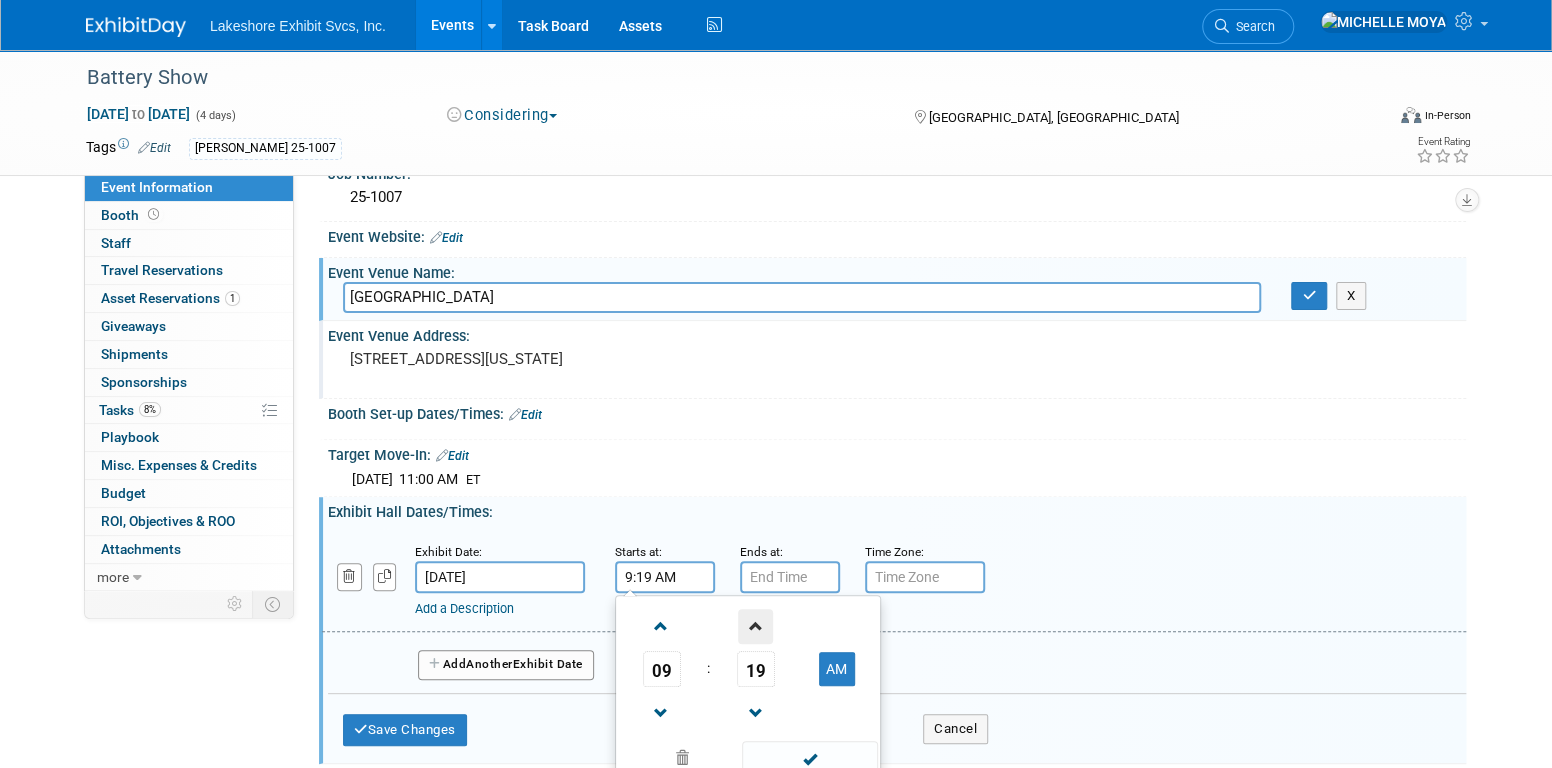 click at bounding box center [755, 626] 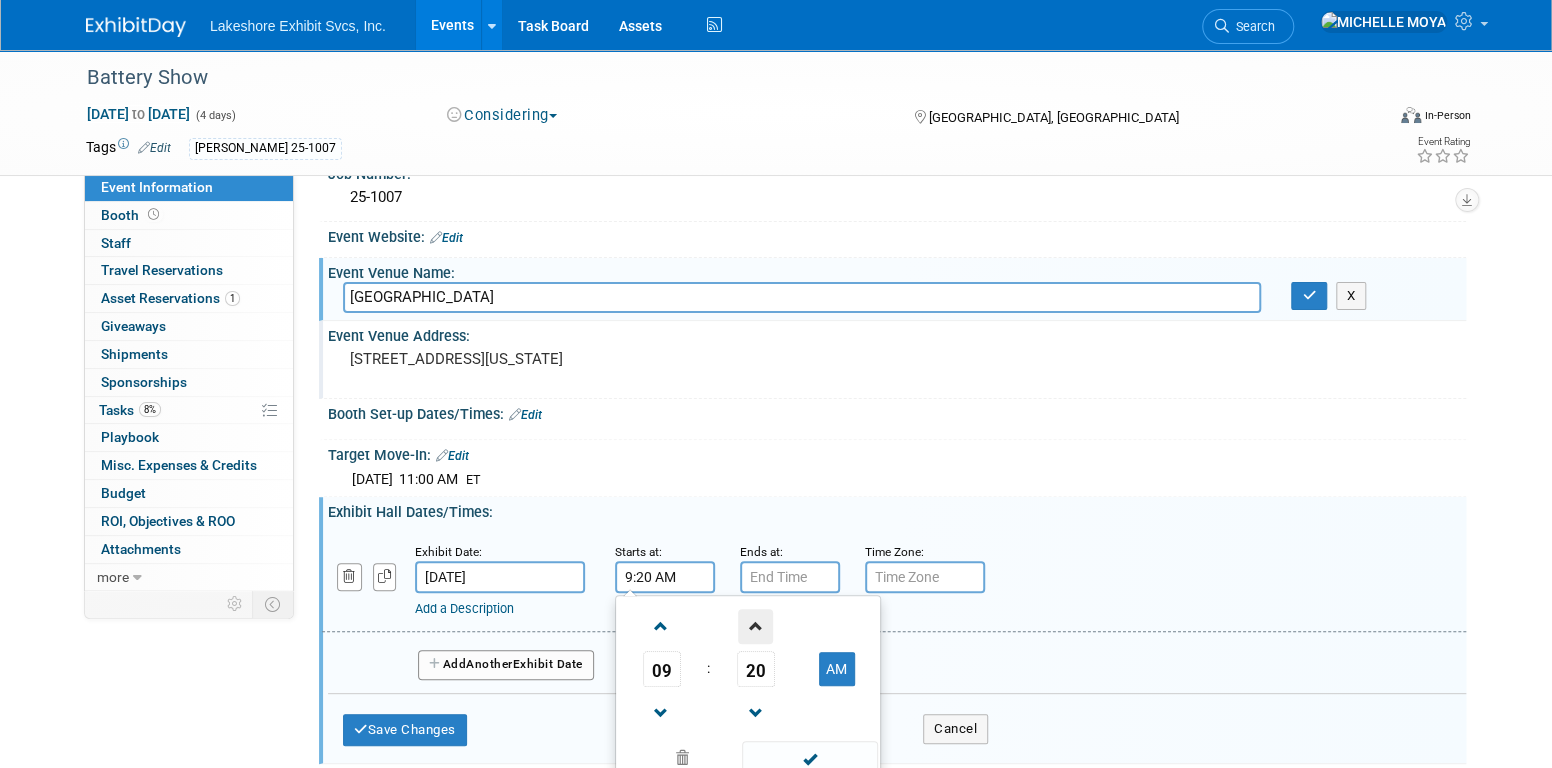 click at bounding box center (755, 626) 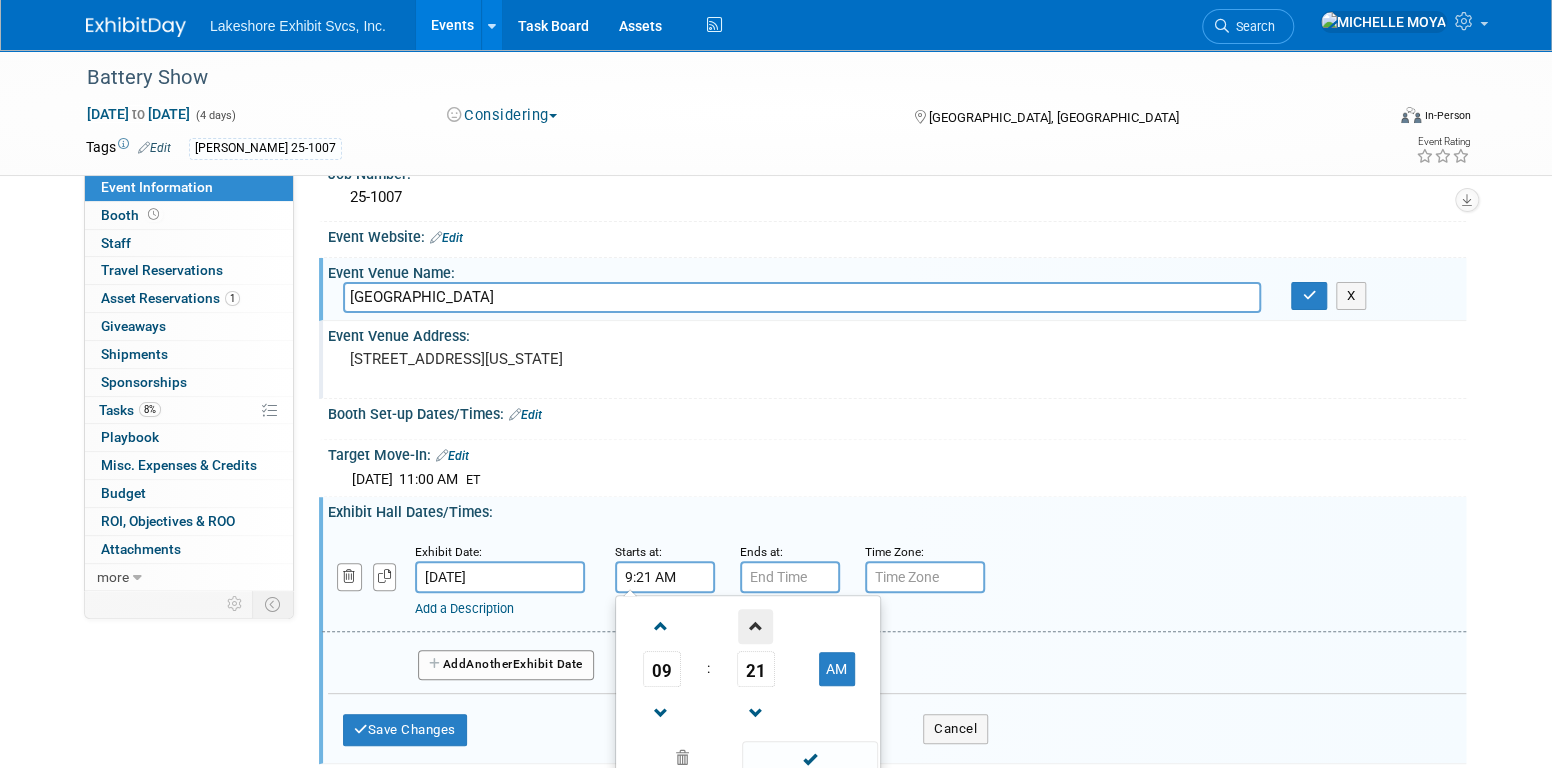 click at bounding box center [755, 626] 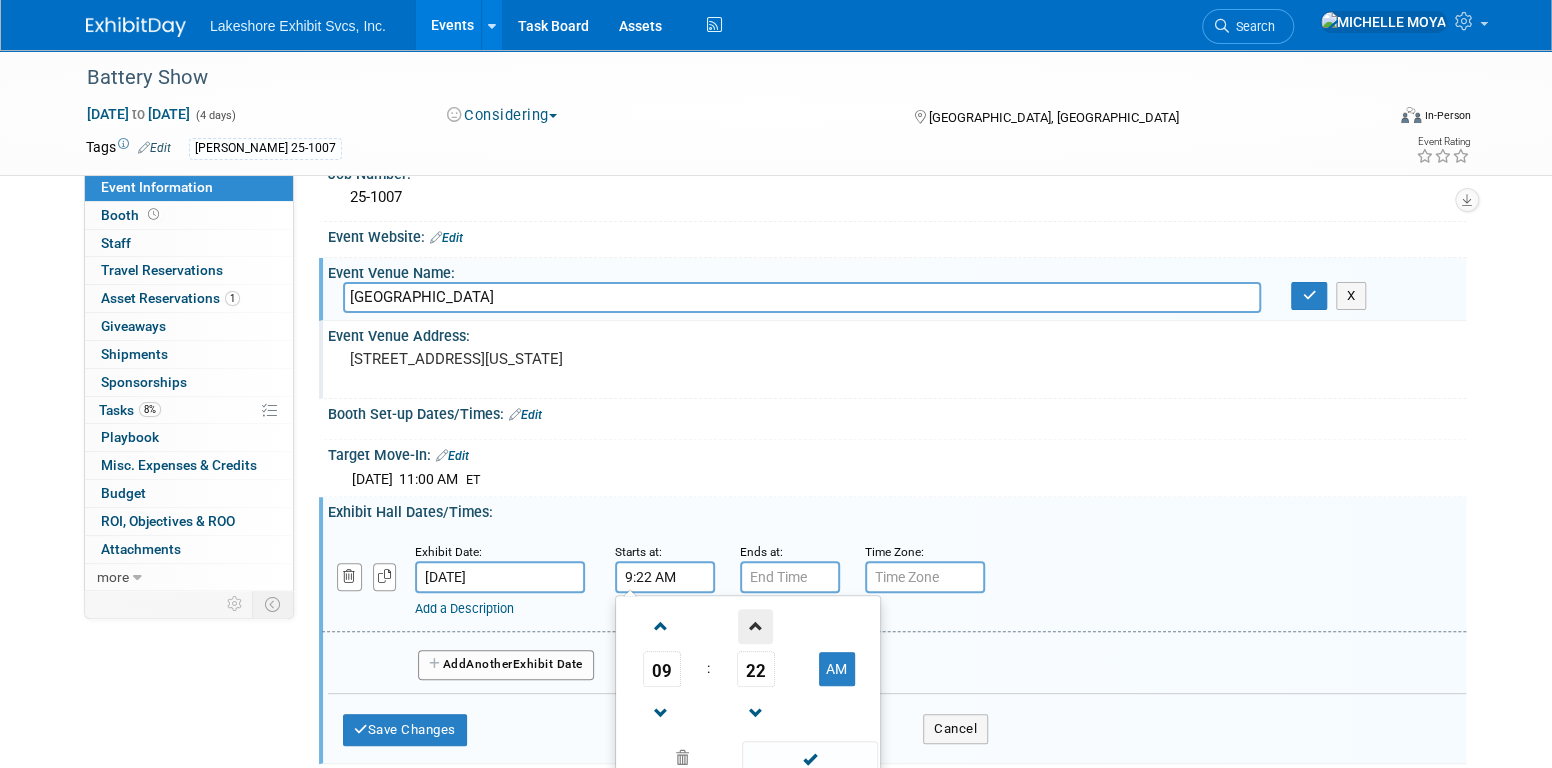 click at bounding box center [755, 626] 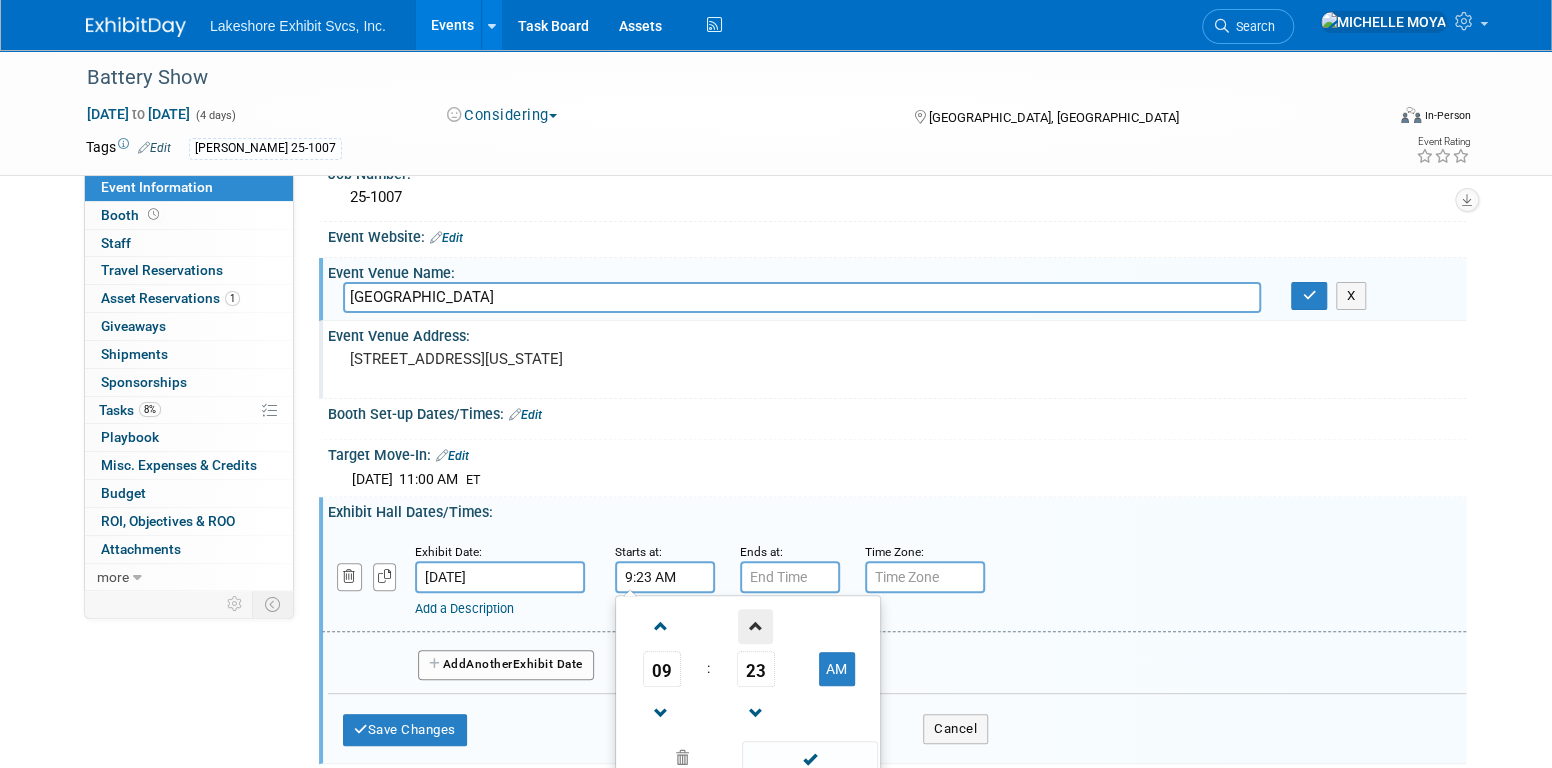 click at bounding box center [755, 626] 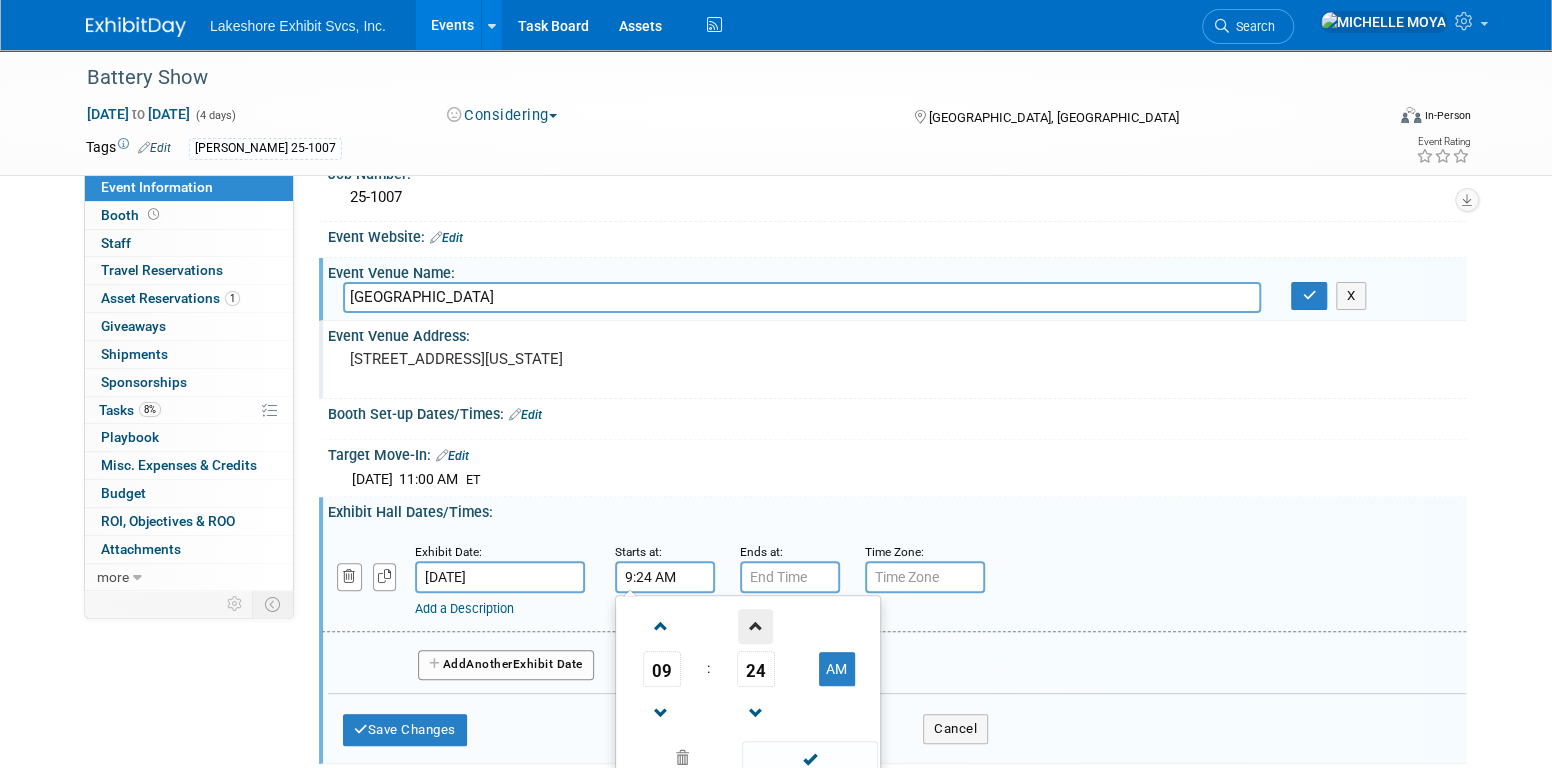 click at bounding box center [755, 626] 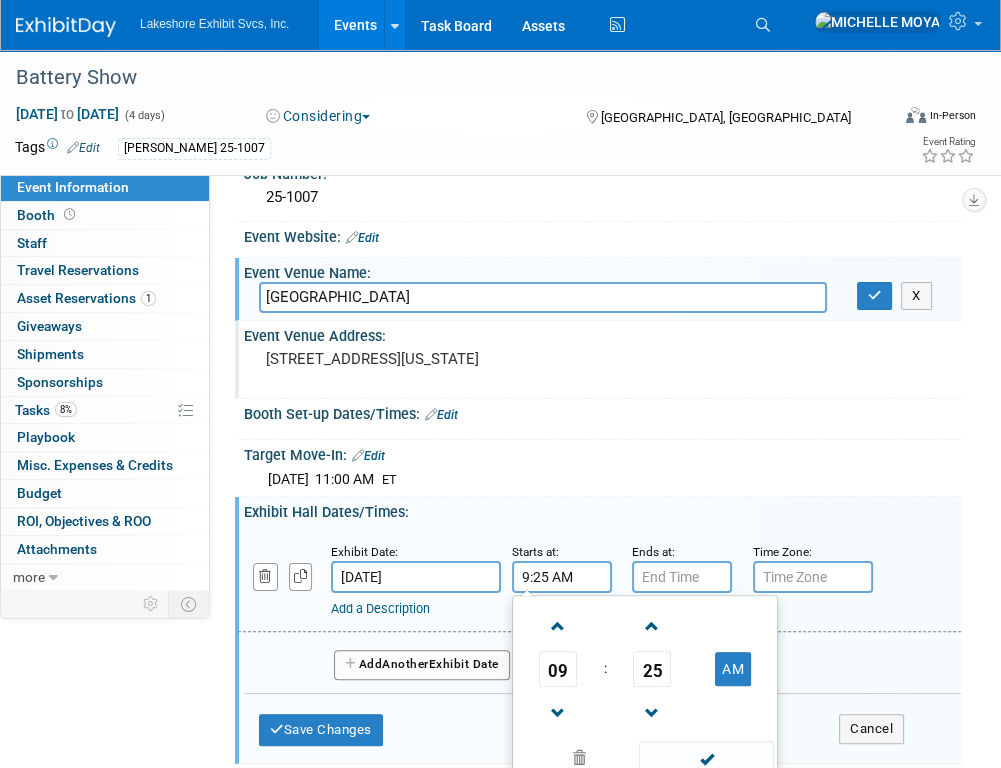 click on "9:25 AM" at bounding box center (562, 577) 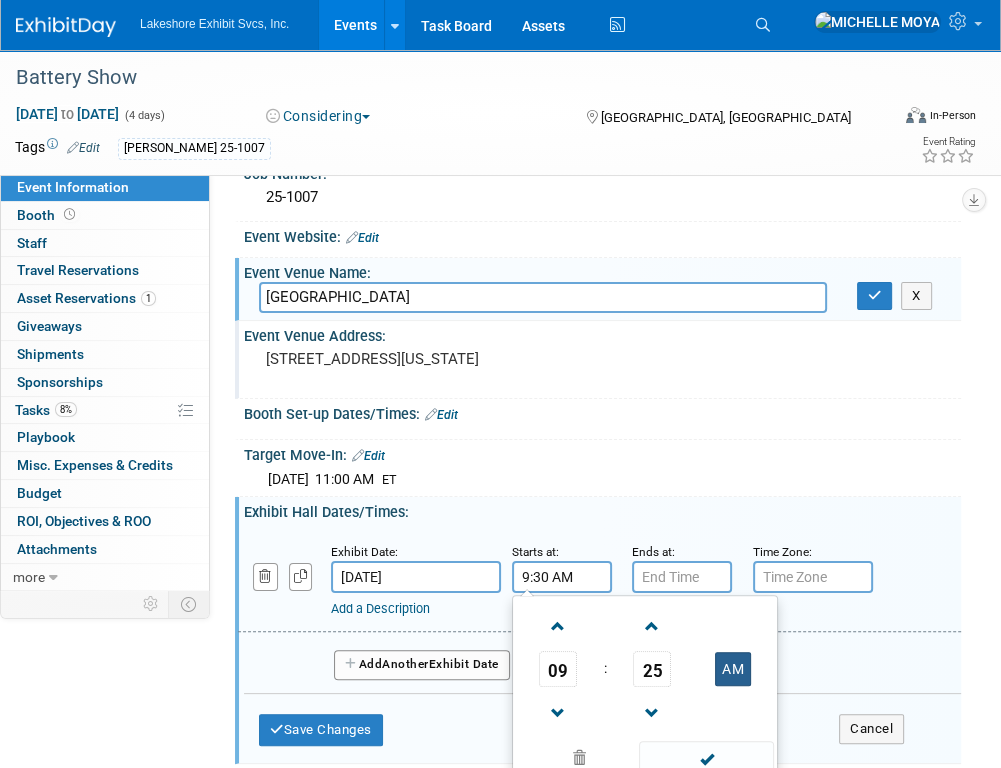 click on "AM" at bounding box center [733, 669] 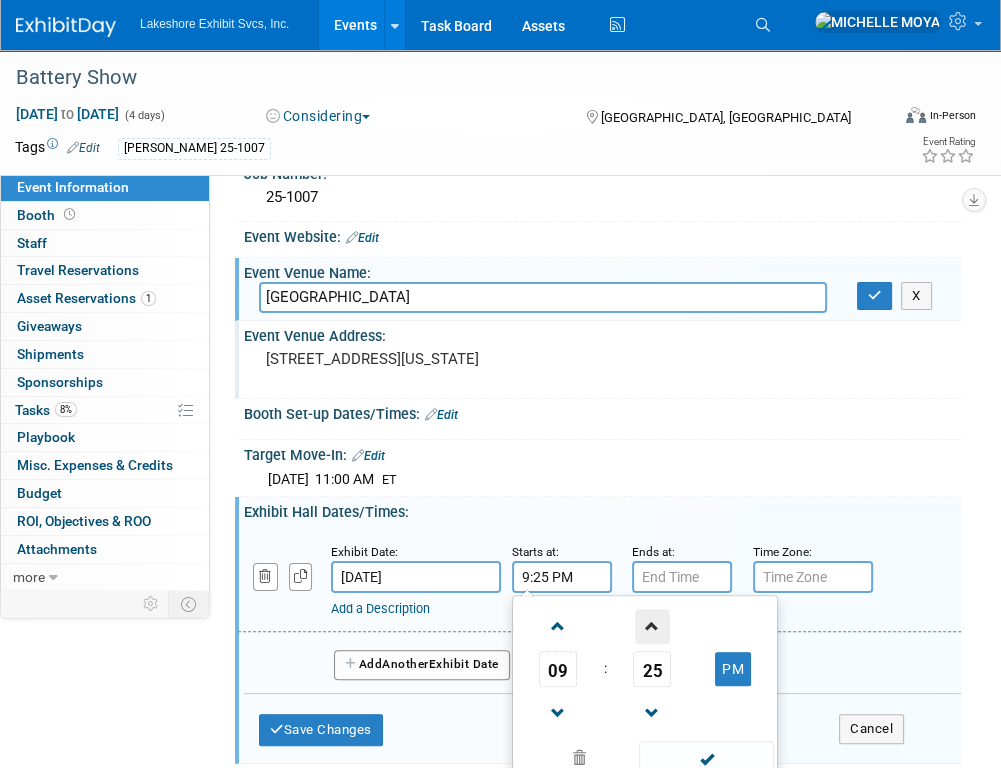 click at bounding box center (652, 626) 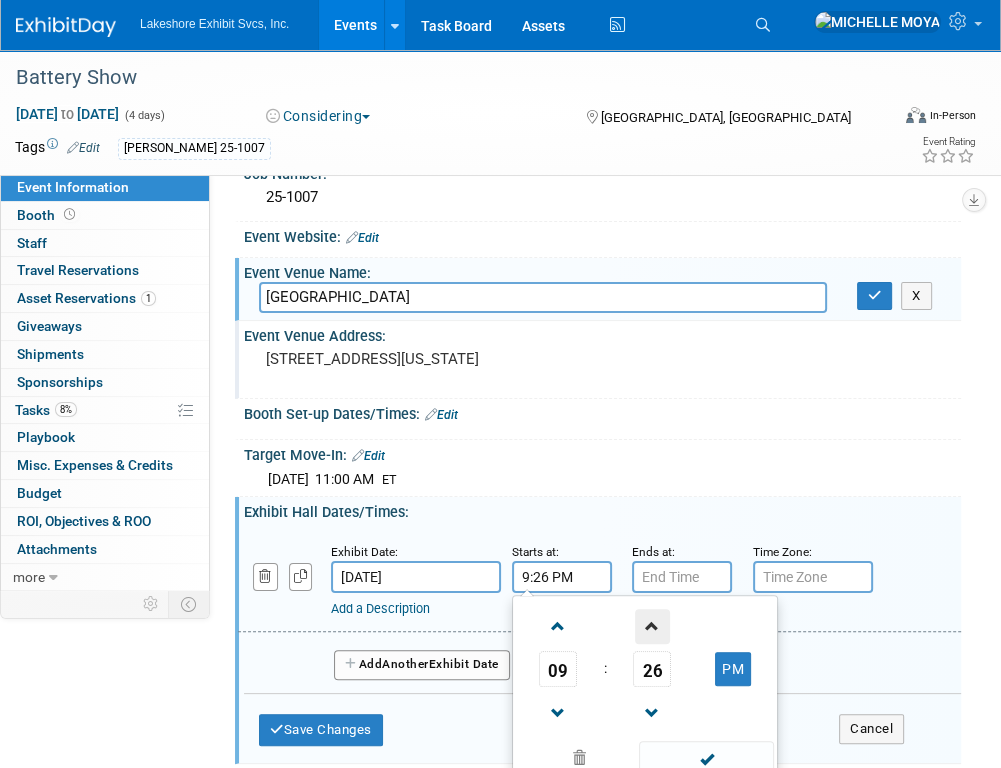 click at bounding box center (652, 626) 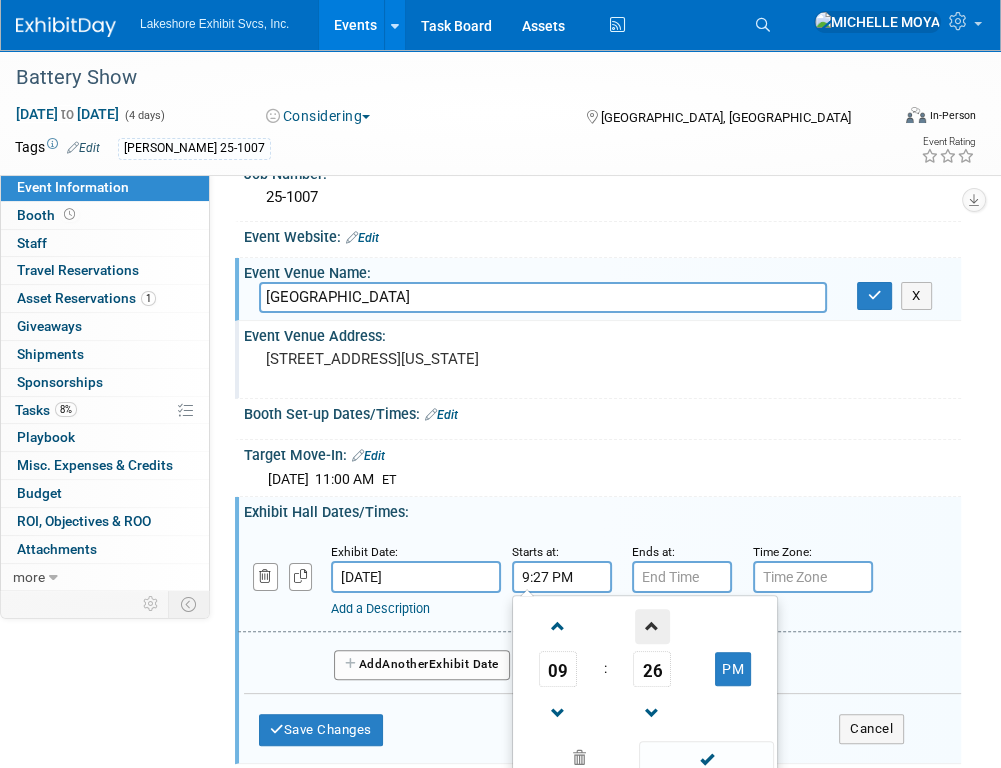 click at bounding box center [652, 626] 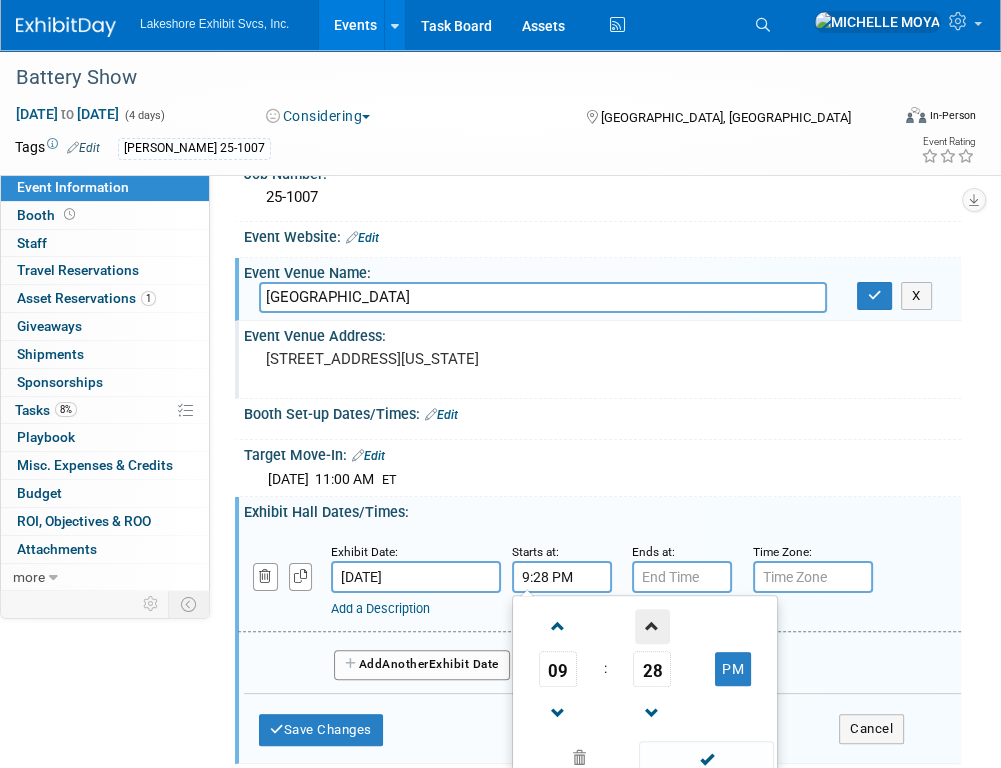 click at bounding box center [652, 626] 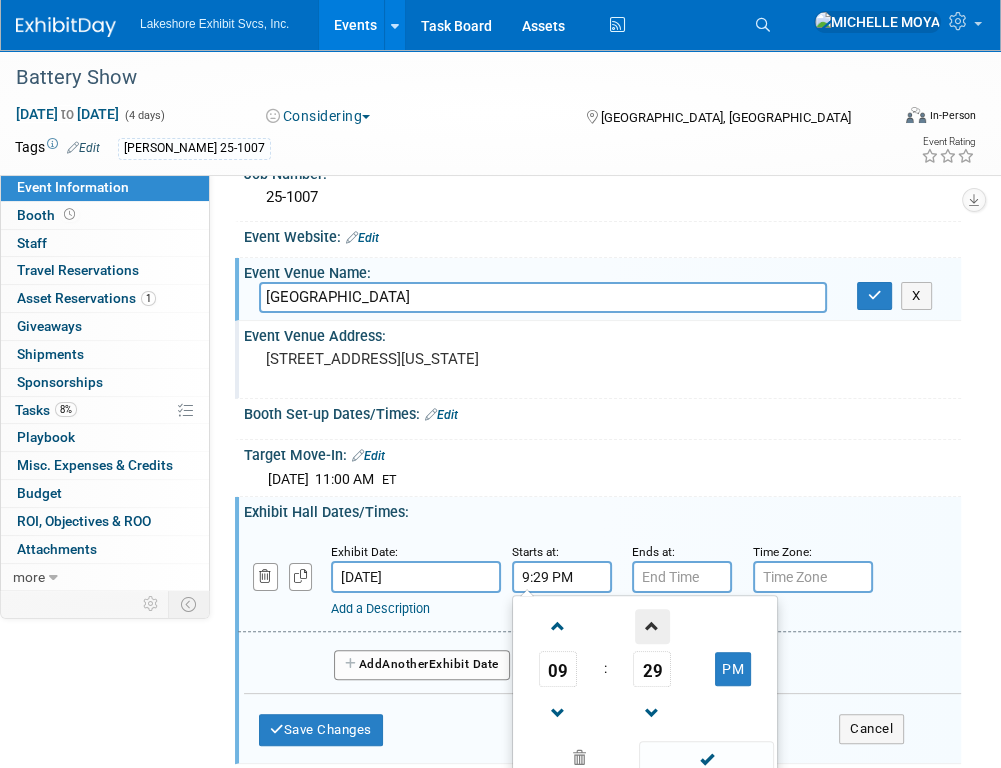 click at bounding box center (652, 626) 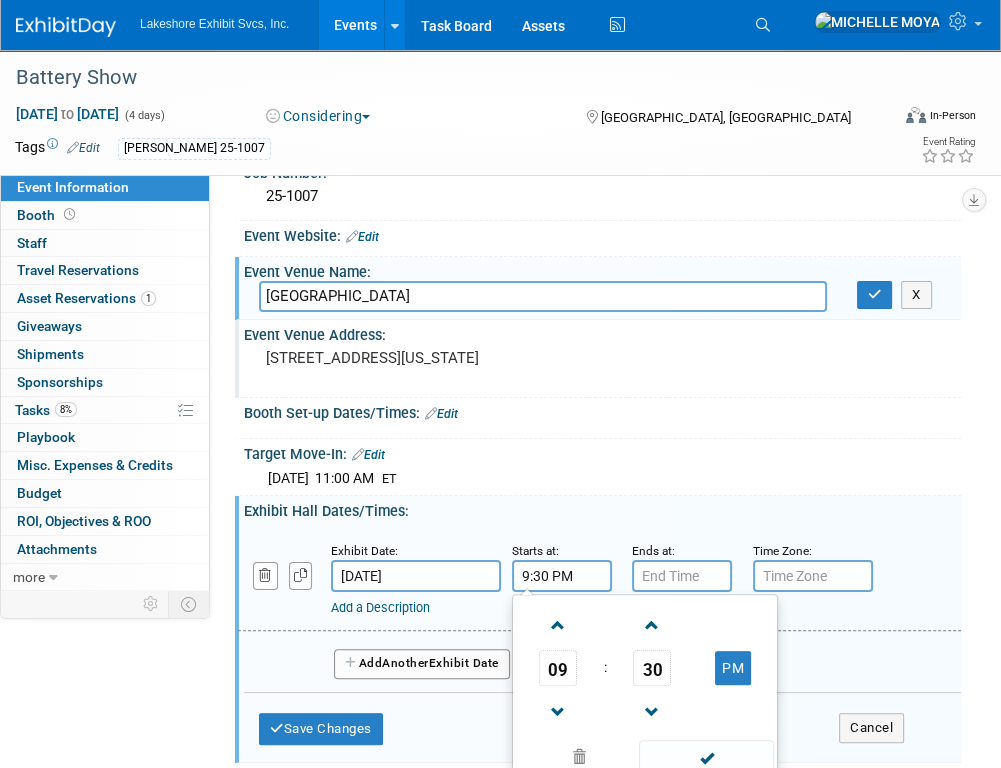 scroll, scrollTop: 200, scrollLeft: 0, axis: vertical 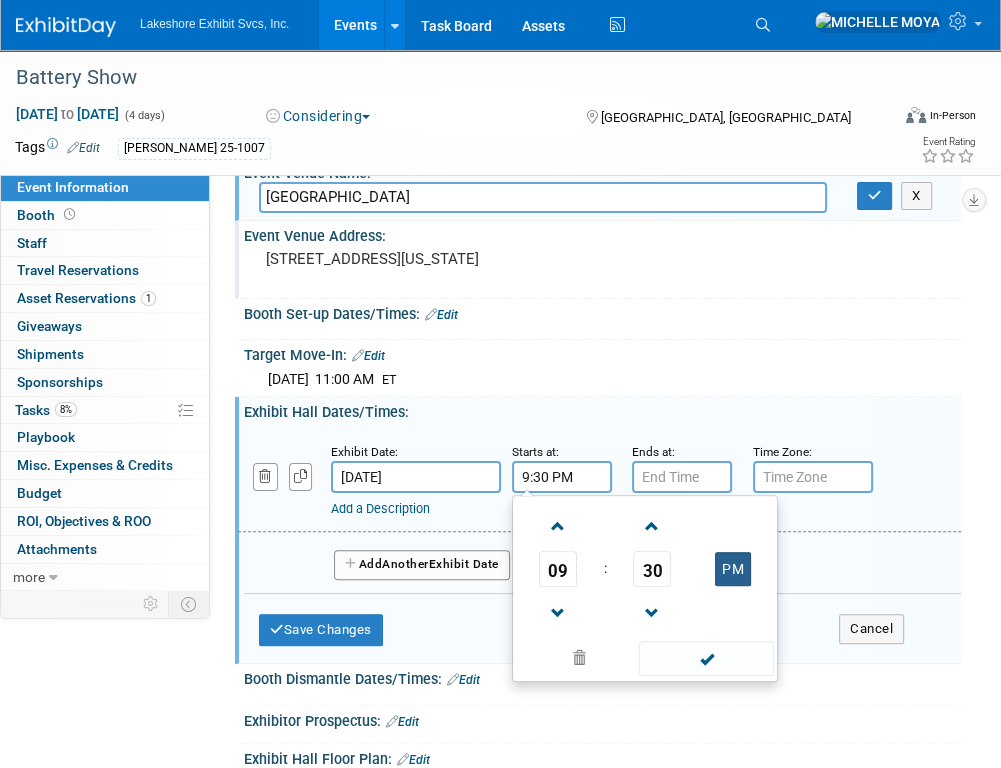 click on "PM" at bounding box center [733, 569] 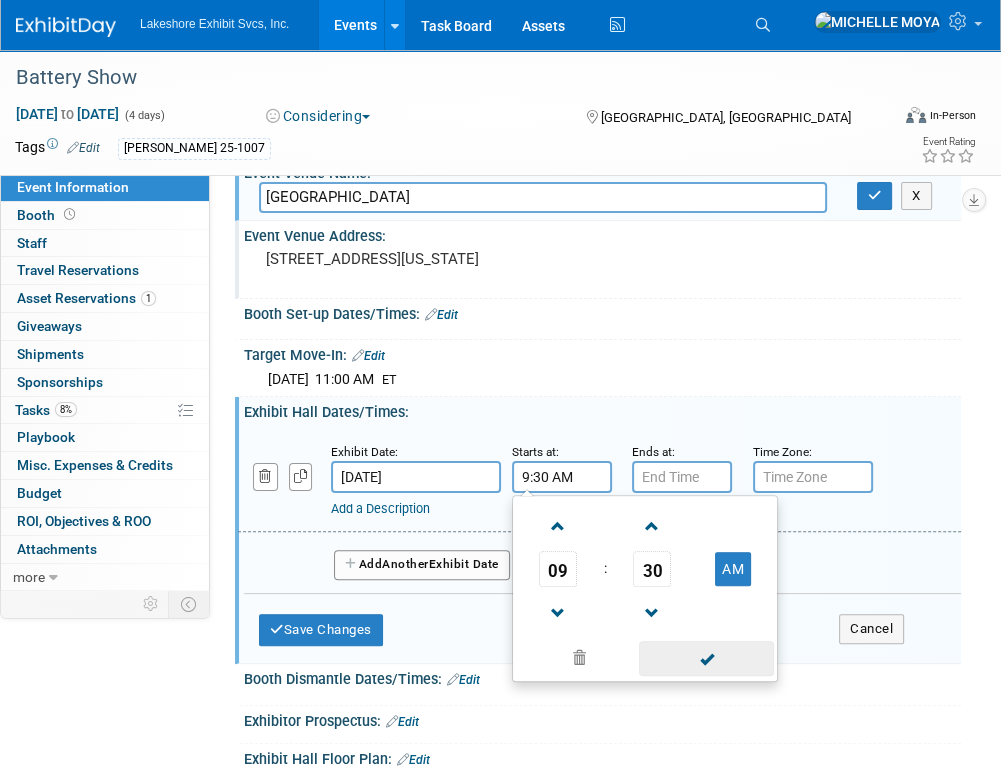 click at bounding box center (706, 658) 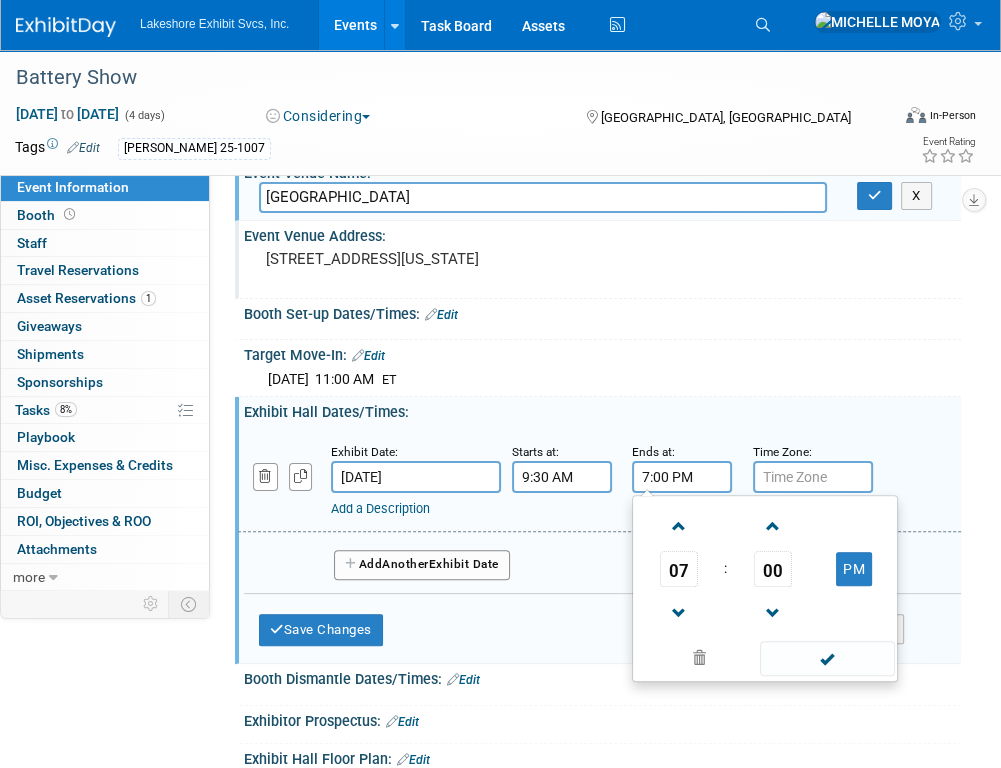 click on "7:00 PM" at bounding box center [682, 477] 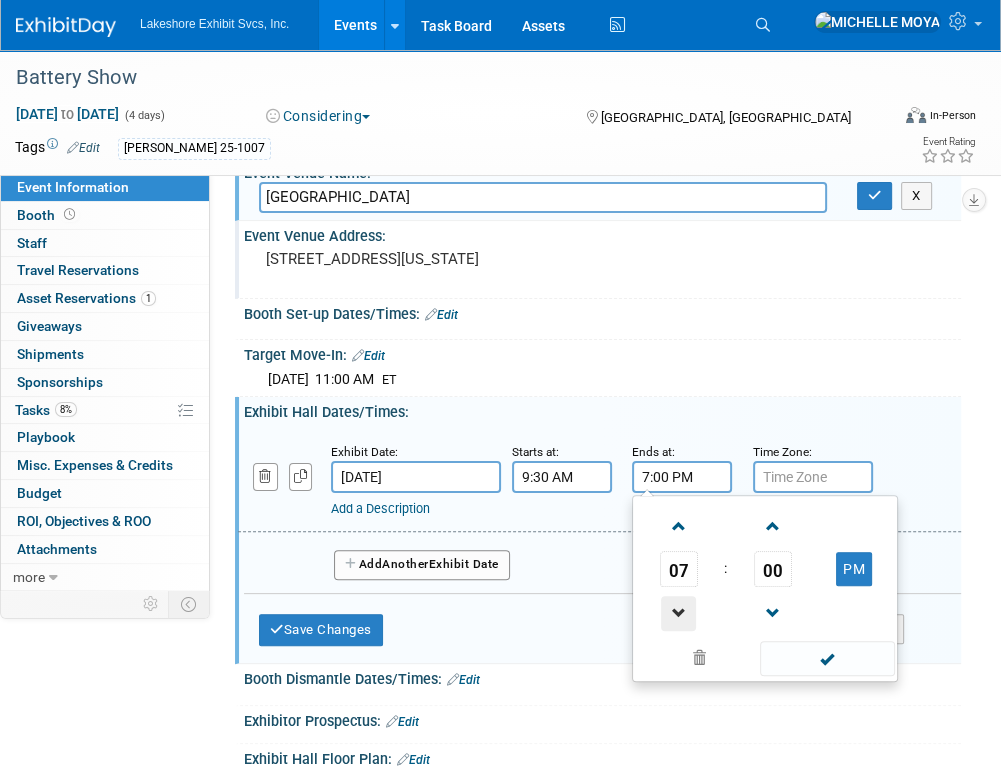 click at bounding box center (678, 613) 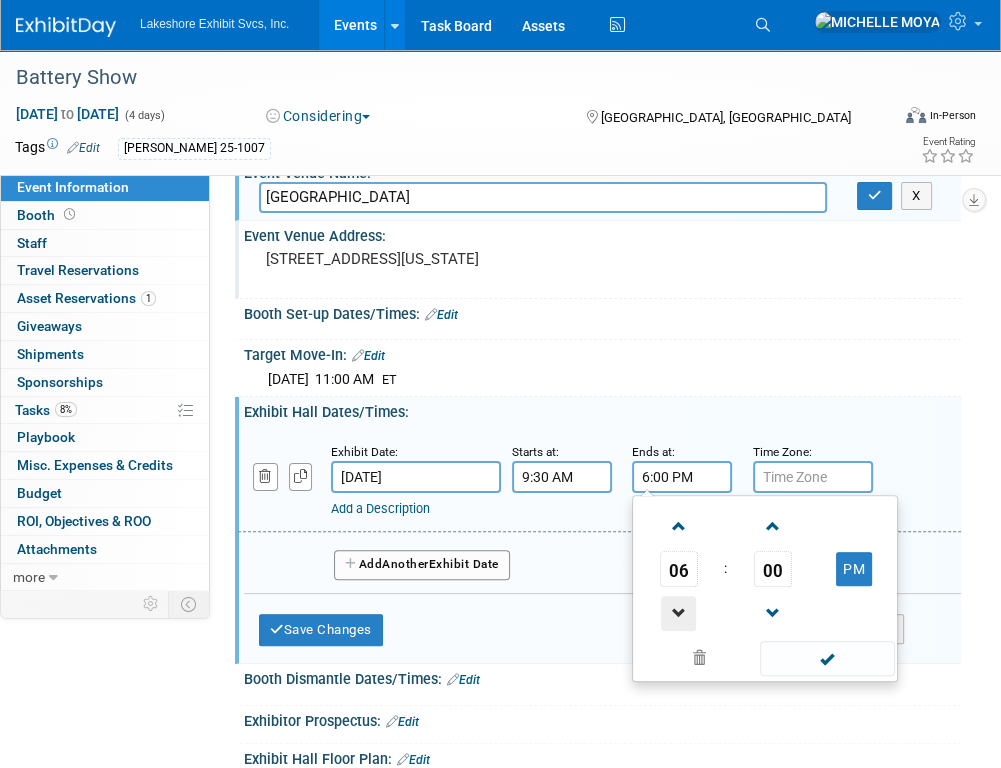 click at bounding box center (678, 613) 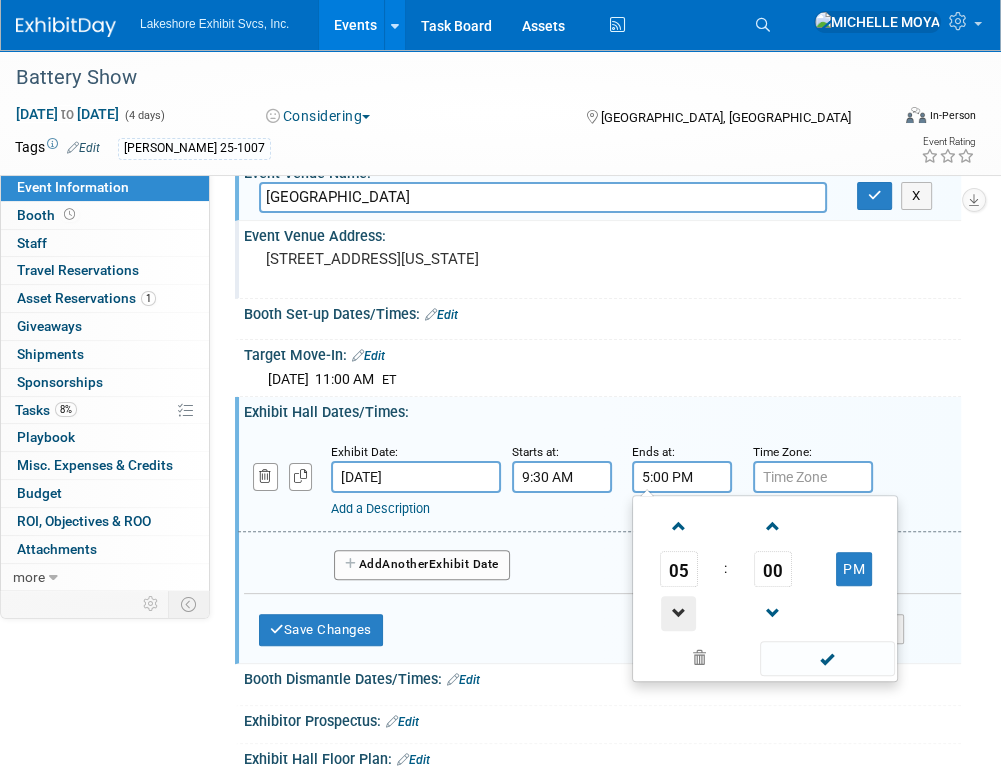 click at bounding box center [678, 613] 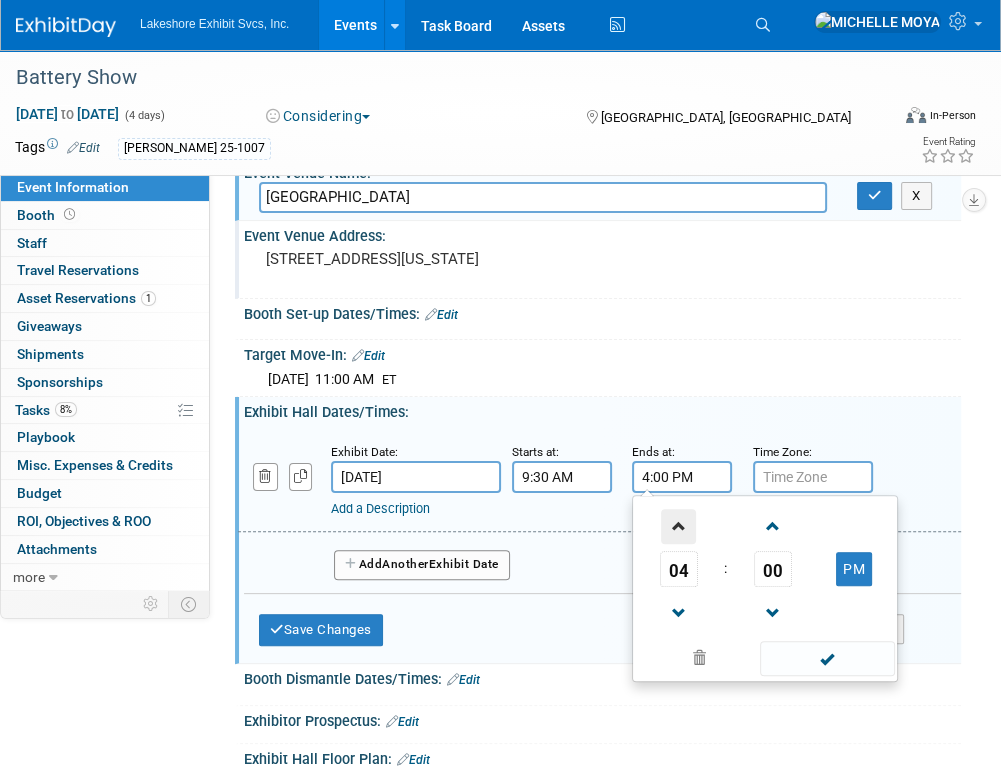 click at bounding box center [678, 526] 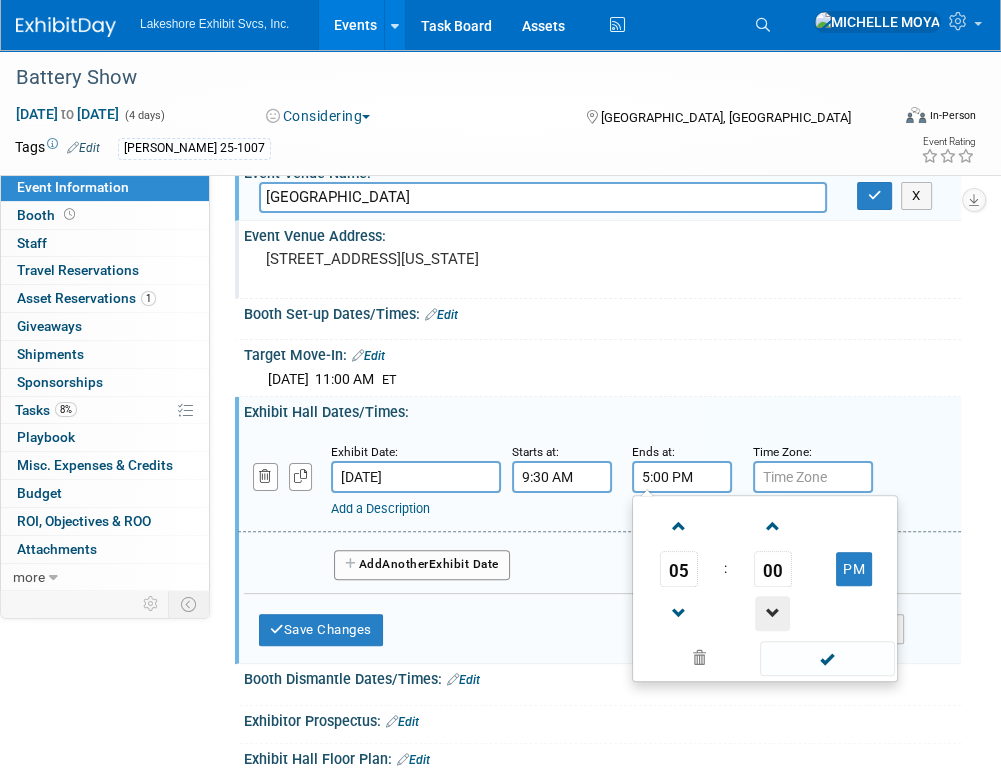 click at bounding box center [772, 613] 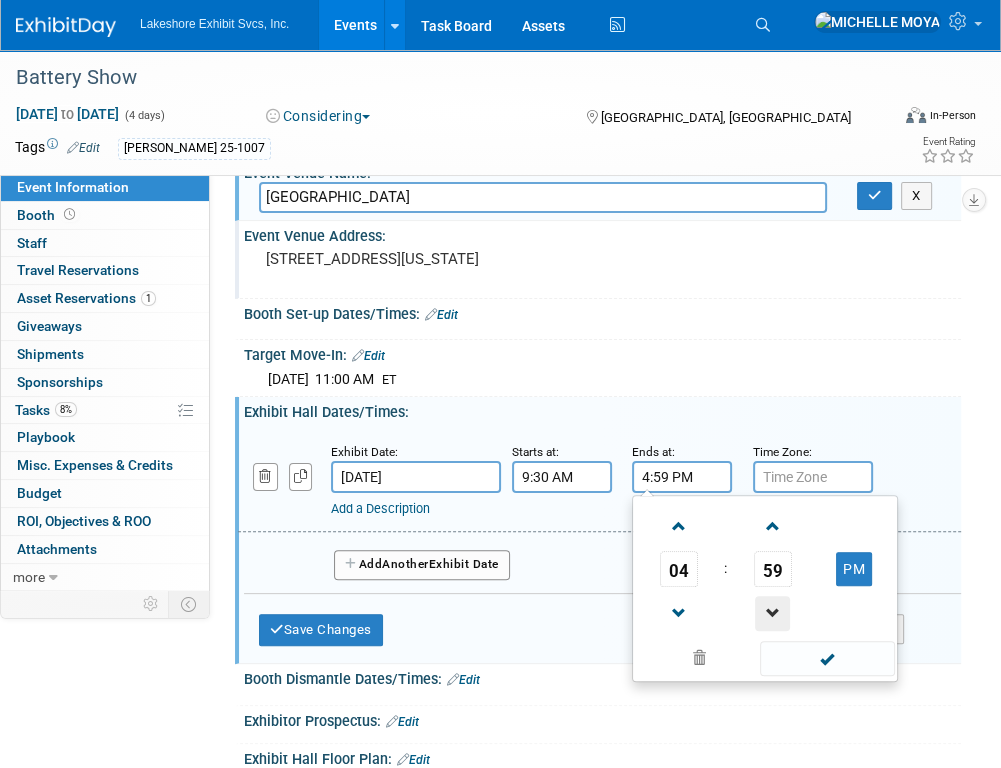 click at bounding box center [772, 613] 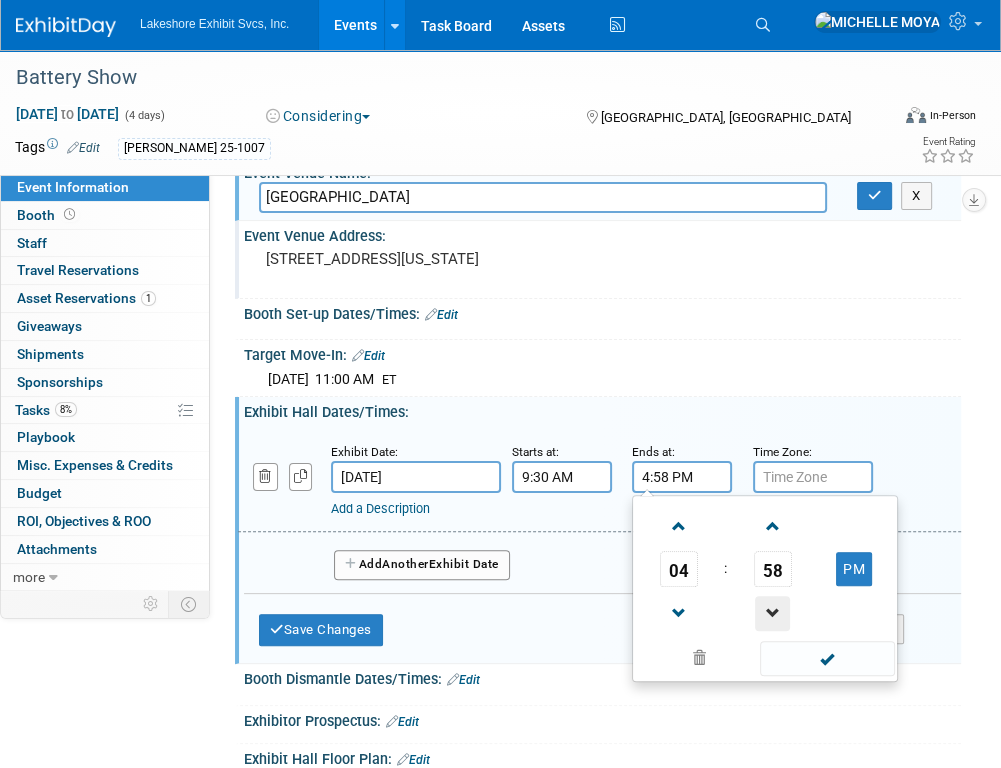 click at bounding box center [772, 613] 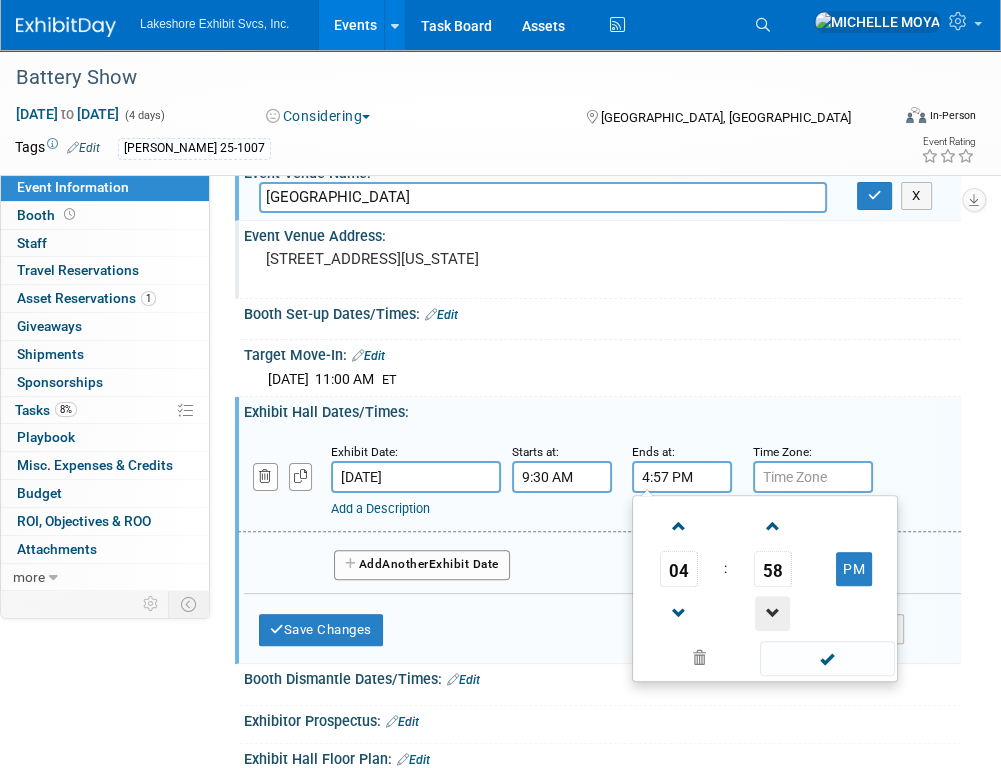 click at bounding box center [772, 613] 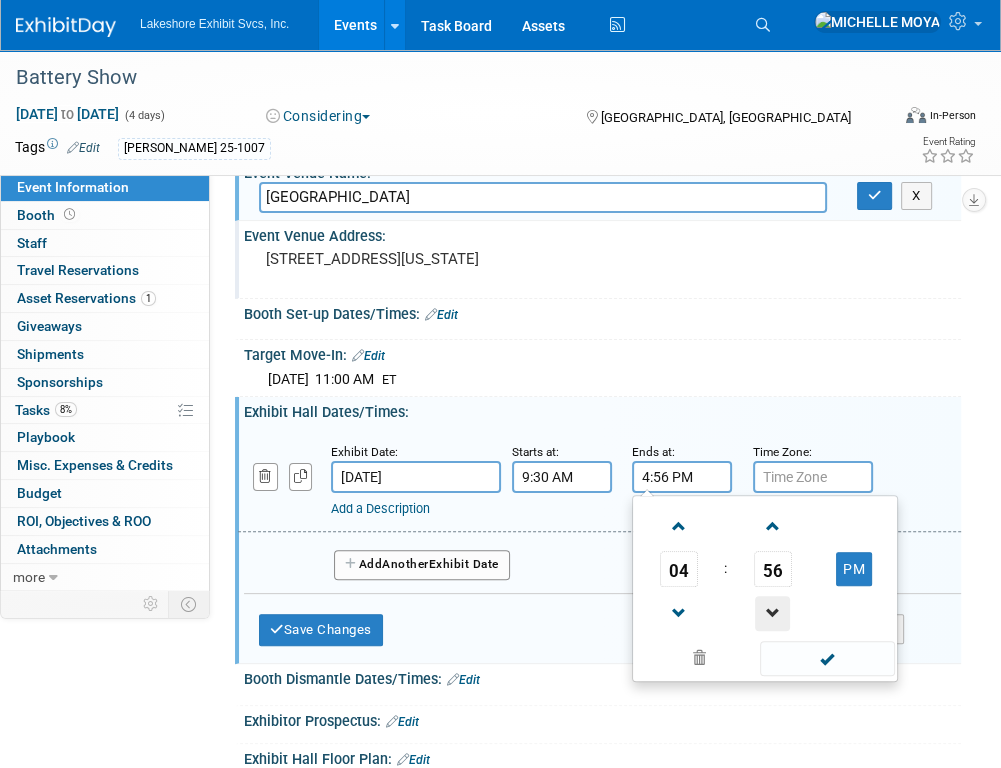 click at bounding box center [772, 613] 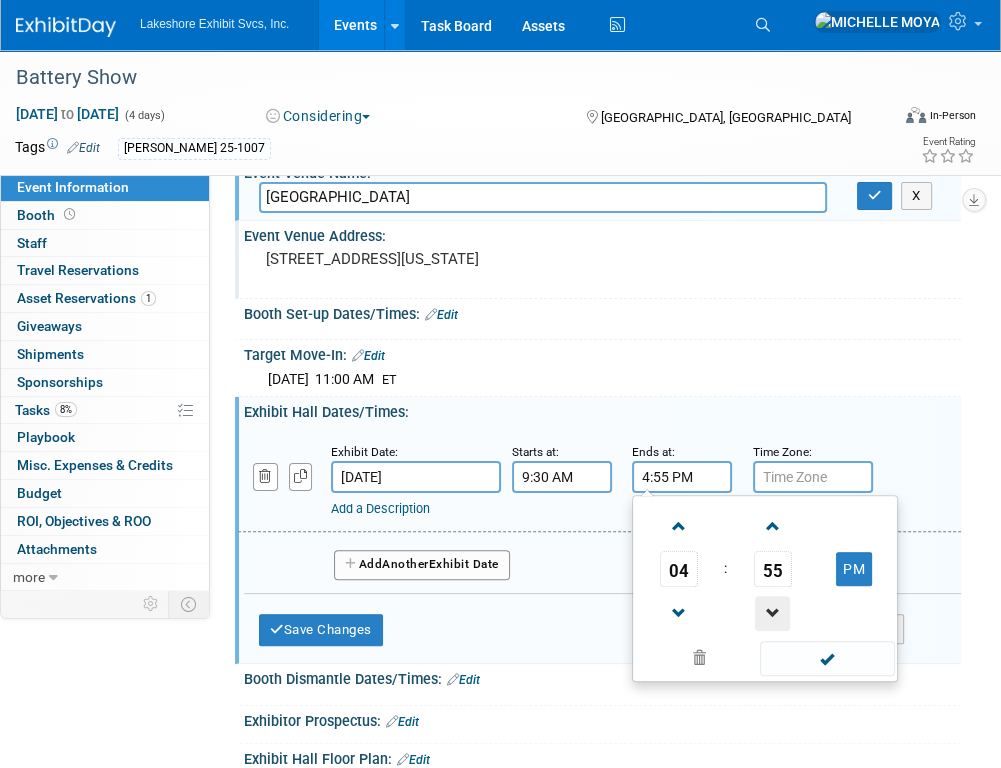 click at bounding box center [772, 613] 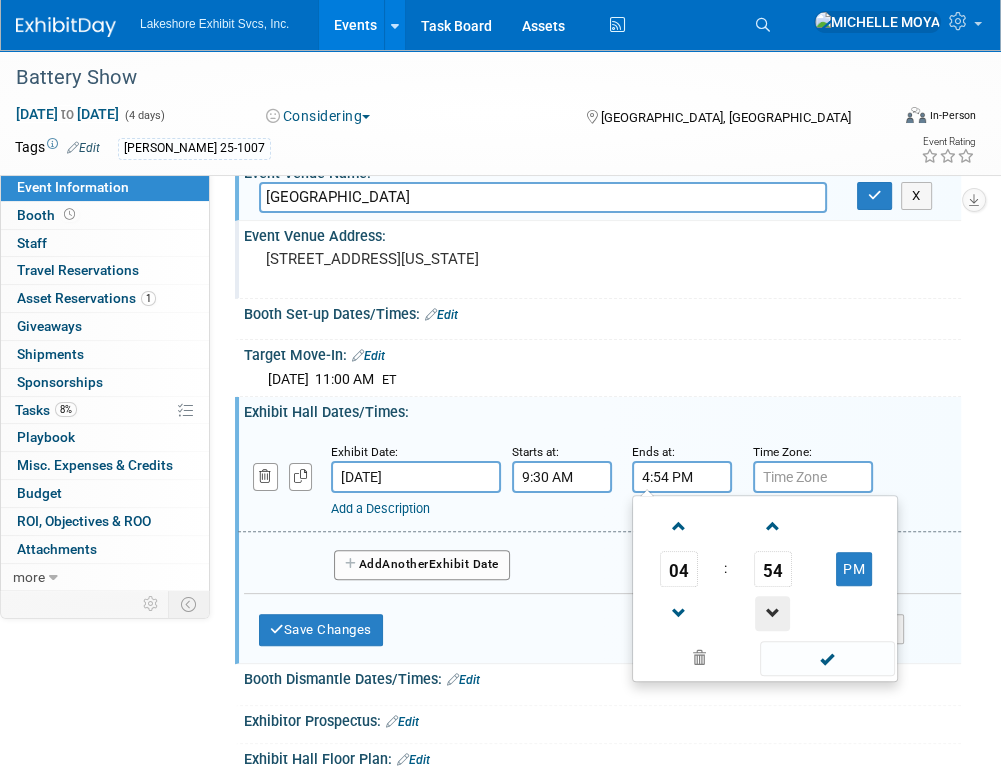 click at bounding box center (772, 613) 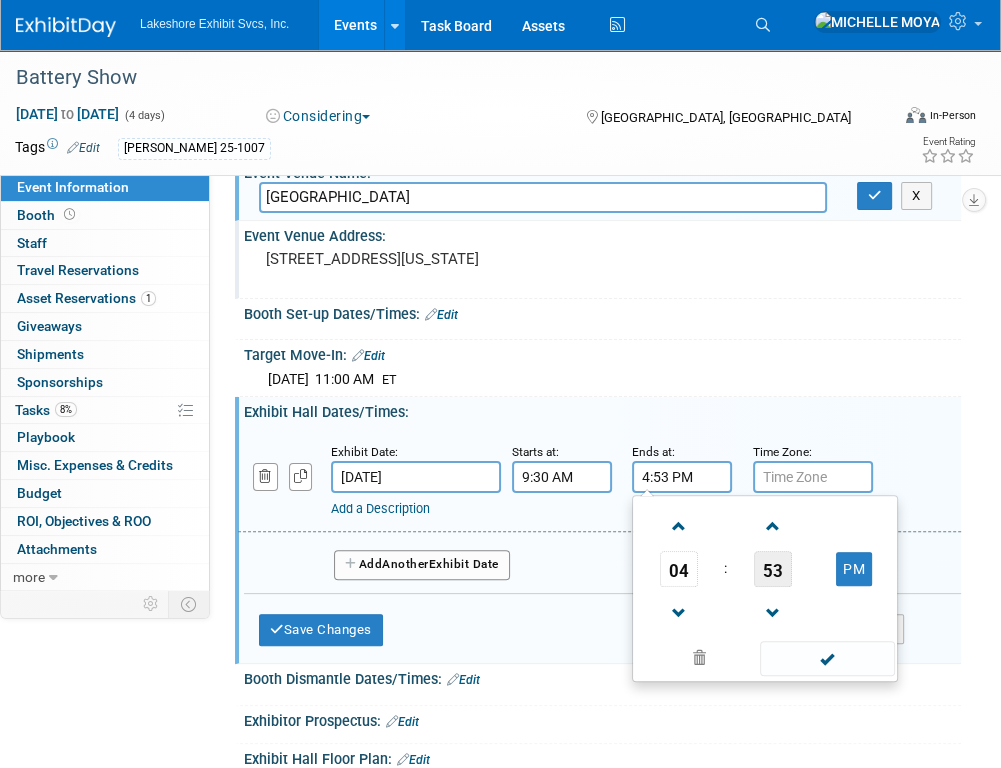 click on "53" at bounding box center (773, 569) 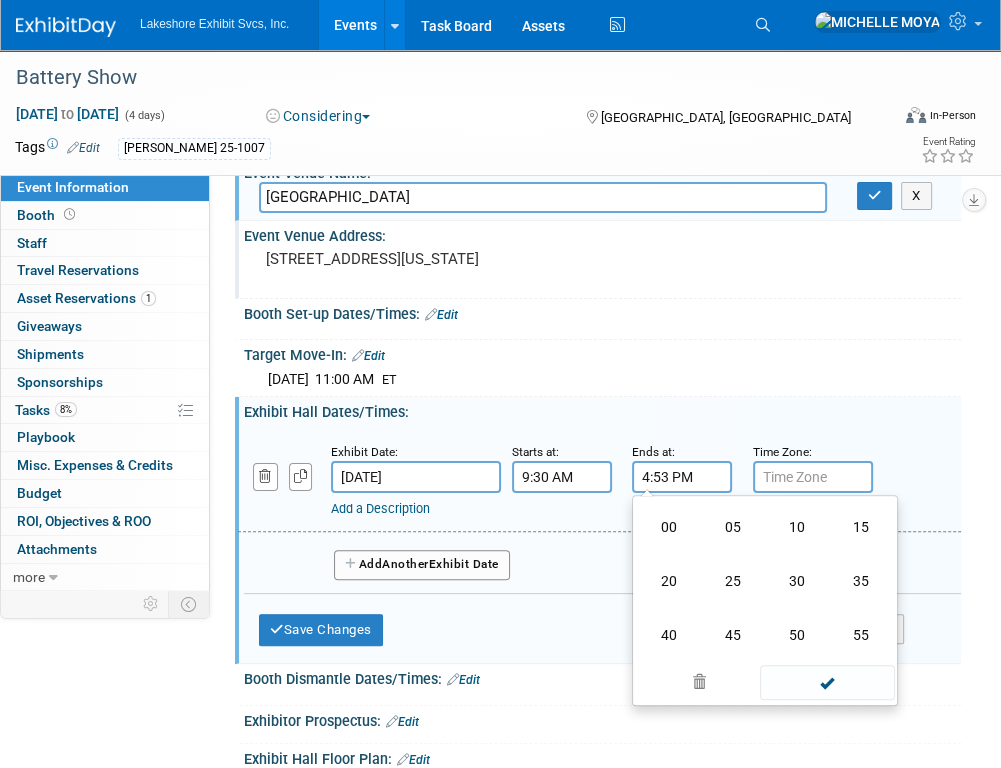 click on "30" at bounding box center [797, 581] 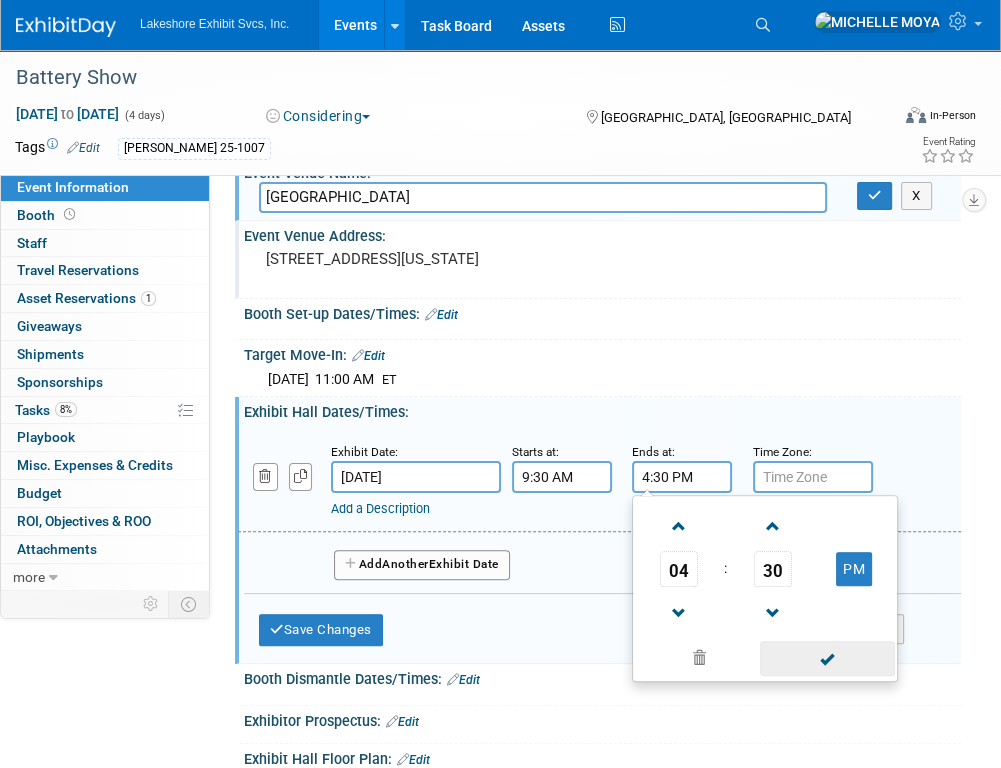 click at bounding box center (827, 658) 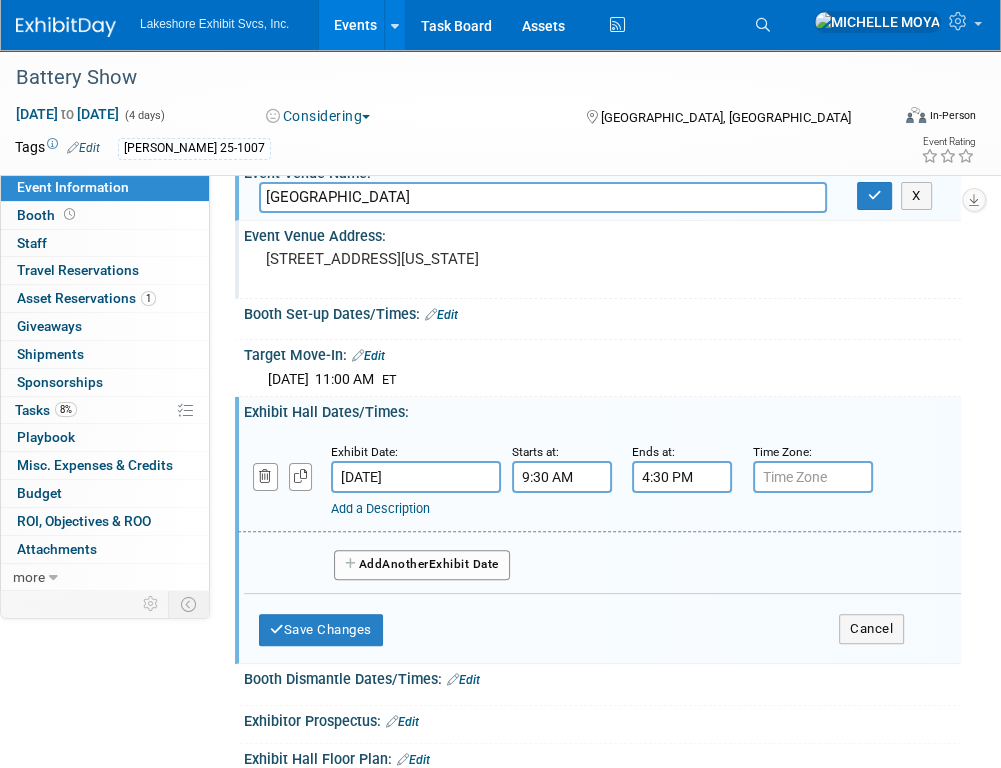 click at bounding box center (813, 477) 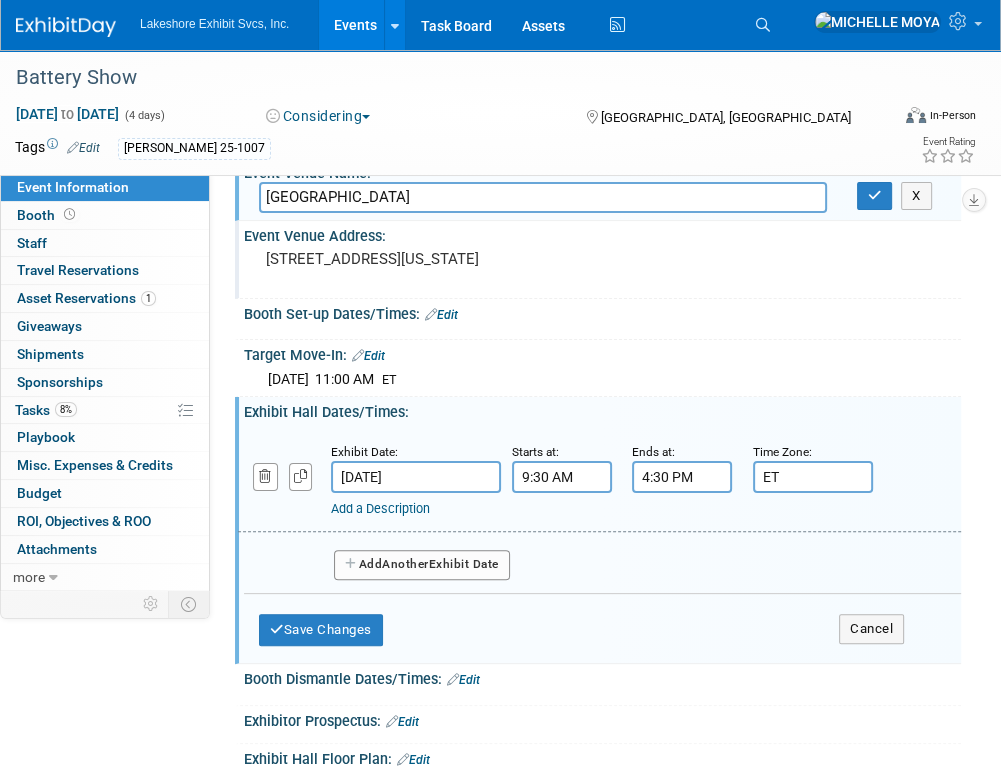 type on "ET" 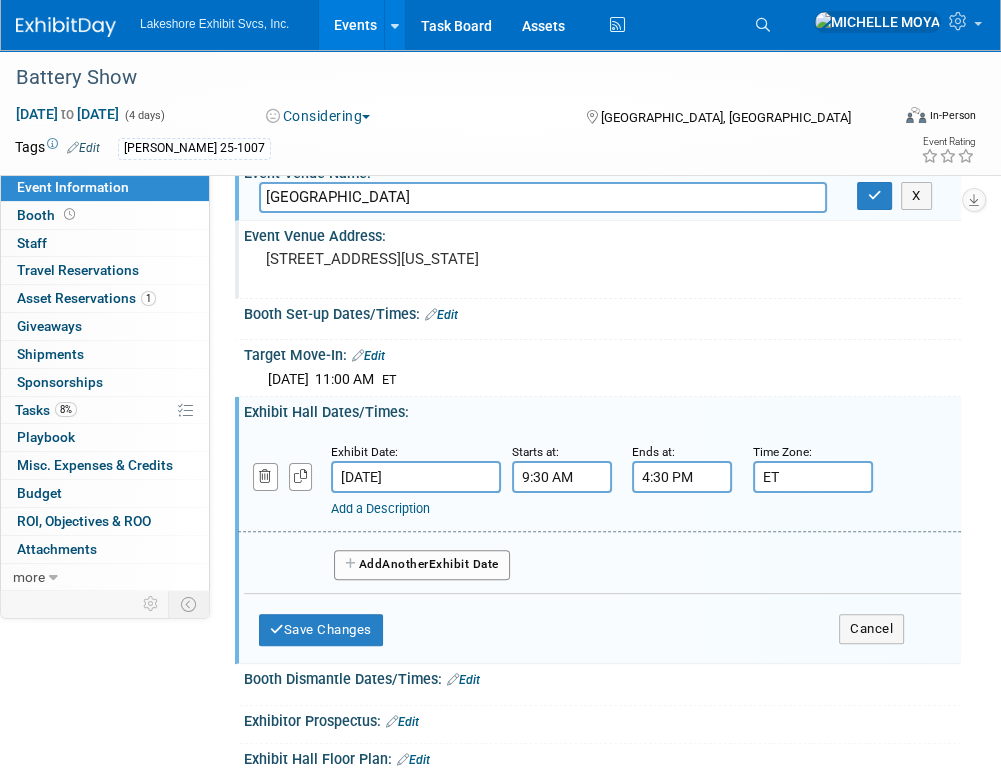 click on "Another" at bounding box center [405, 564] 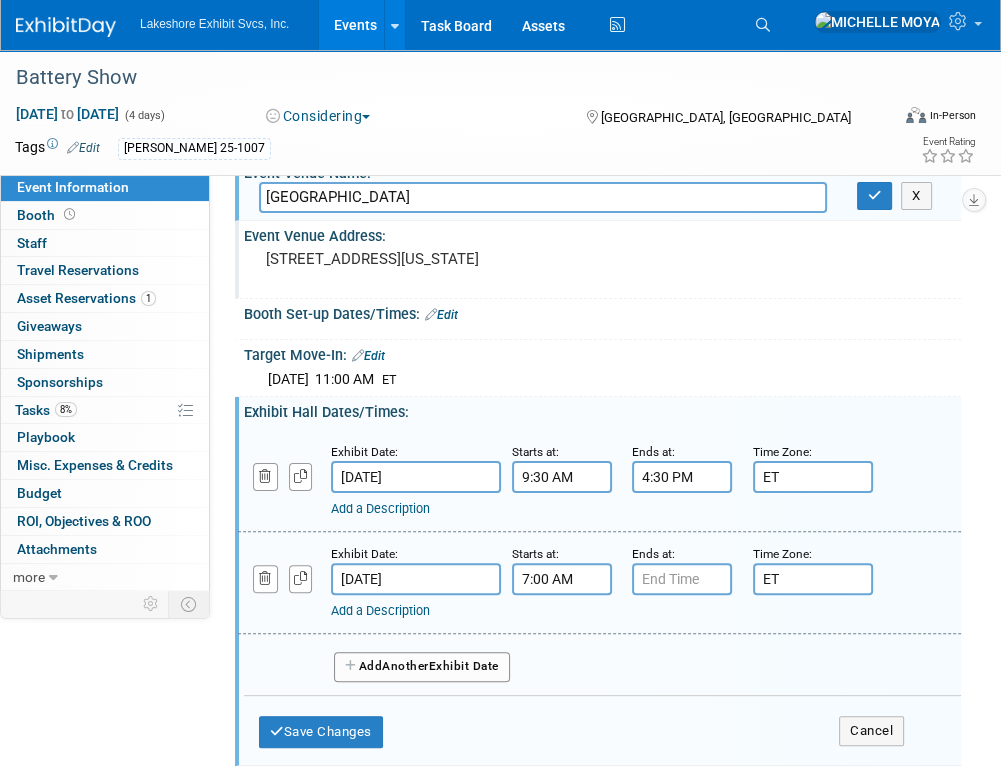 click on "7:00 AM" at bounding box center [562, 579] 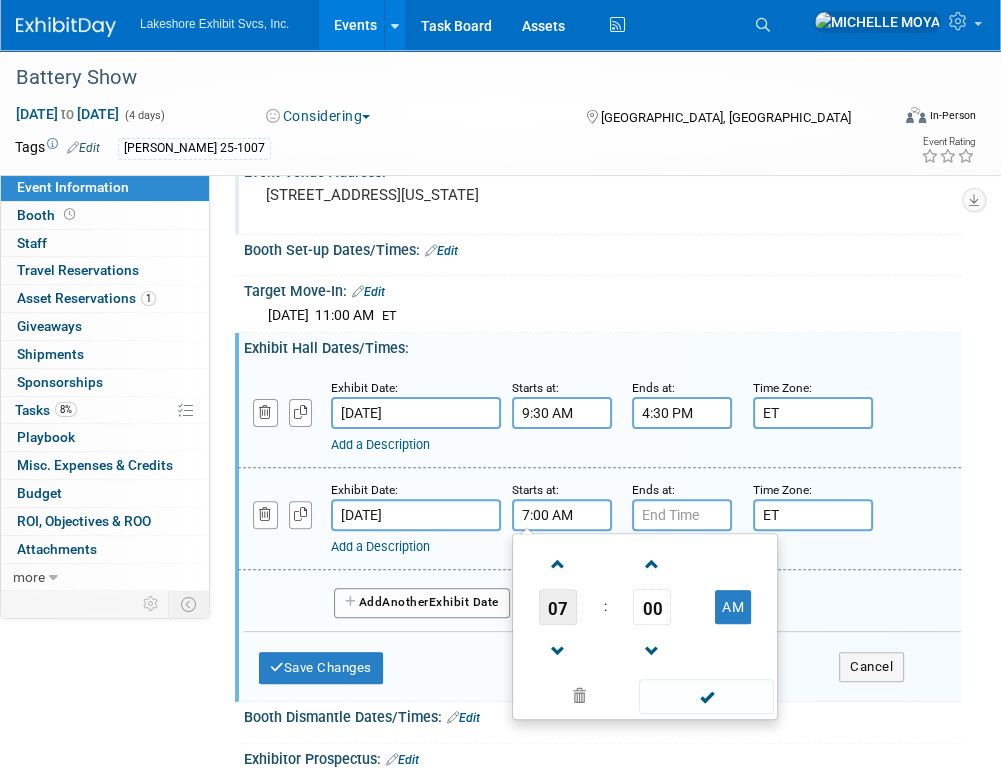 scroll, scrollTop: 300, scrollLeft: 0, axis: vertical 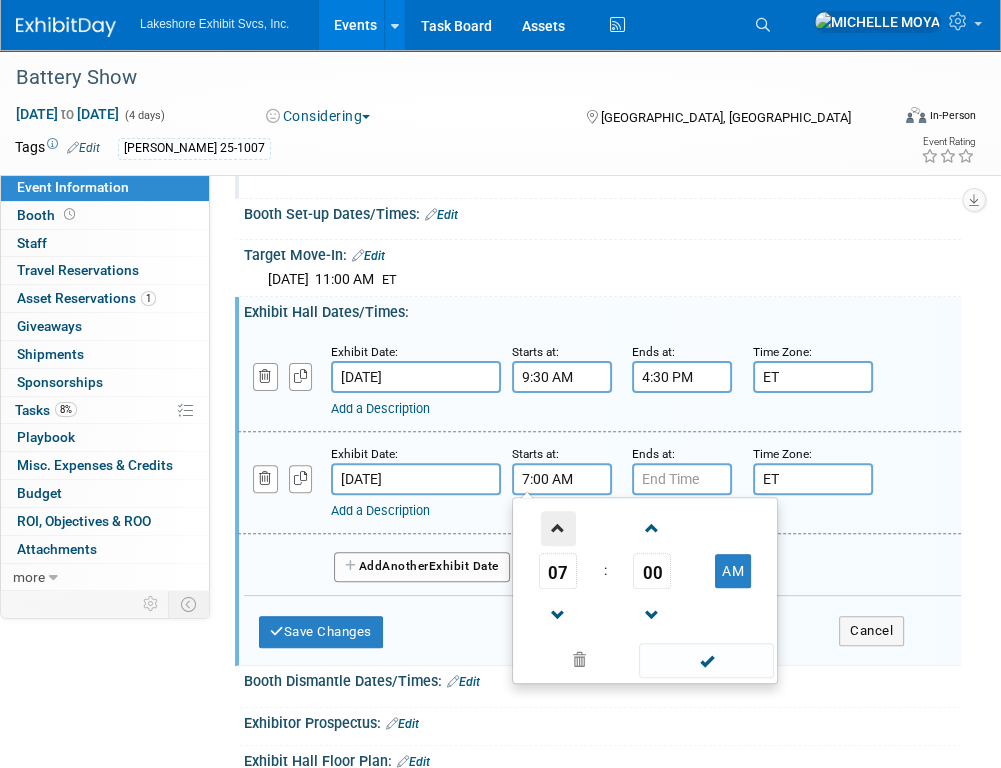 click at bounding box center (558, 528) 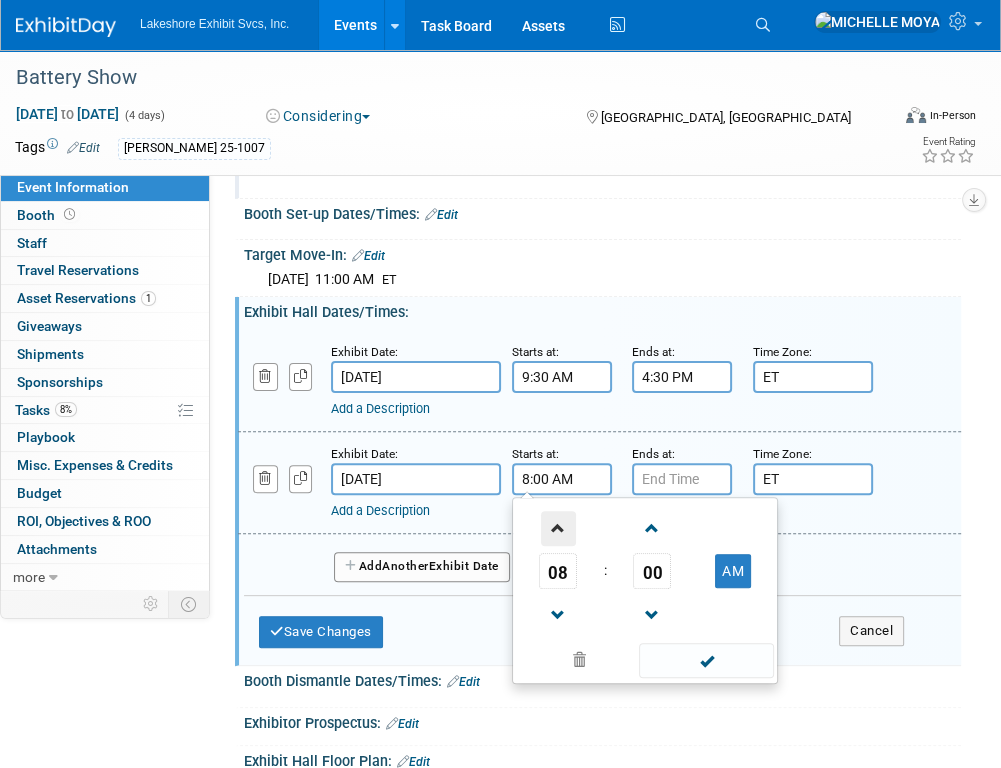 click at bounding box center (558, 528) 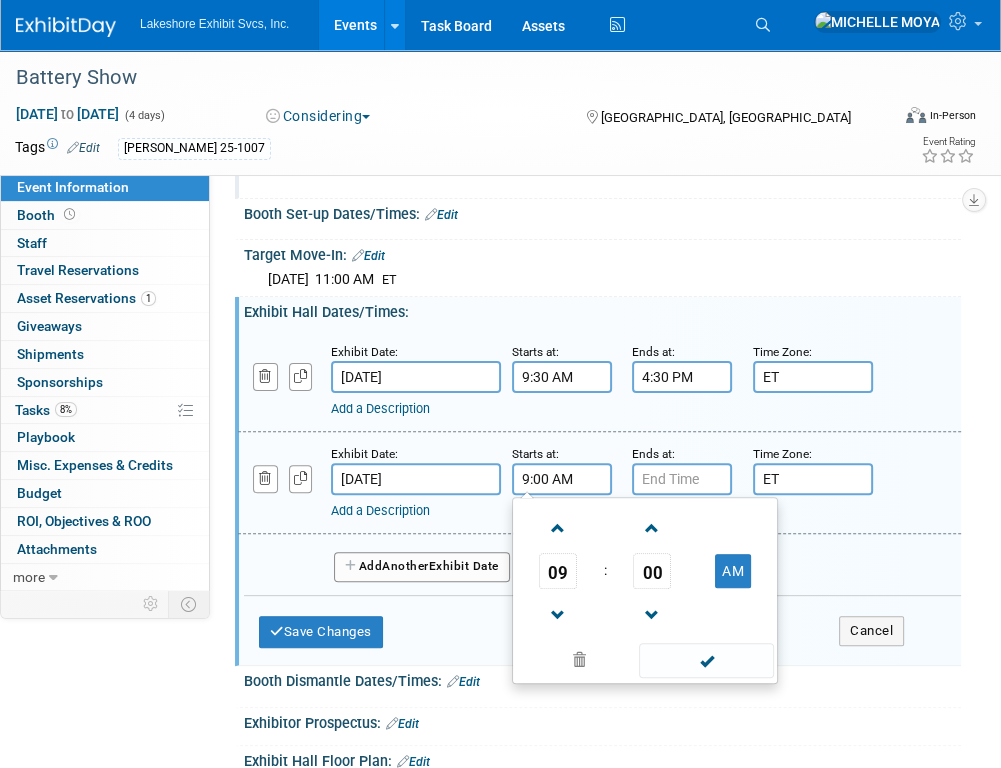 click on "00" at bounding box center (652, 571) 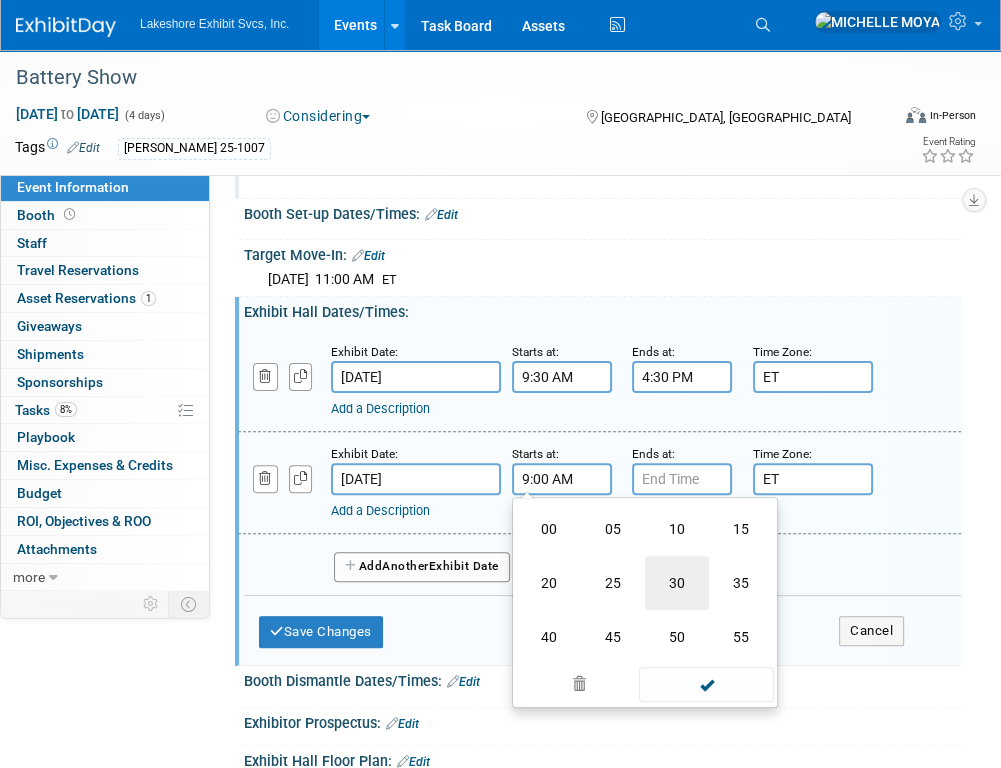 click on "30" at bounding box center (677, 583) 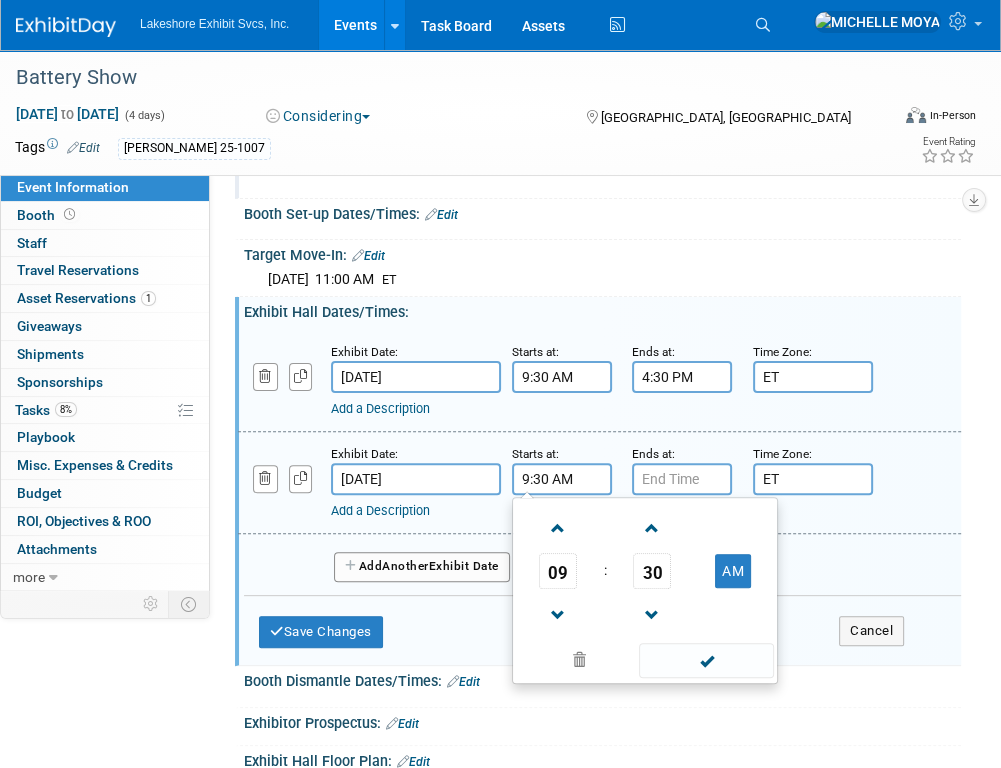 drag, startPoint x: 709, startPoint y: 680, endPoint x: 711, endPoint y: 666, distance: 14.142136 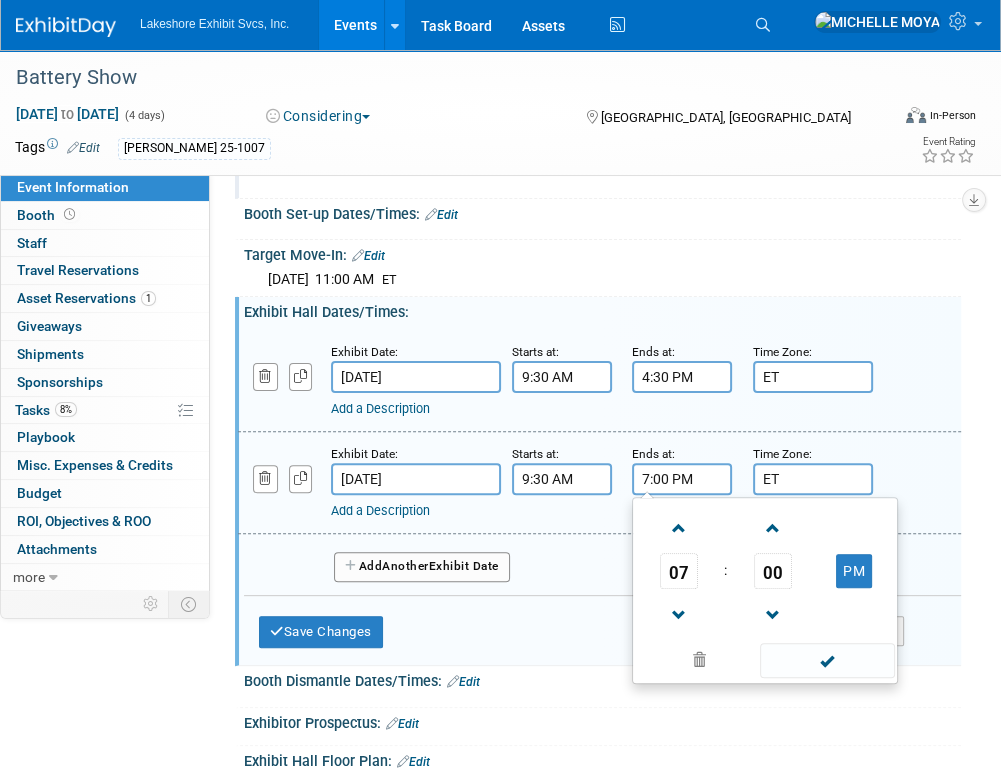 click on "7:00 PM" at bounding box center (682, 479) 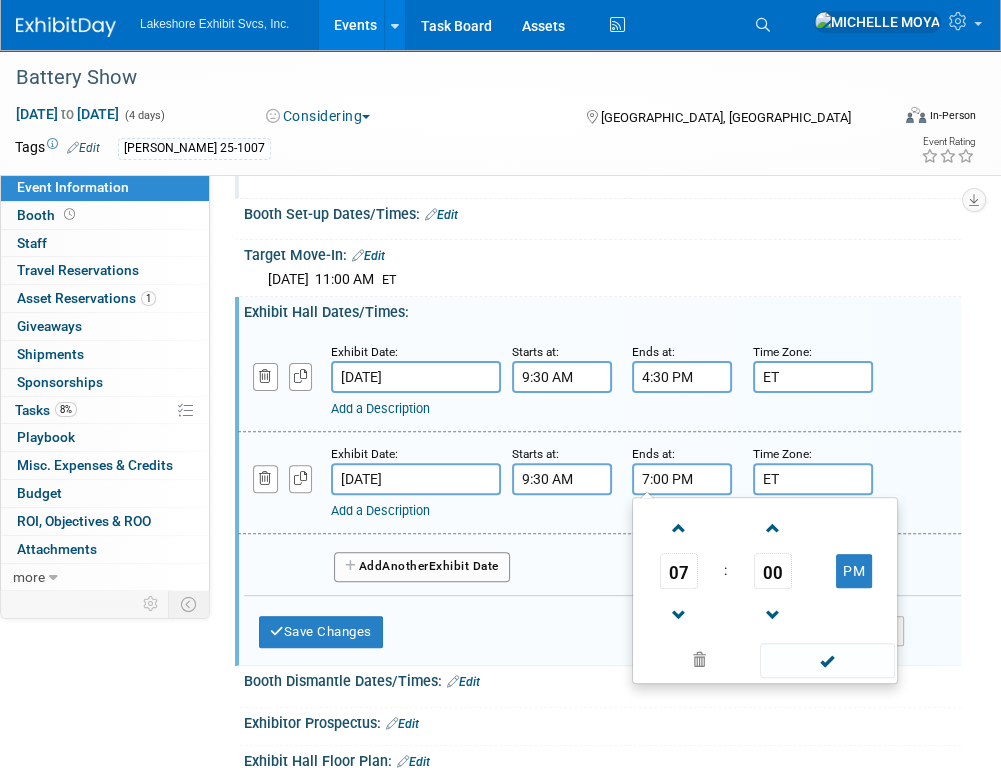 click on "07" at bounding box center (679, 571) 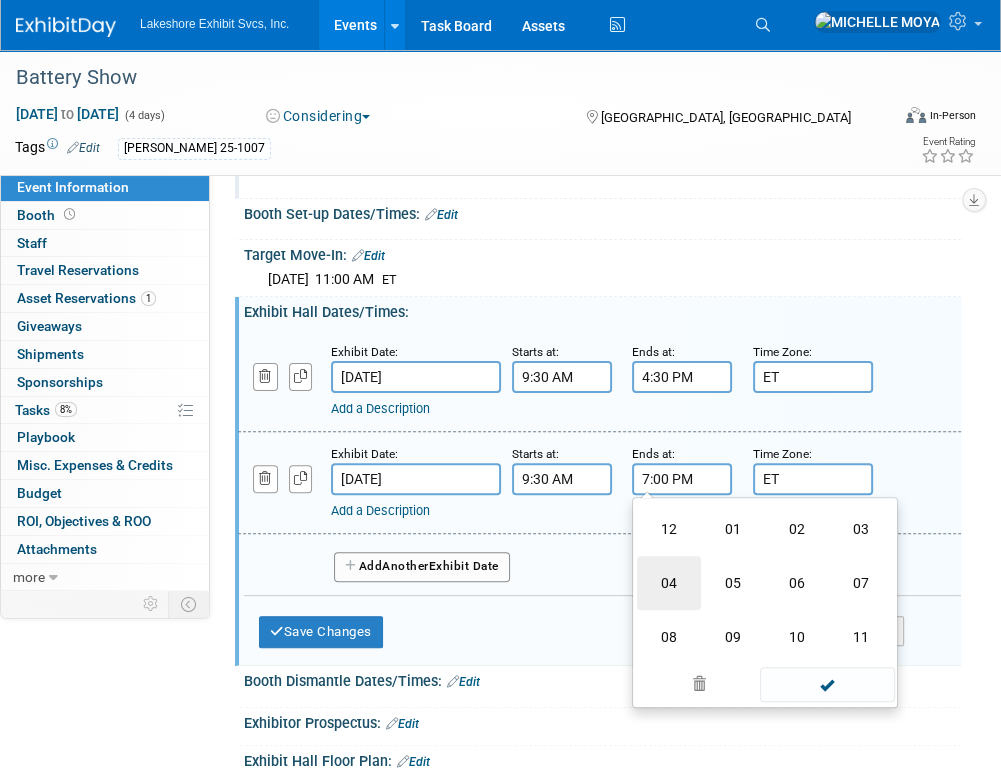 click on "04" at bounding box center [669, 583] 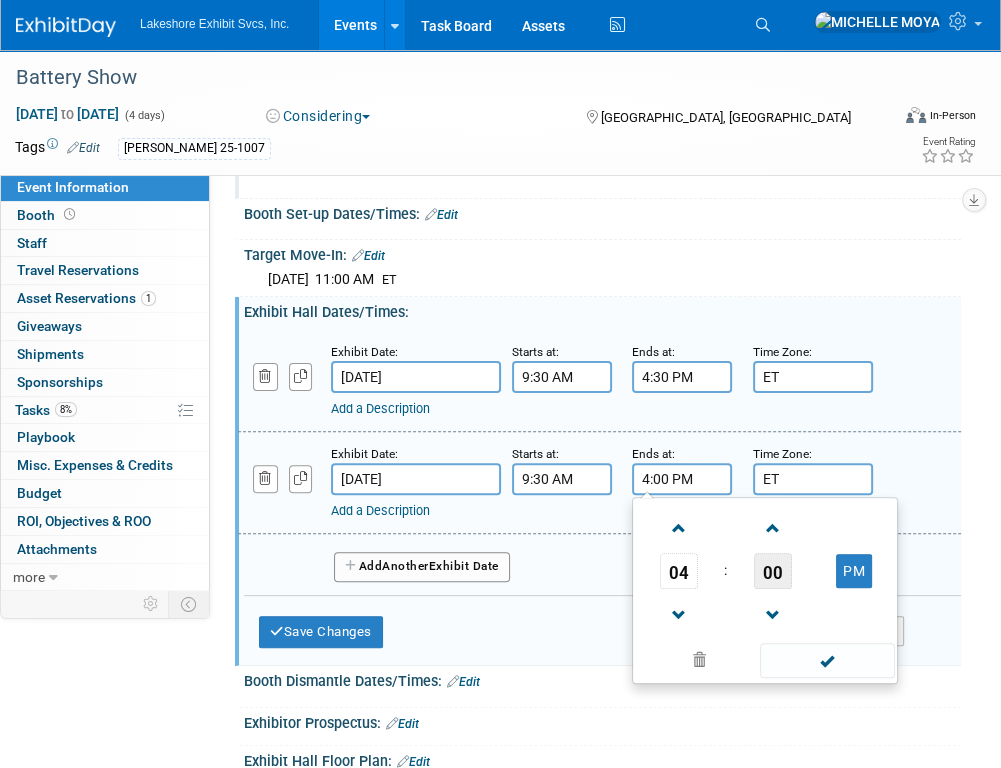 click on "00" at bounding box center (773, 571) 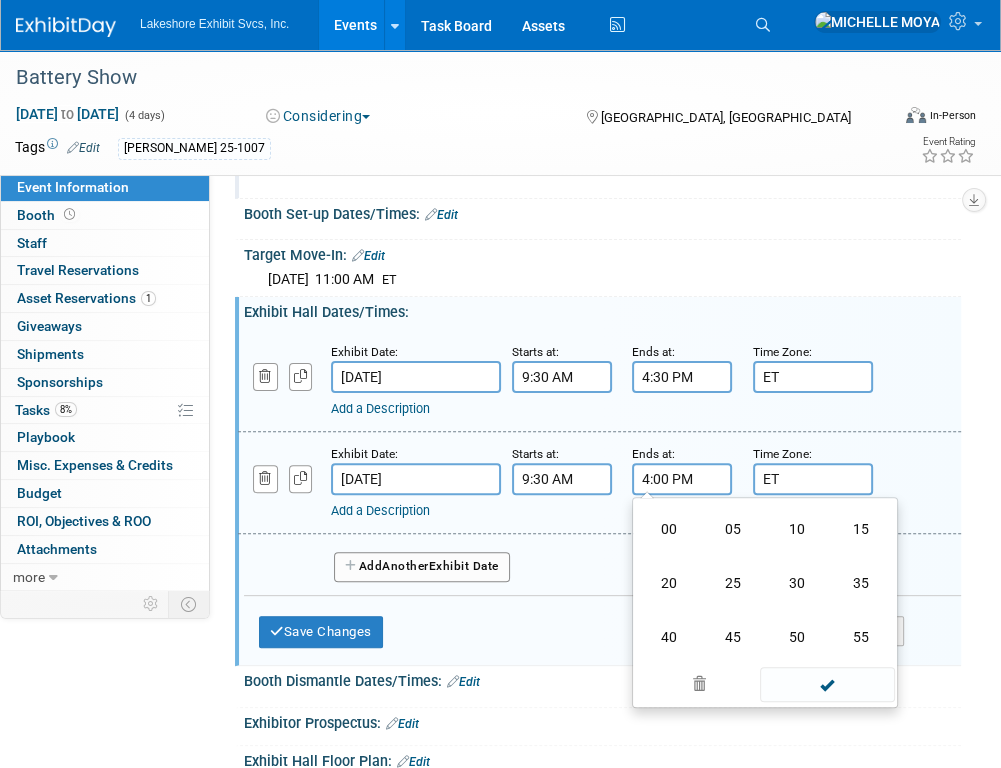 click on "30" at bounding box center [797, 583] 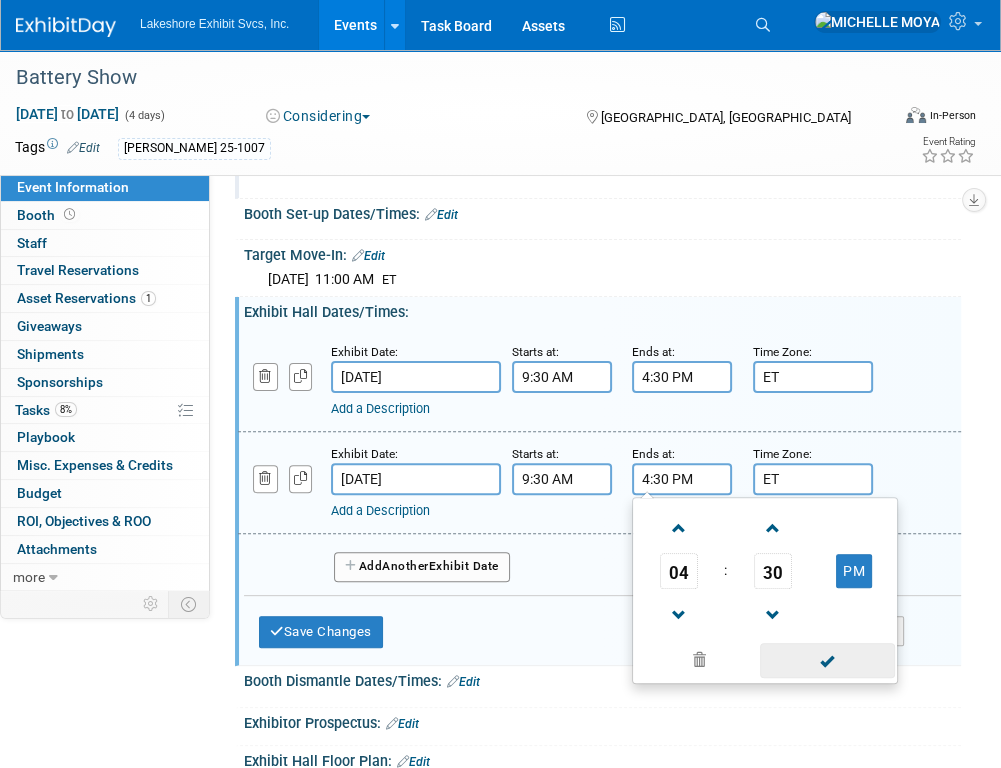 click at bounding box center [827, 660] 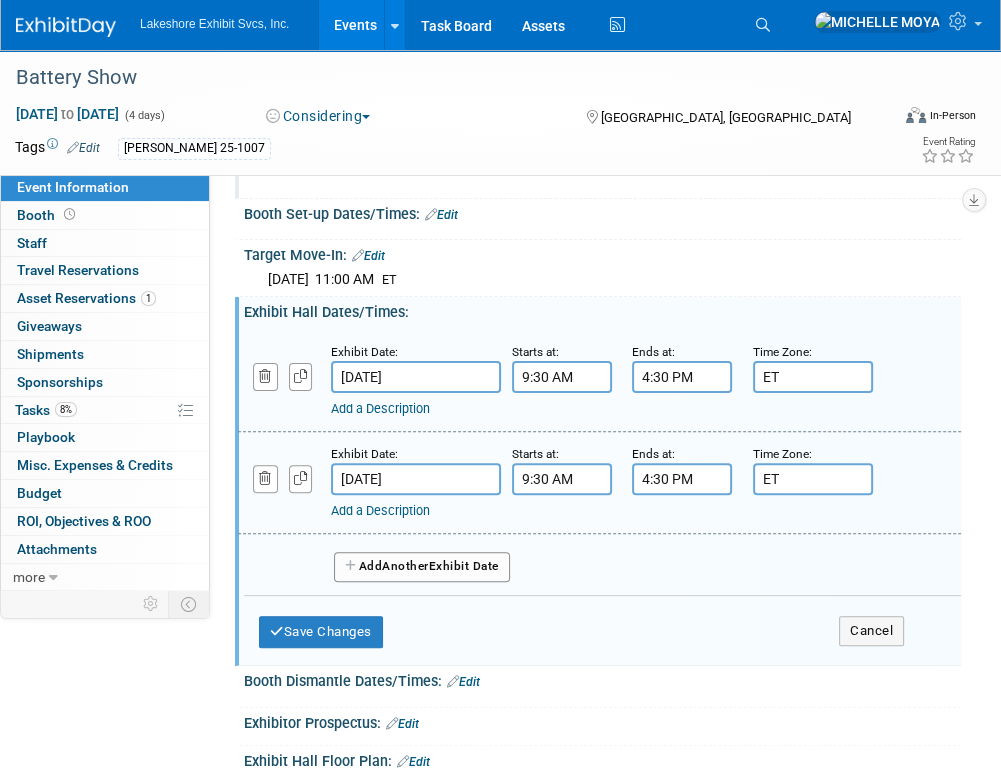 click on "Add  Another  Exhibit Date" at bounding box center (422, 567) 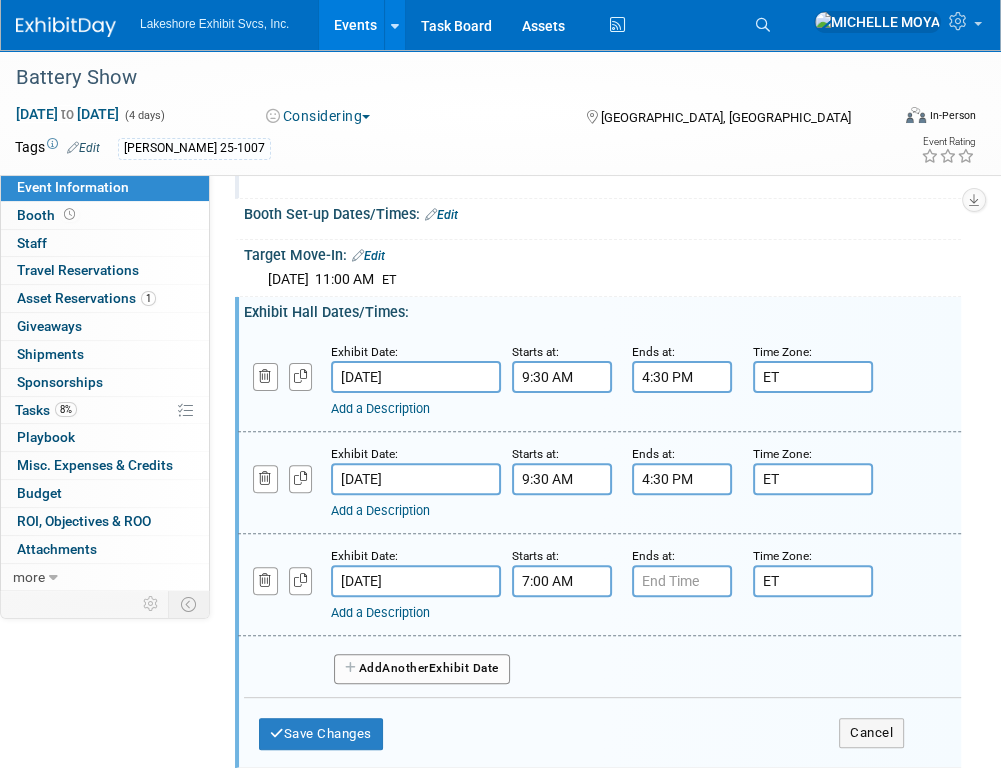 click on "7:00 AM" at bounding box center (562, 581) 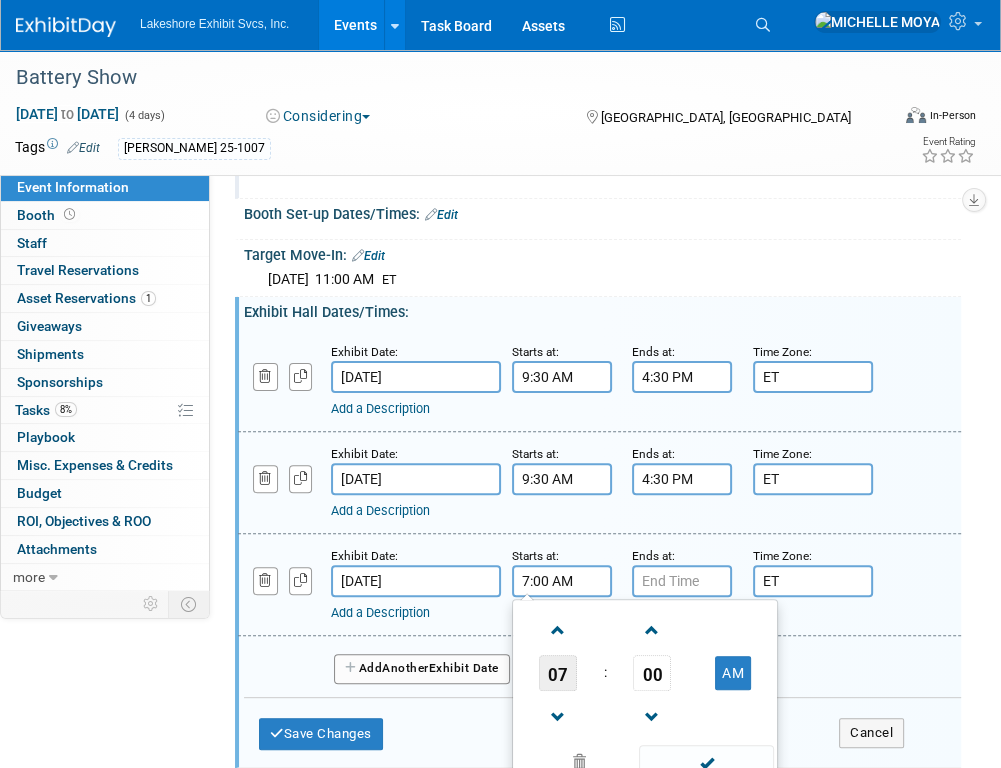 drag, startPoint x: 566, startPoint y: 662, endPoint x: 567, endPoint y: 674, distance: 12.0415945 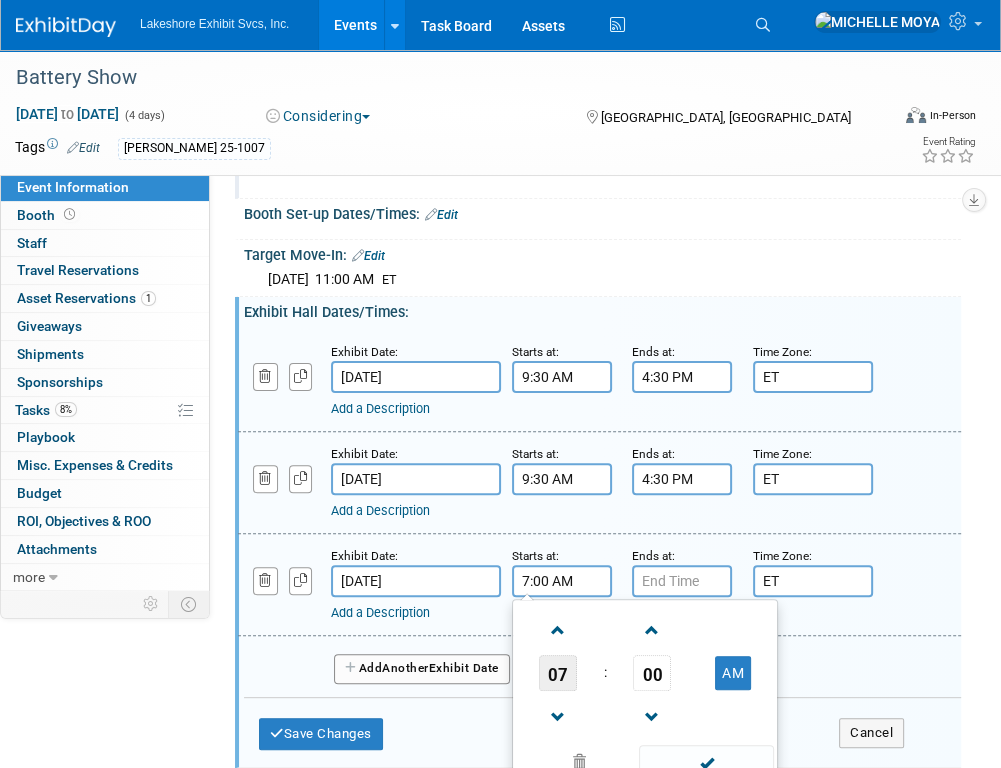 click at bounding box center [558, 629] 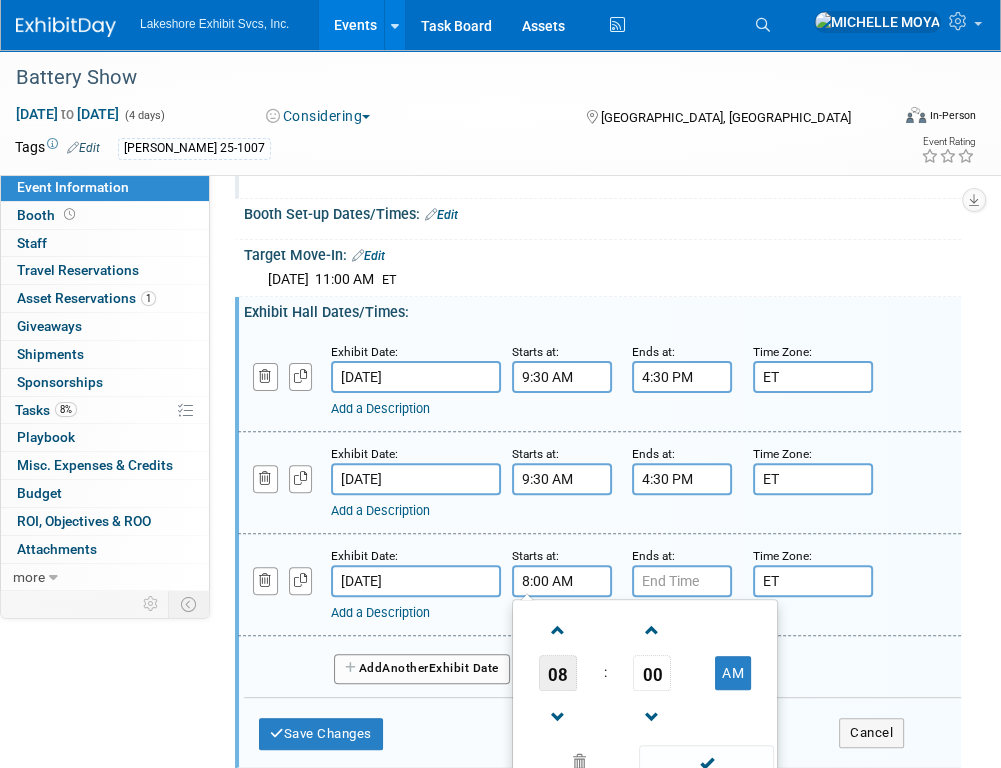 click on "08" at bounding box center (558, 673) 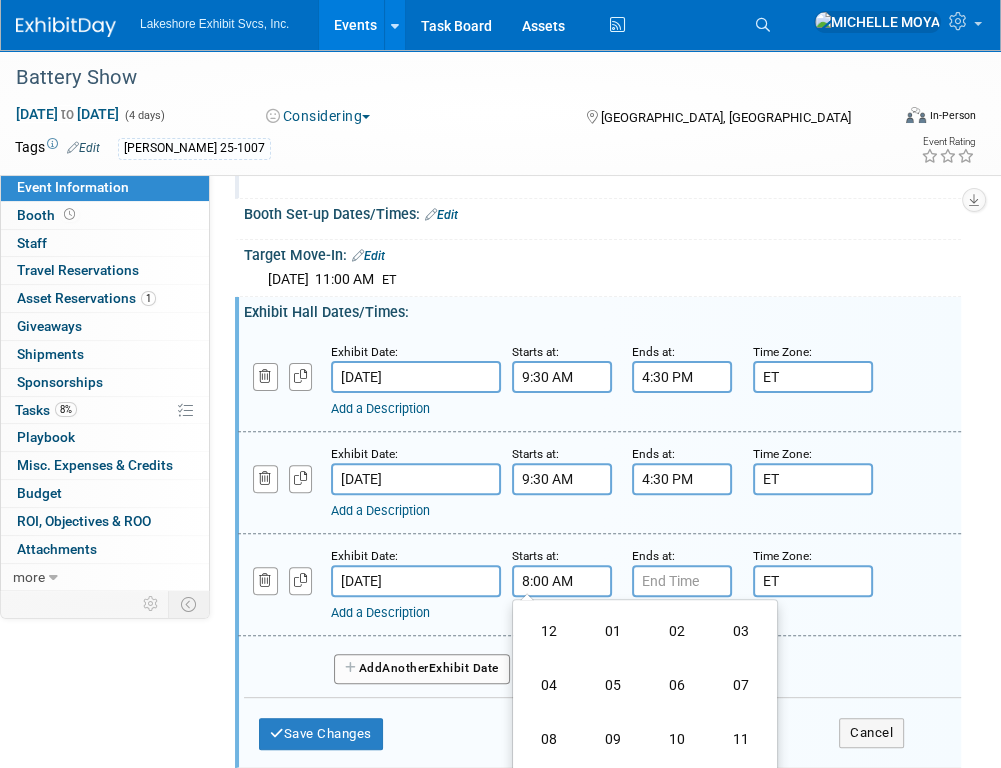 click on "8:00 AM" at bounding box center [562, 581] 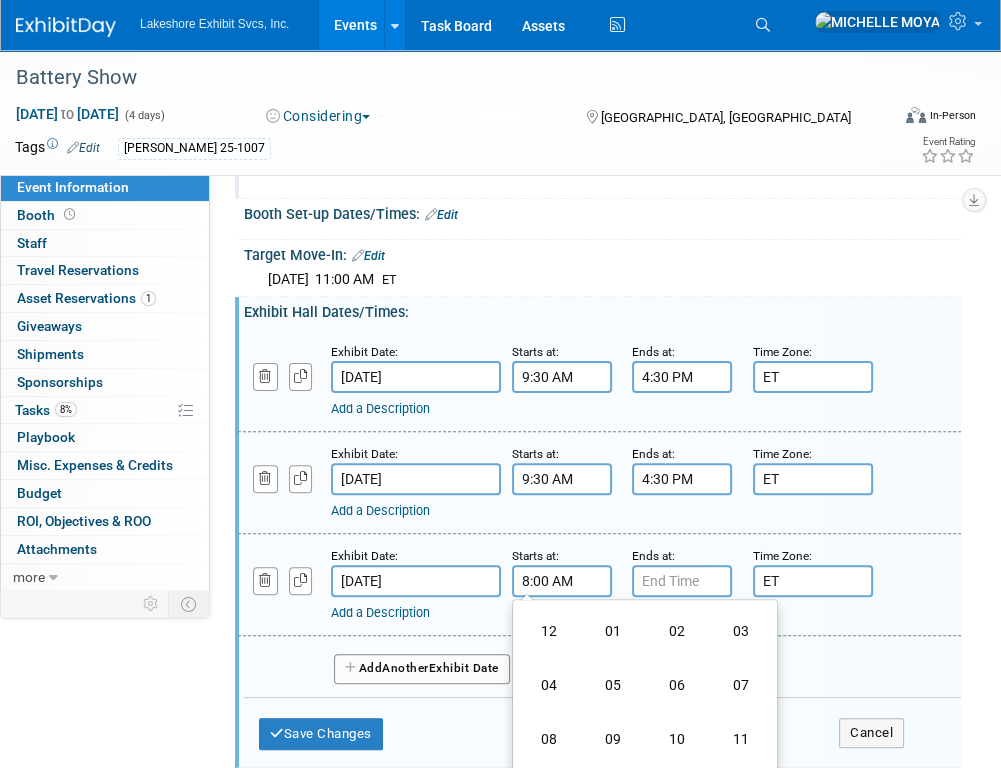 click on "8:00 AM" at bounding box center [562, 581] 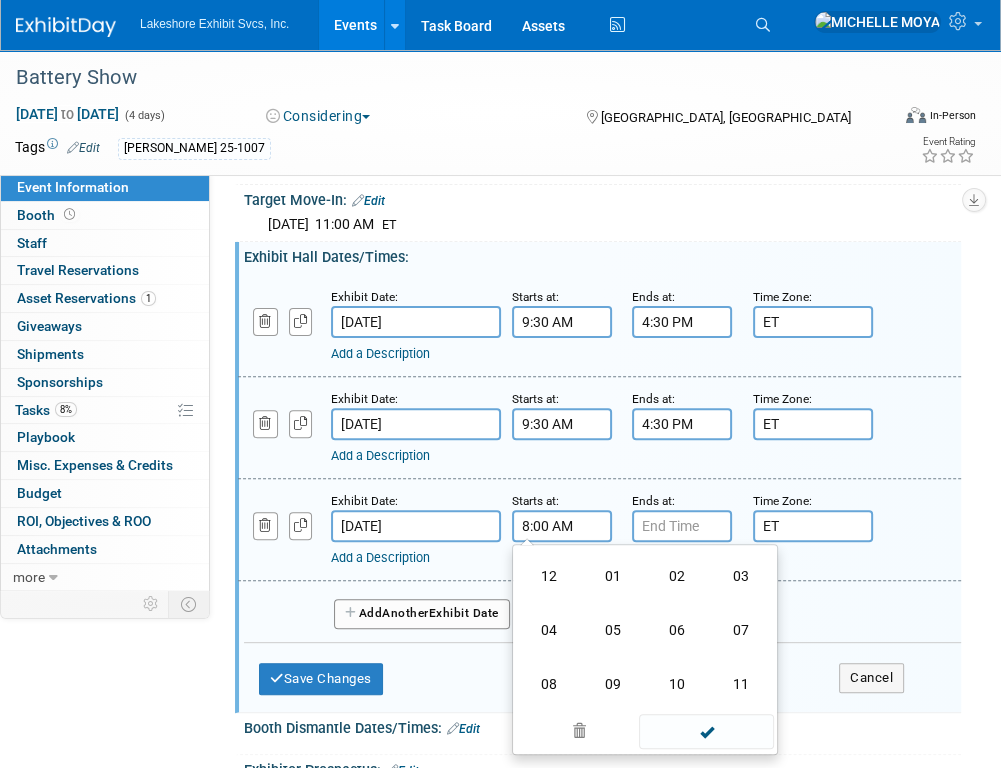 scroll, scrollTop: 400, scrollLeft: 0, axis: vertical 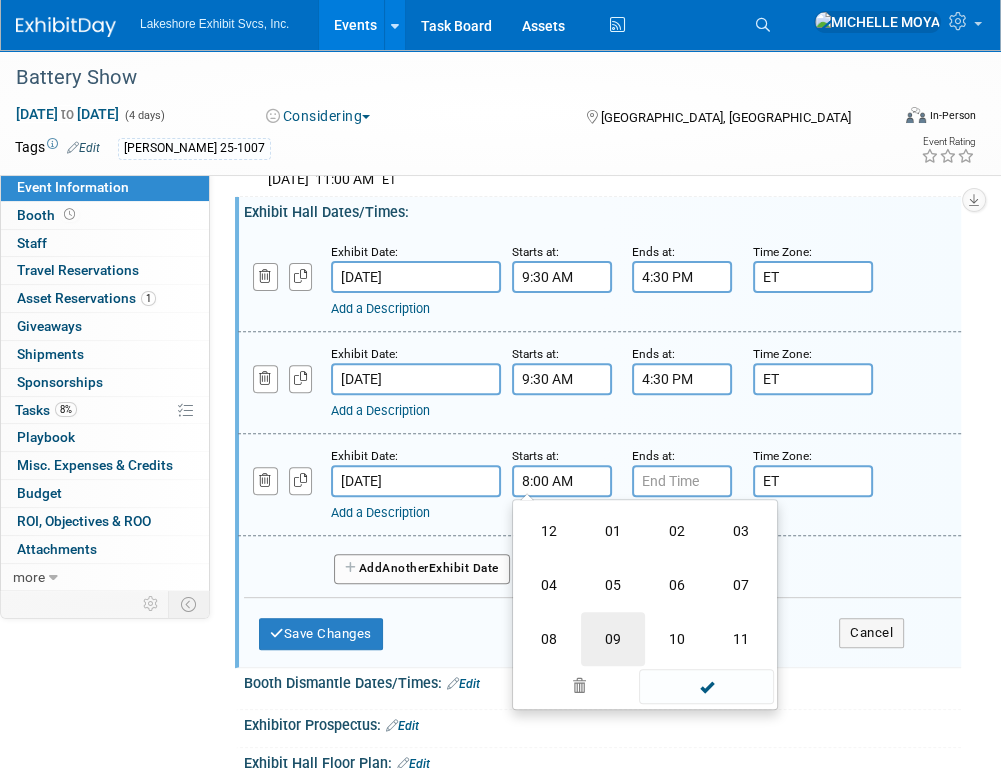 click on "09" at bounding box center [613, 639] 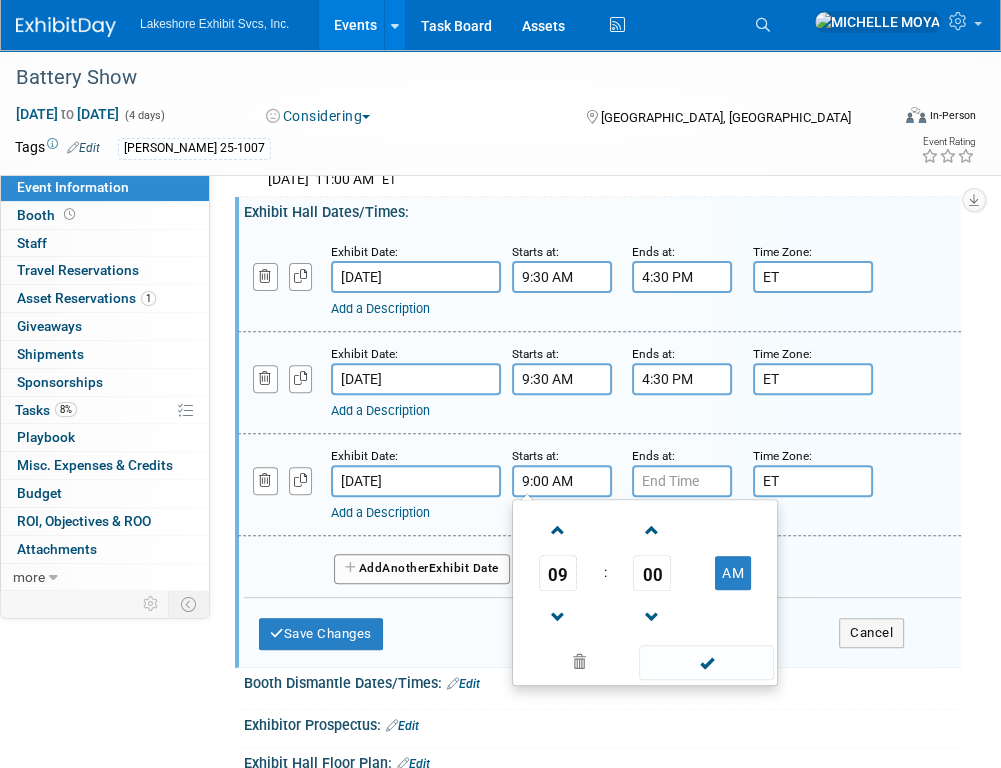 click on "00" at bounding box center (652, 573) 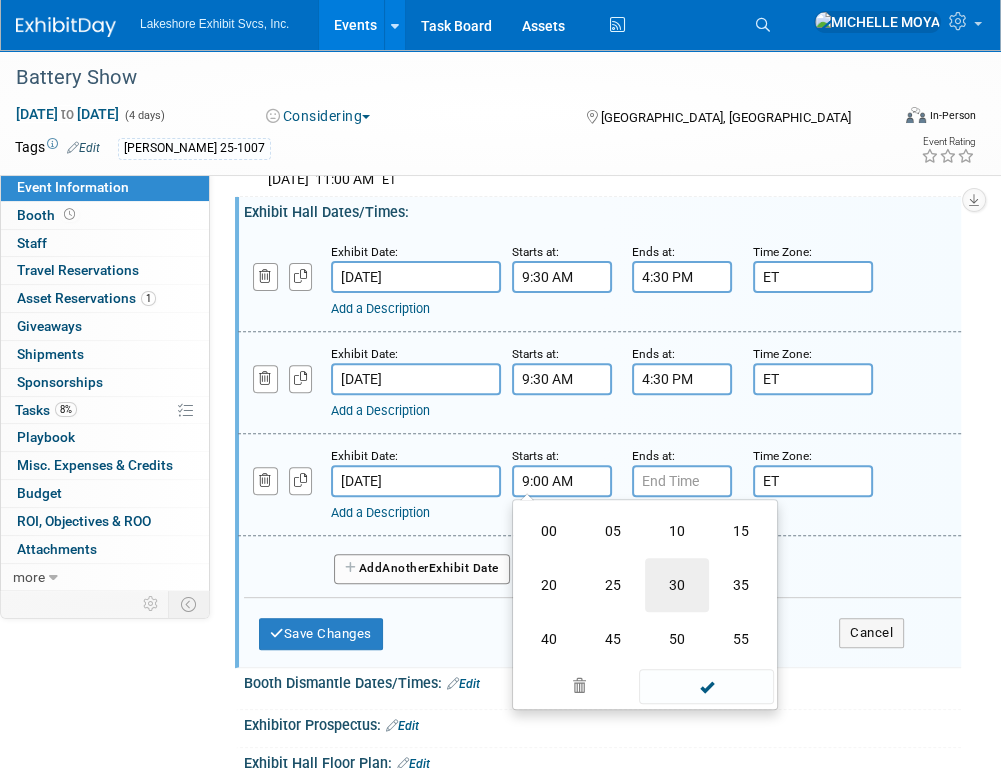 click on "30" at bounding box center (677, 585) 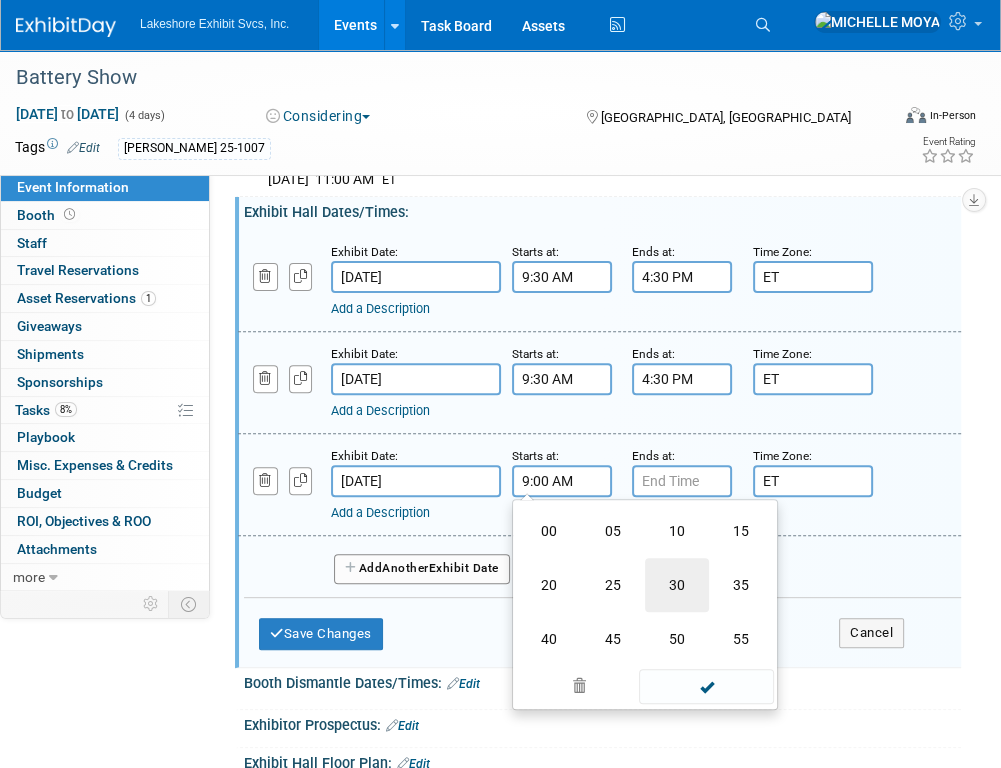 type on "9:30 AM" 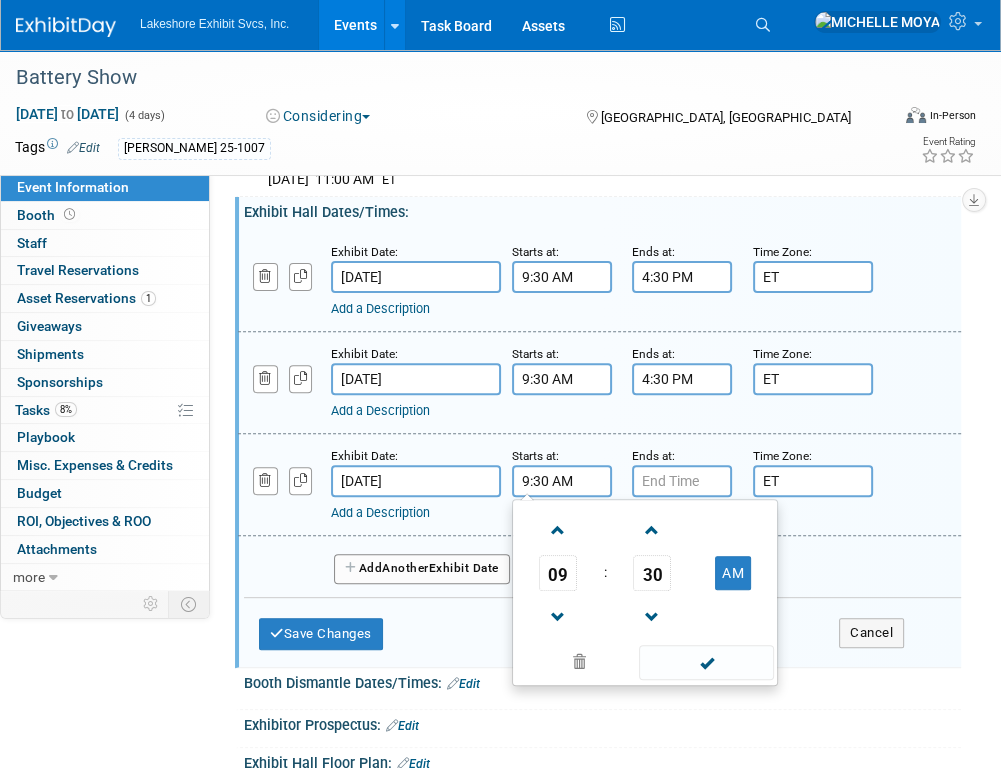click at bounding box center (706, 662) 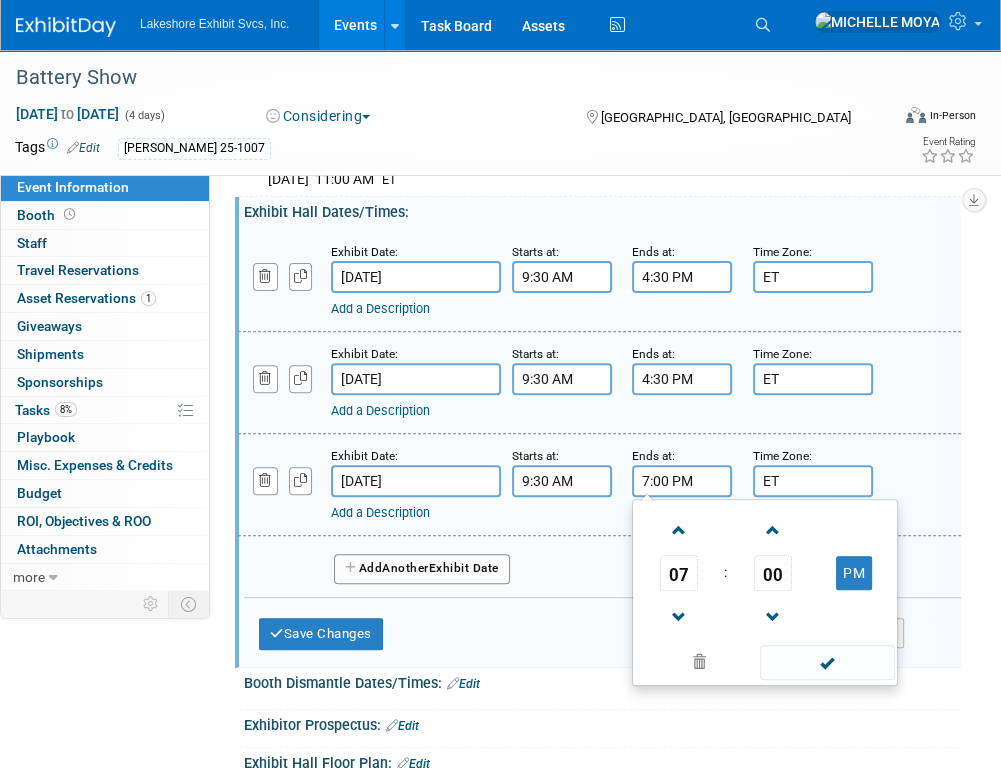click on "7:00 PM" at bounding box center [682, 481] 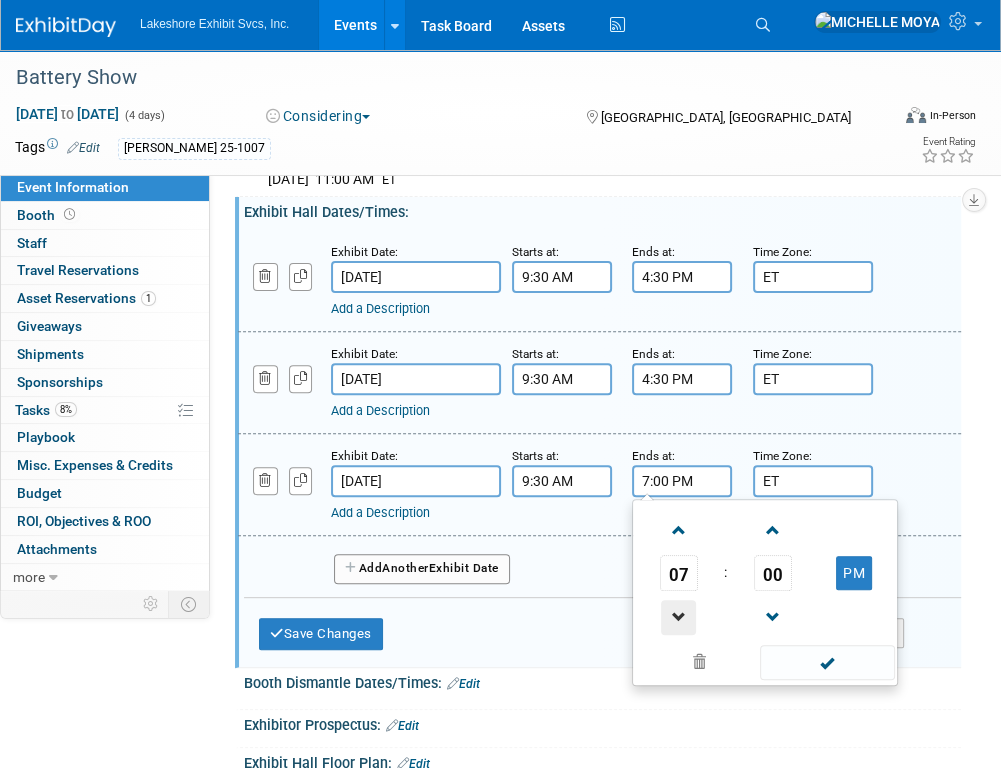click at bounding box center (678, 617) 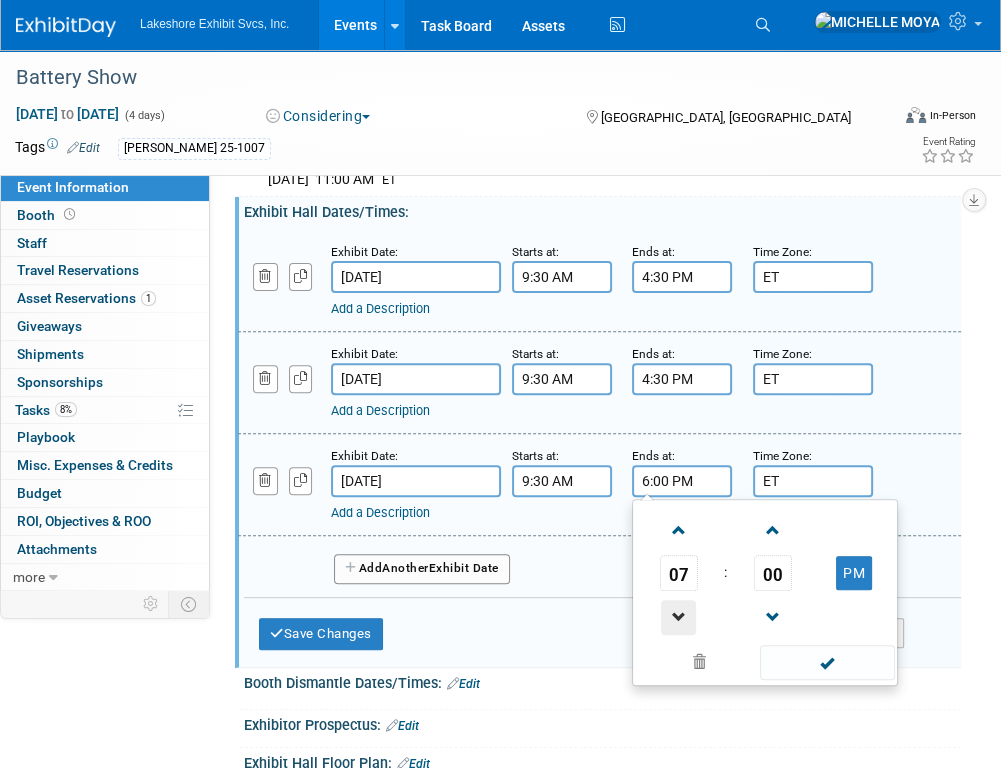 click at bounding box center (678, 617) 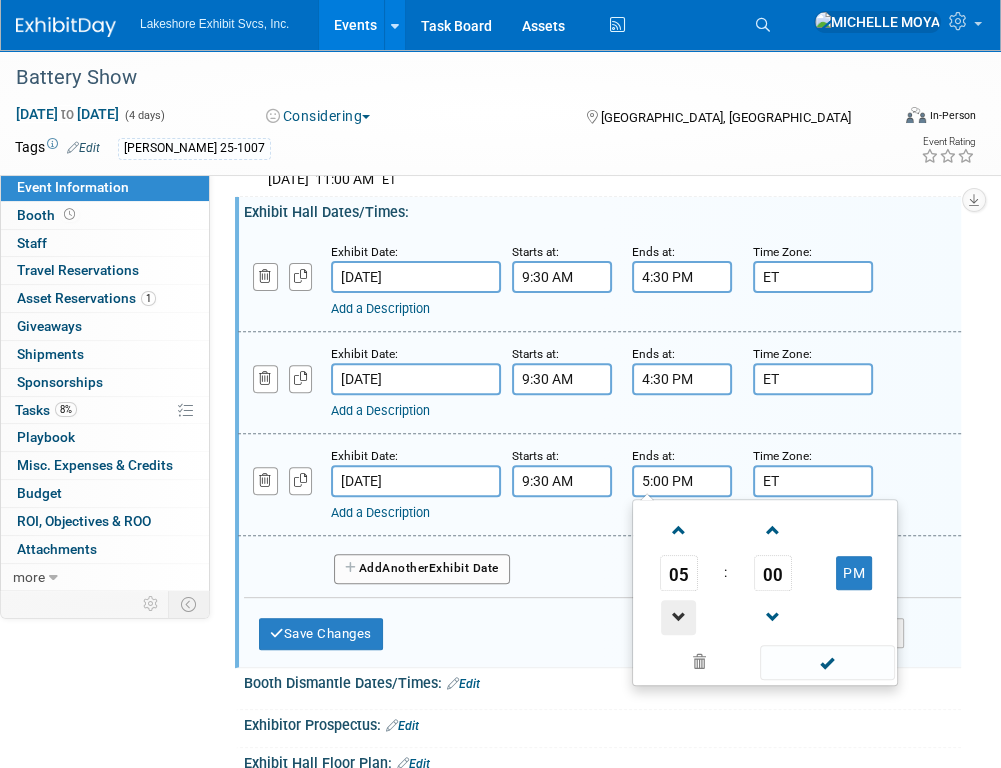 click at bounding box center (678, 617) 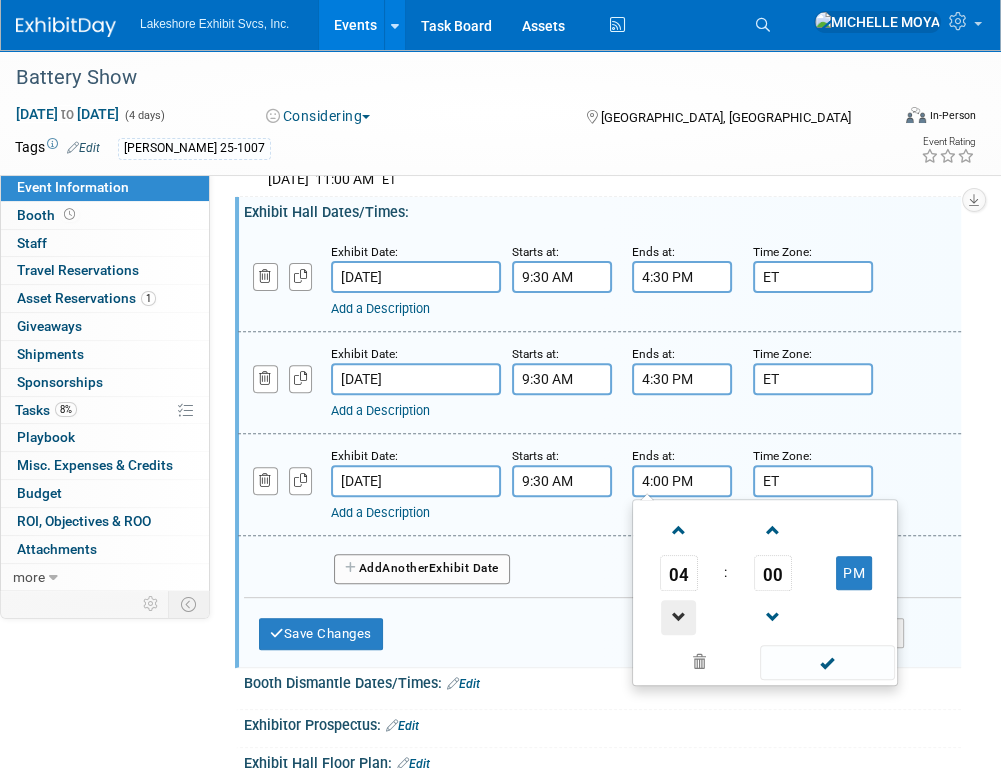 click at bounding box center (678, 617) 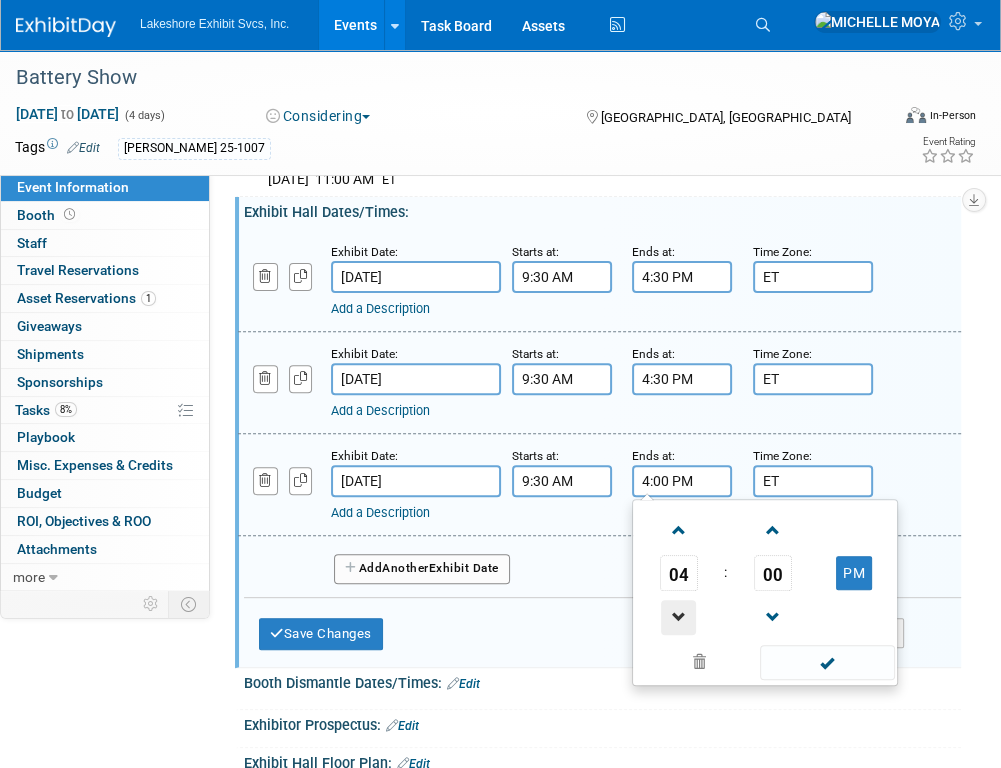 type on "3:00 PM" 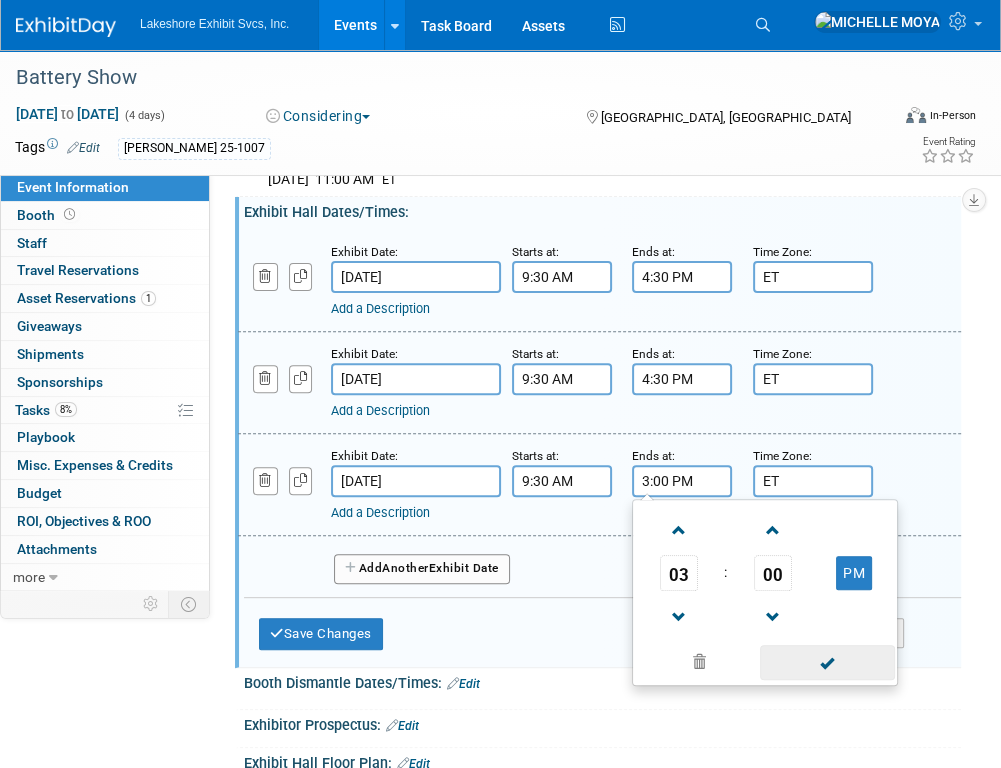 click at bounding box center (827, 662) 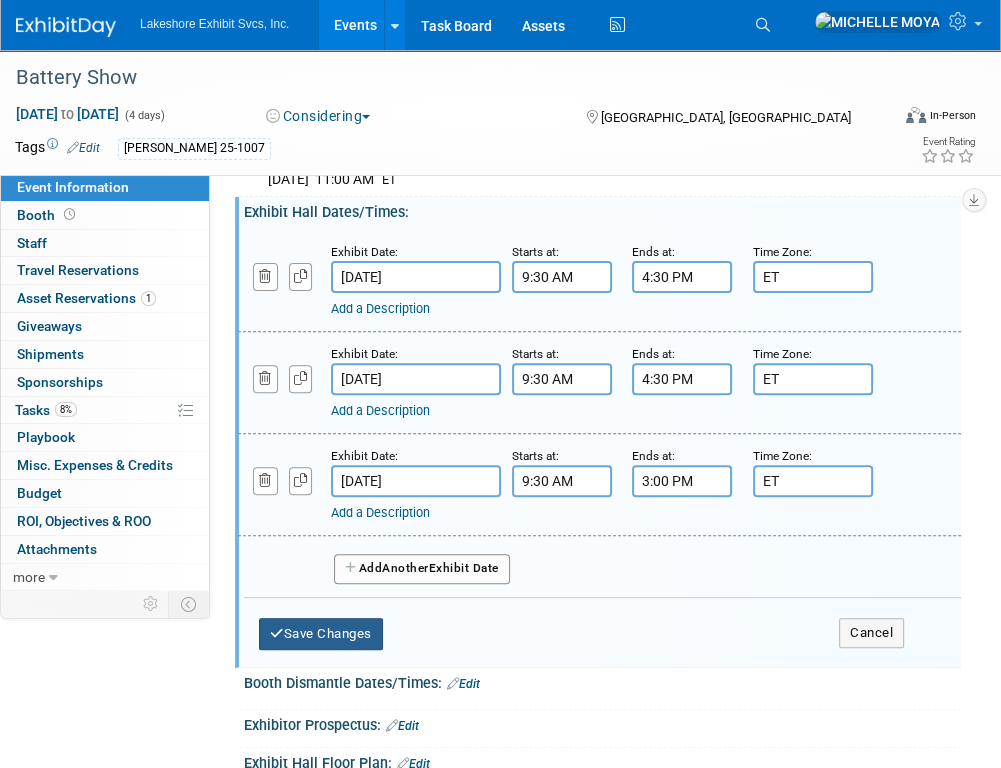 click on "Save Changes" at bounding box center [321, 634] 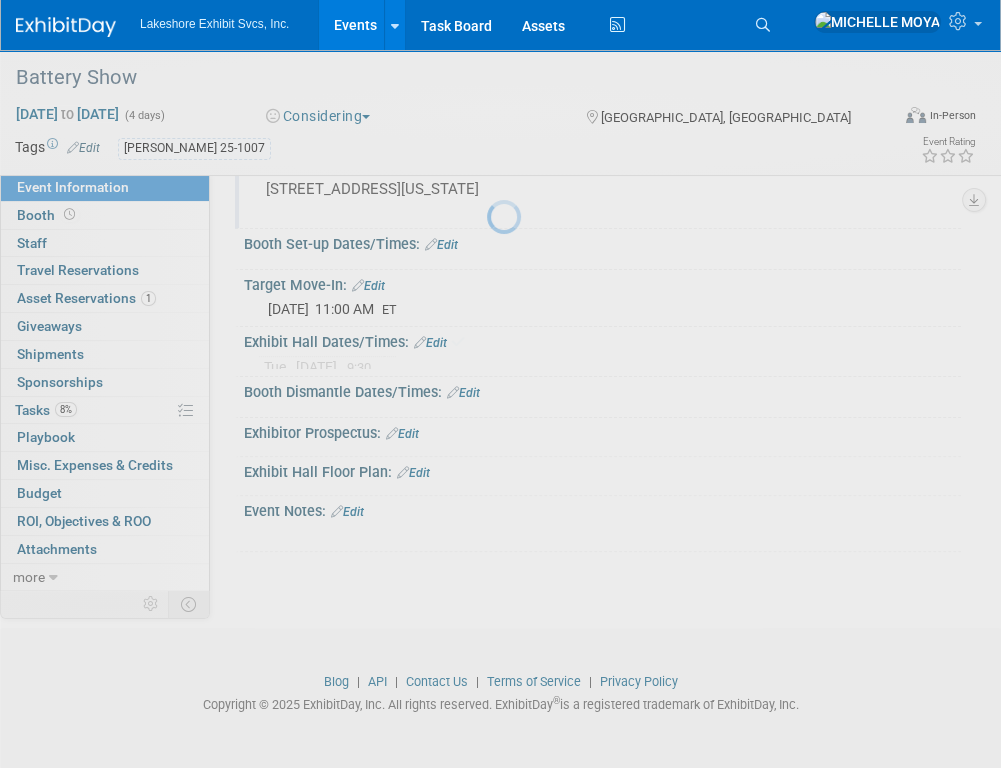 scroll, scrollTop: 268, scrollLeft: 0, axis: vertical 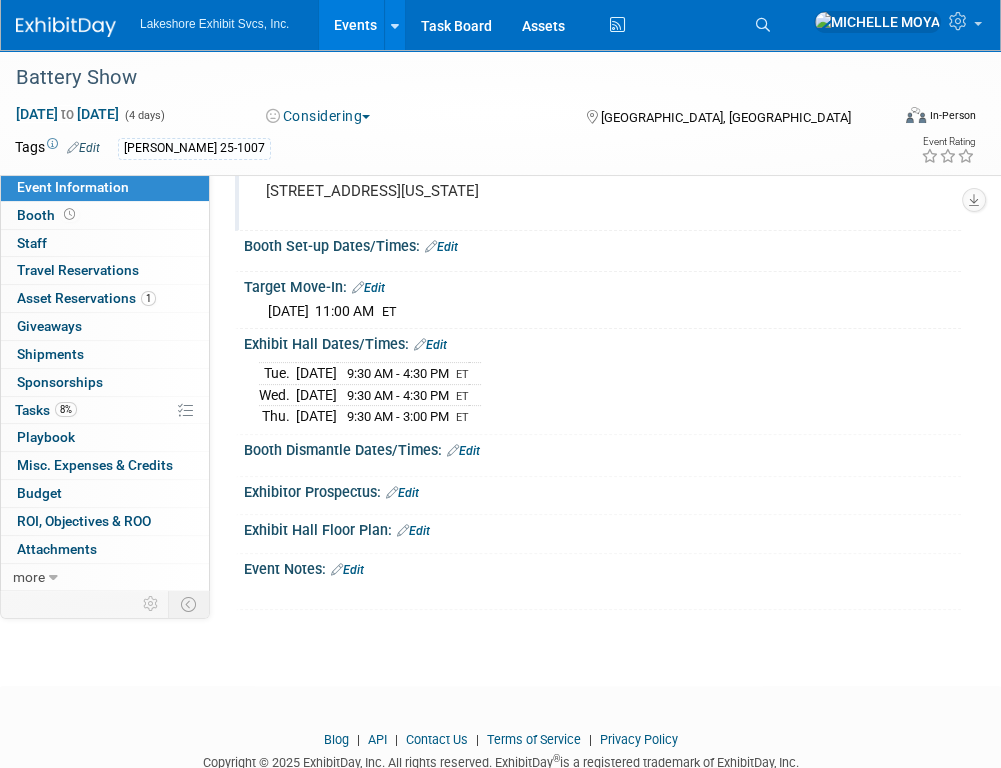 click on "Edit" at bounding box center [463, 451] 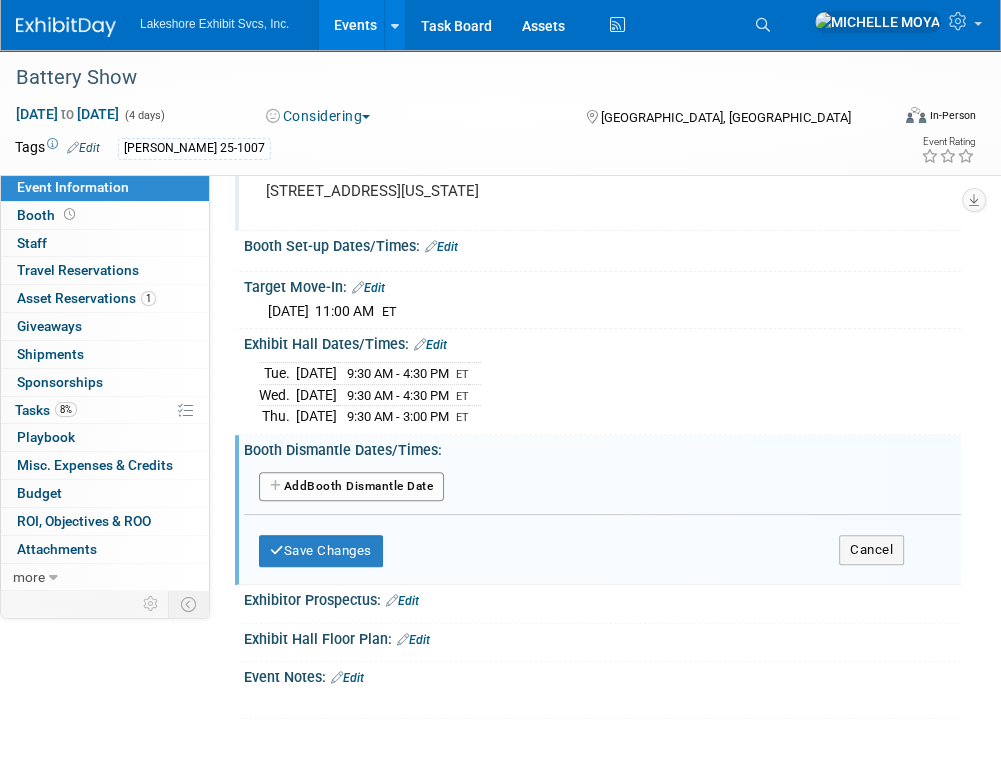 click on "Add  Another  Booth Dismantle Date" at bounding box center [351, 487] 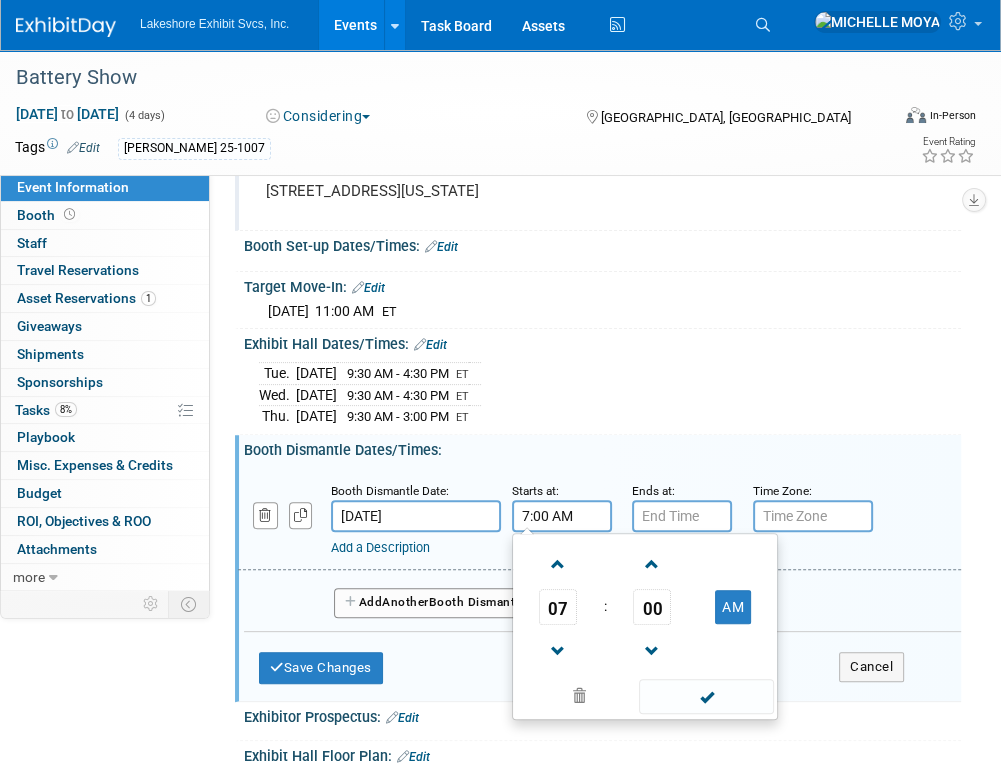 click on "7:00 AM" at bounding box center (562, 516) 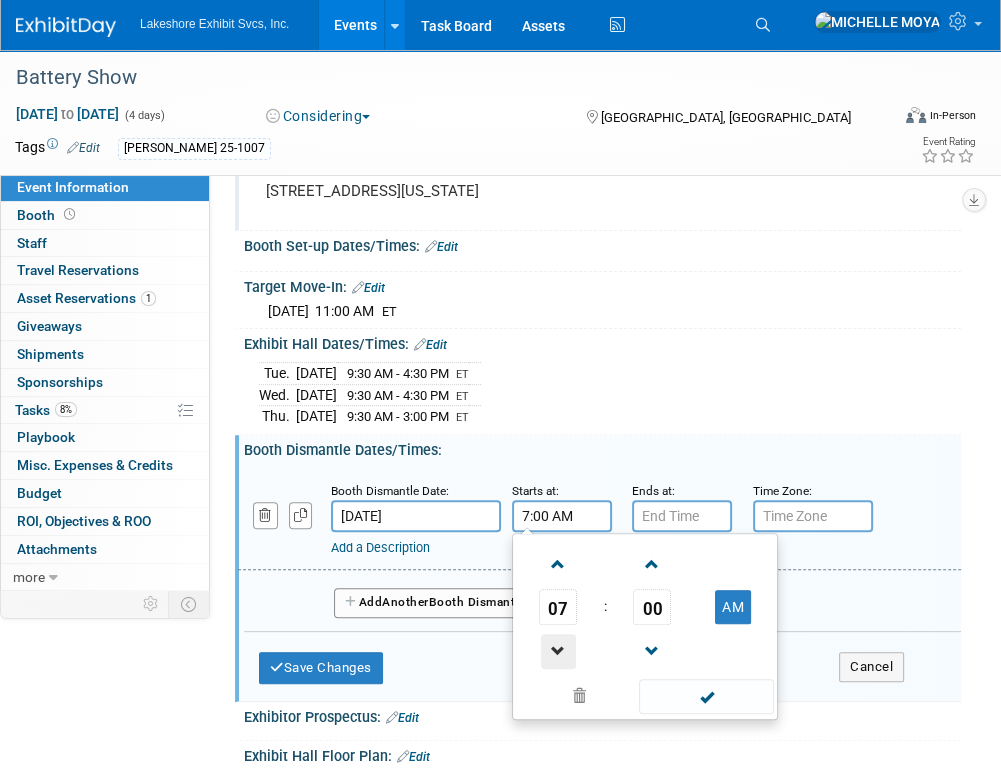 click at bounding box center [558, 651] 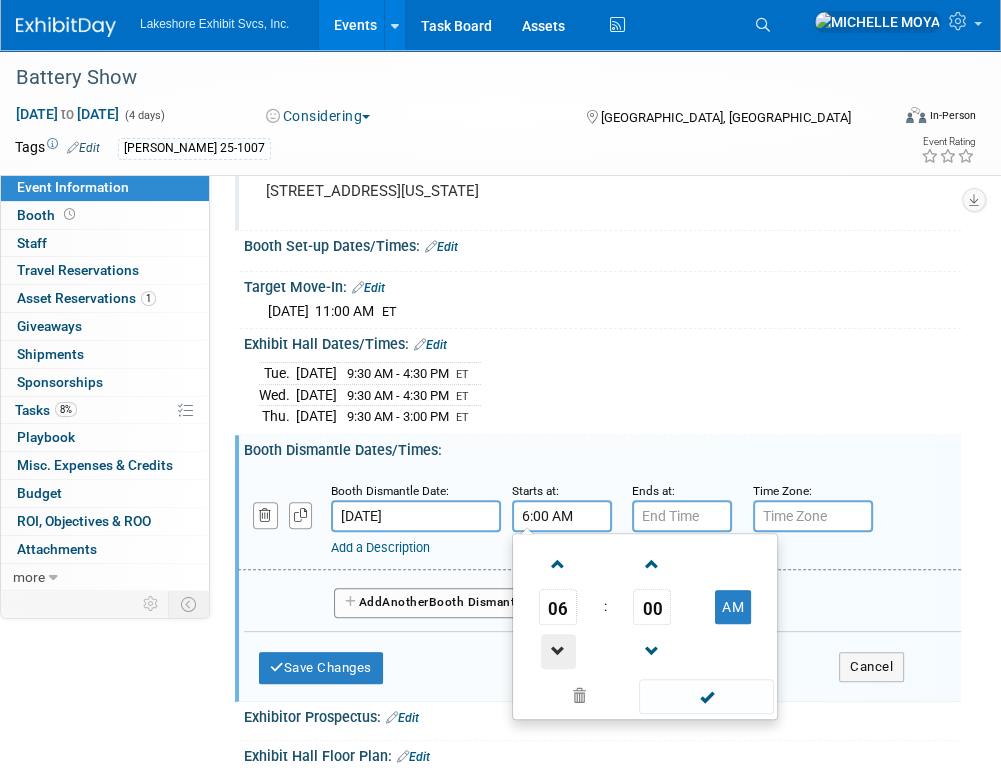 click at bounding box center (558, 651) 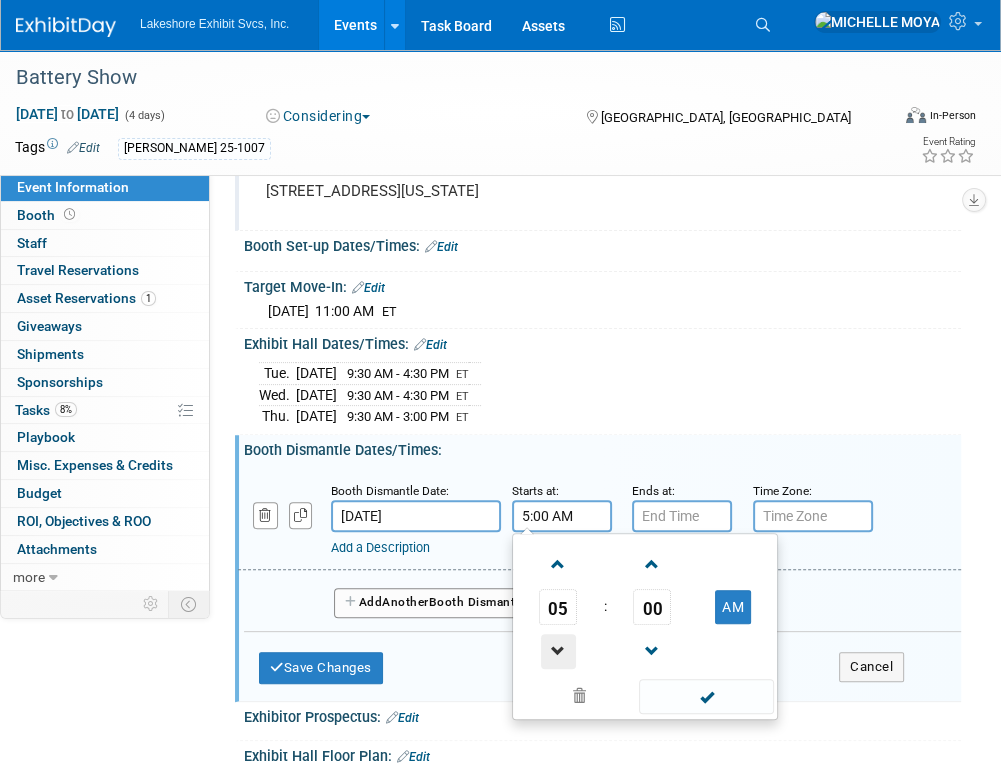 click at bounding box center [558, 651] 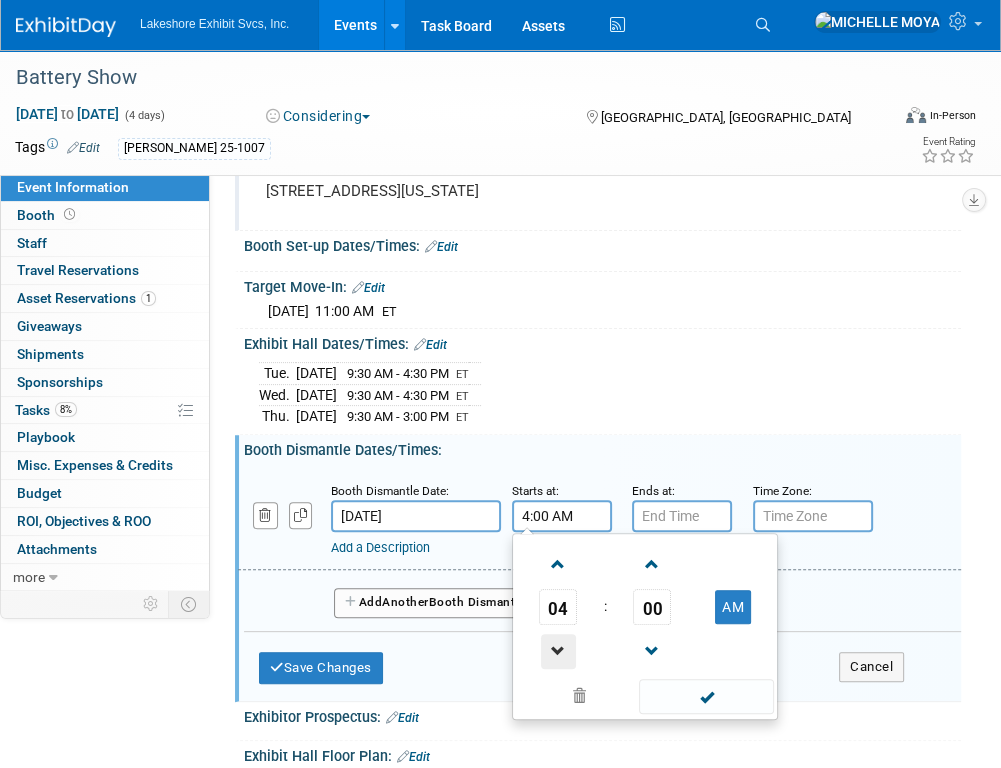 click at bounding box center (558, 651) 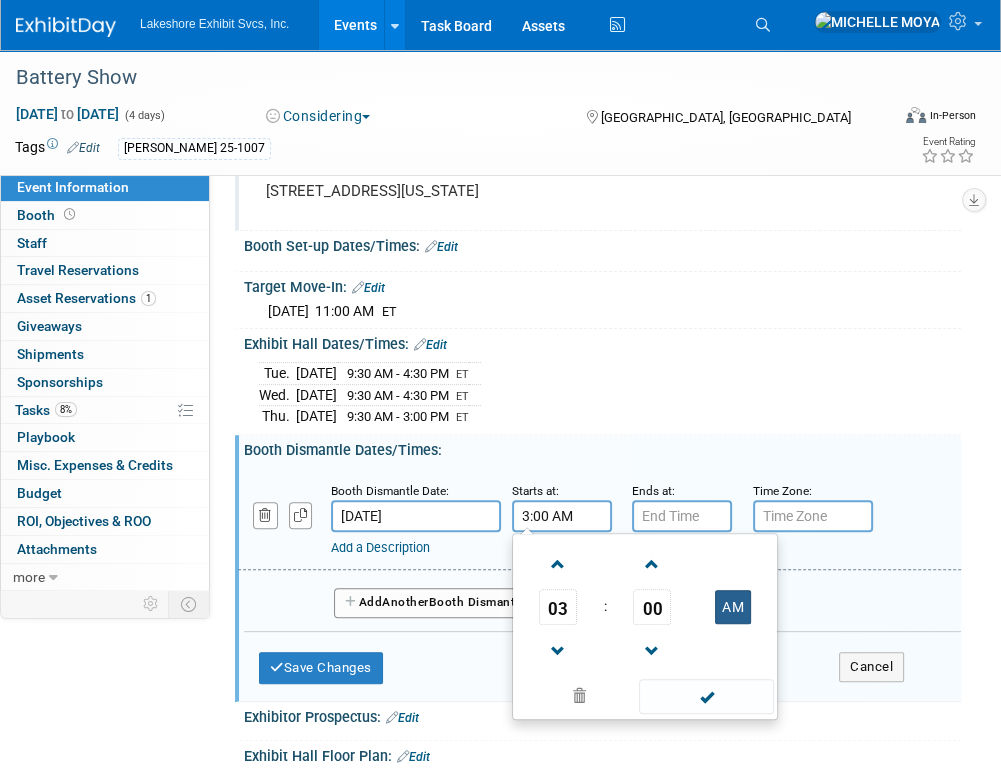 click on "AM" at bounding box center (733, 607) 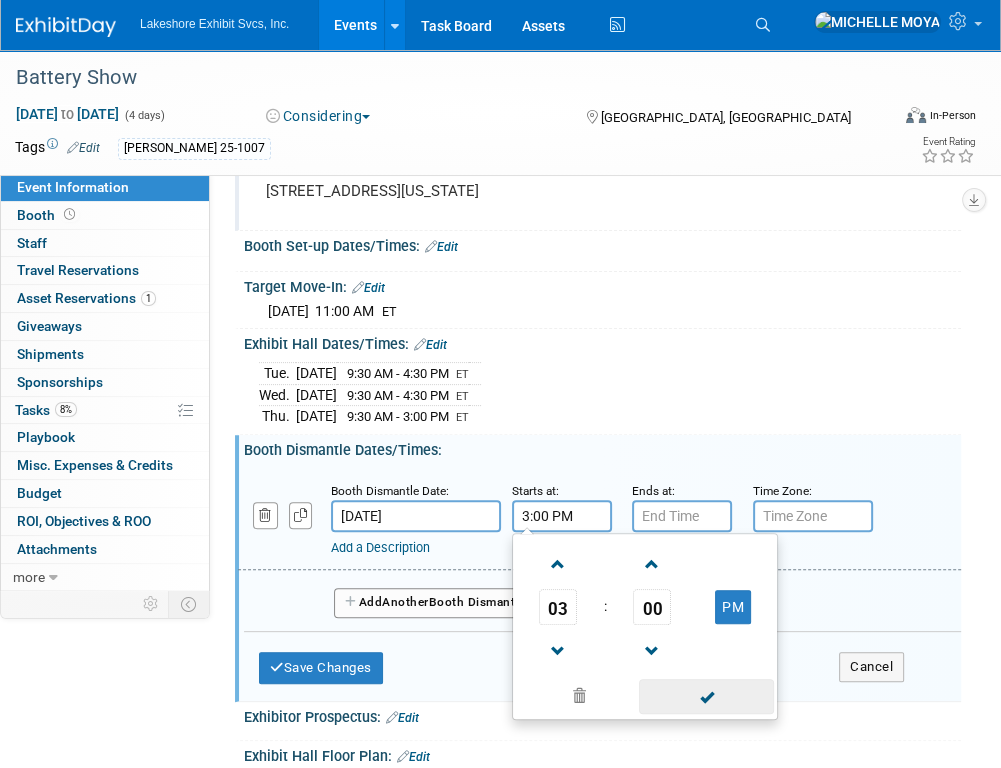 click at bounding box center (706, 696) 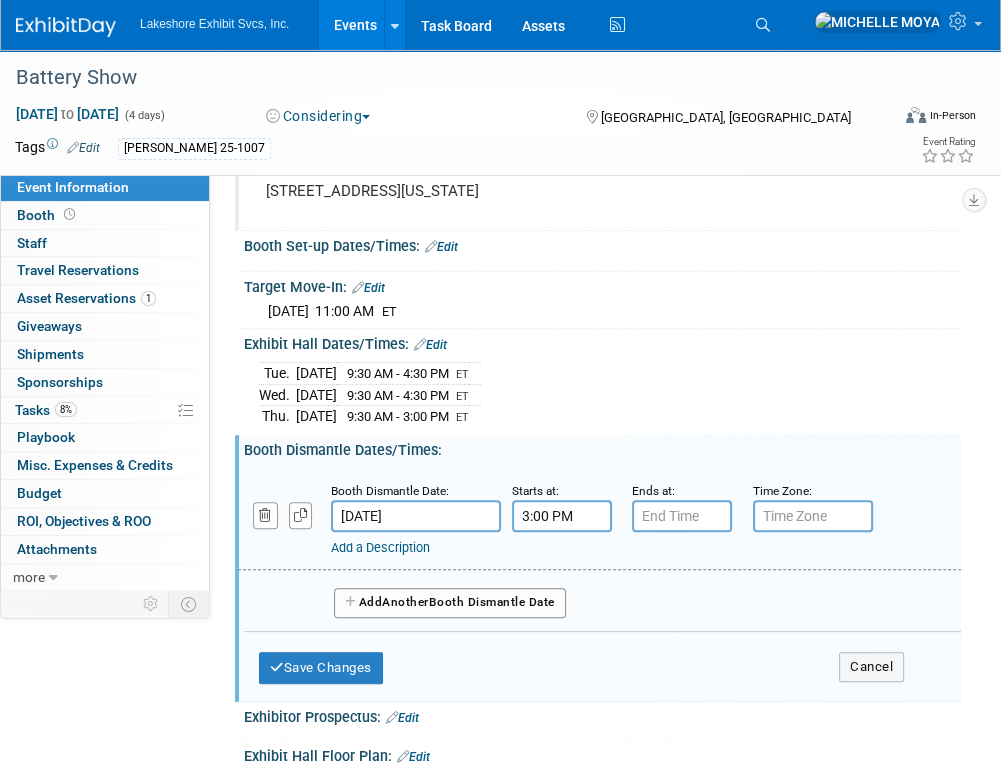 type on "7:00 PM" 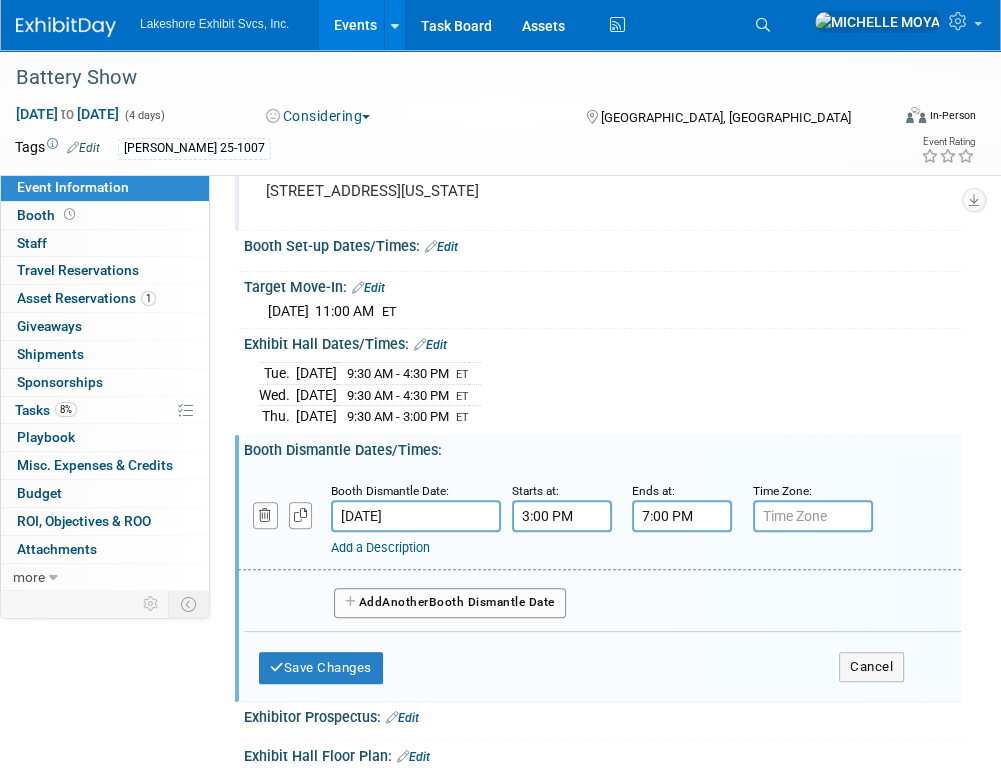 click on "7:00 PM" at bounding box center [682, 516] 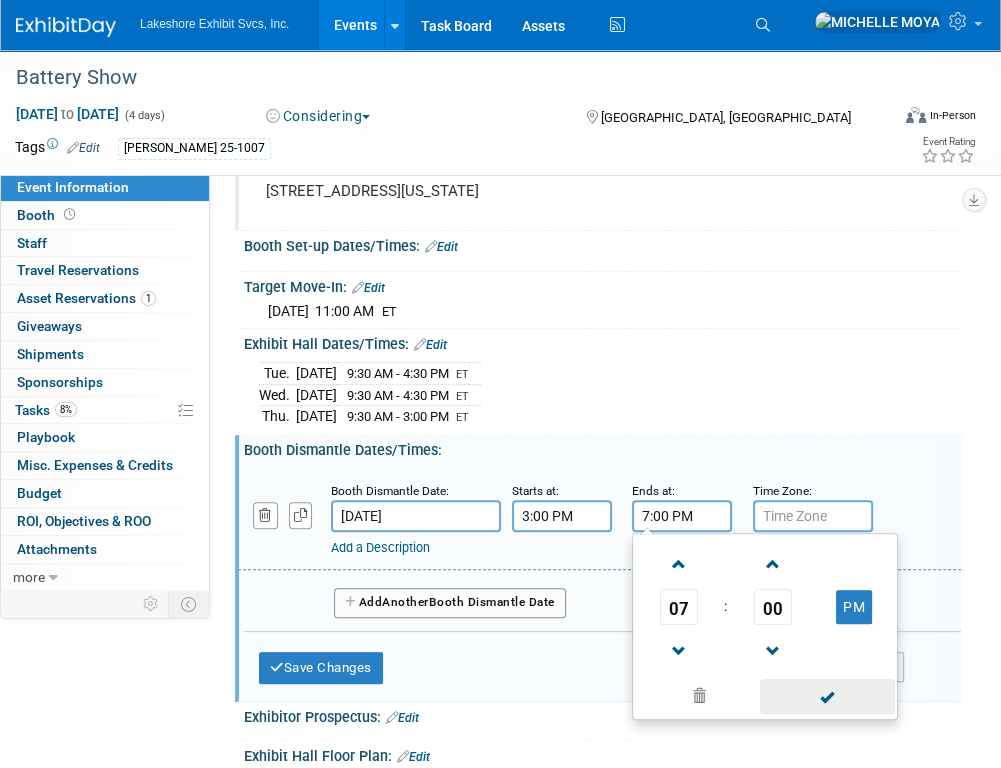 click at bounding box center [827, 696] 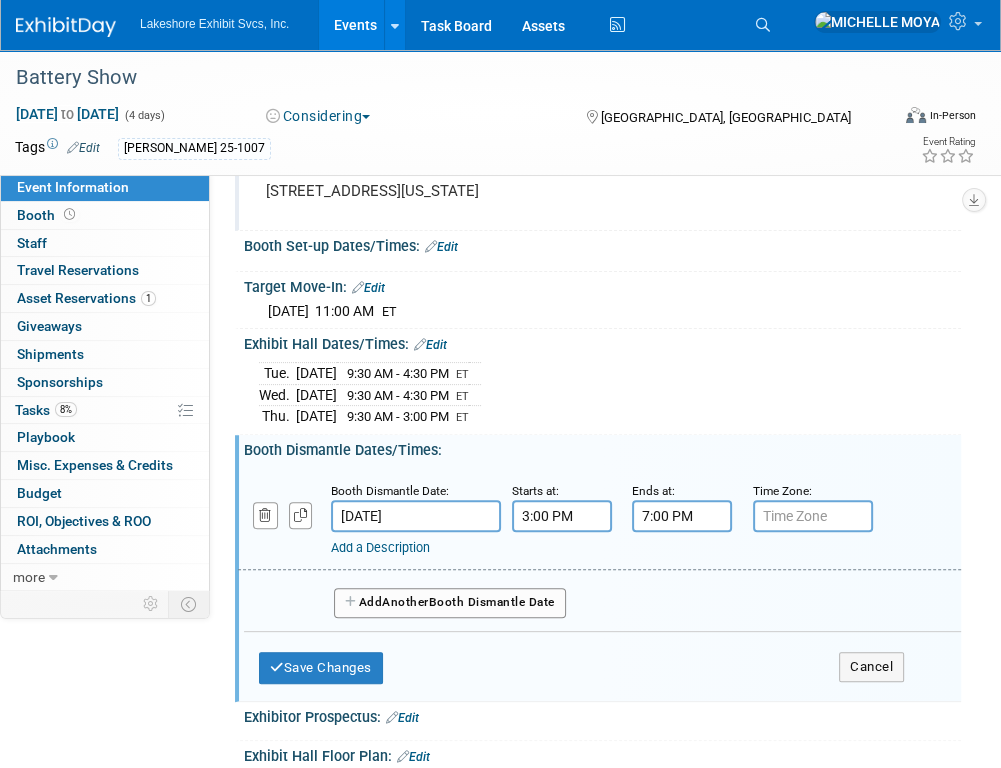 click at bounding box center (813, 516) 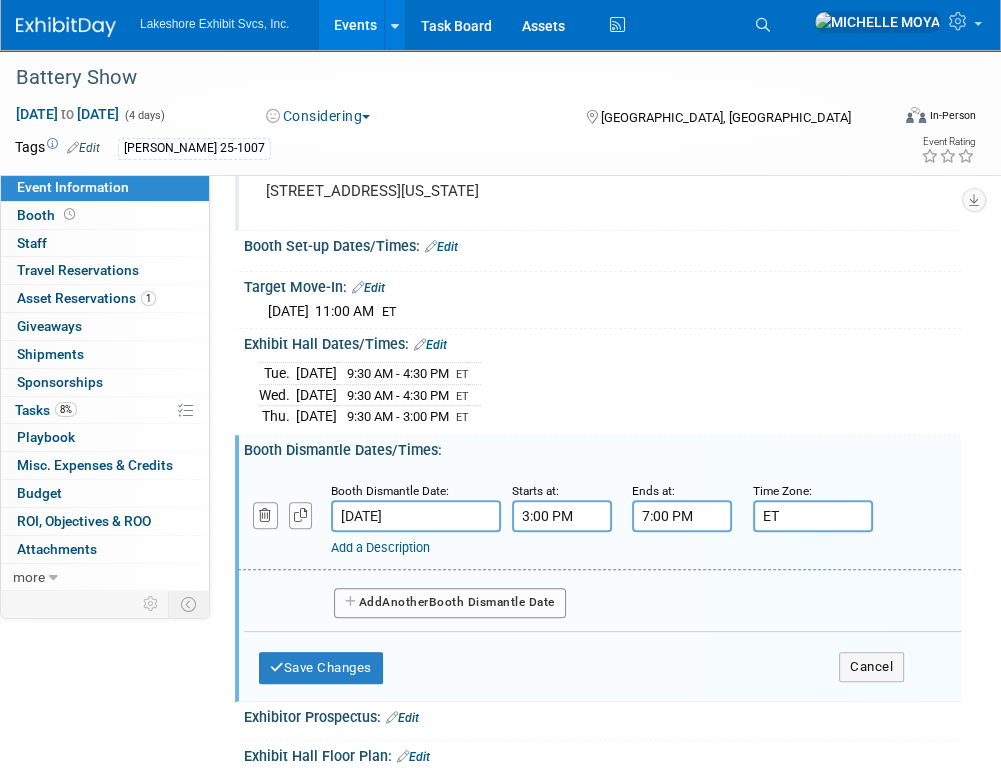 type on "ET" 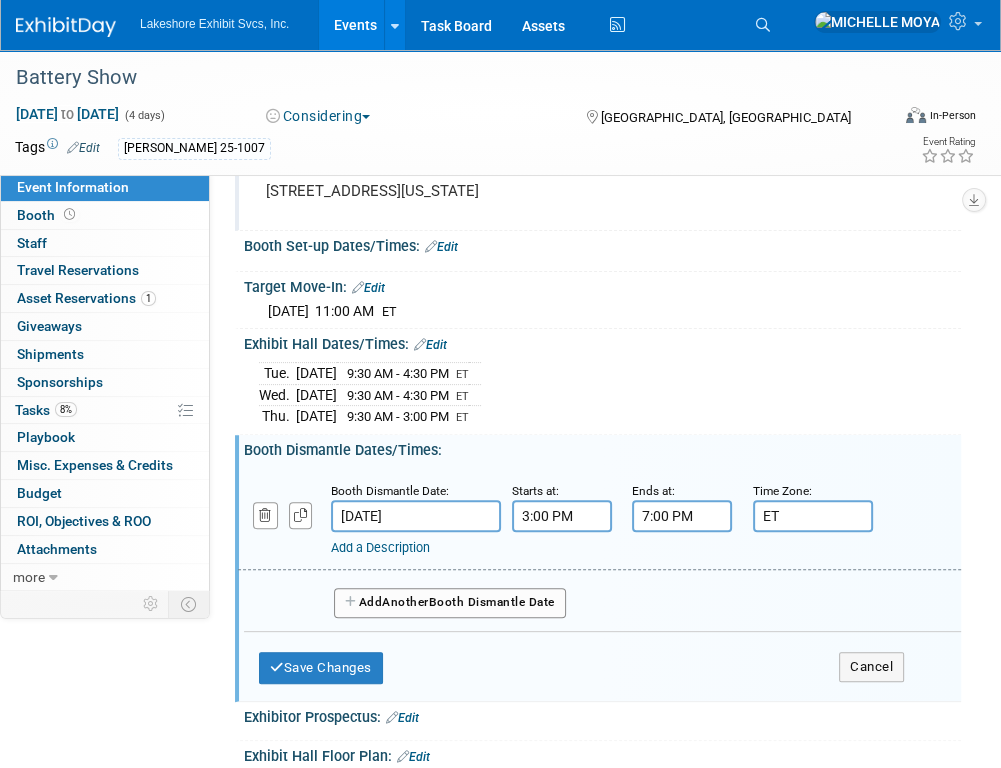 click on "Add  Another  Booth Dismantle Date" at bounding box center [450, 603] 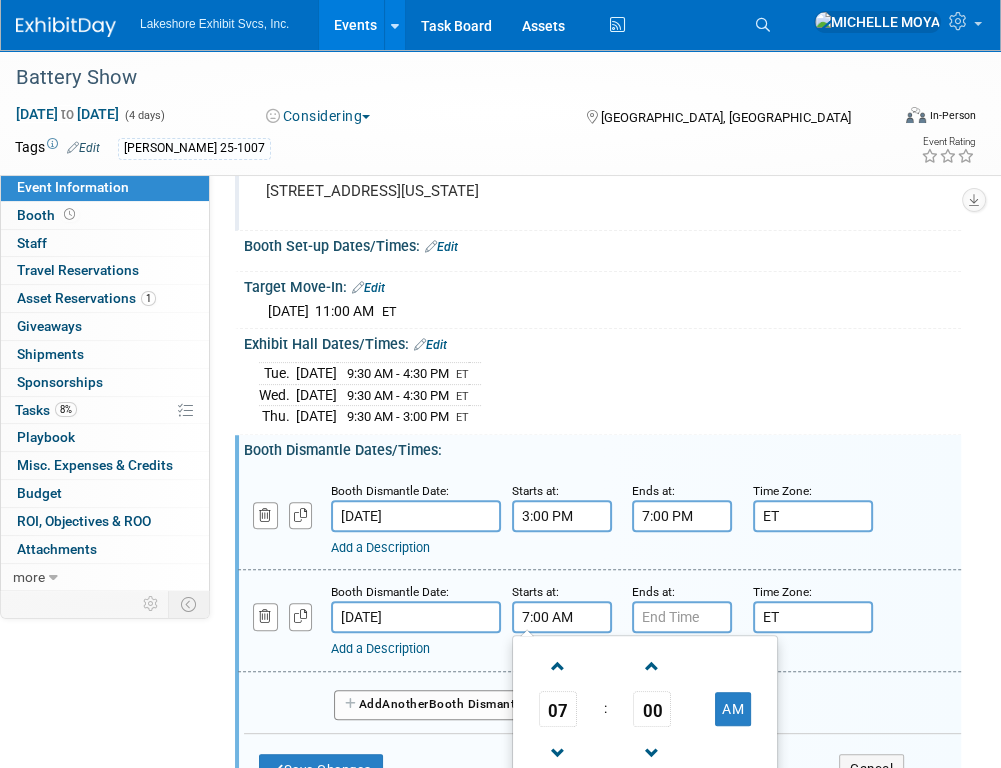 click on "7:00 AM" at bounding box center (562, 617) 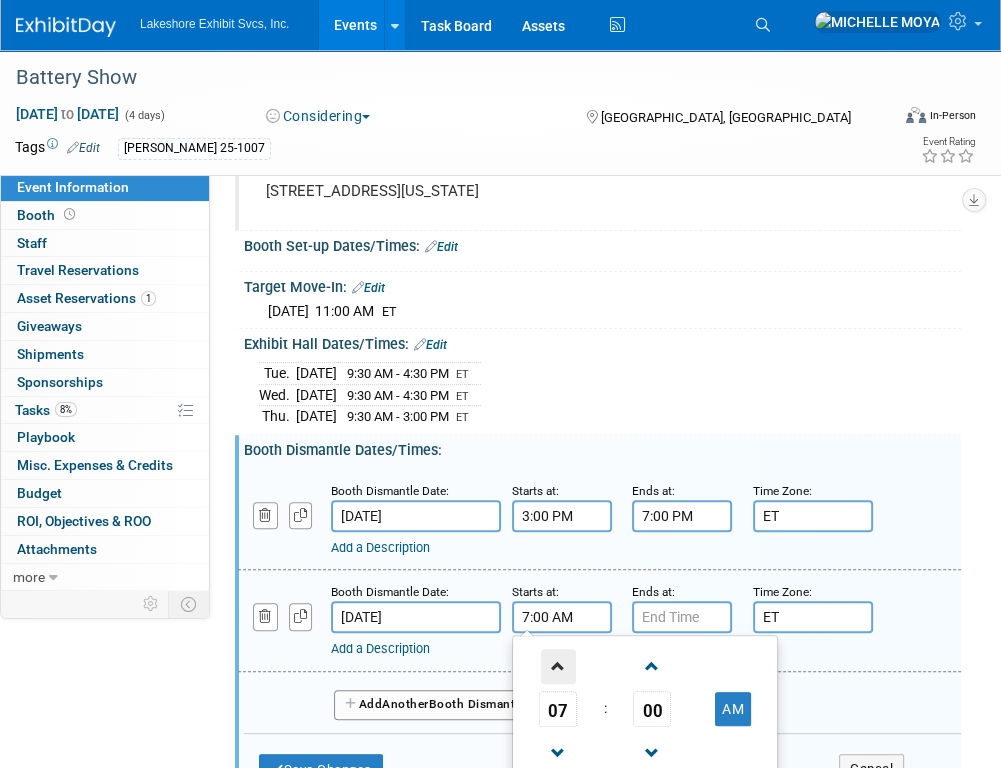click at bounding box center (558, 666) 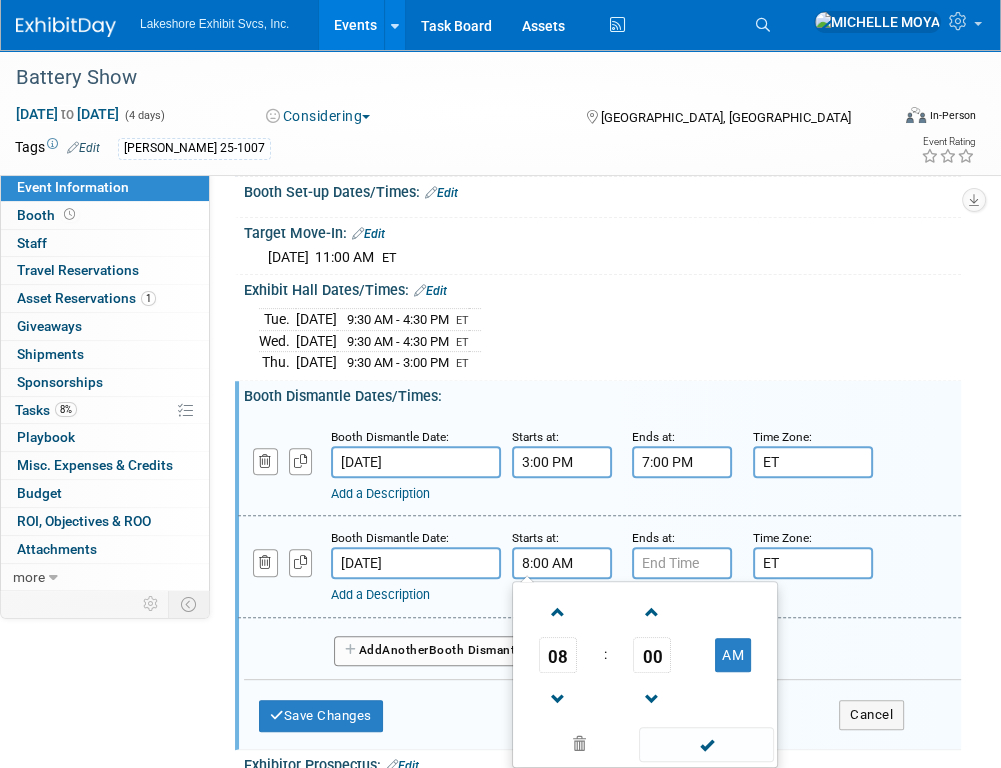 scroll, scrollTop: 368, scrollLeft: 0, axis: vertical 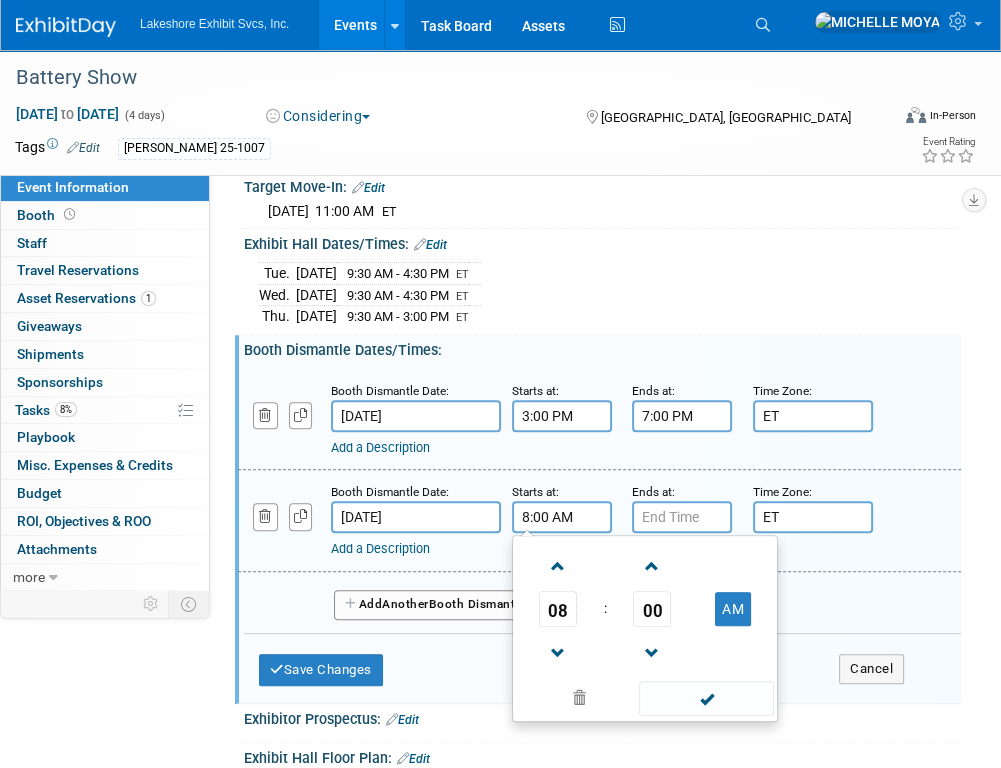 click at bounding box center (706, 698) 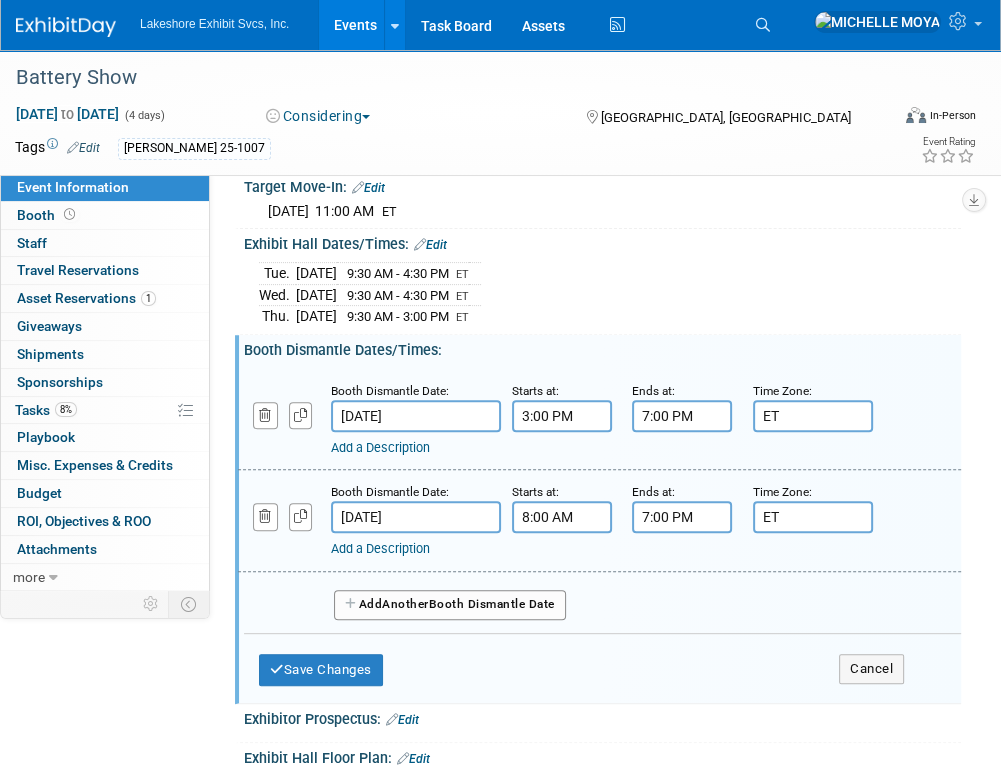 click on "7:00 PM" at bounding box center (682, 517) 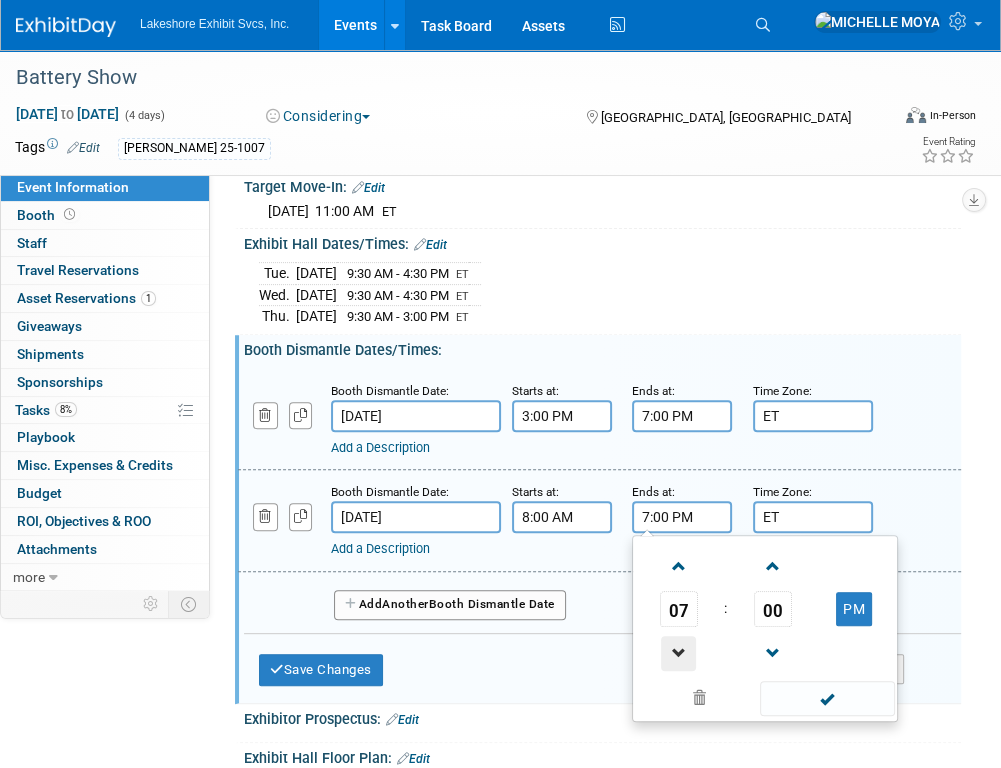 click at bounding box center [678, 653] 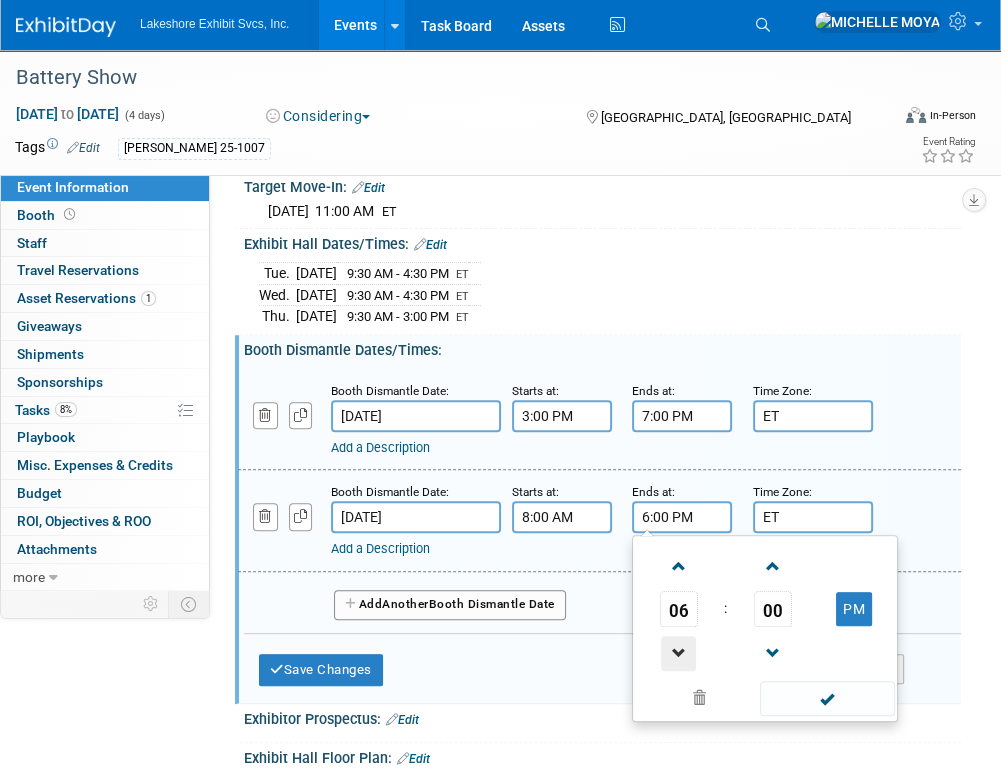 click at bounding box center (678, 653) 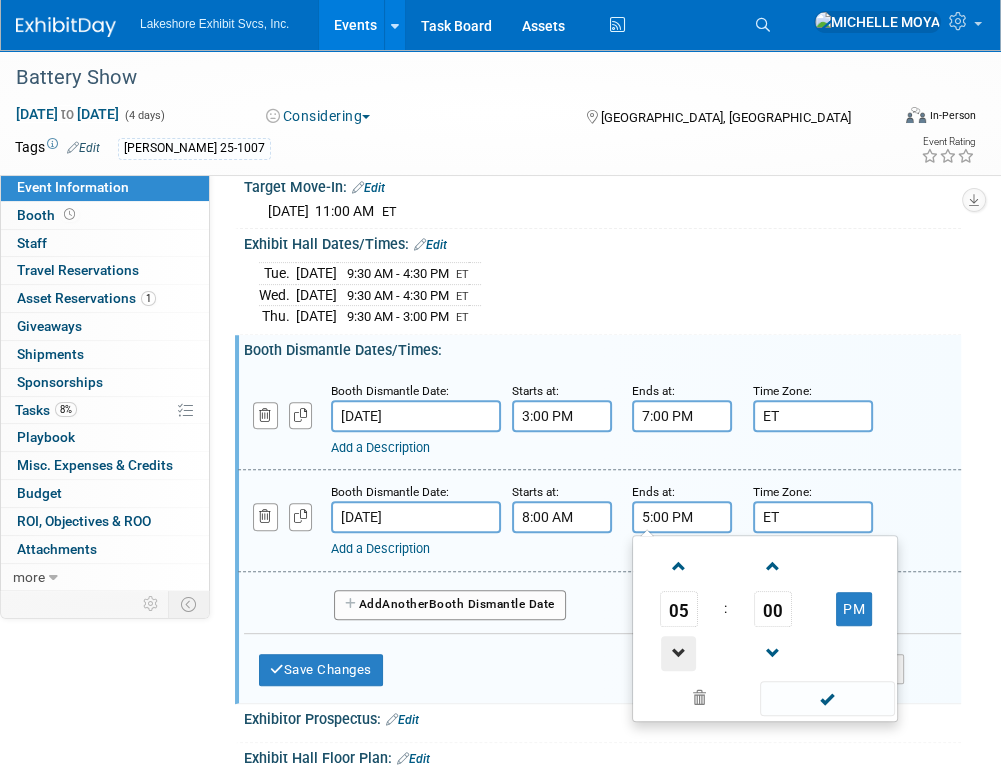 click at bounding box center [678, 653] 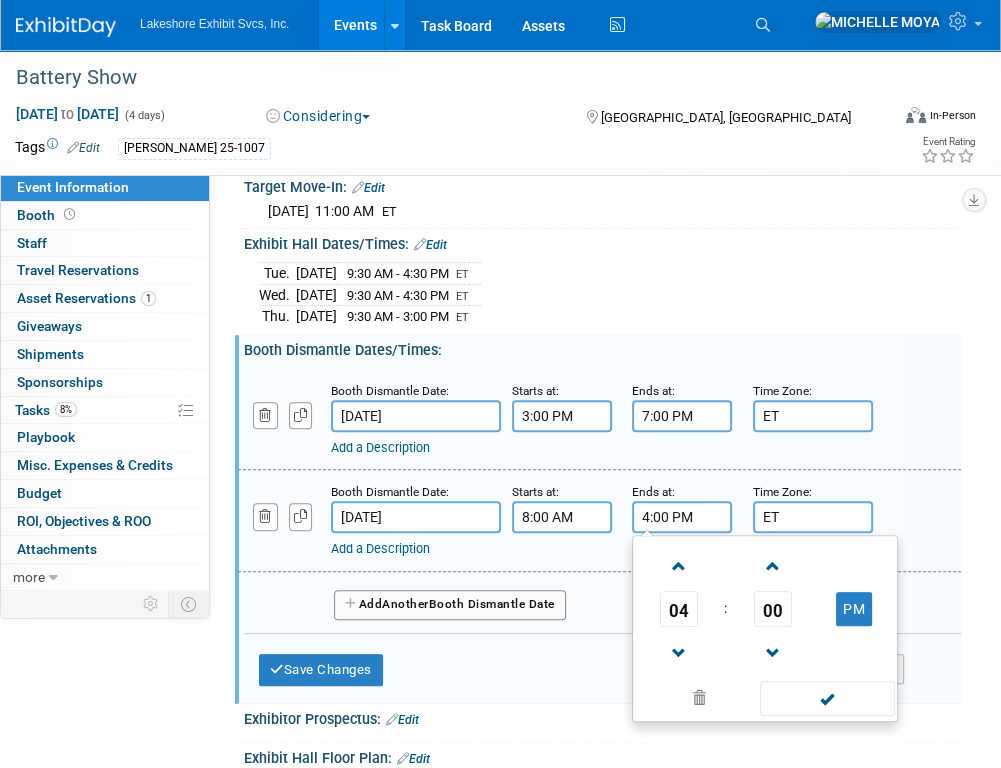 click on "00" at bounding box center [773, 609] 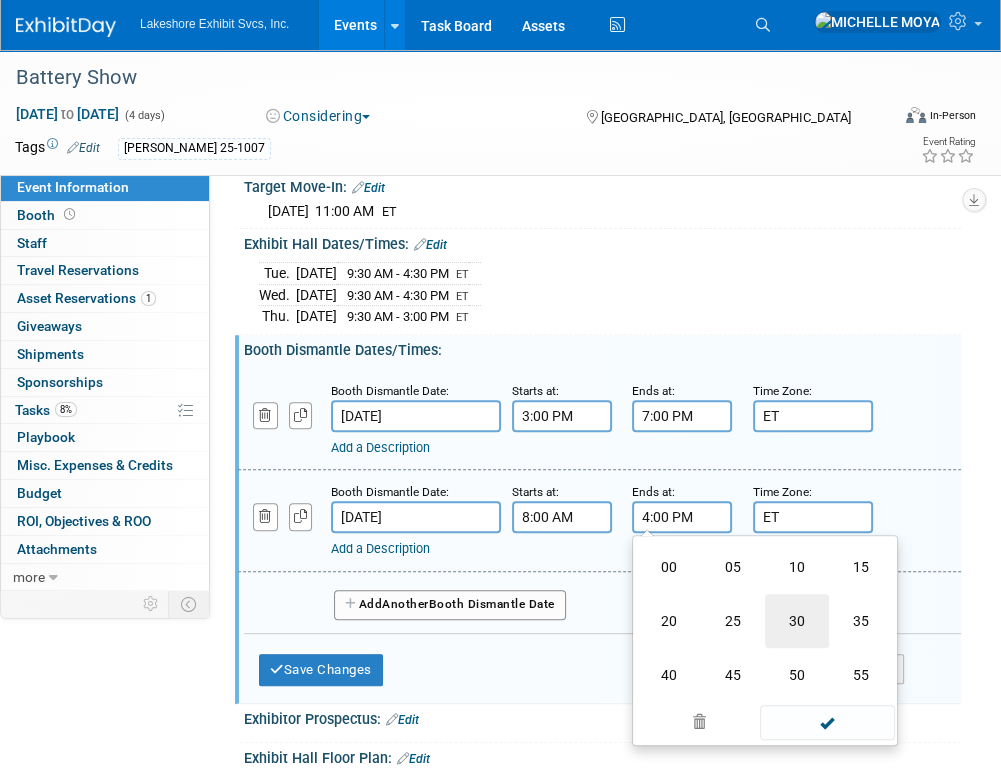 click on "30" at bounding box center (797, 621) 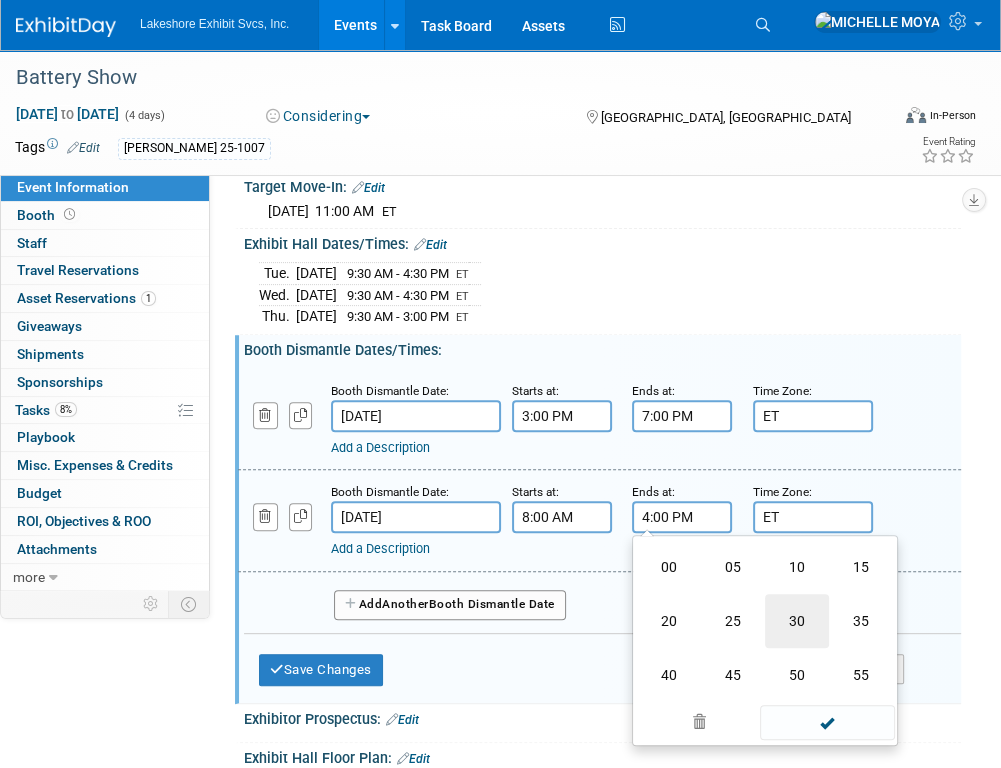 type on "4:30 PM" 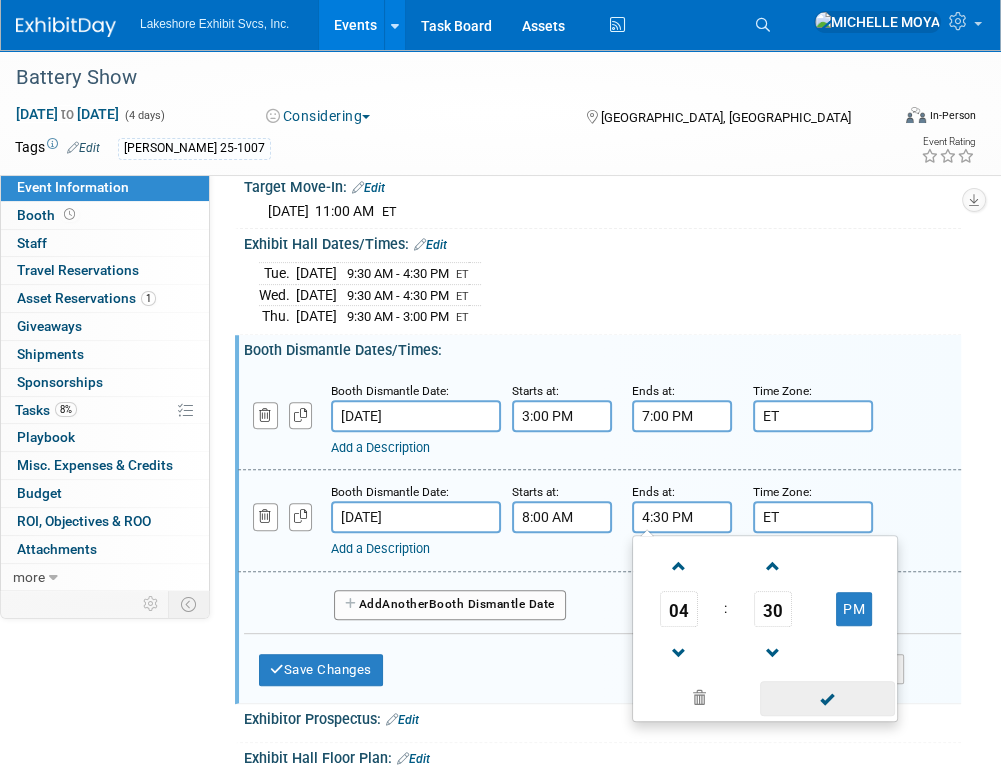 click at bounding box center [827, 698] 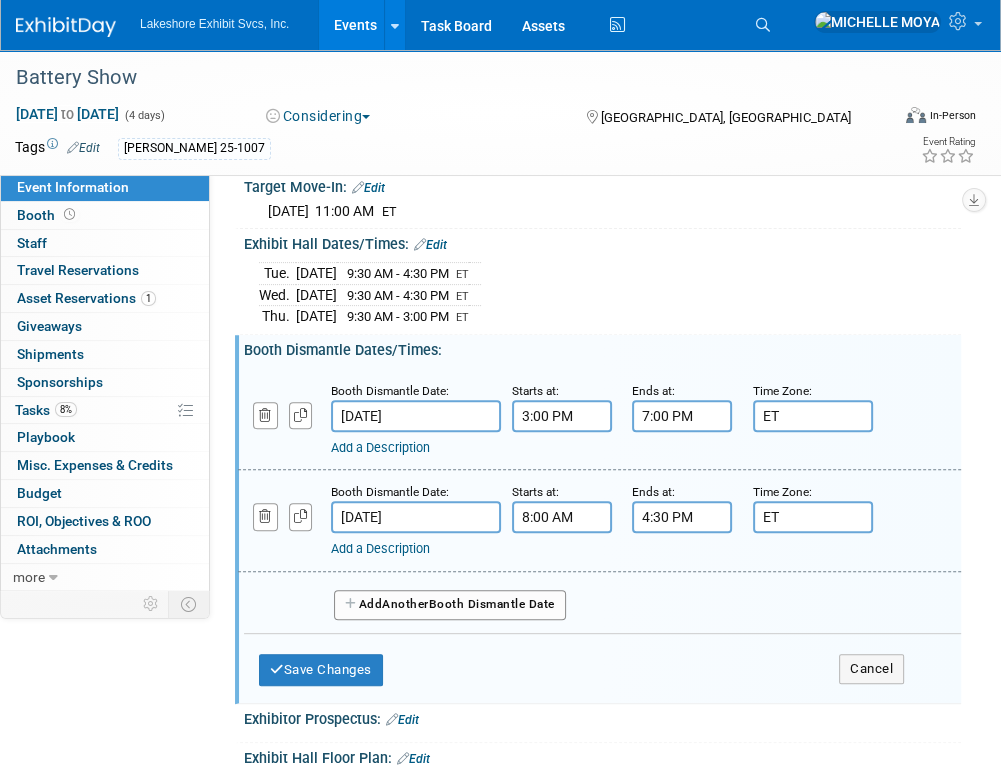click on "Add  Another  Booth Dismantle Date" at bounding box center (450, 605) 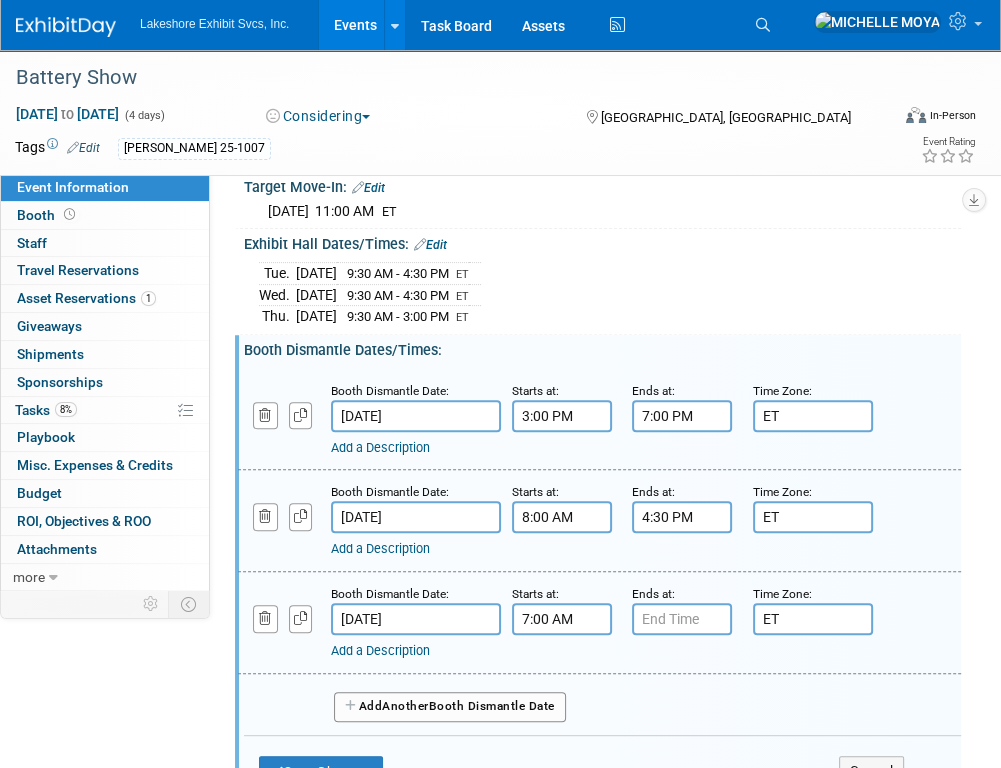 click on "7:00 AM" at bounding box center [562, 619] 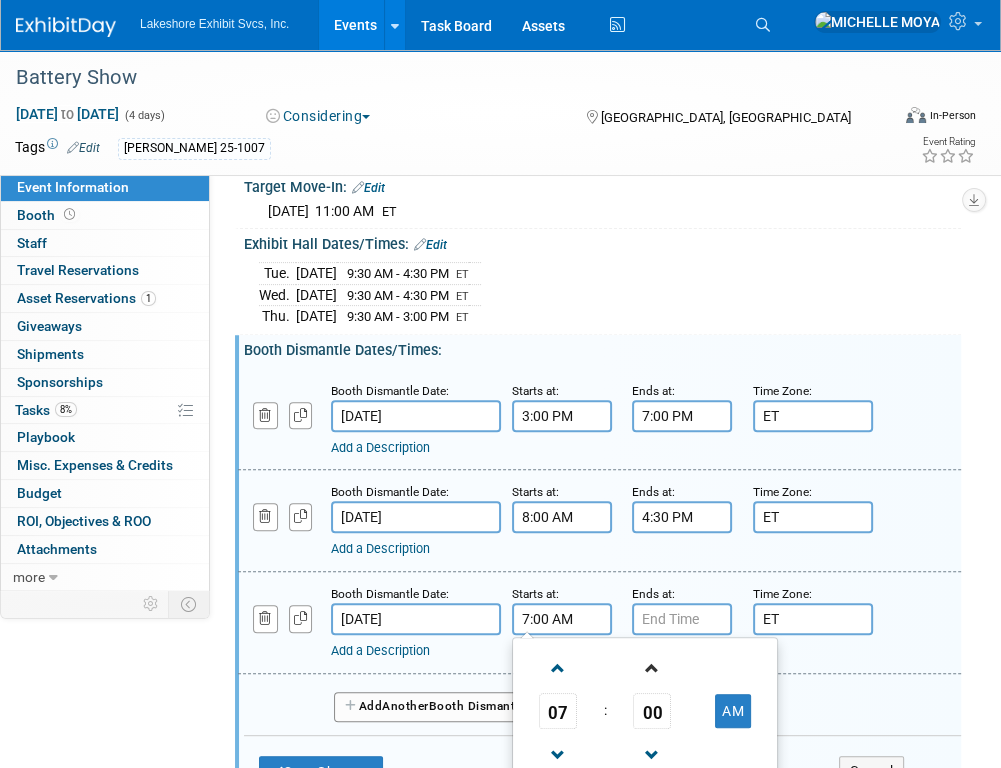 drag, startPoint x: 564, startPoint y: 675, endPoint x: 635, endPoint y: 694, distance: 73.4983 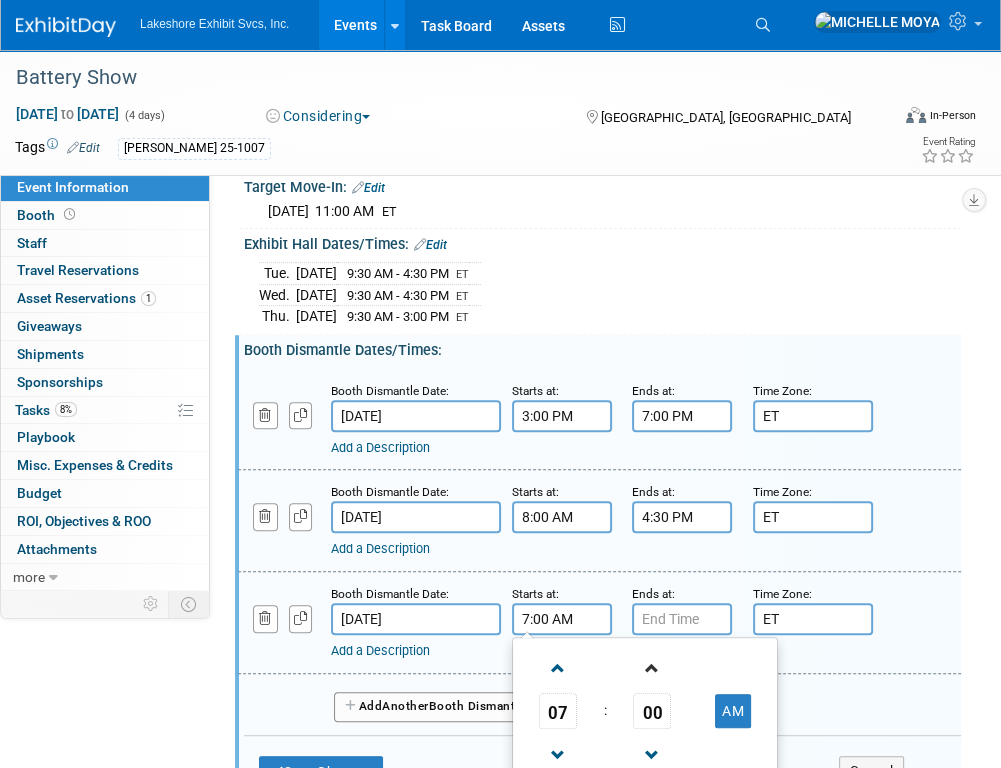 click at bounding box center (558, 668) 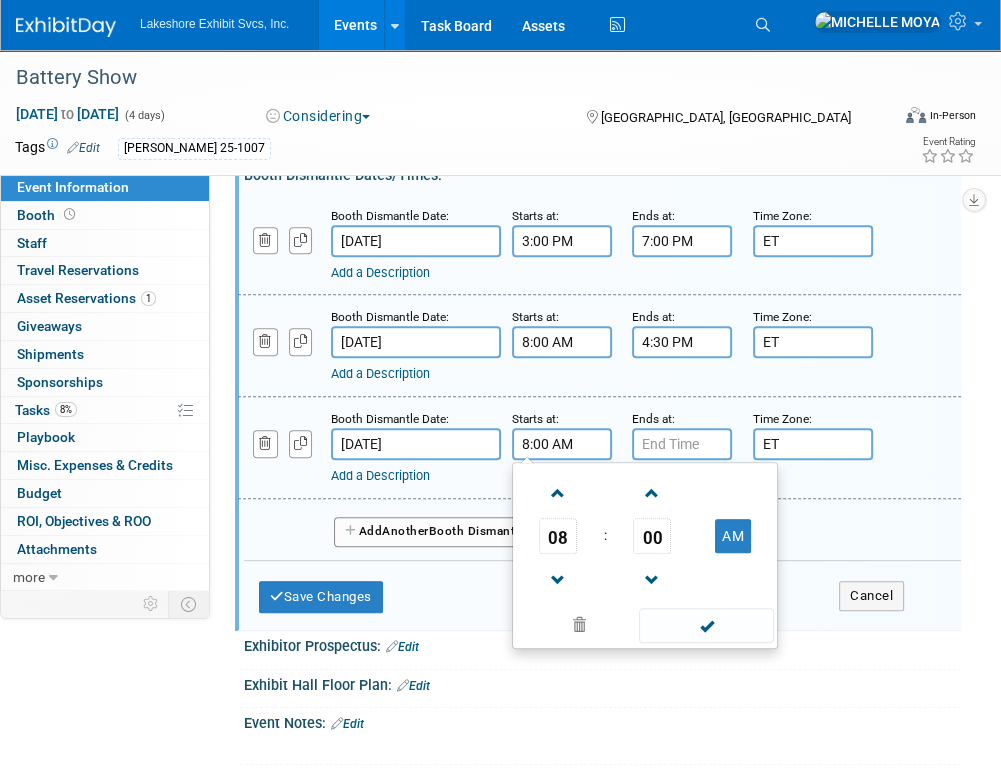 scroll, scrollTop: 568, scrollLeft: 0, axis: vertical 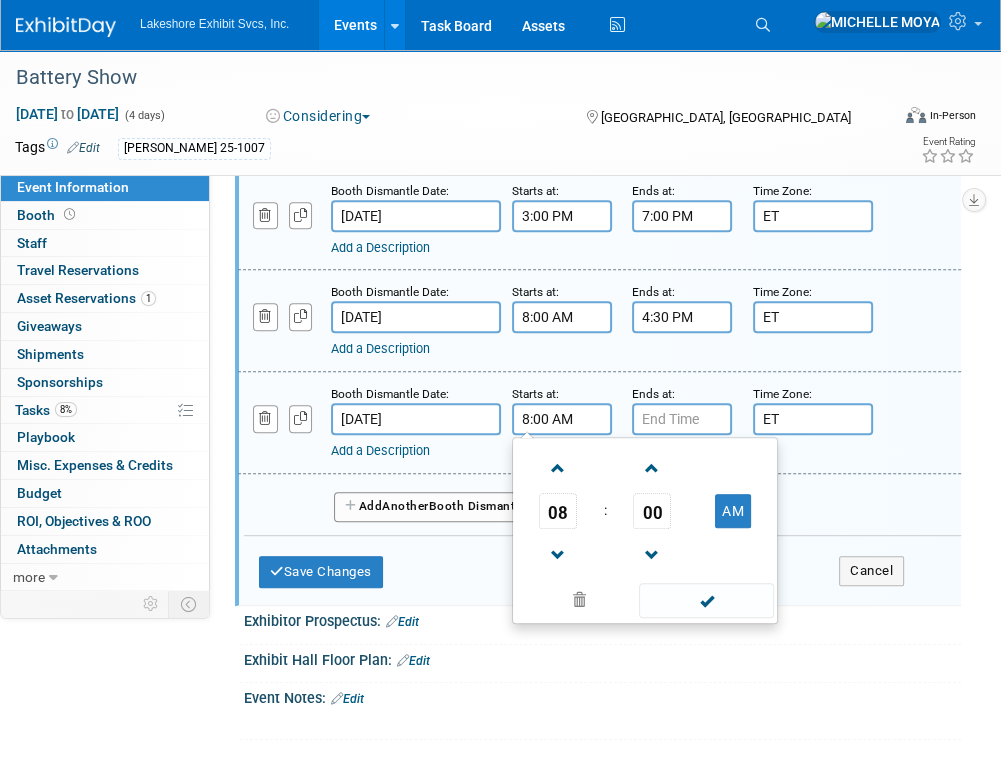 click at bounding box center (706, 600) 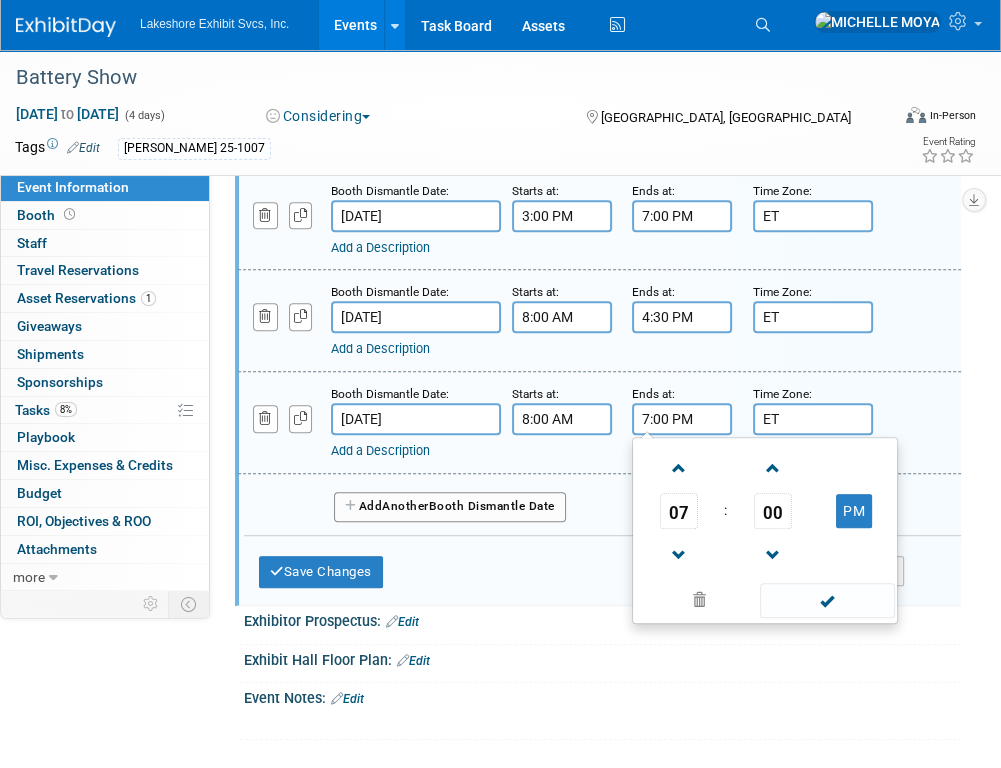 click on "7:00 PM" at bounding box center [682, 419] 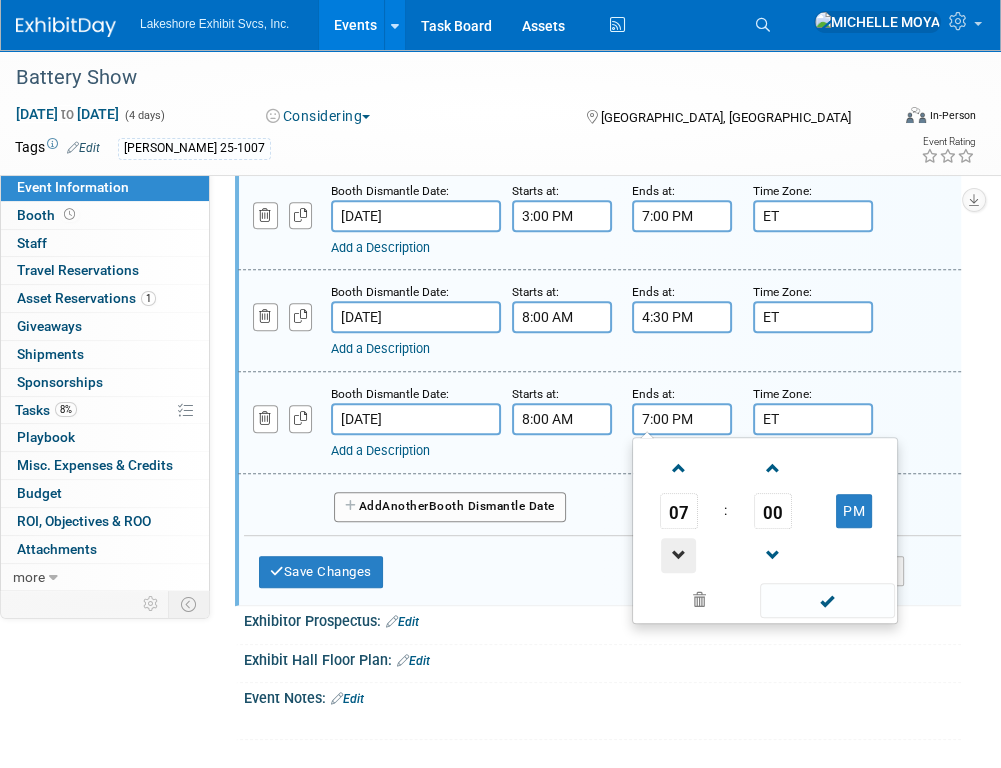 click at bounding box center [678, 555] 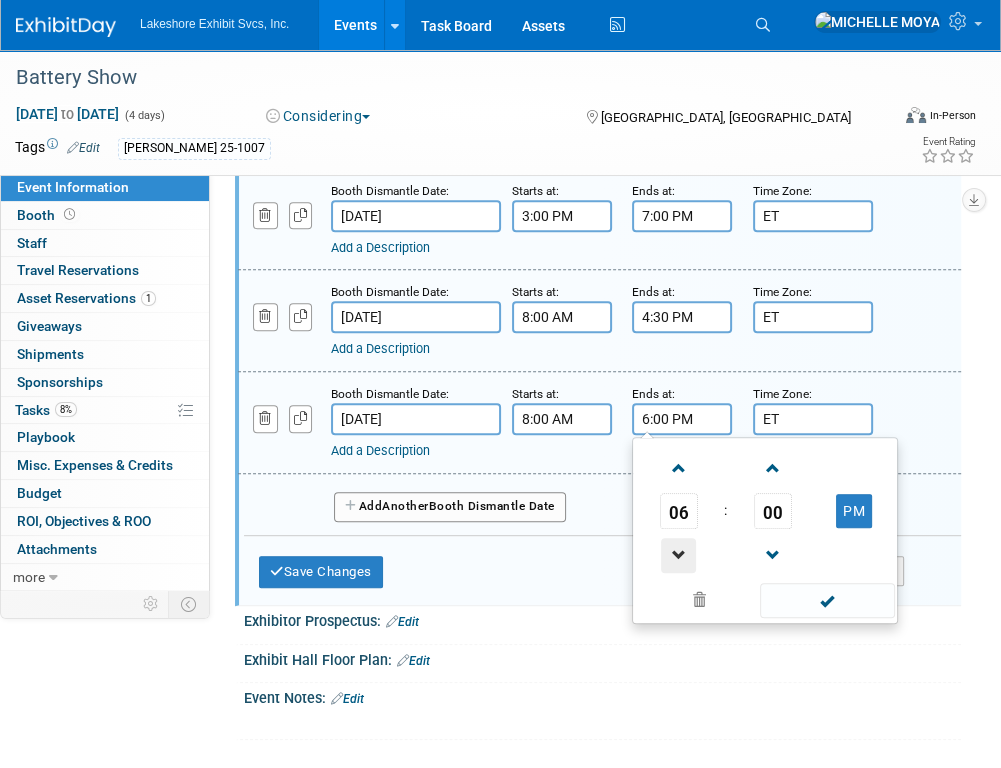 click at bounding box center (678, 555) 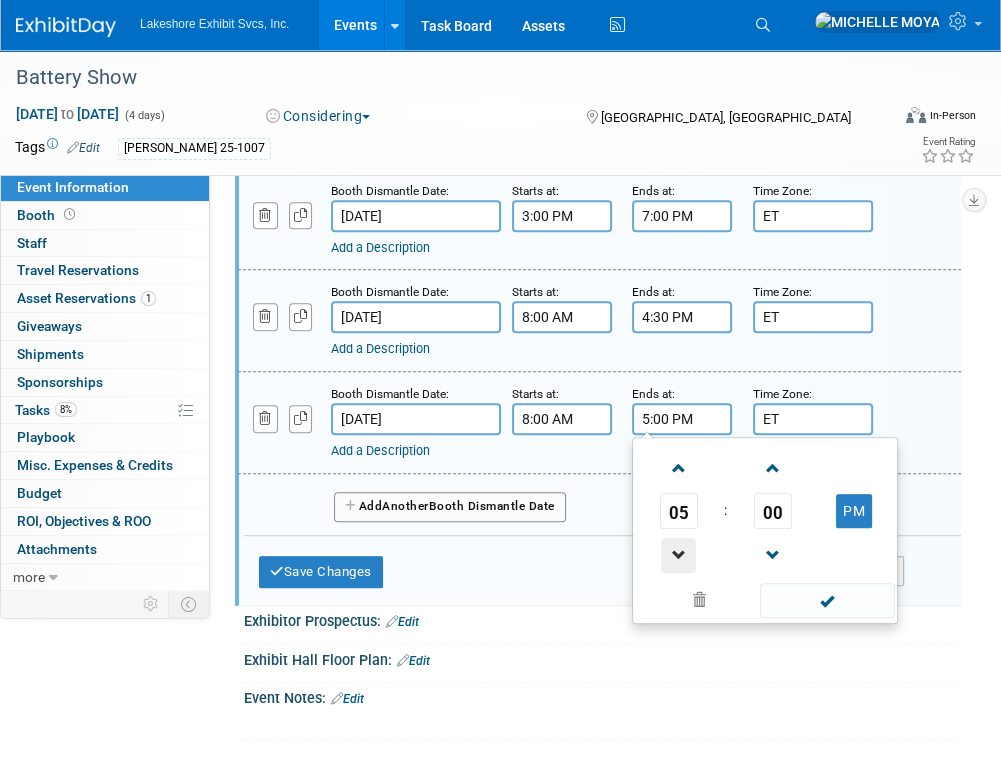 click at bounding box center [678, 555] 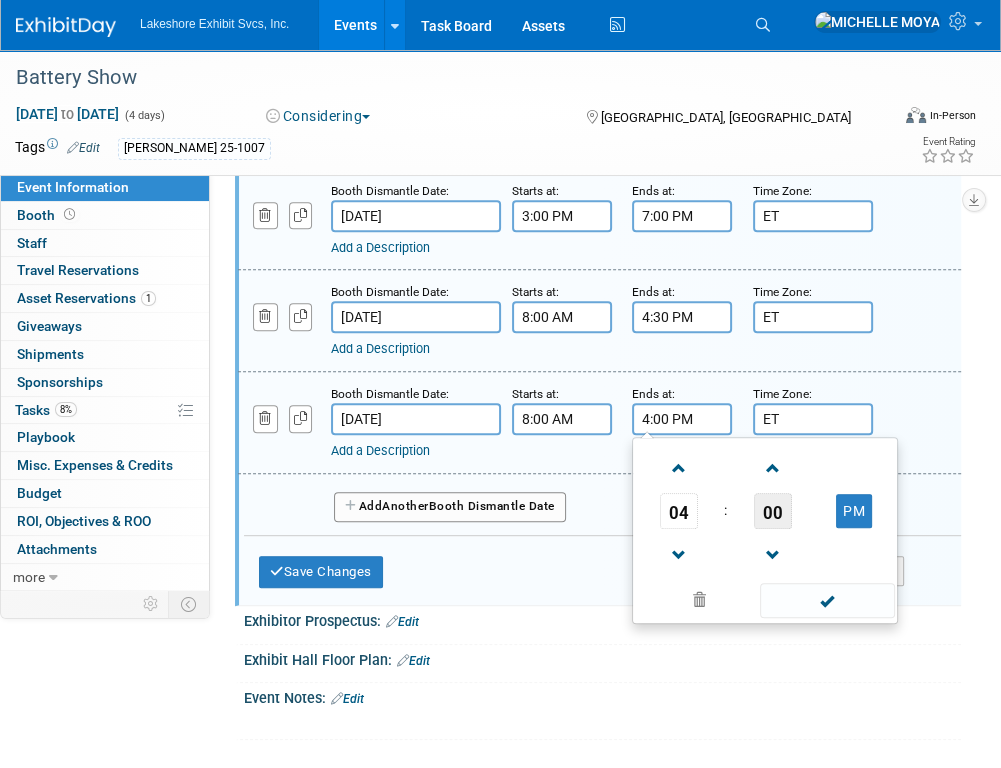 drag, startPoint x: 793, startPoint y: 489, endPoint x: 785, endPoint y: 510, distance: 22.472204 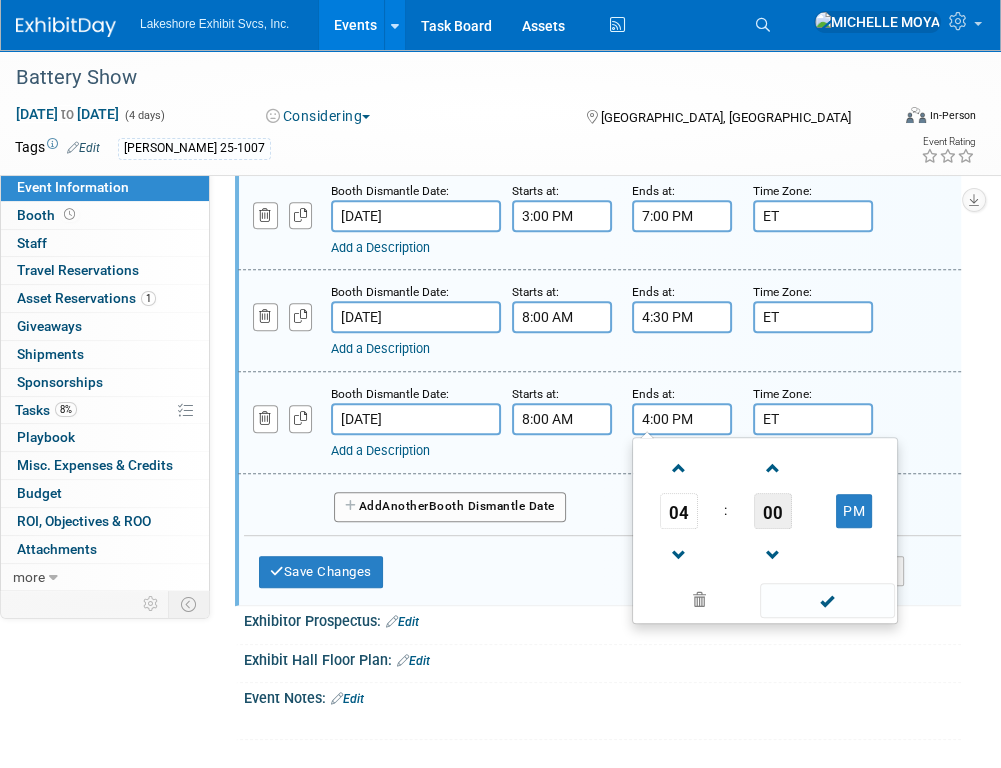 click on "04 : 00 PM" at bounding box center (765, 511) 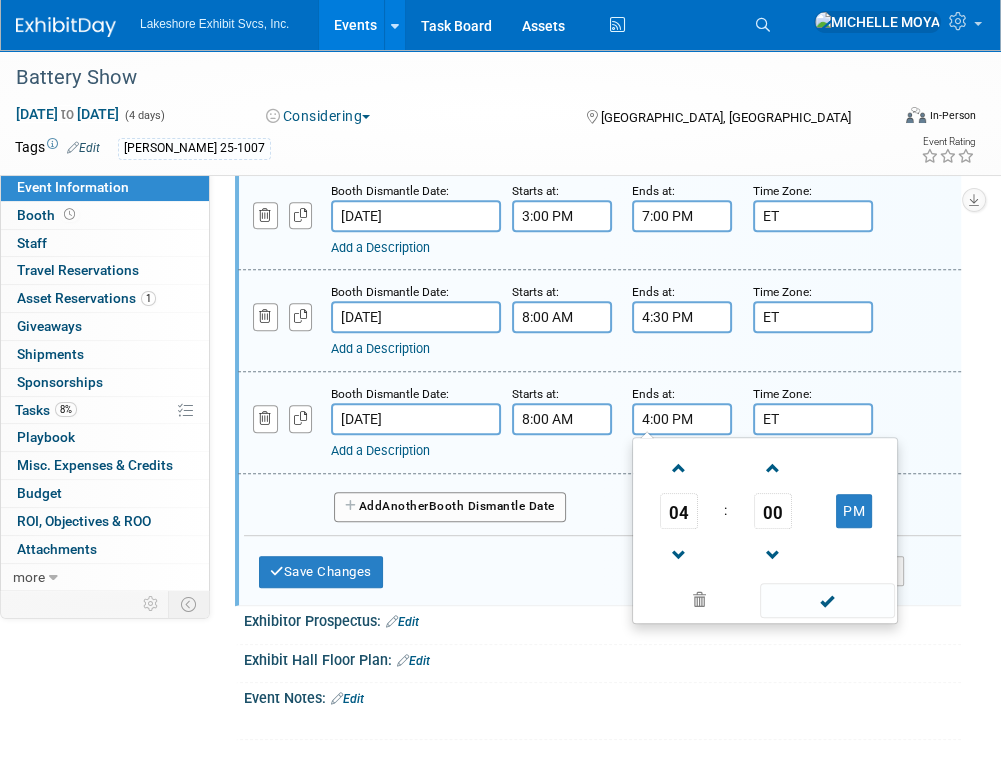 click on "00" at bounding box center (773, 511) 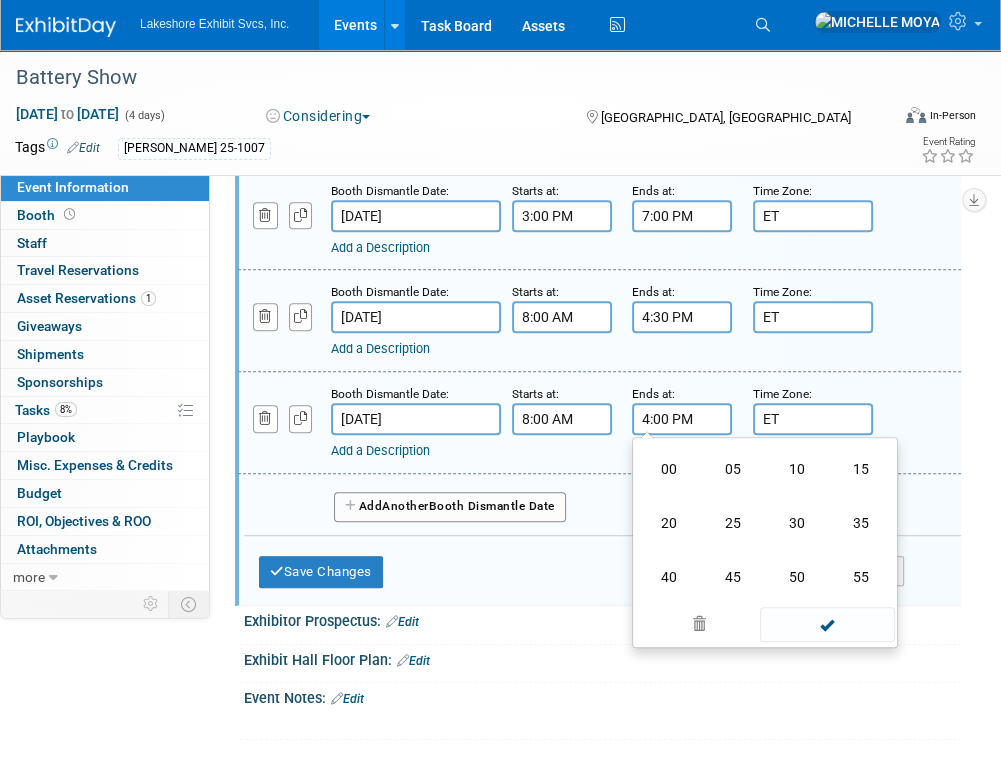 click on "30" at bounding box center (797, 523) 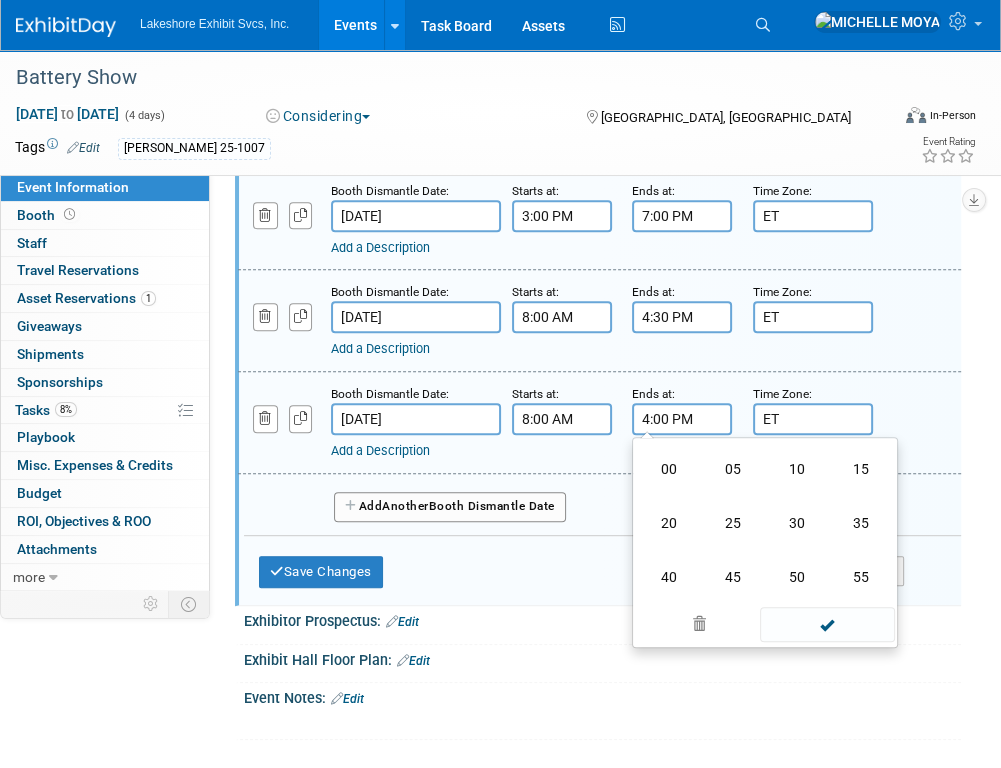 type on "4:30 PM" 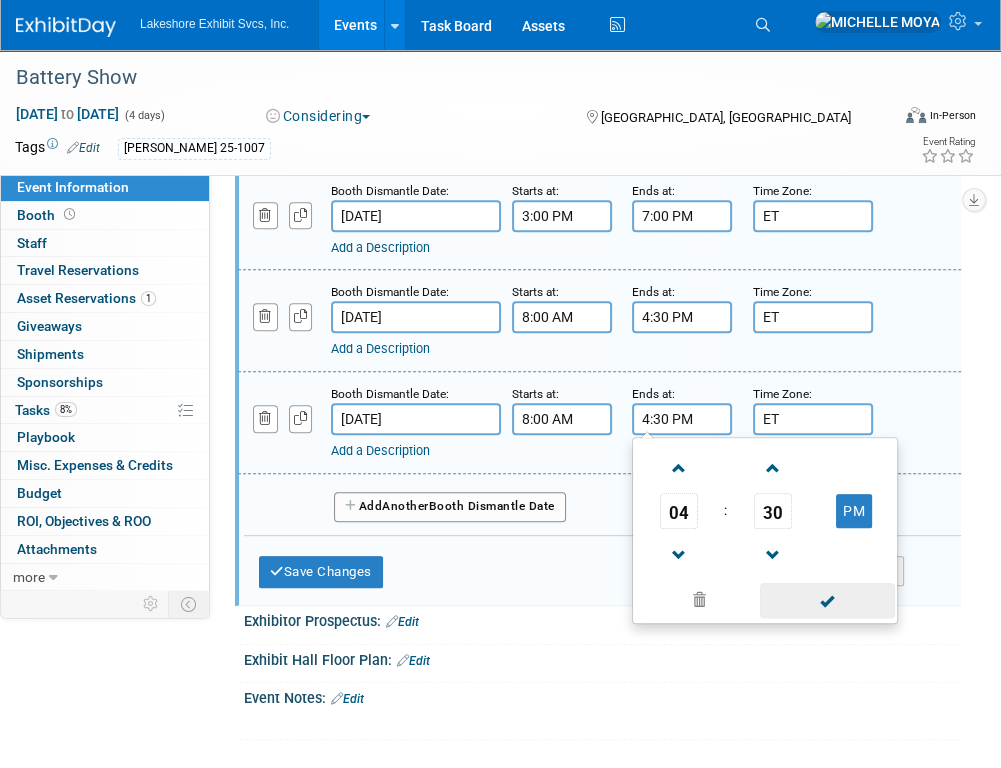 click at bounding box center [827, 600] 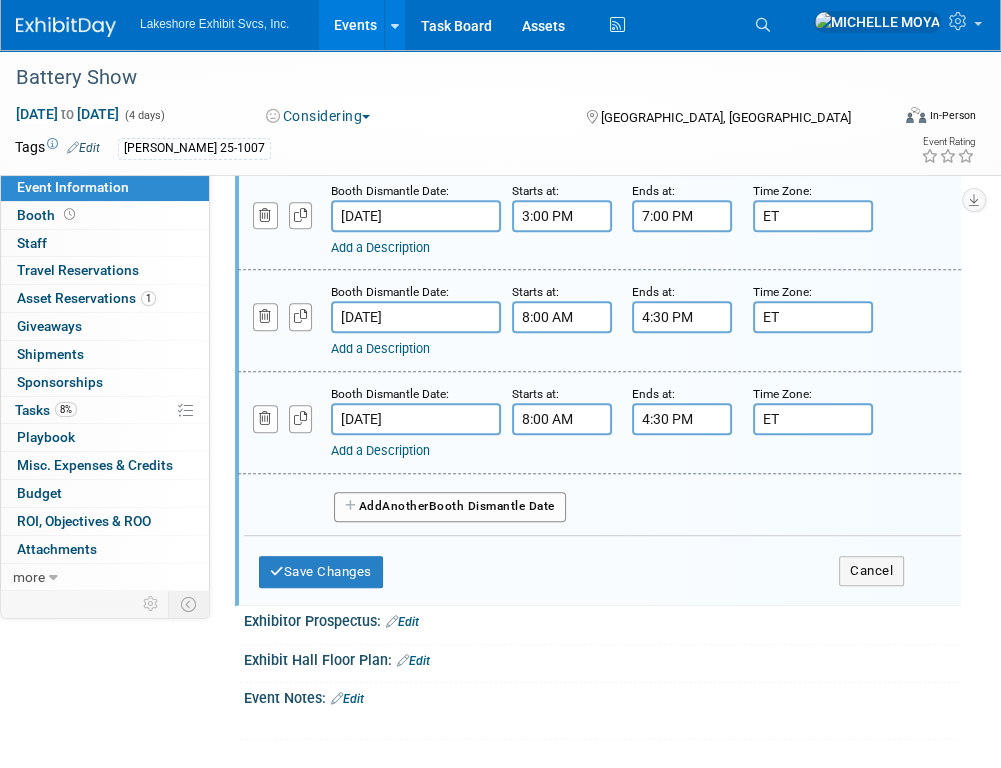 click on "Add  Another  Booth Dismantle Date" at bounding box center [450, 507] 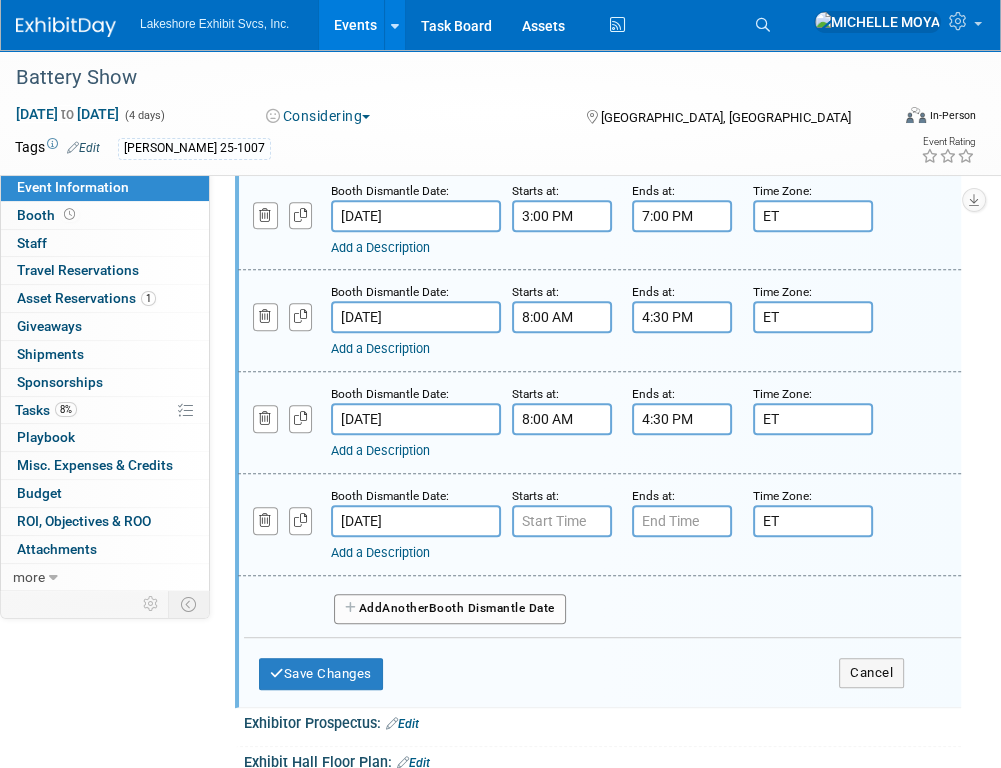 click on "Oct 12, 2025" at bounding box center [416, 521] 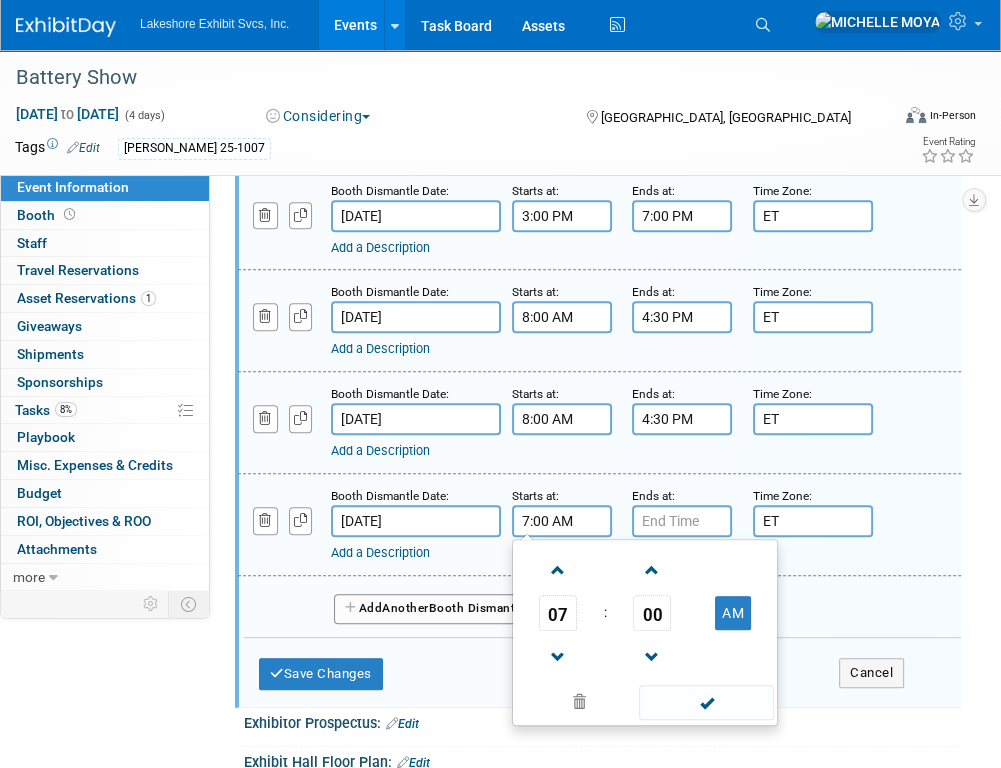 click on "7:00 AM" at bounding box center (562, 521) 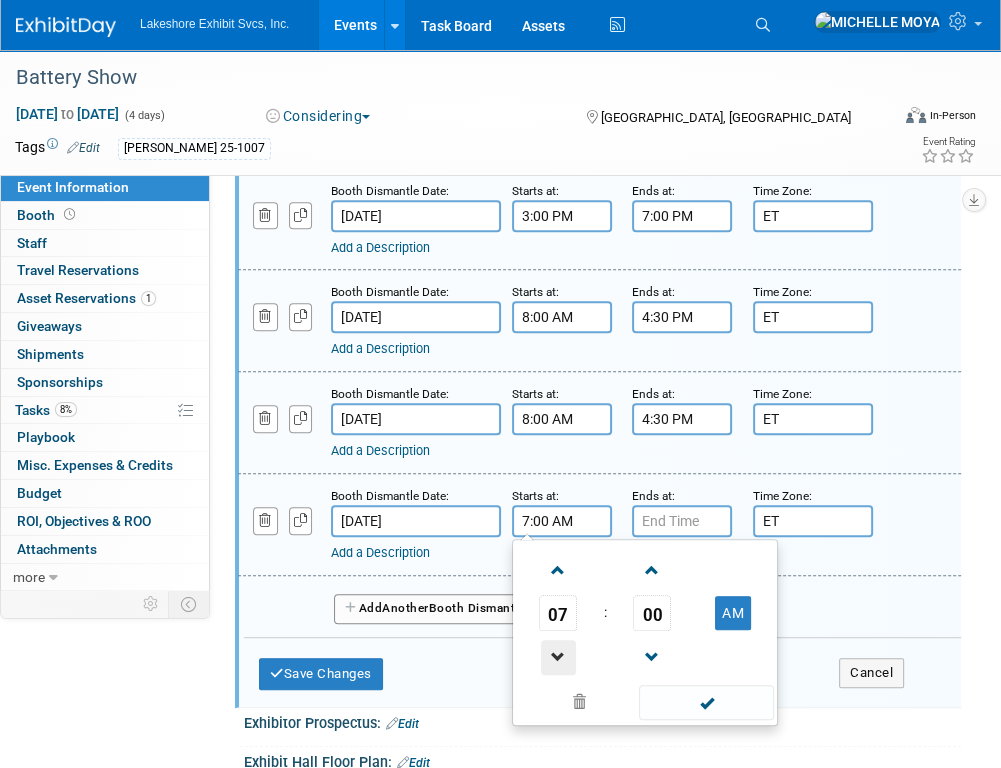 click at bounding box center [558, 657] 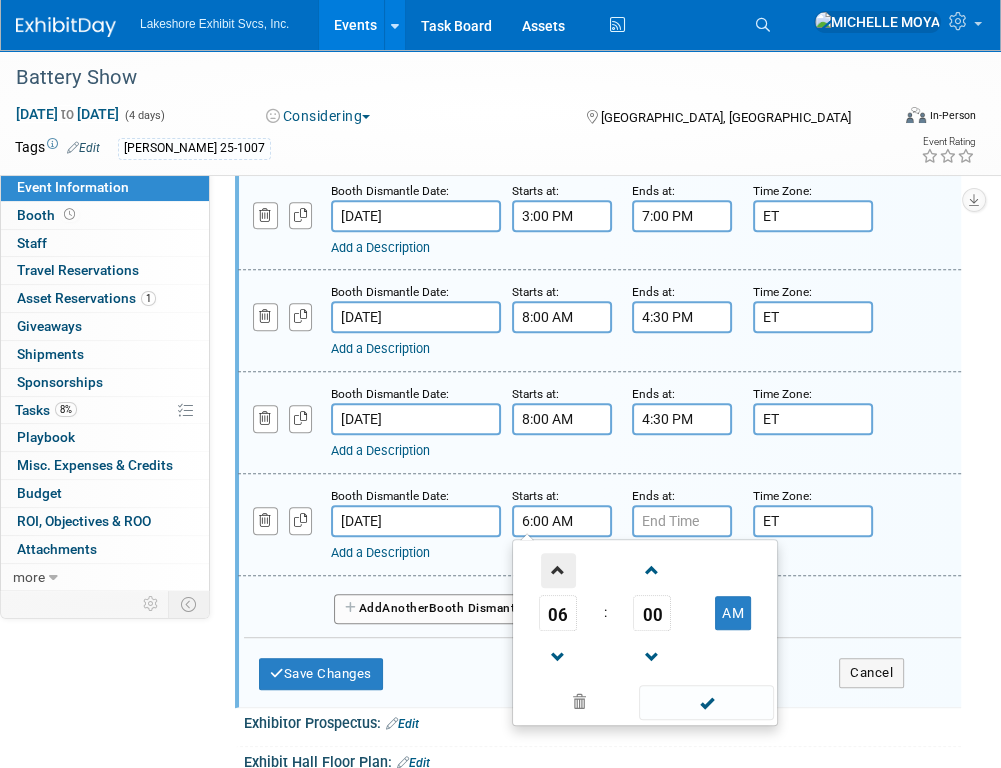 click at bounding box center [558, 570] 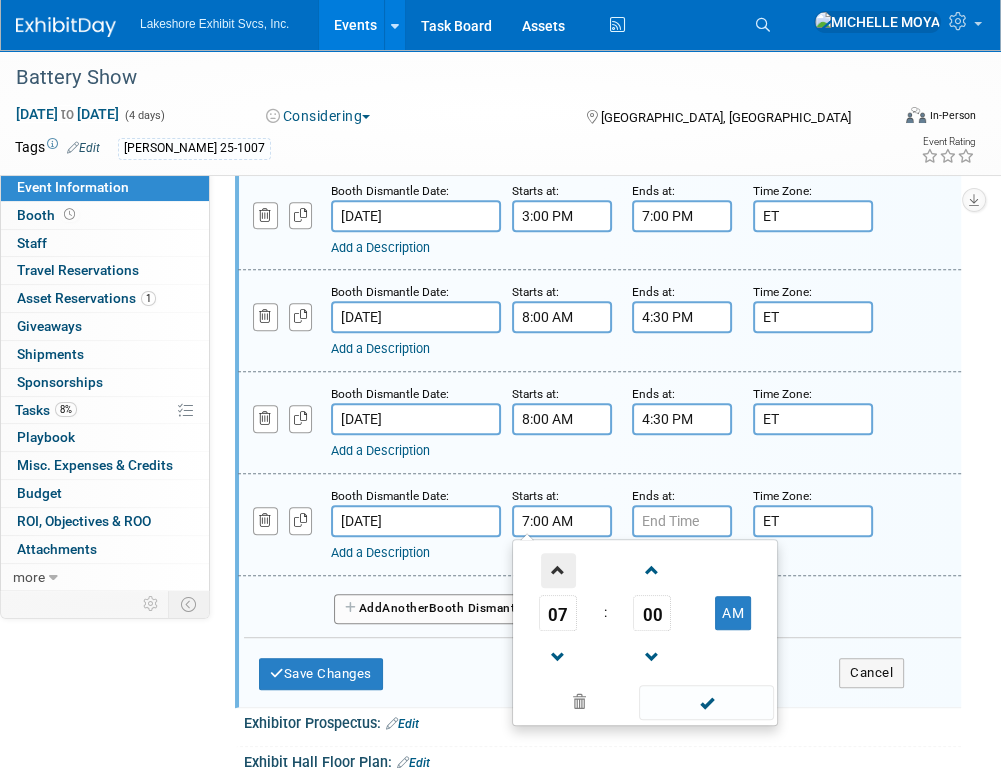 click at bounding box center (558, 570) 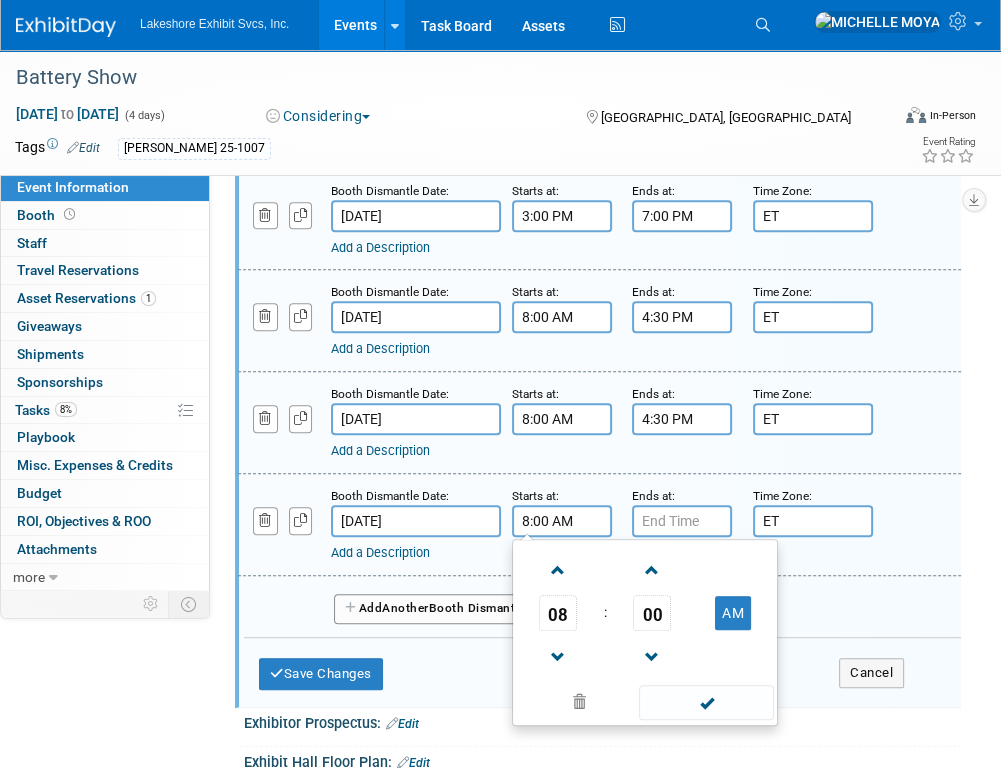 click at bounding box center [706, 702] 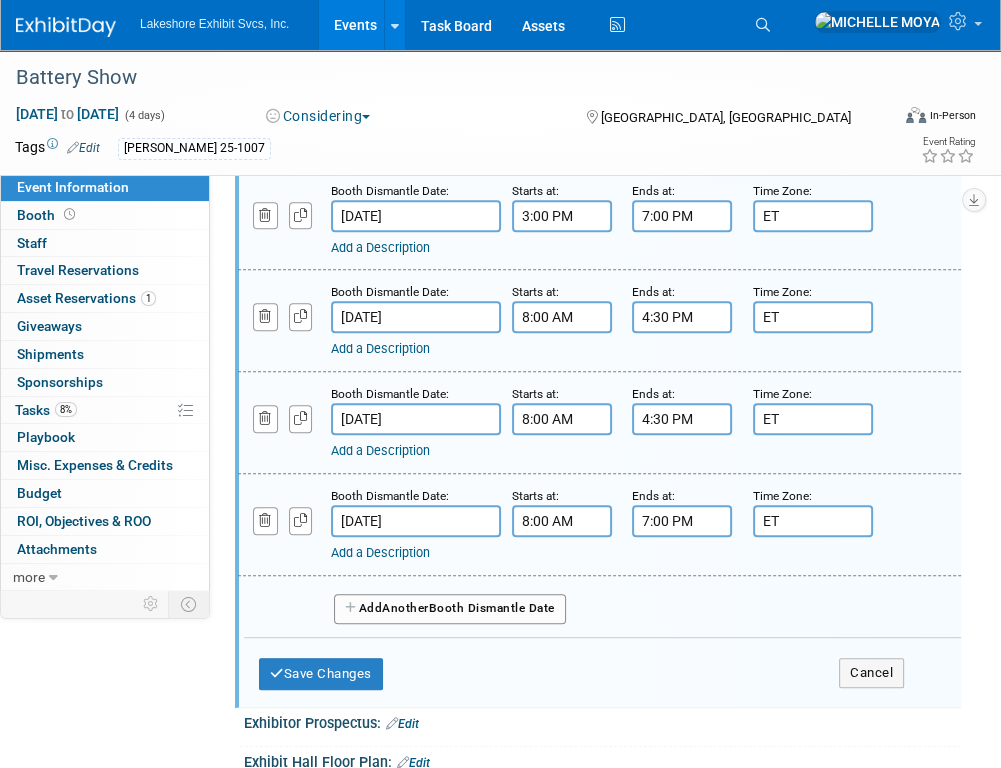 click on "7:00 PM" at bounding box center (682, 521) 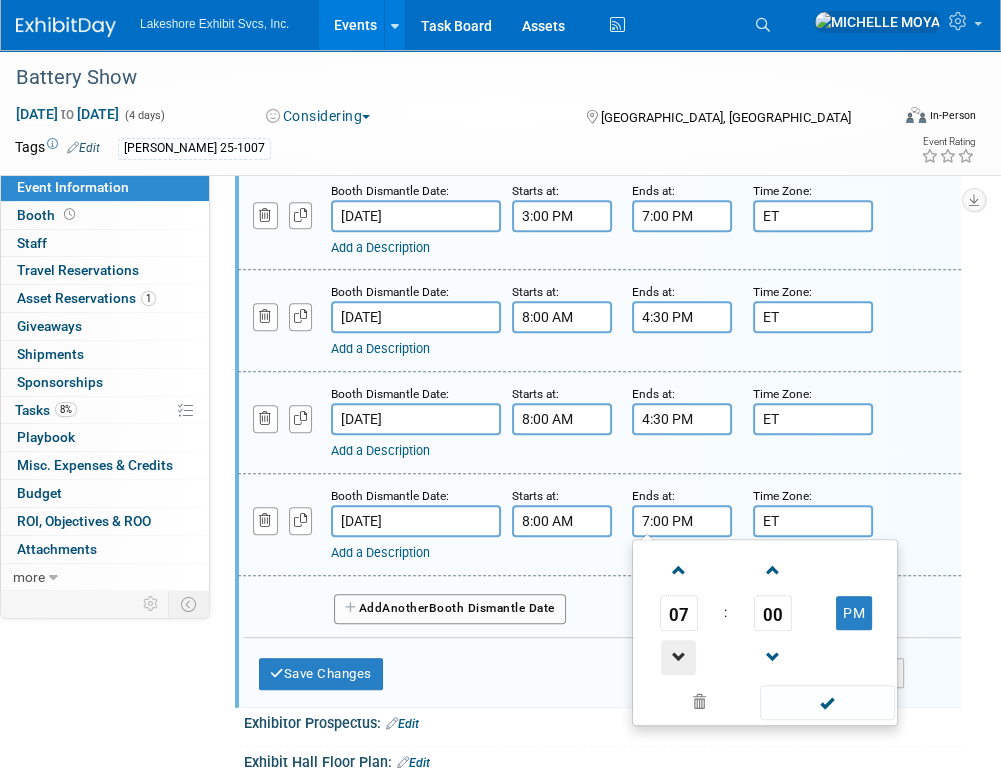 click at bounding box center [678, 657] 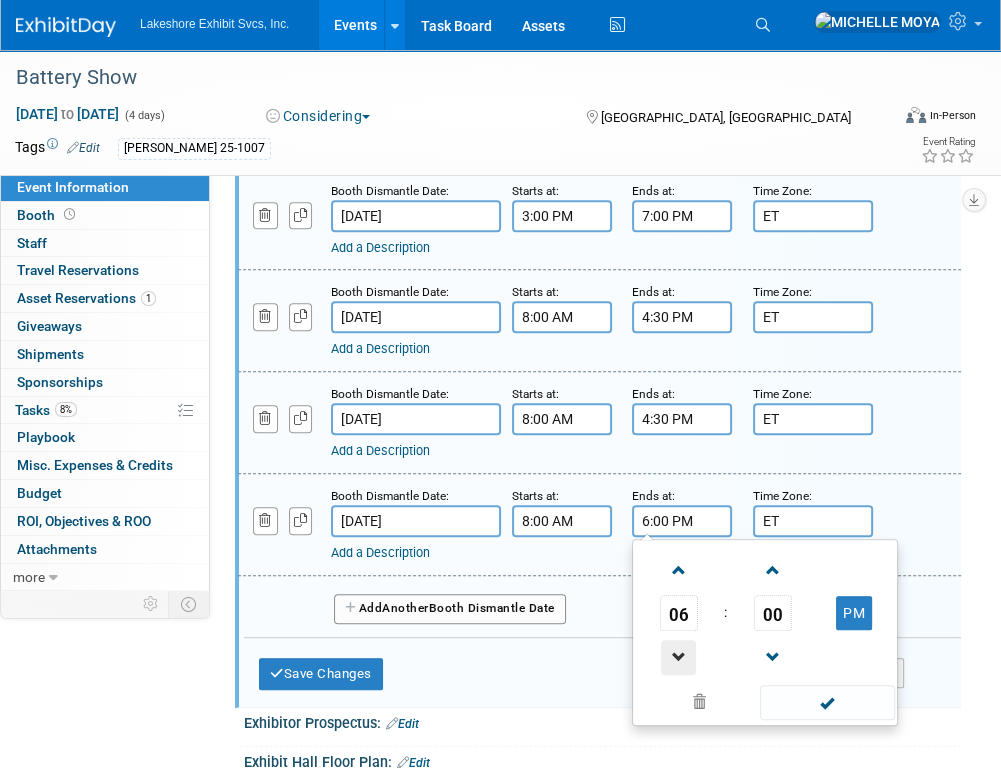 click at bounding box center [678, 657] 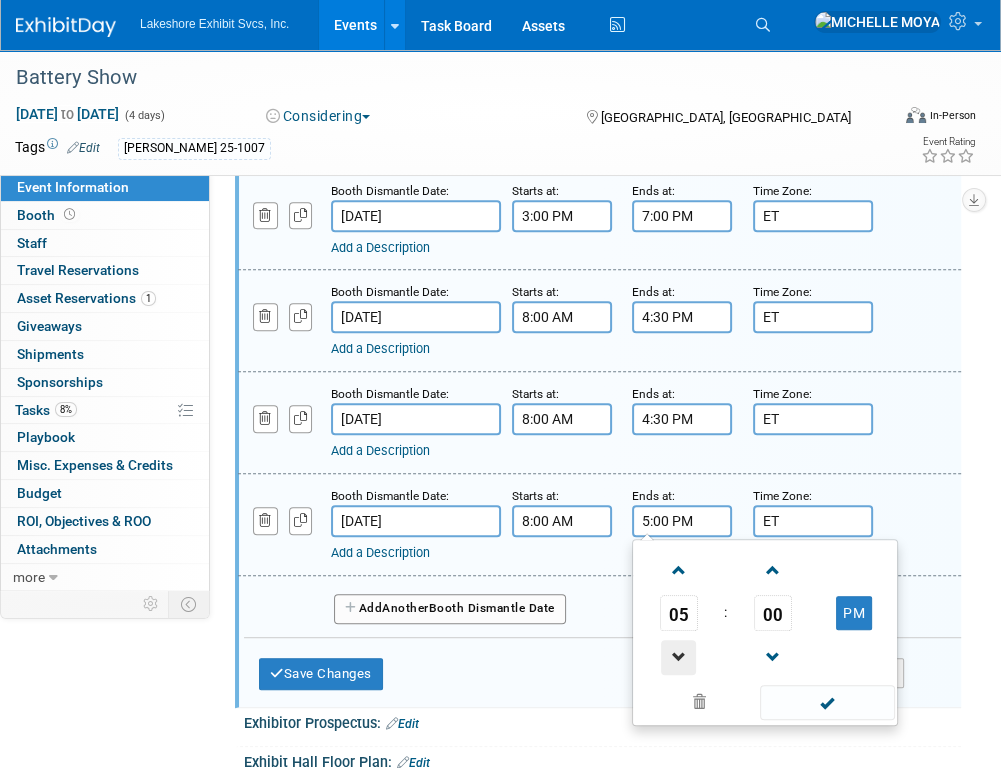 click at bounding box center [678, 657] 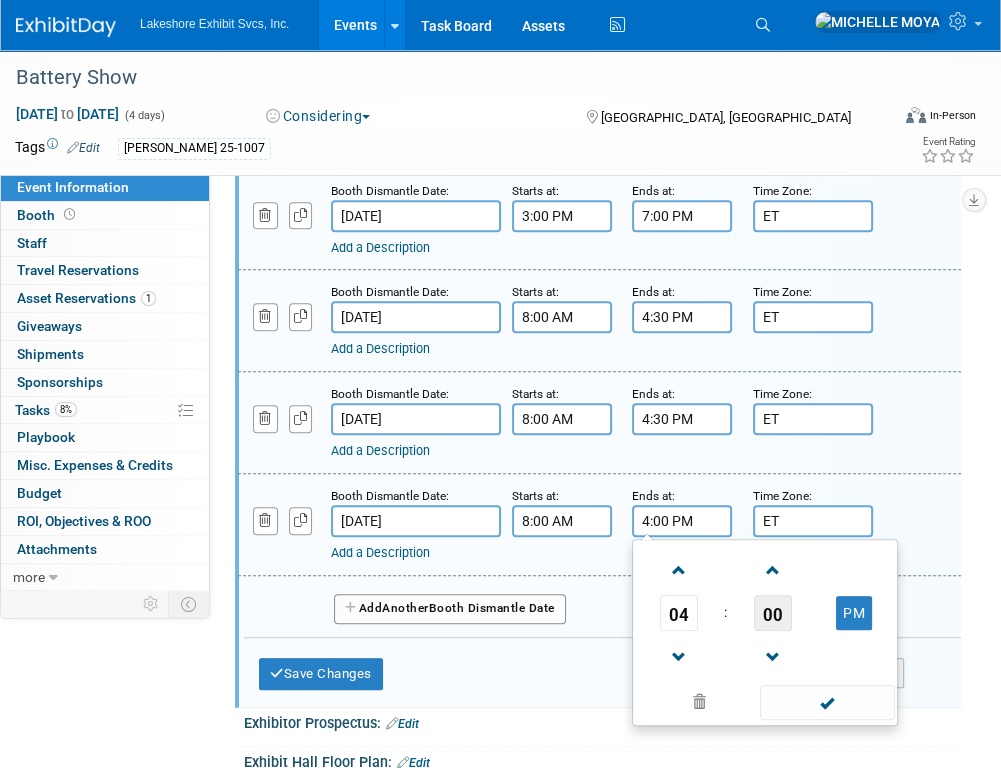 click on "00" at bounding box center (773, 613) 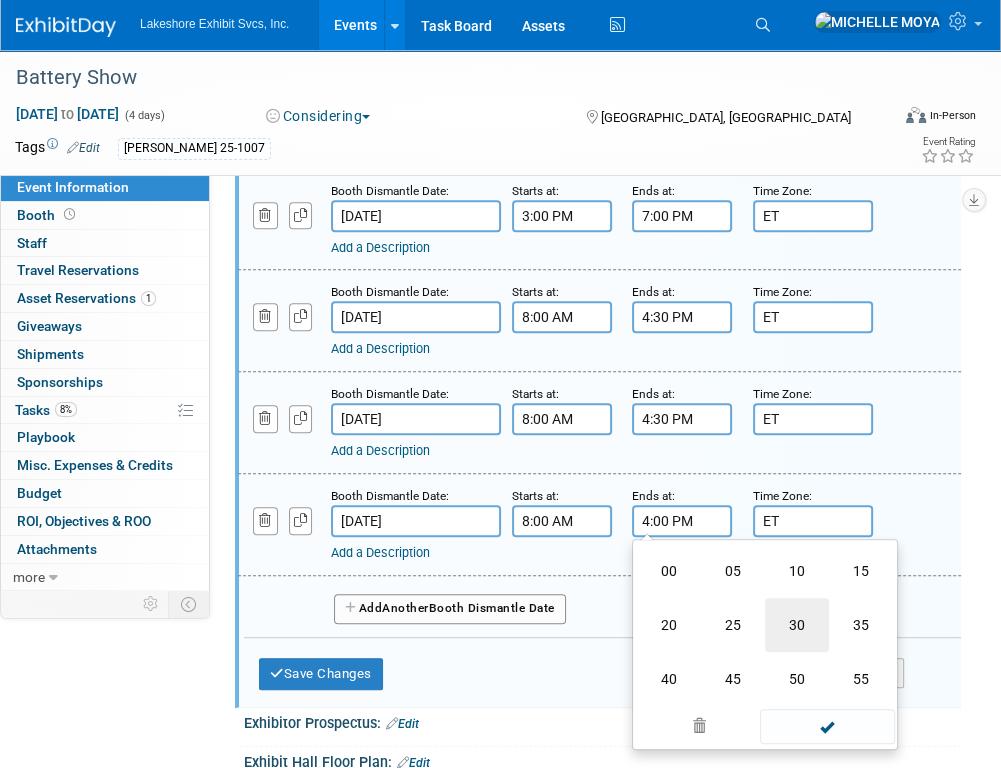 click on "30" at bounding box center (797, 625) 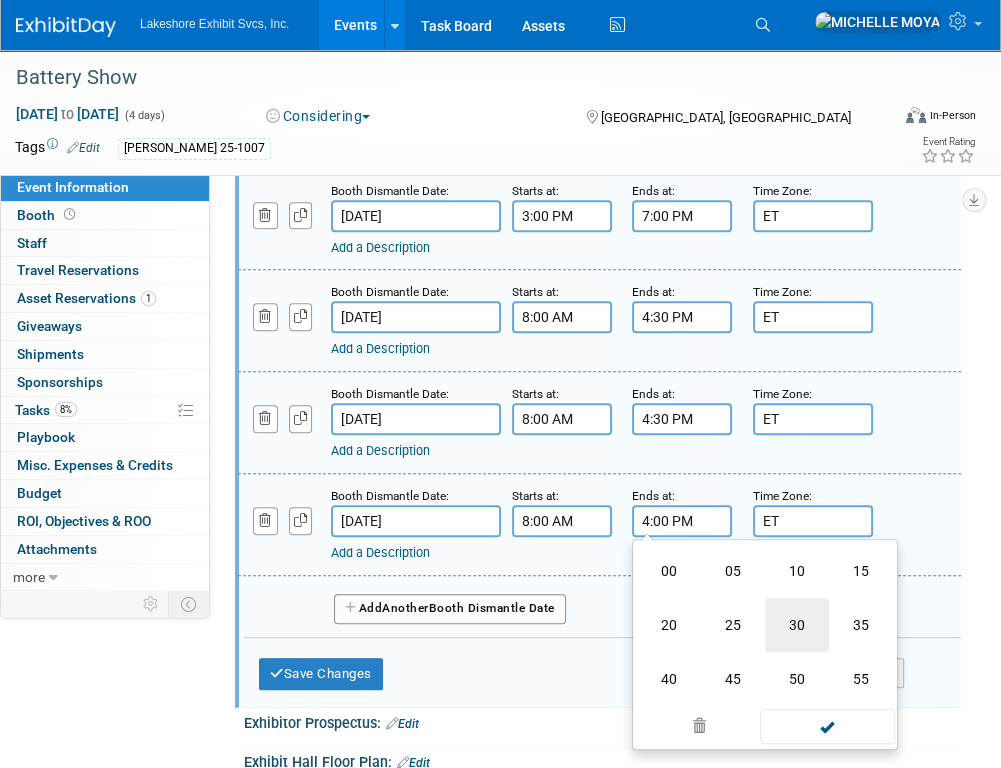 type on "4:30 PM" 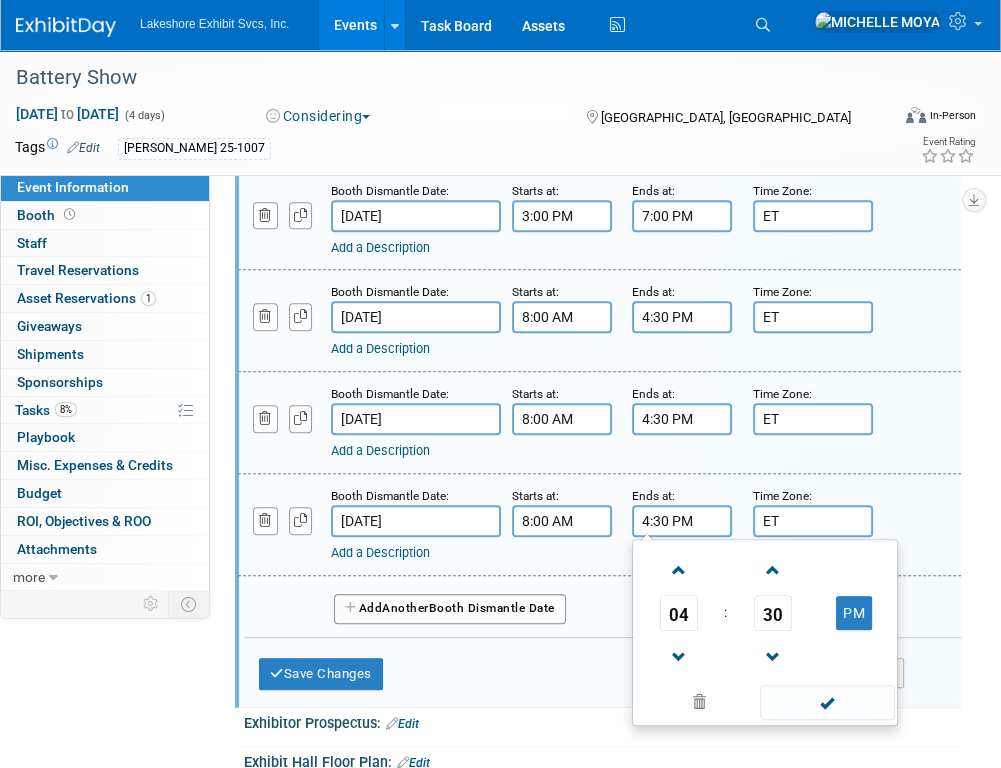 click at bounding box center [827, 702] 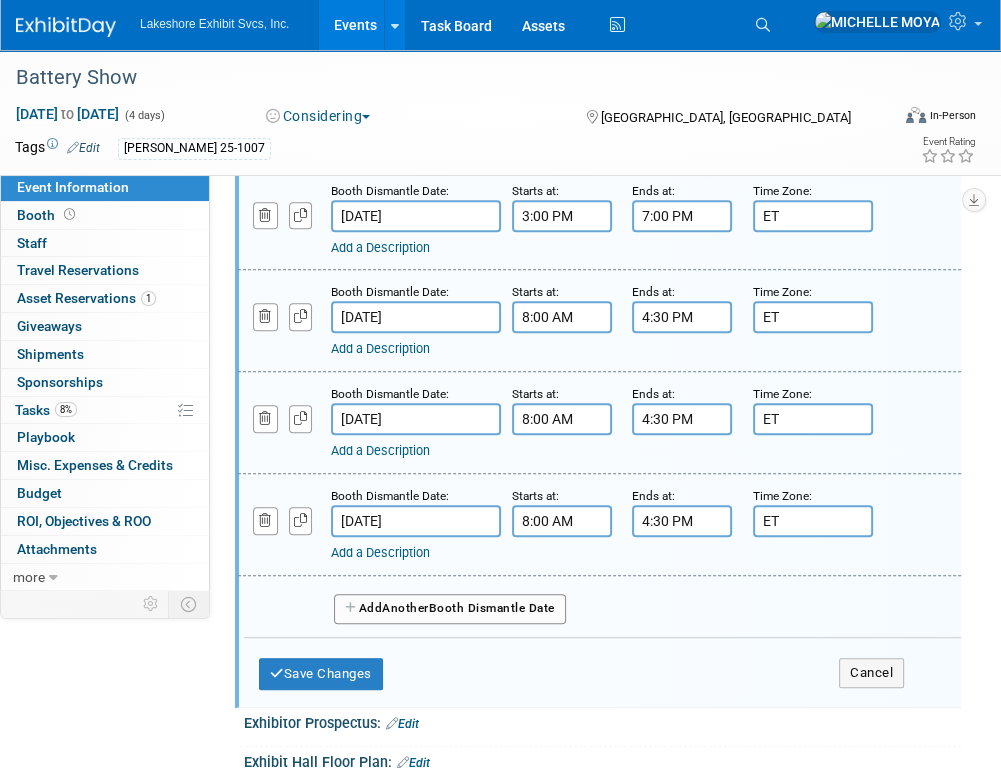 click on "Add a Description" at bounding box center [380, 552] 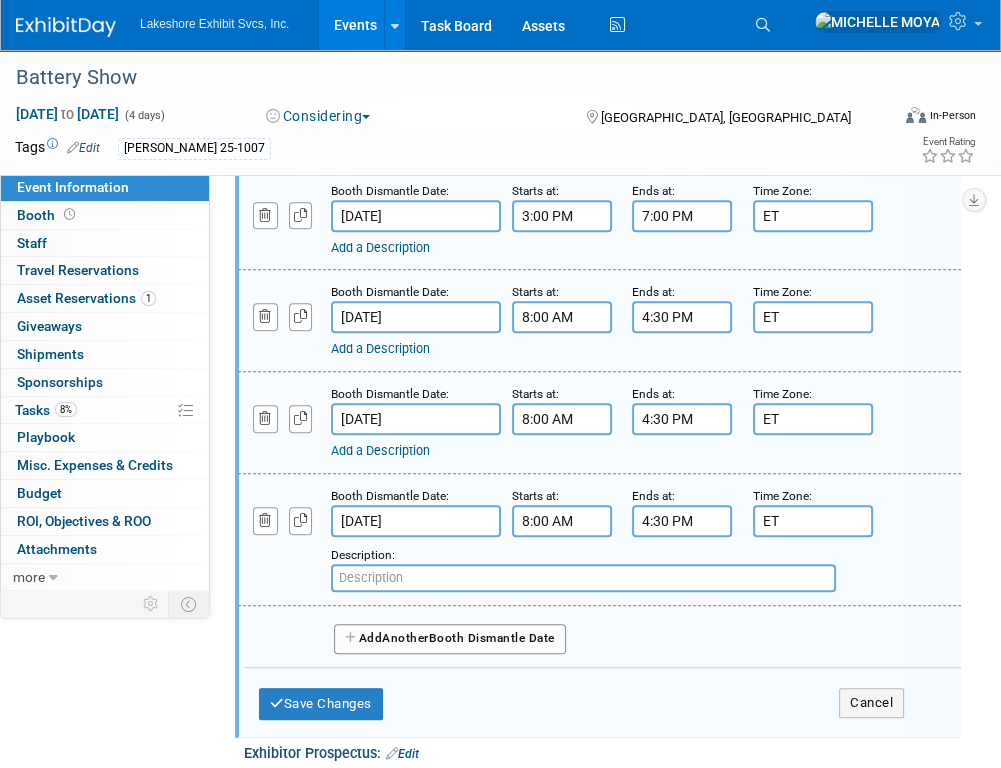 drag, startPoint x: 410, startPoint y: 589, endPoint x: 438, endPoint y: 576, distance: 30.870699 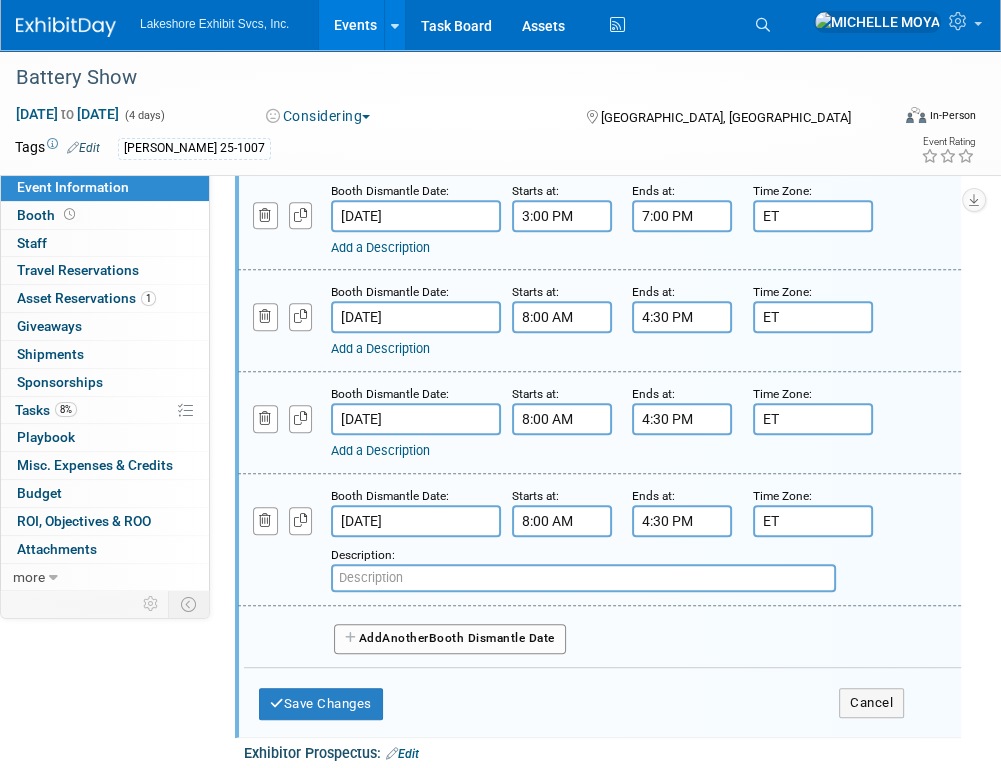 click at bounding box center (583, 578) 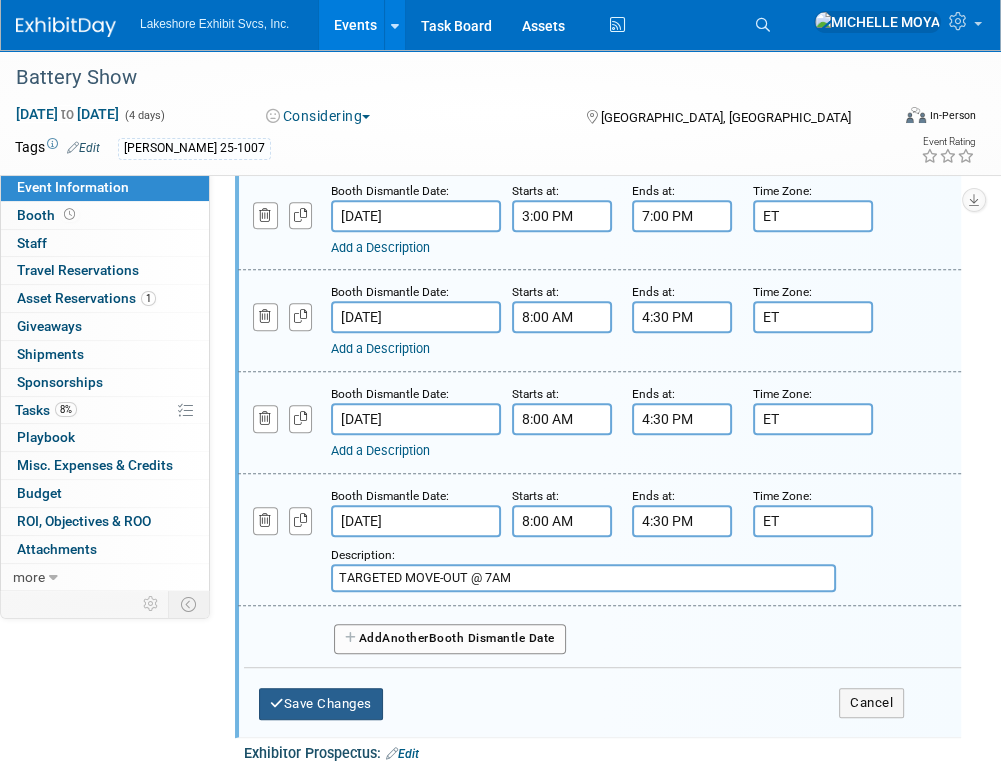 type on "TARGETED MOVE-OUT @ 7AM" 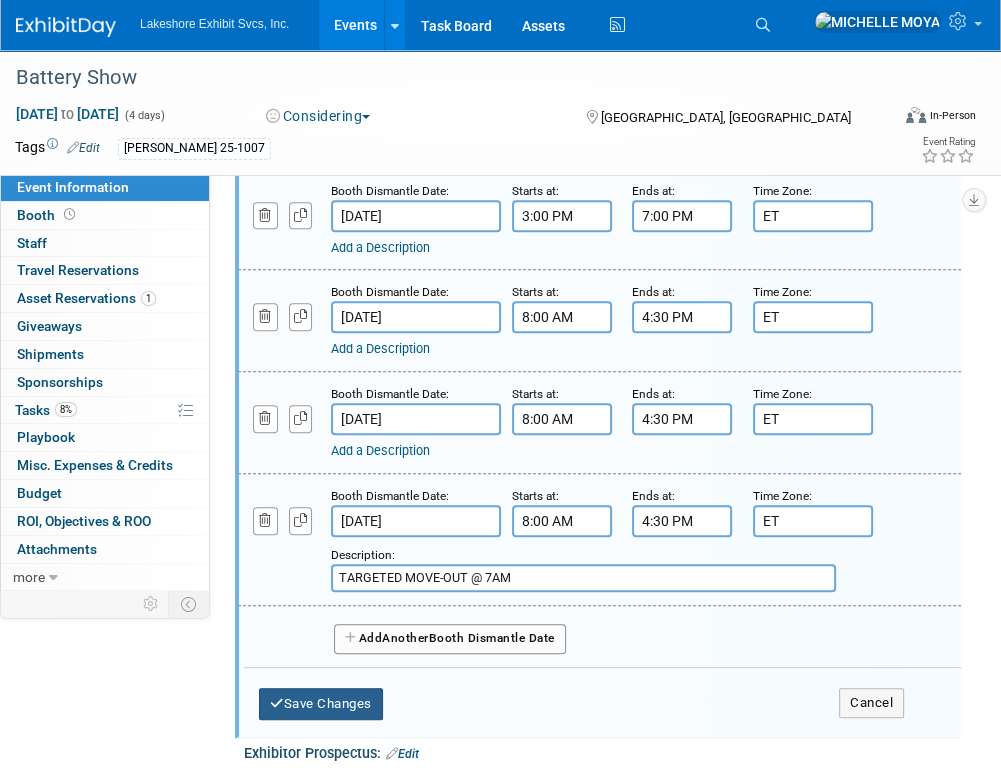 click on "Save Changes" at bounding box center [321, 704] 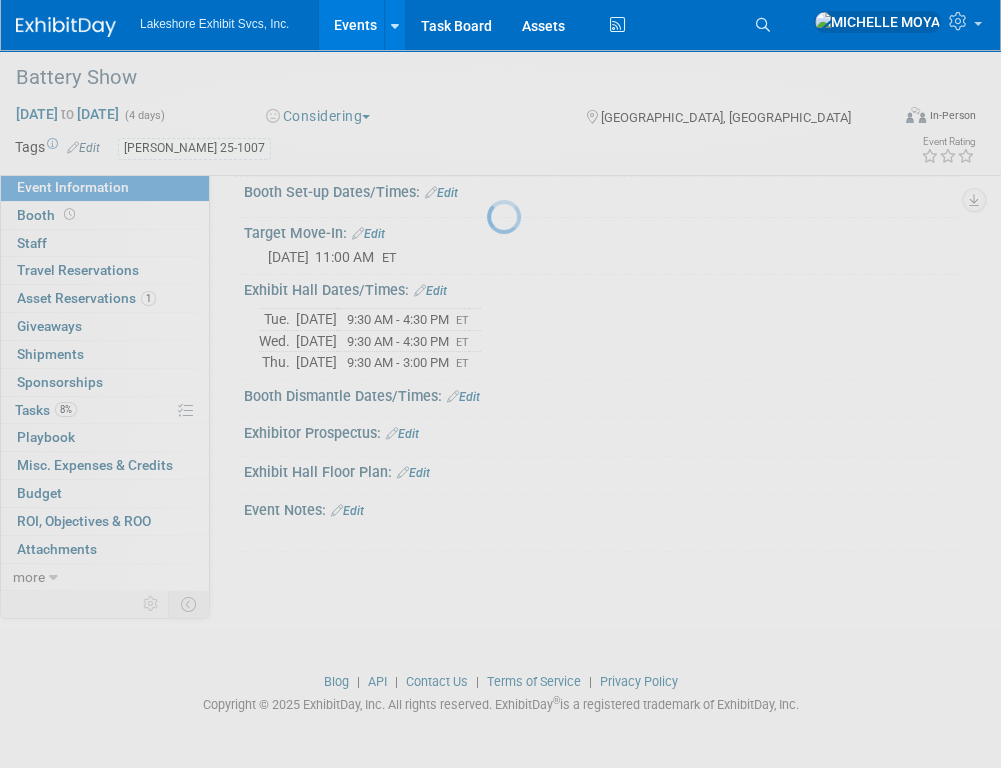 scroll, scrollTop: 331, scrollLeft: 0, axis: vertical 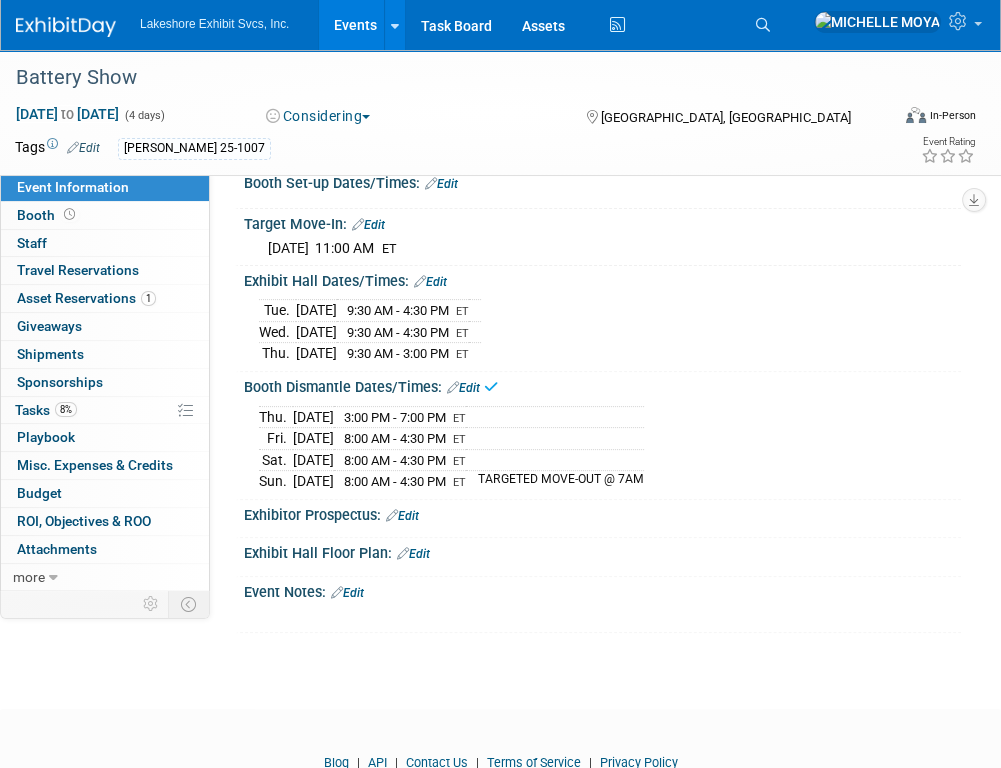 click on "Edit" at bounding box center (347, 593) 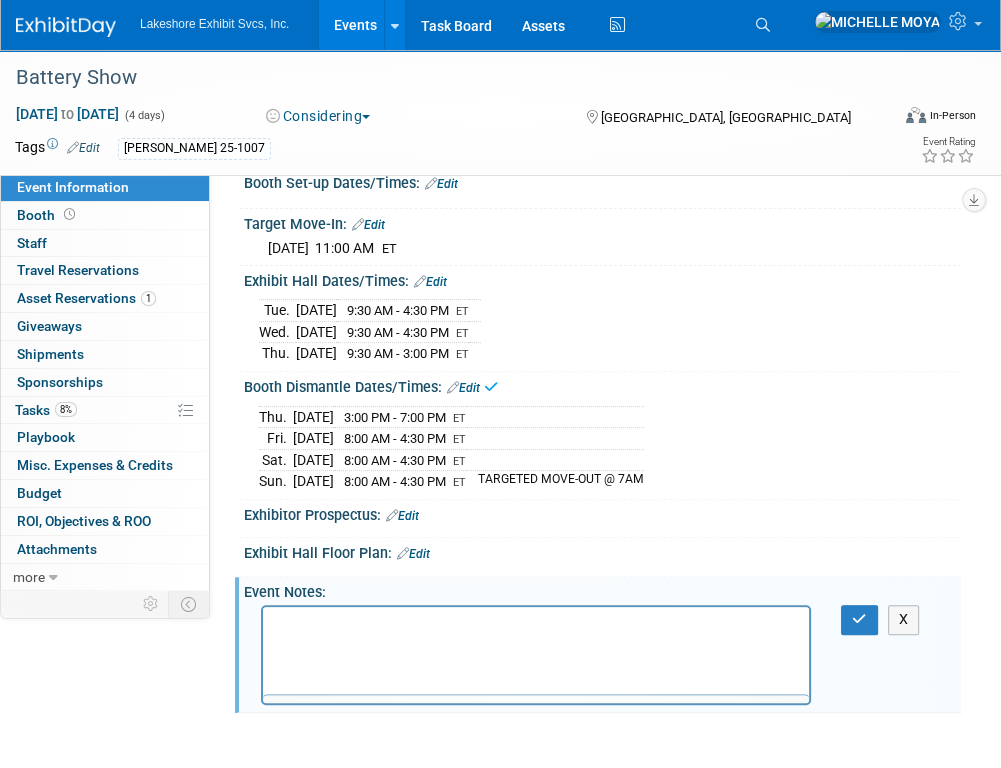 scroll, scrollTop: 0, scrollLeft: 0, axis: both 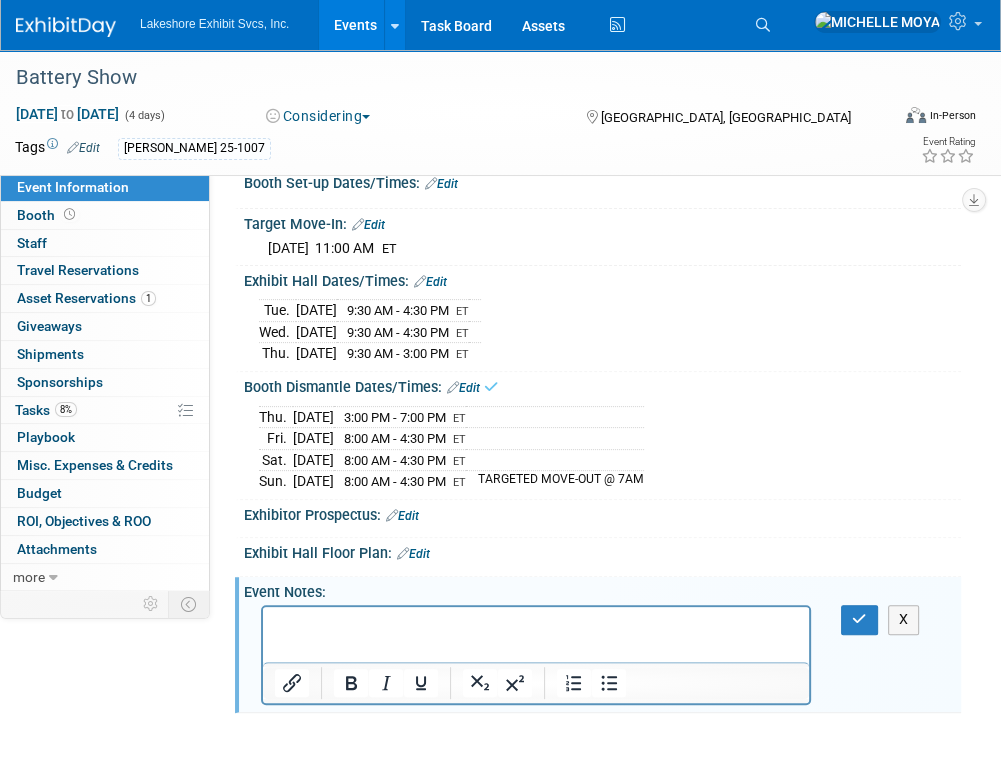 click at bounding box center [536, 625] 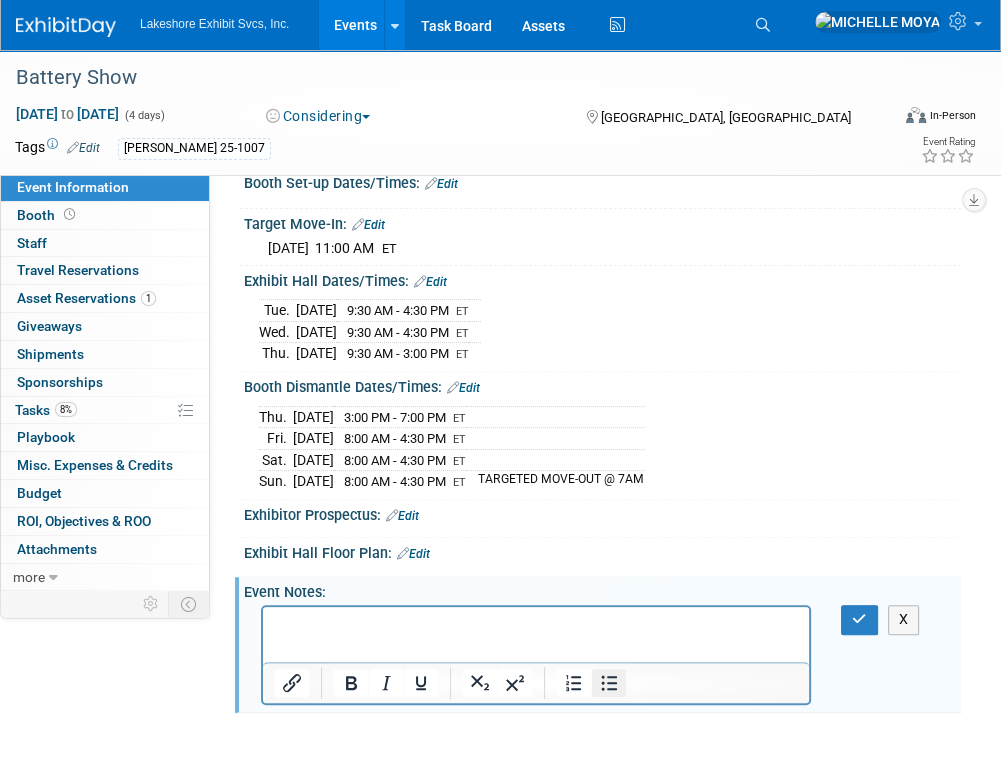 click 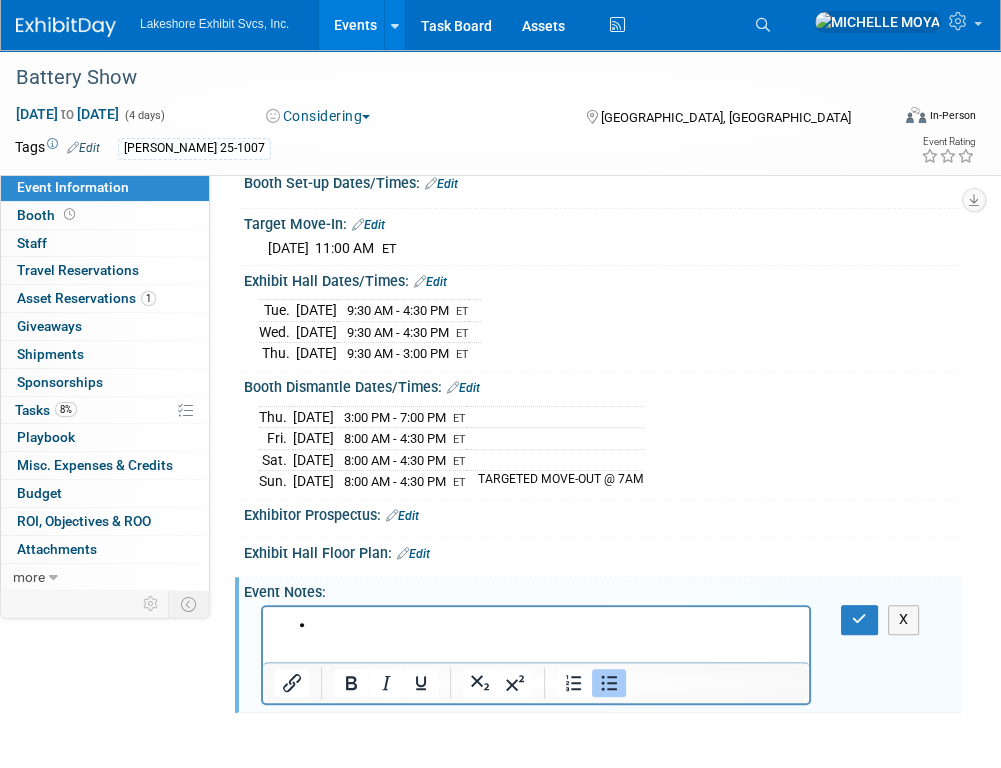 type 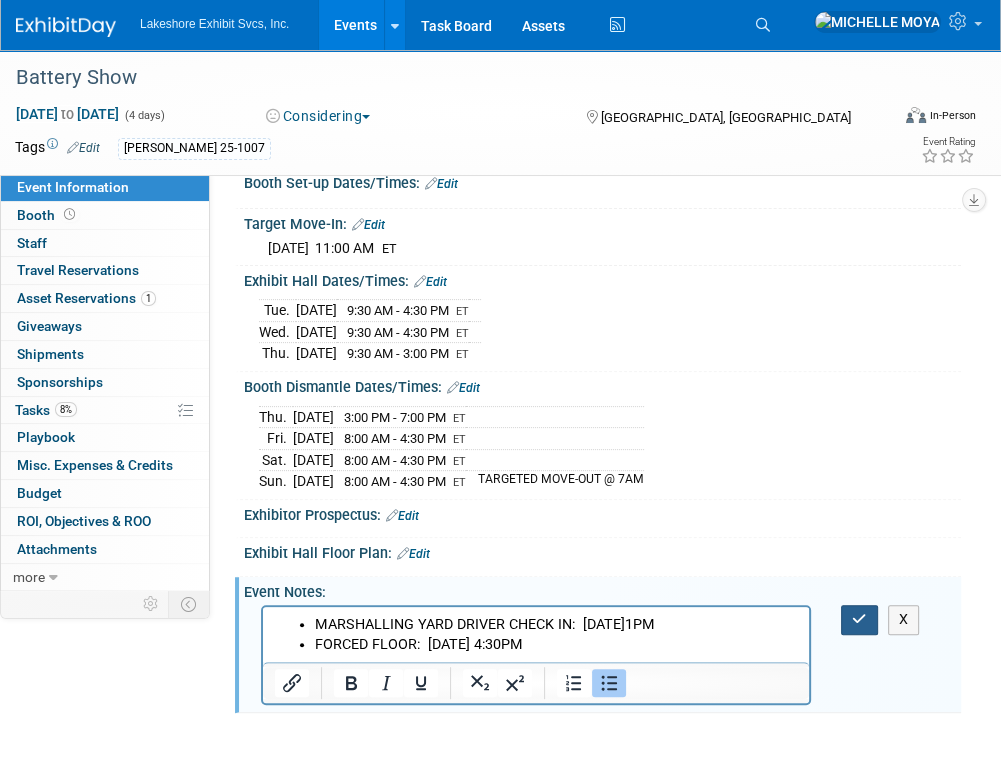 click at bounding box center (859, 619) 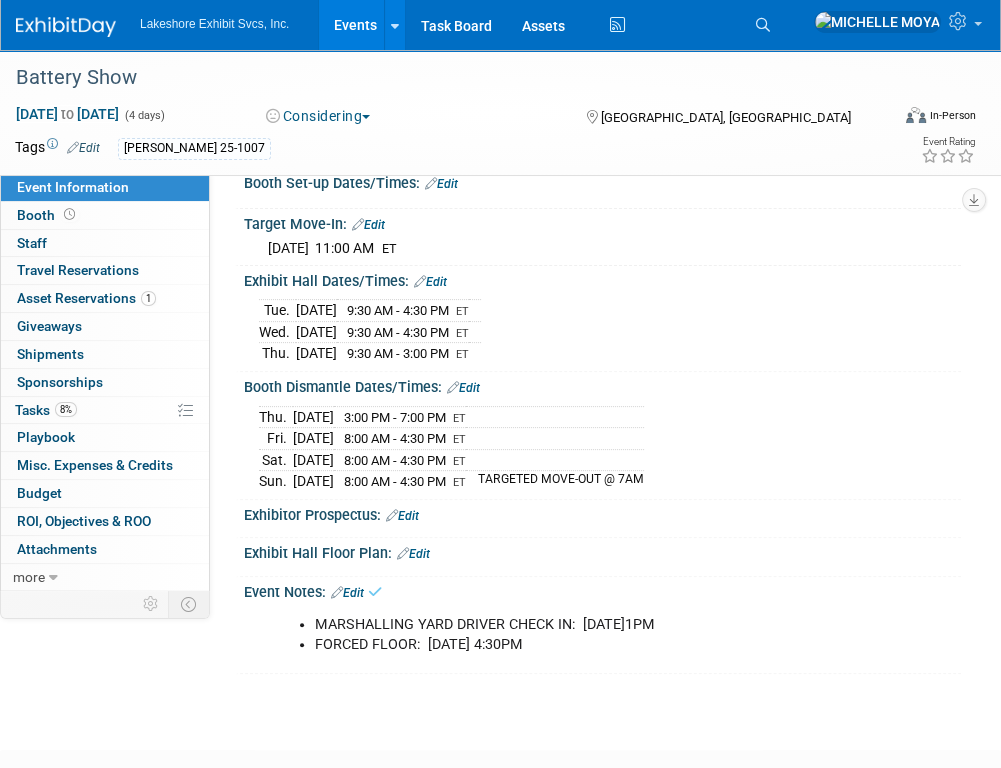 click on "Edit" at bounding box center (413, 554) 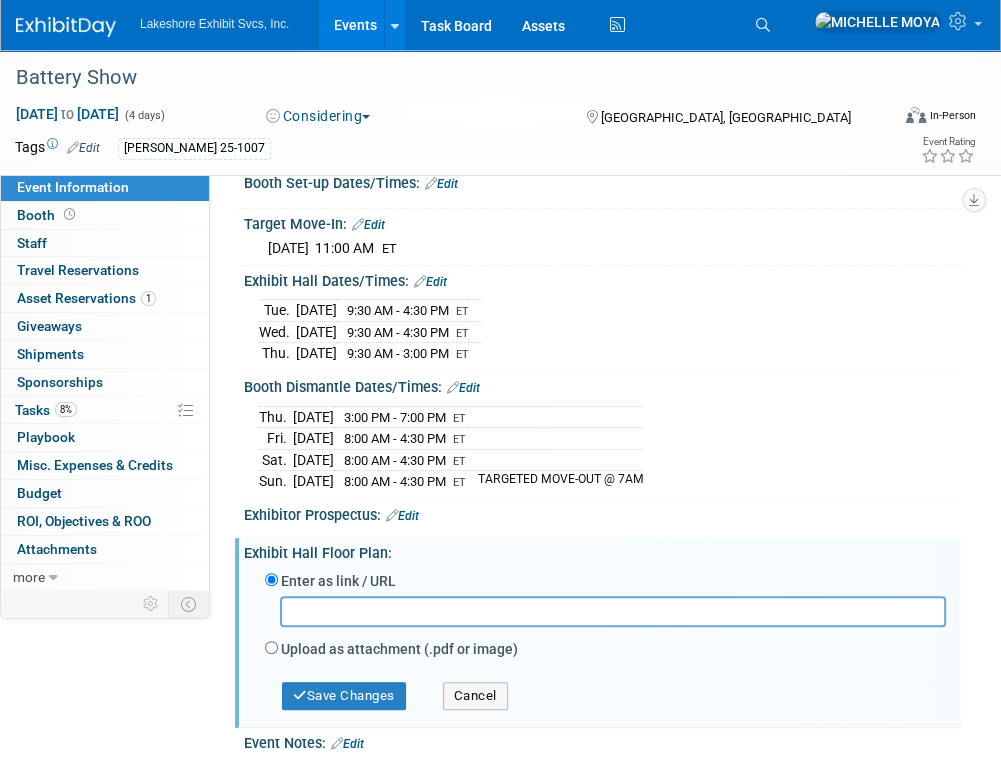 click on "Upload as attachment (.pdf or image)" at bounding box center (399, 649) 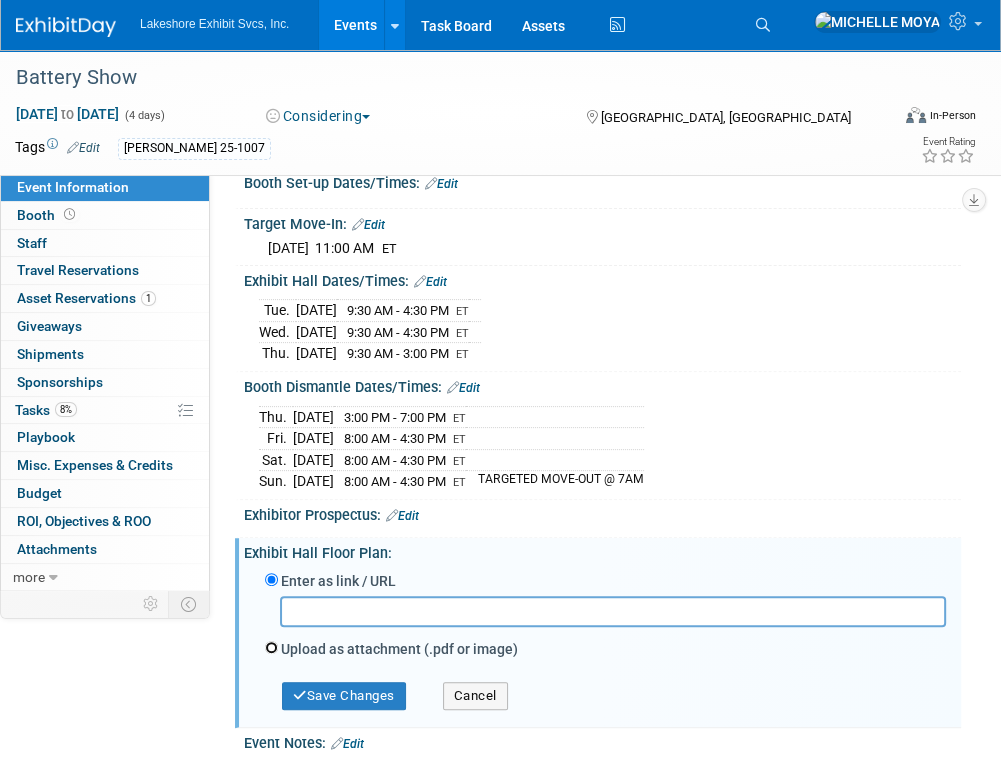 radio on "true" 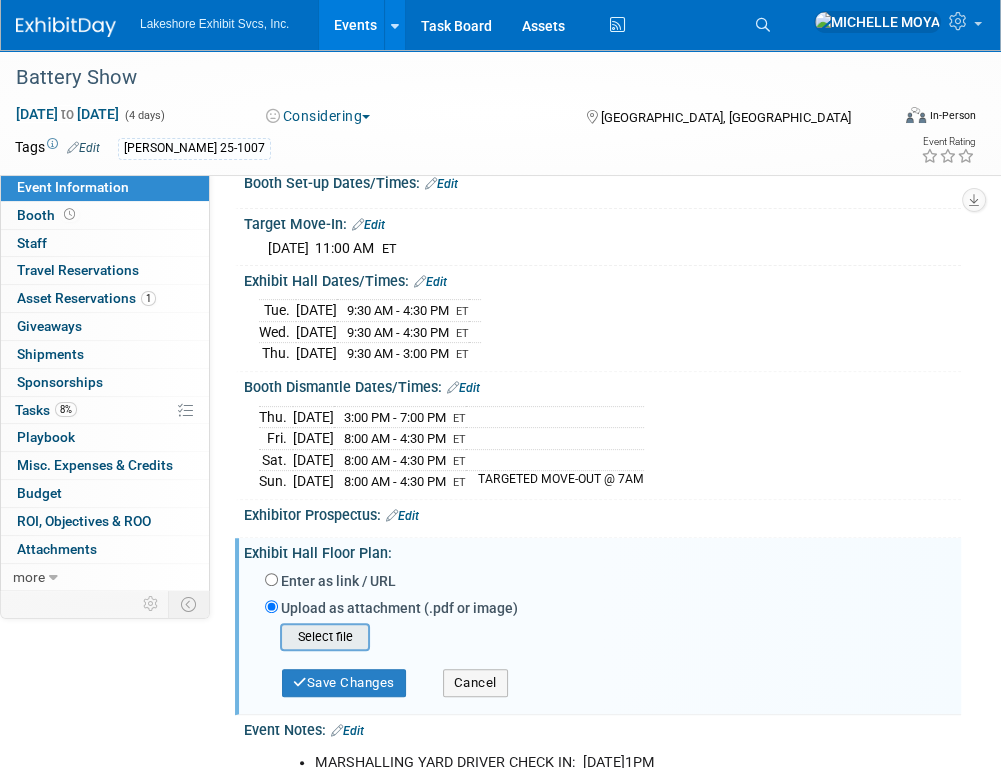 click at bounding box center [249, 637] 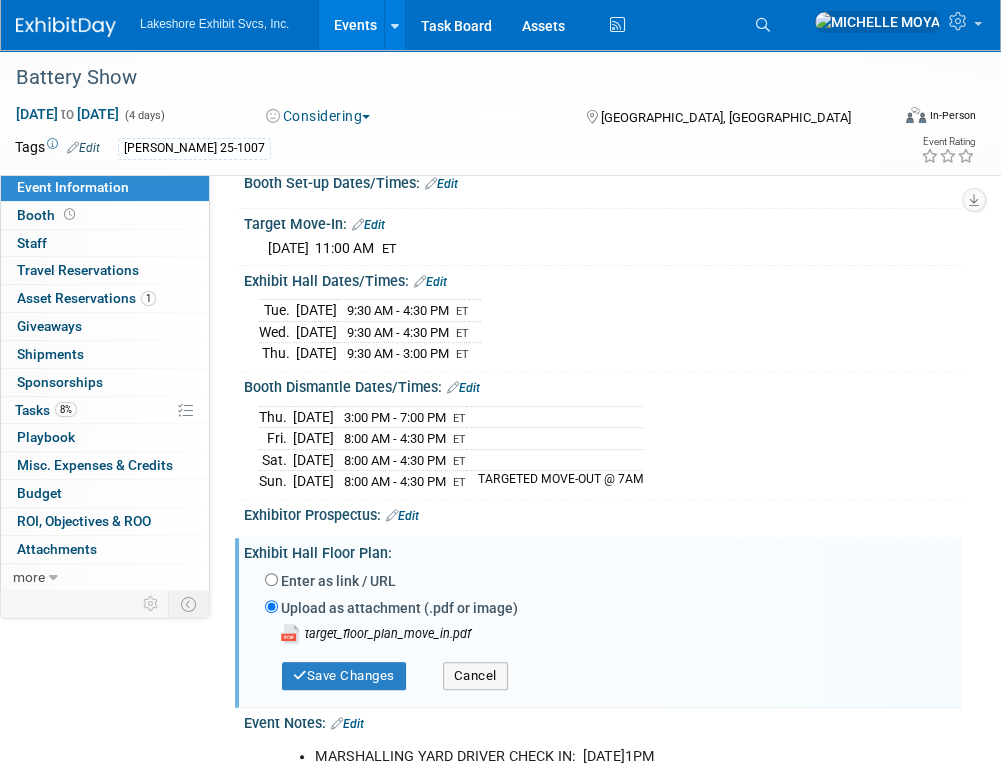 click on "Upload as attachment (.pdf or image)" at bounding box center [399, 608] 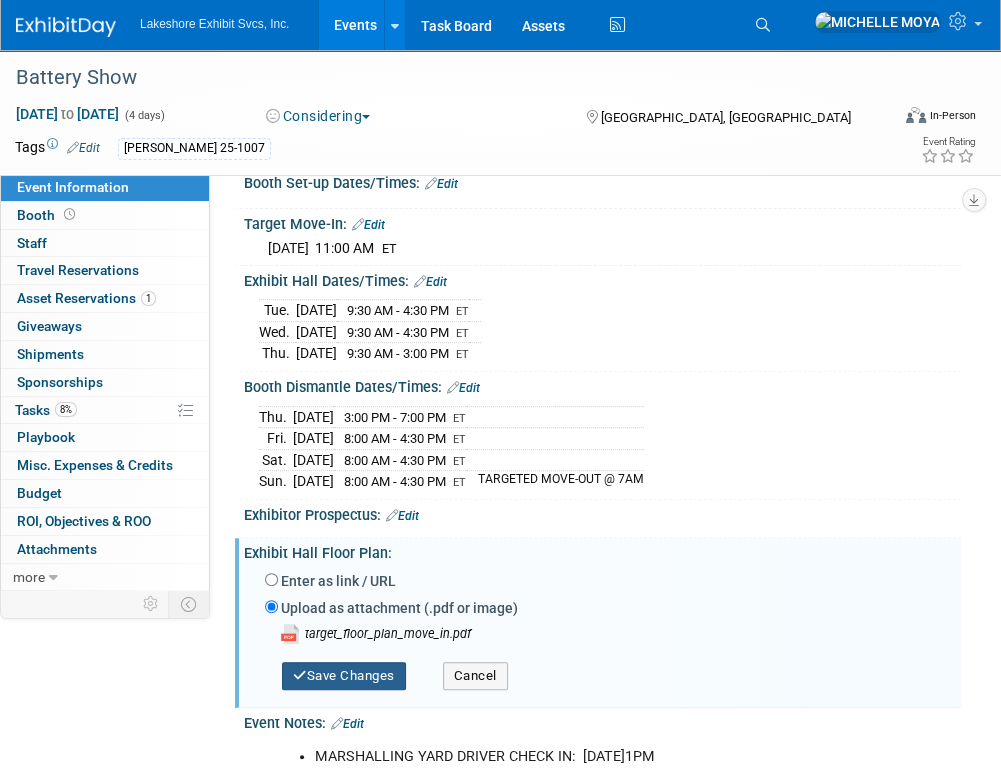 click on "Save Changes" at bounding box center [344, 676] 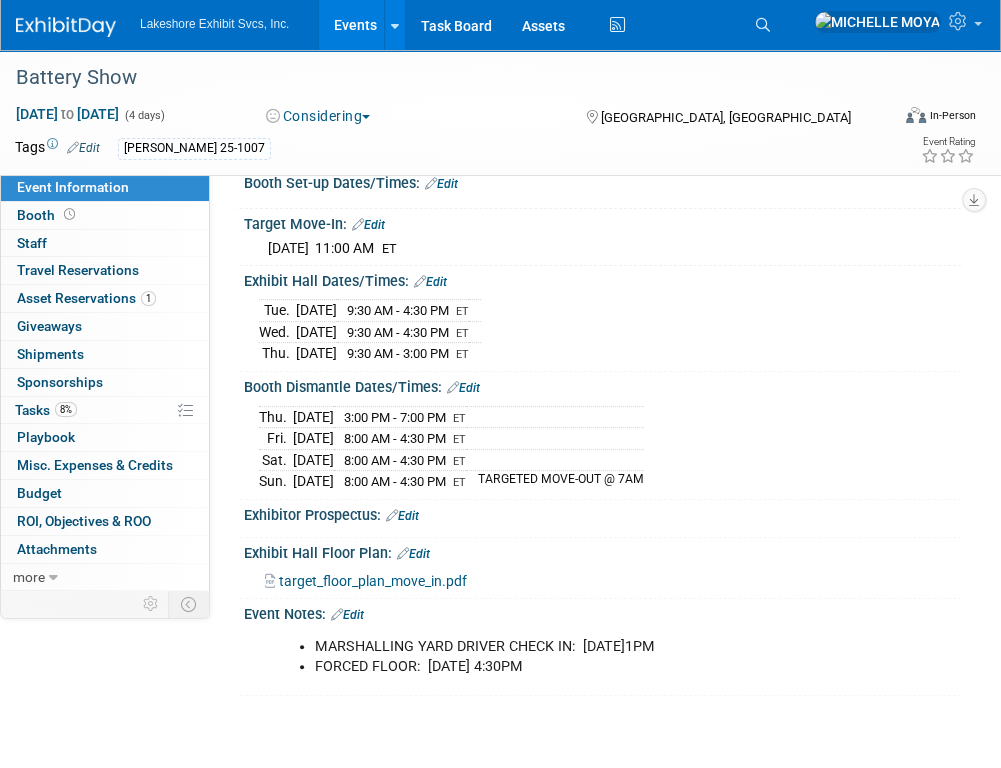 click on "Edit" at bounding box center [347, 615] 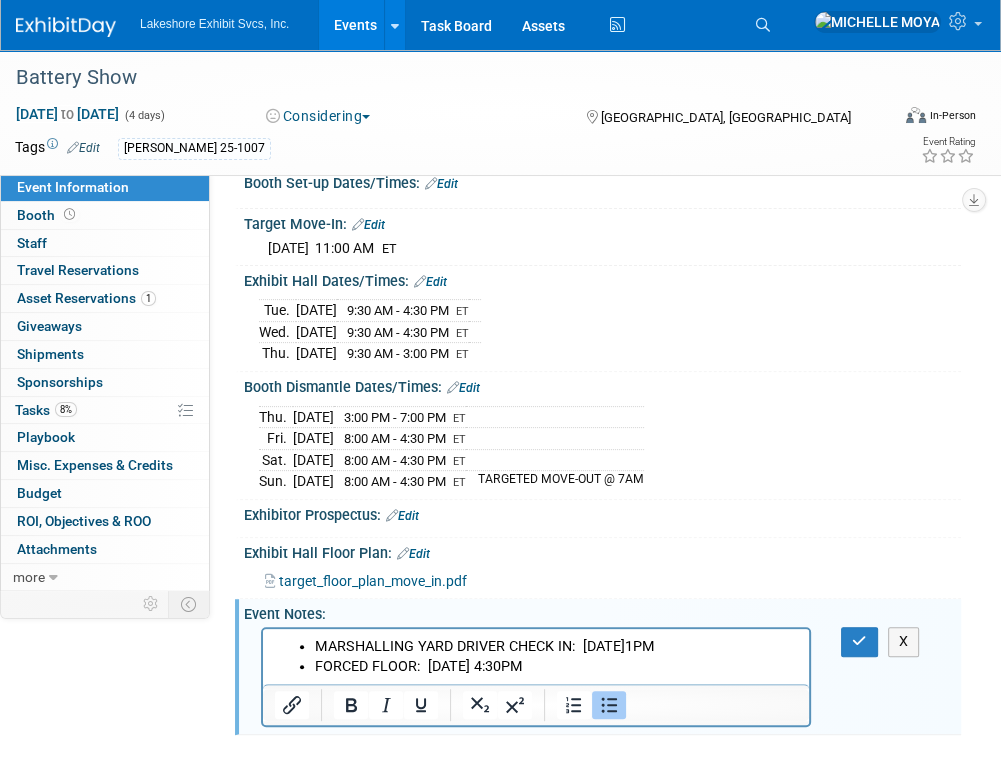 scroll, scrollTop: 0, scrollLeft: 0, axis: both 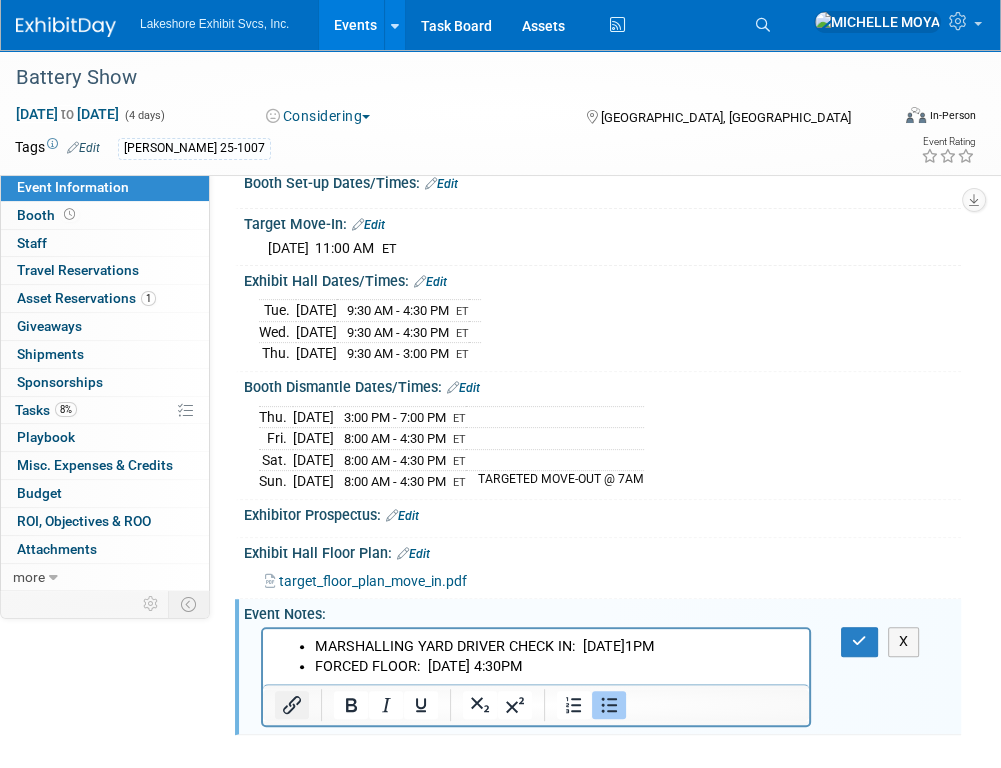 click 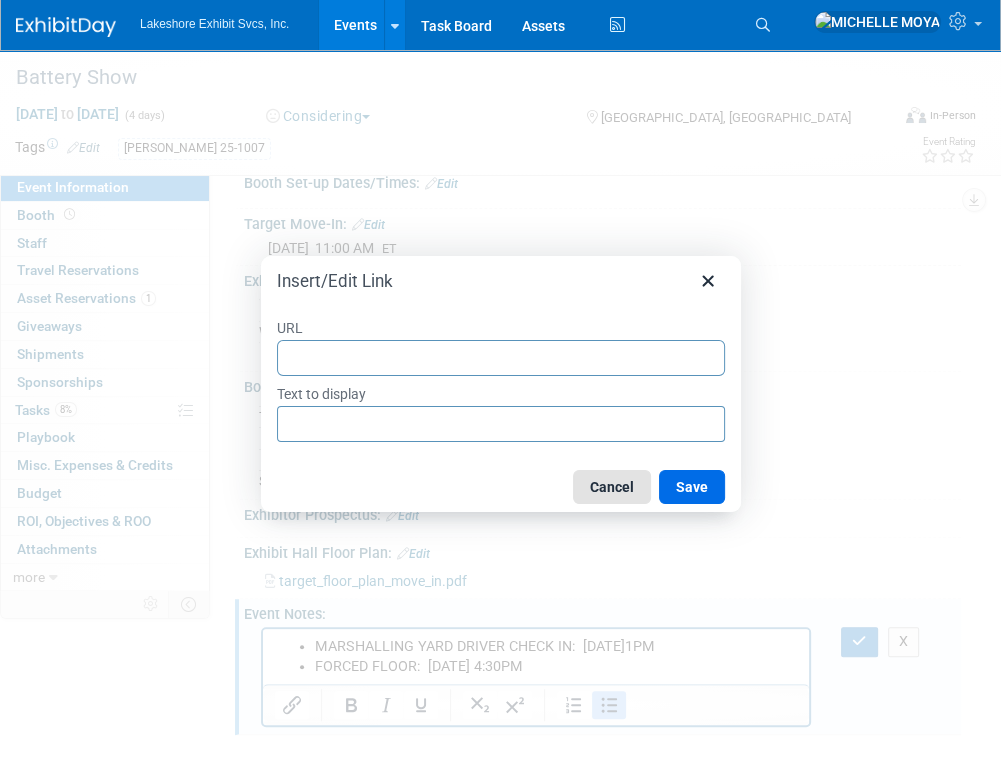 click on "Cancel" at bounding box center (612, 487) 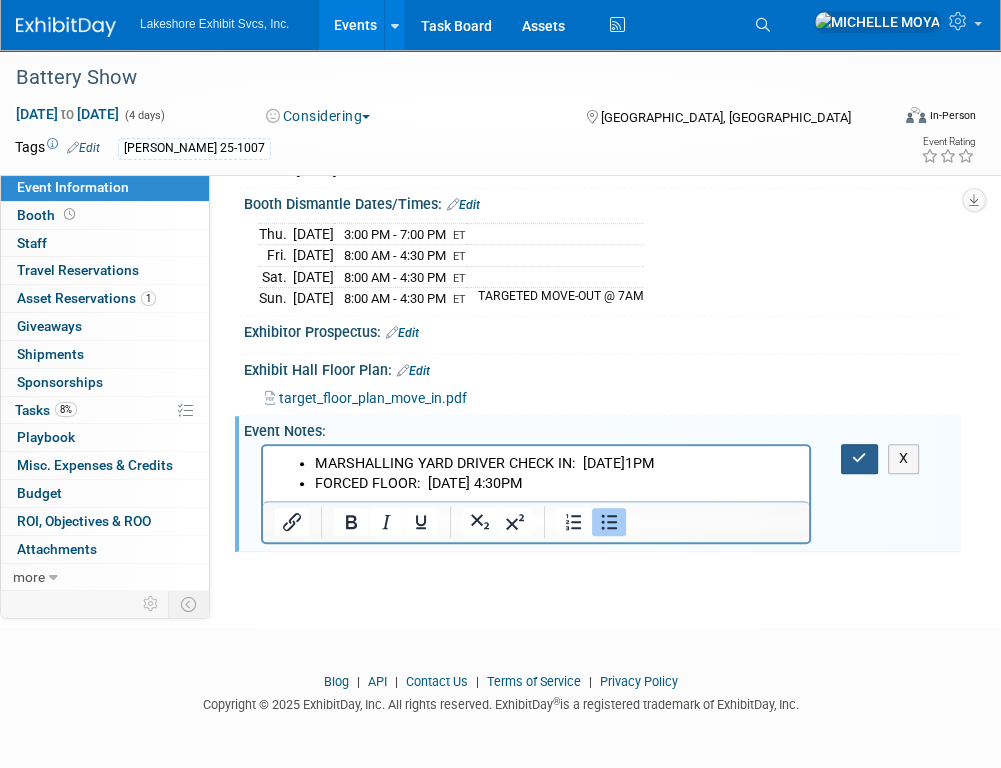 click at bounding box center (859, 458) 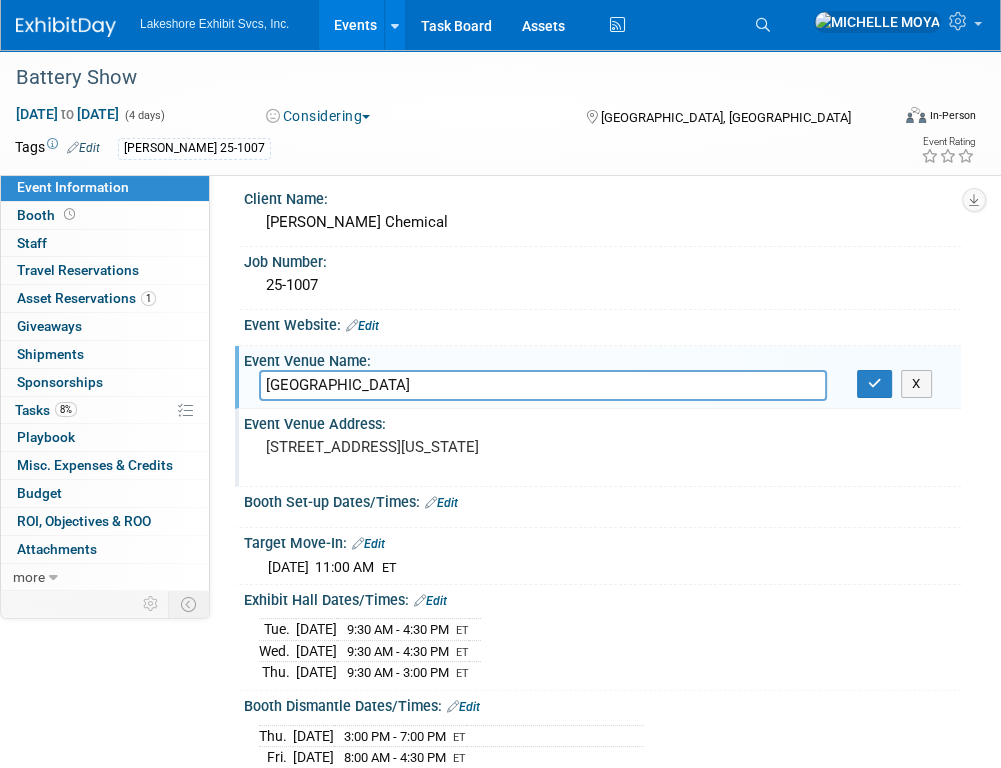 scroll, scrollTop: 0, scrollLeft: 0, axis: both 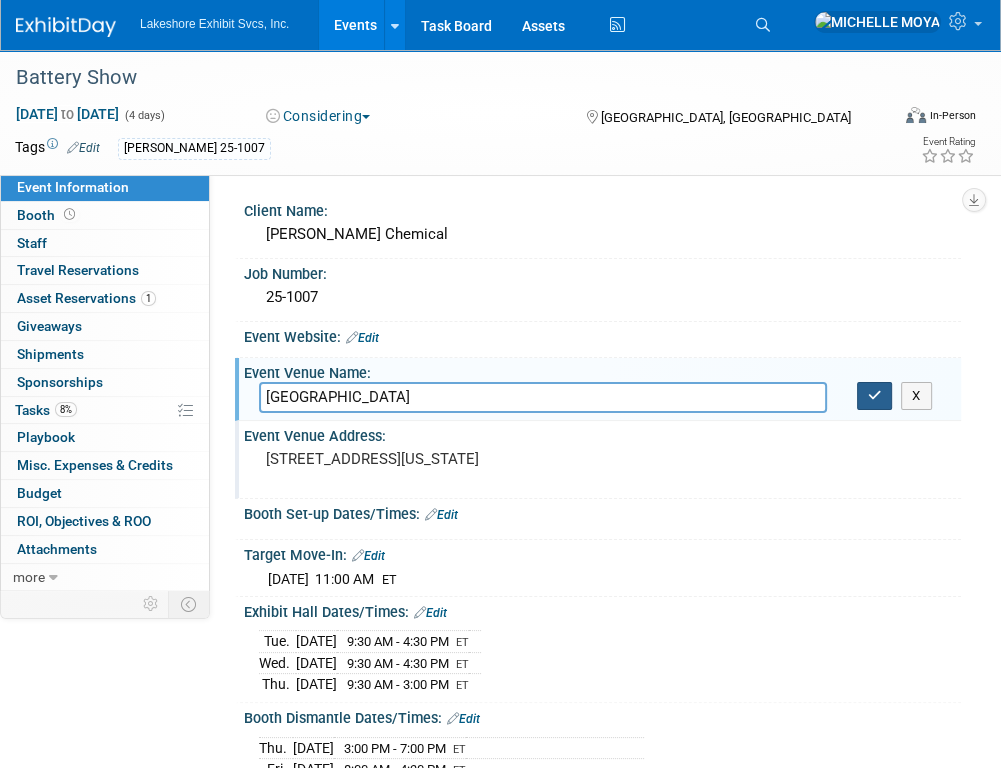 click at bounding box center [875, 395] 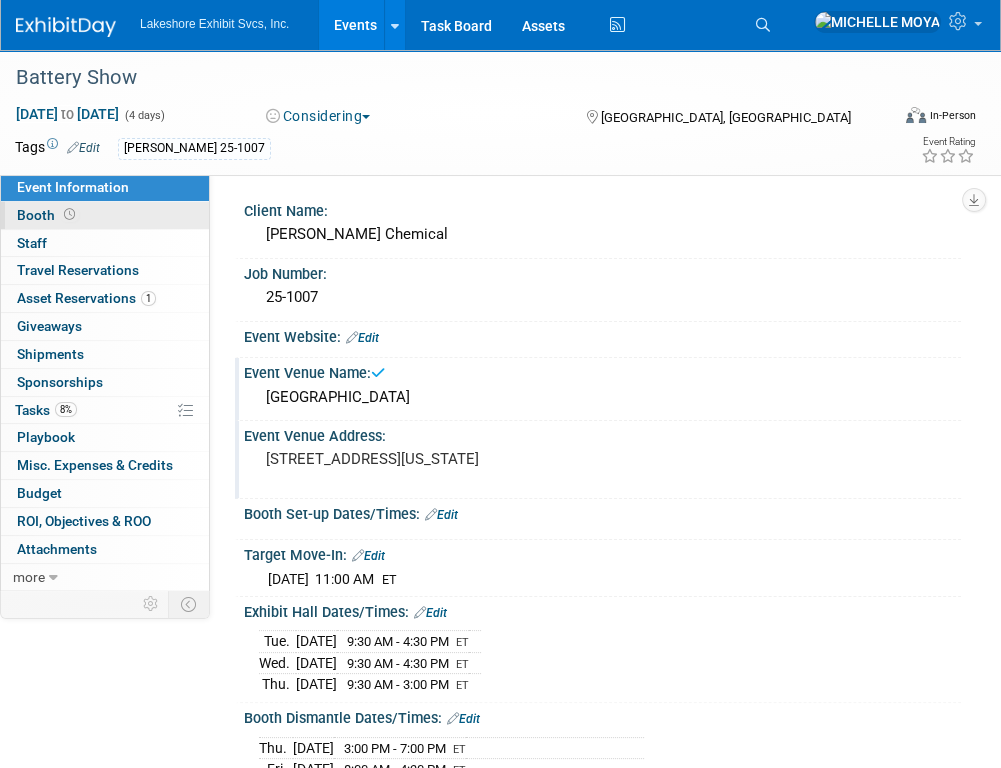 click on "Booth" at bounding box center [105, 215] 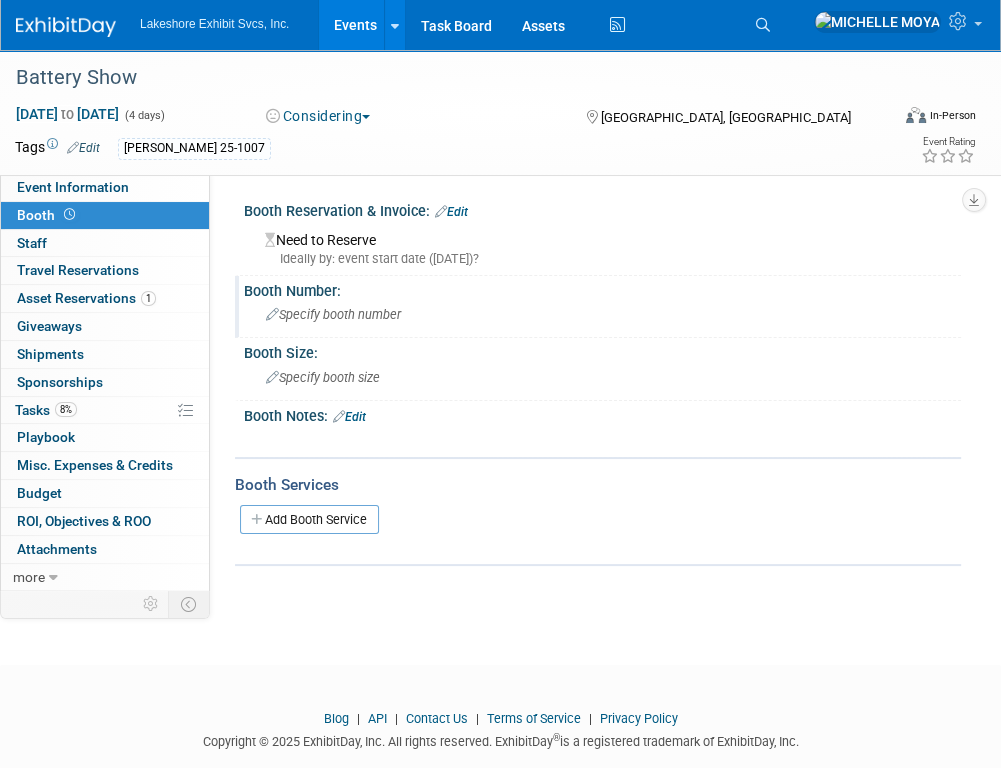 click on "Specify booth number" at bounding box center [333, 314] 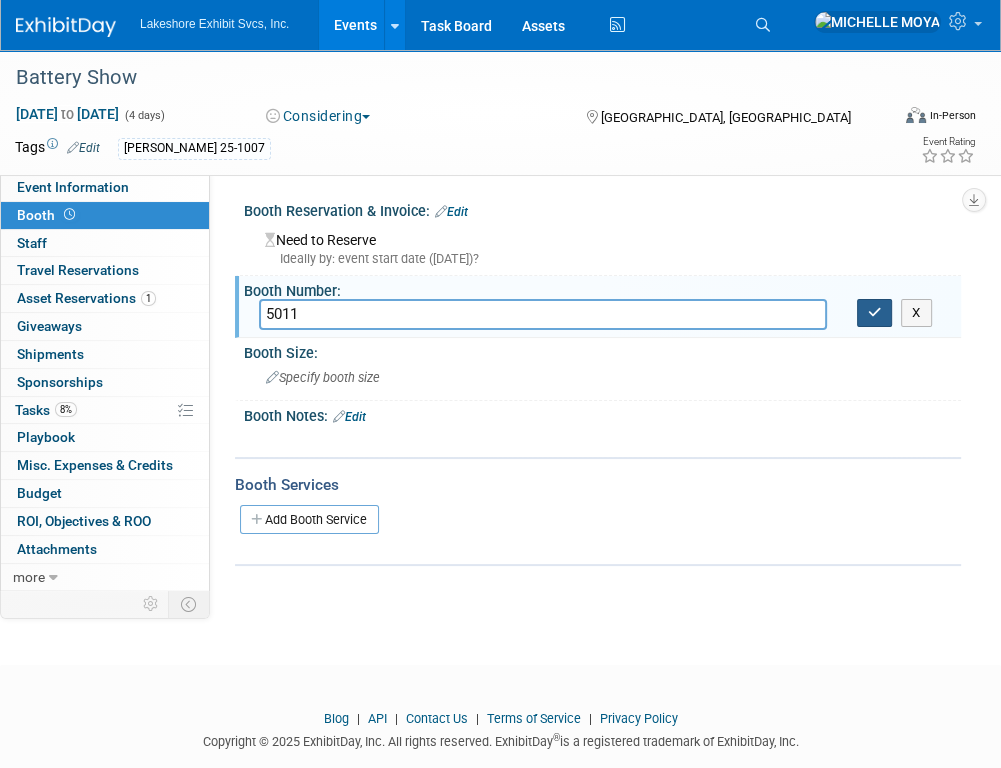 type on "5011" 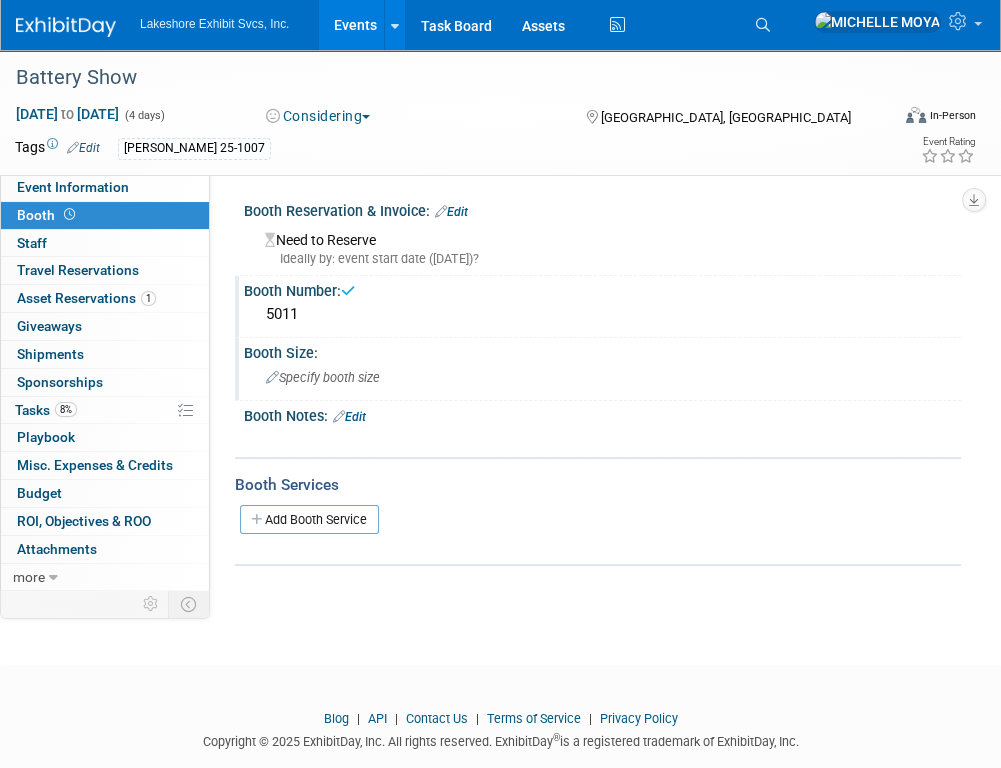 click on "Specify booth size" at bounding box center (602, 377) 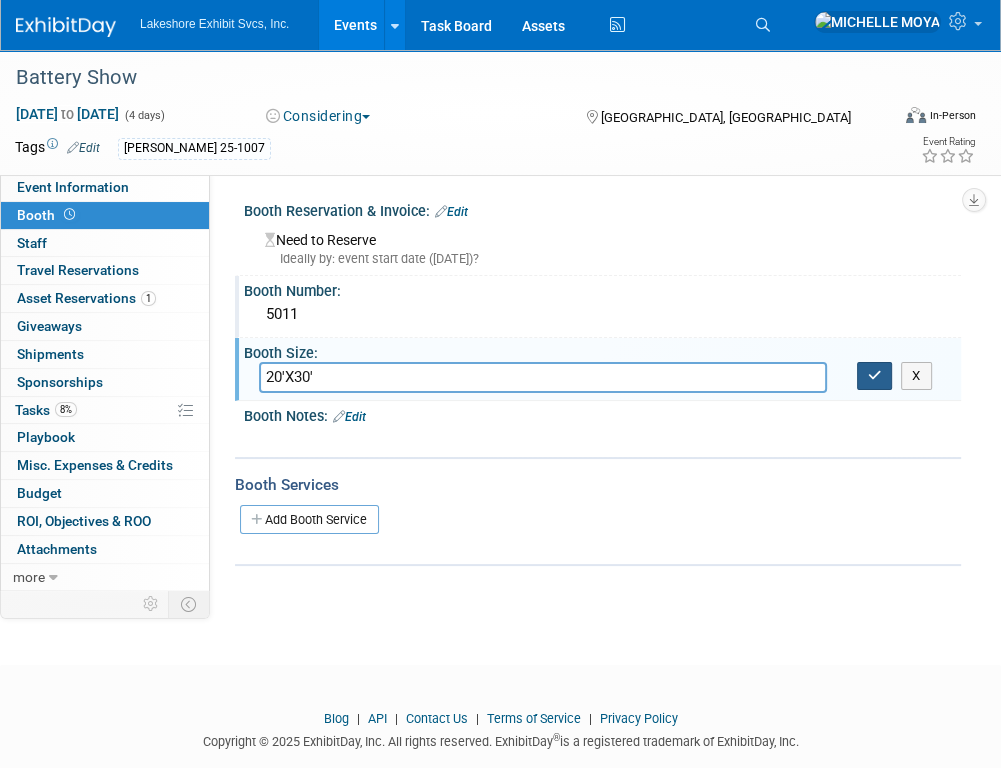 type on "20'X30'" 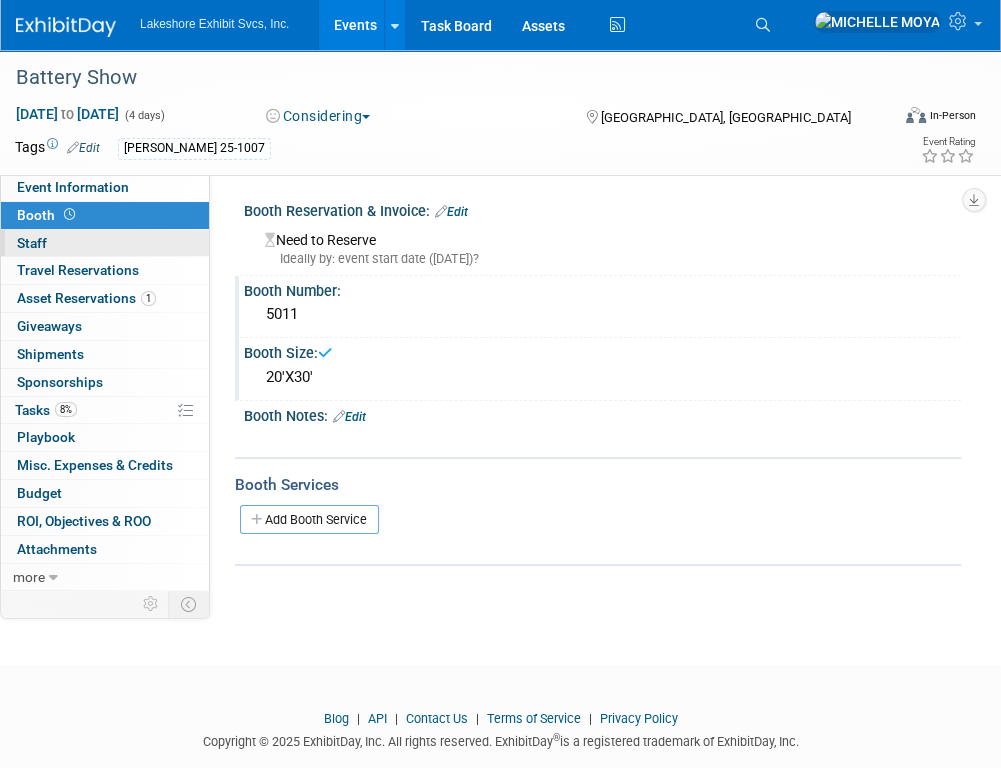 click on "0
Staff 0" at bounding box center (105, 243) 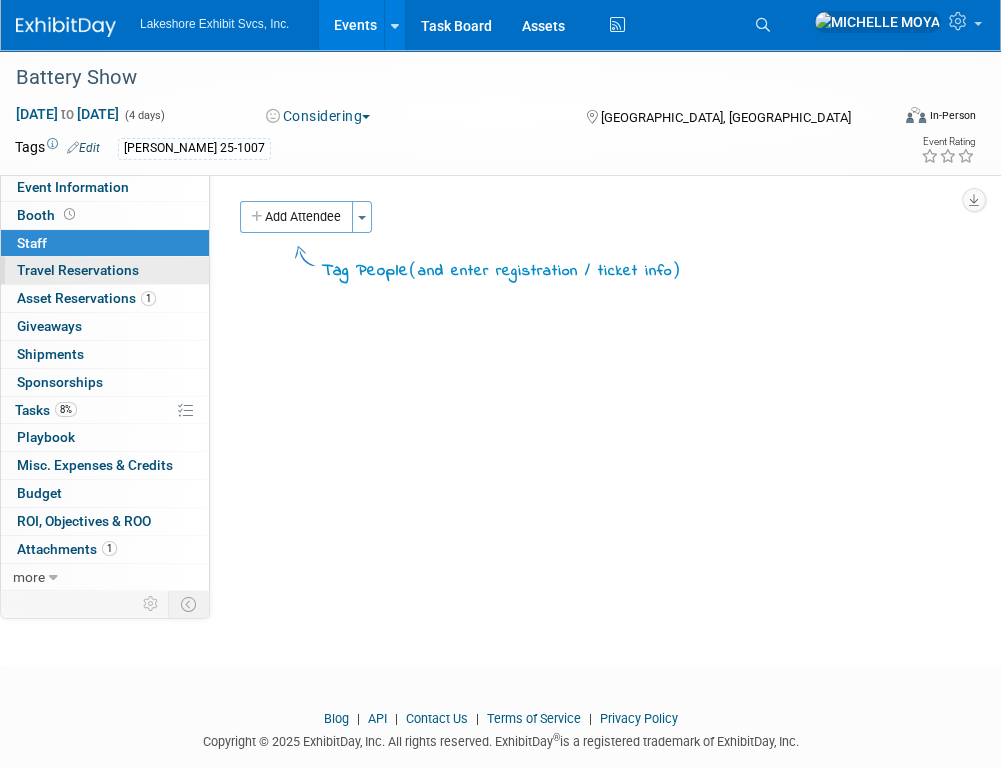 click on "Travel Reservations 0" at bounding box center [78, 270] 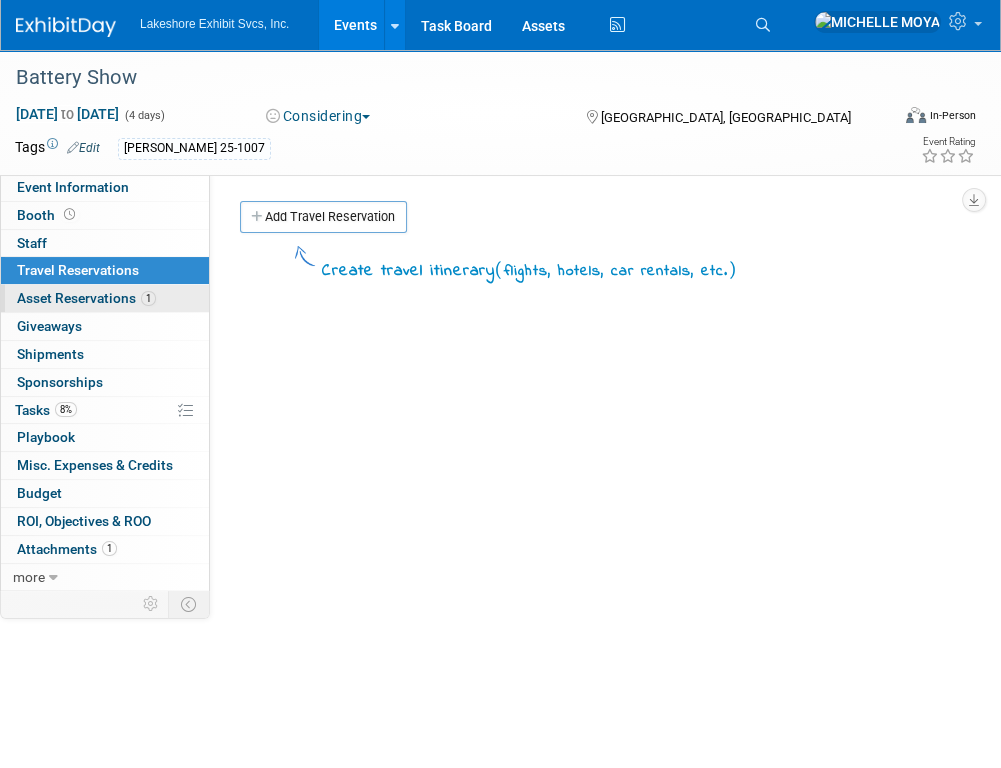 click on "Asset Reservations 1" at bounding box center [86, 298] 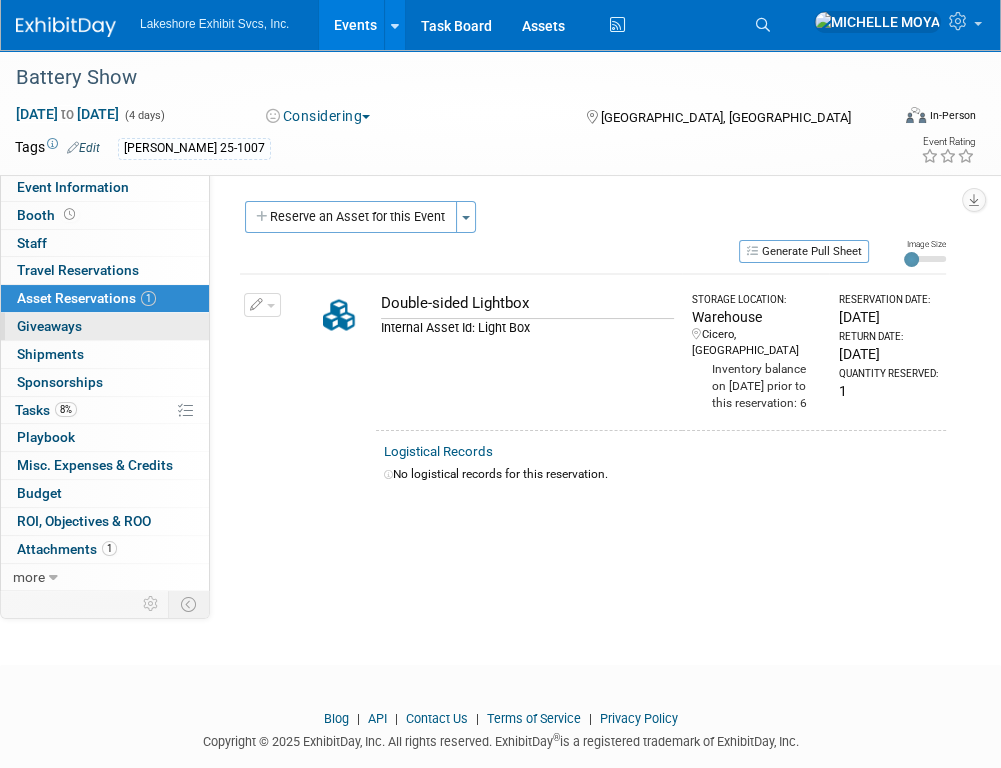 click on "0
Giveaways 0" at bounding box center [105, 326] 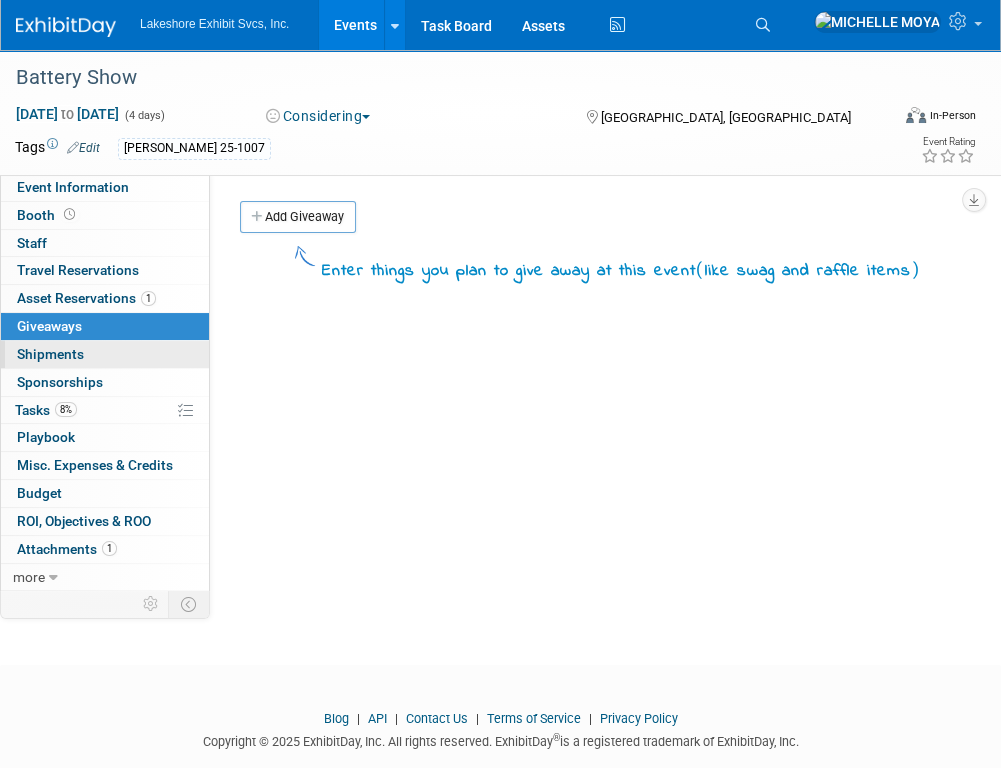 click on "0
Shipments 0" at bounding box center (105, 354) 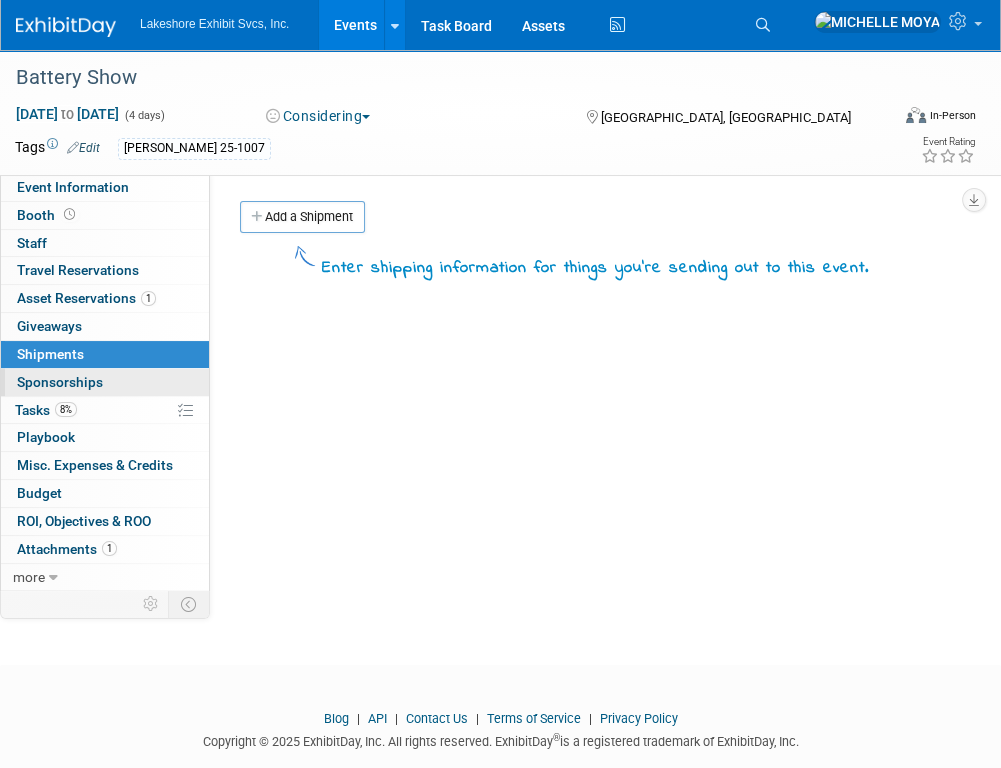 click on "Sponsorships 0" at bounding box center (60, 382) 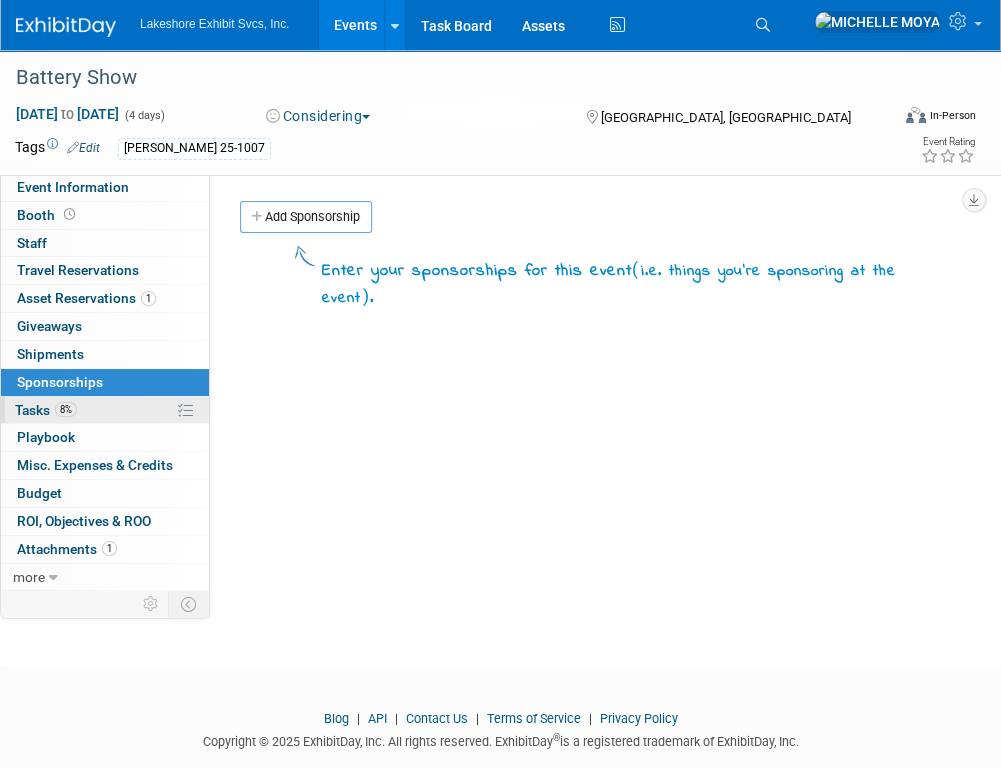 click on "8%" at bounding box center [66, 409] 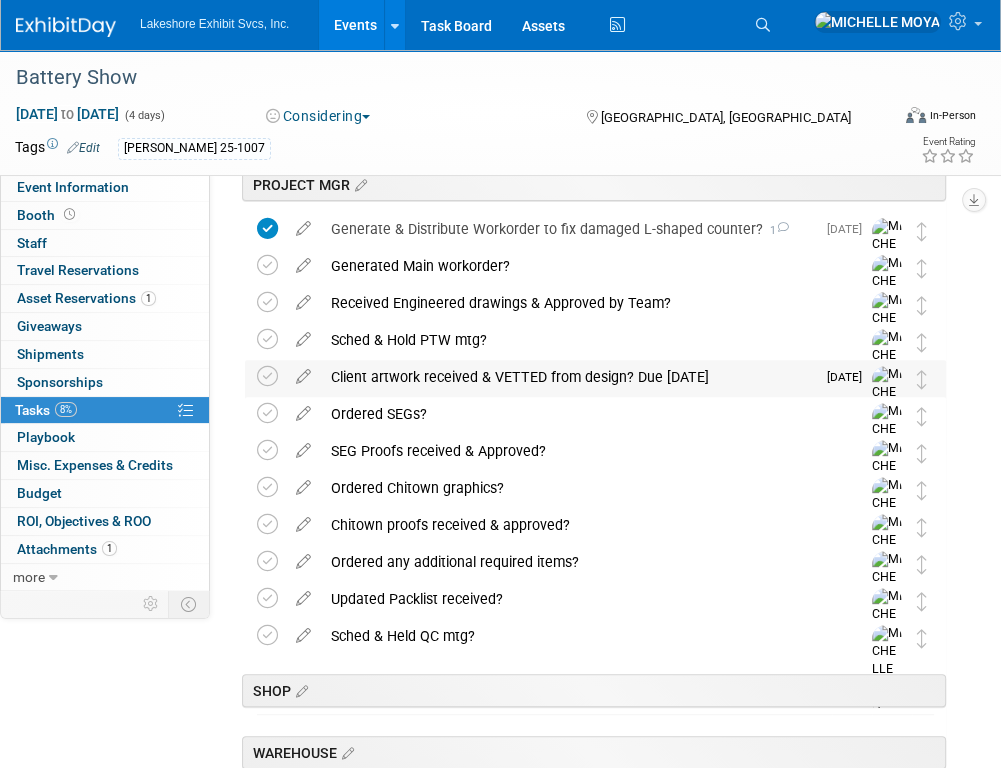 scroll, scrollTop: 300, scrollLeft: 0, axis: vertical 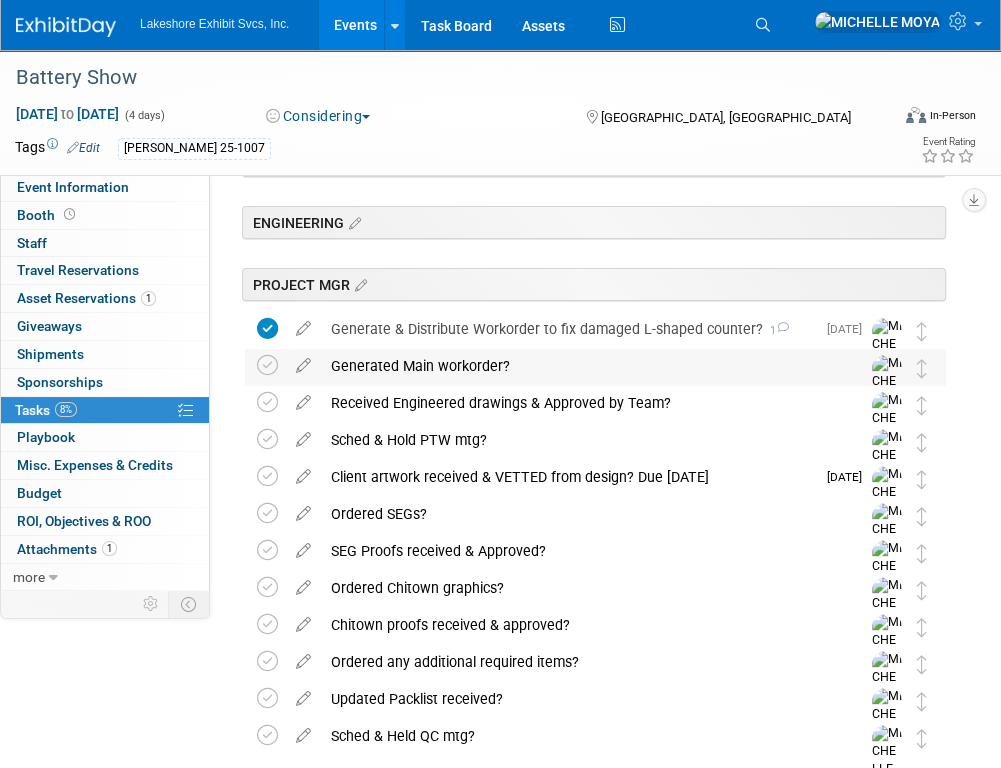 click on "Generated Main workorder?" at bounding box center [576, 366] 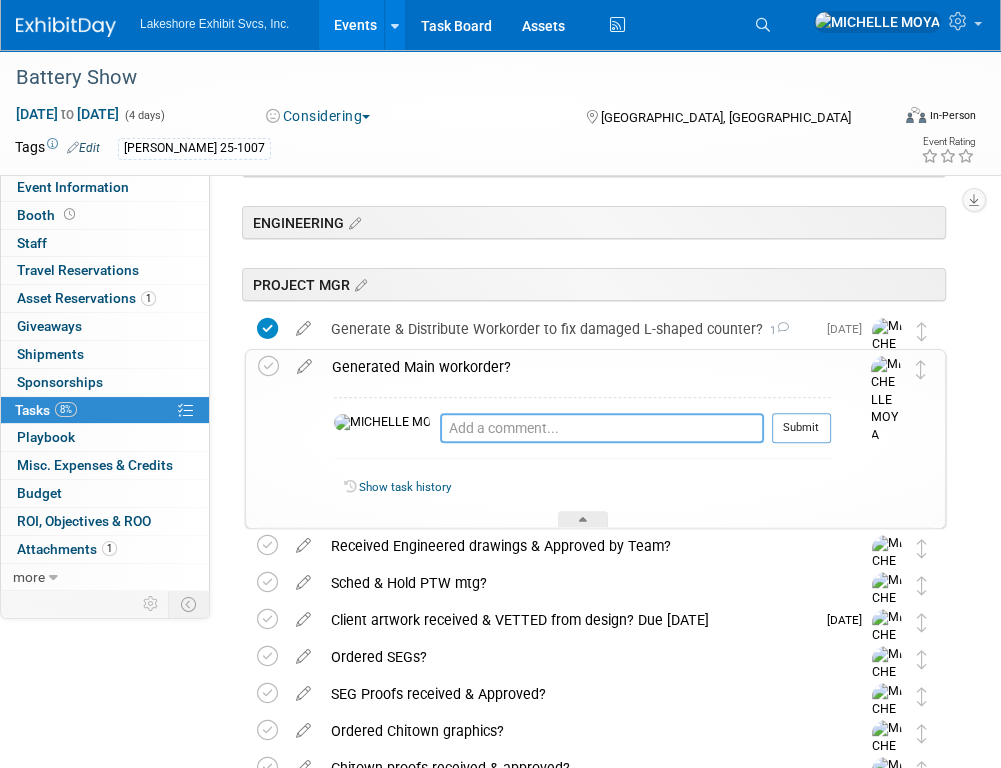 click at bounding box center [602, 428] 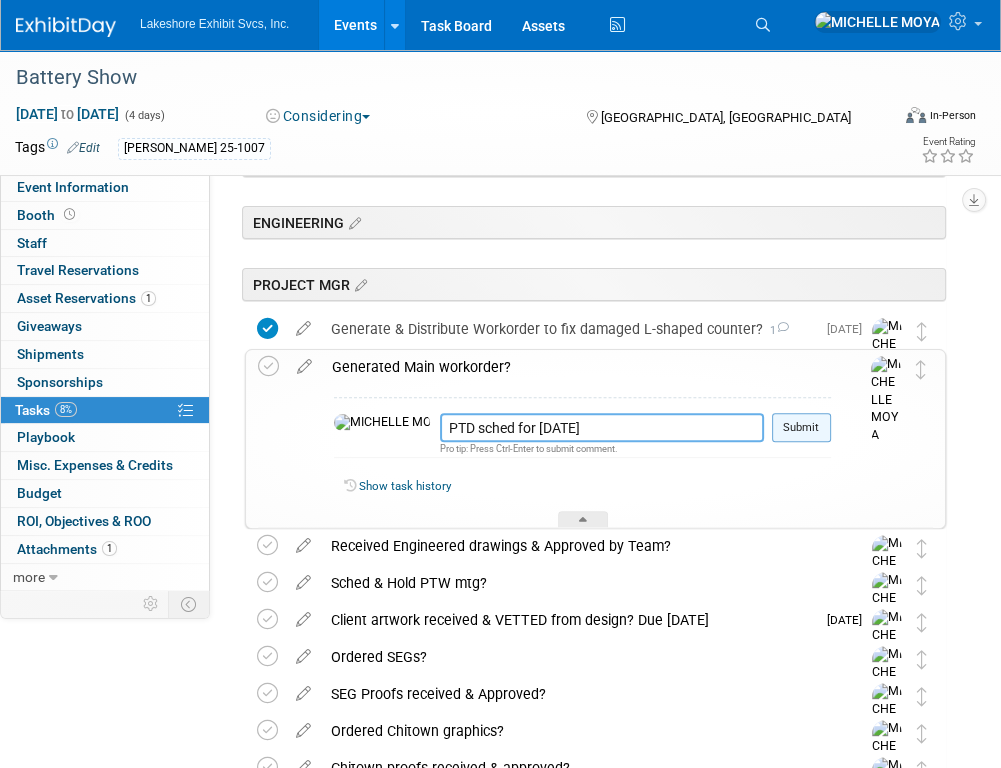 type on "PTD sched for Tues. 07/15/25" 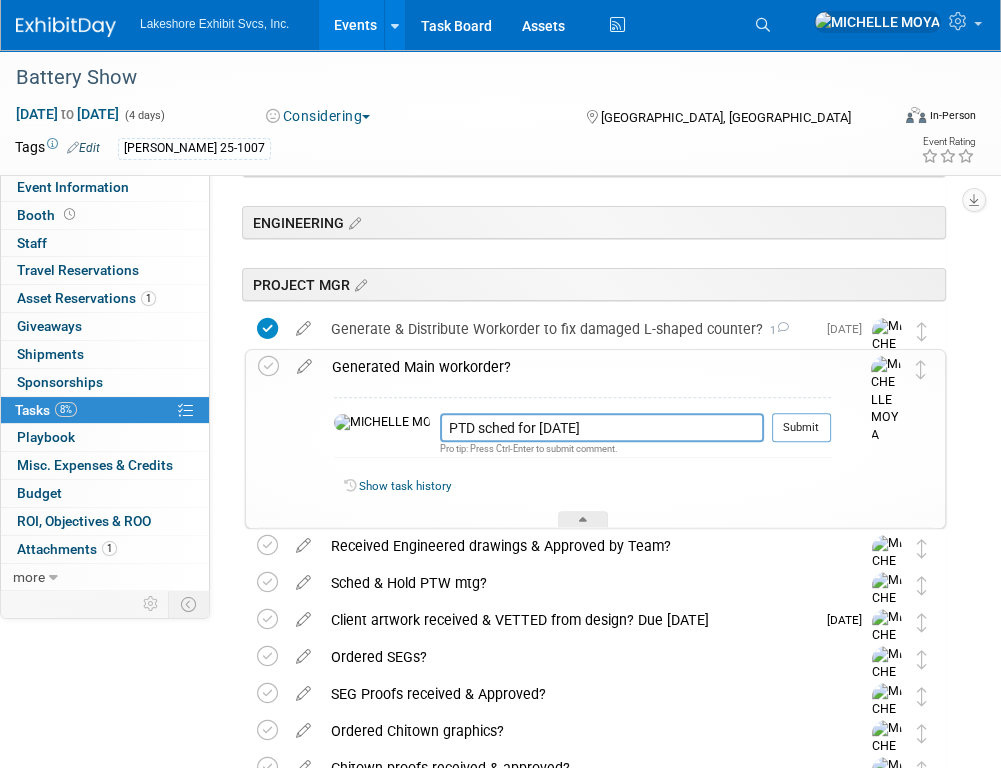 click on "Submit" at bounding box center (801, 428) 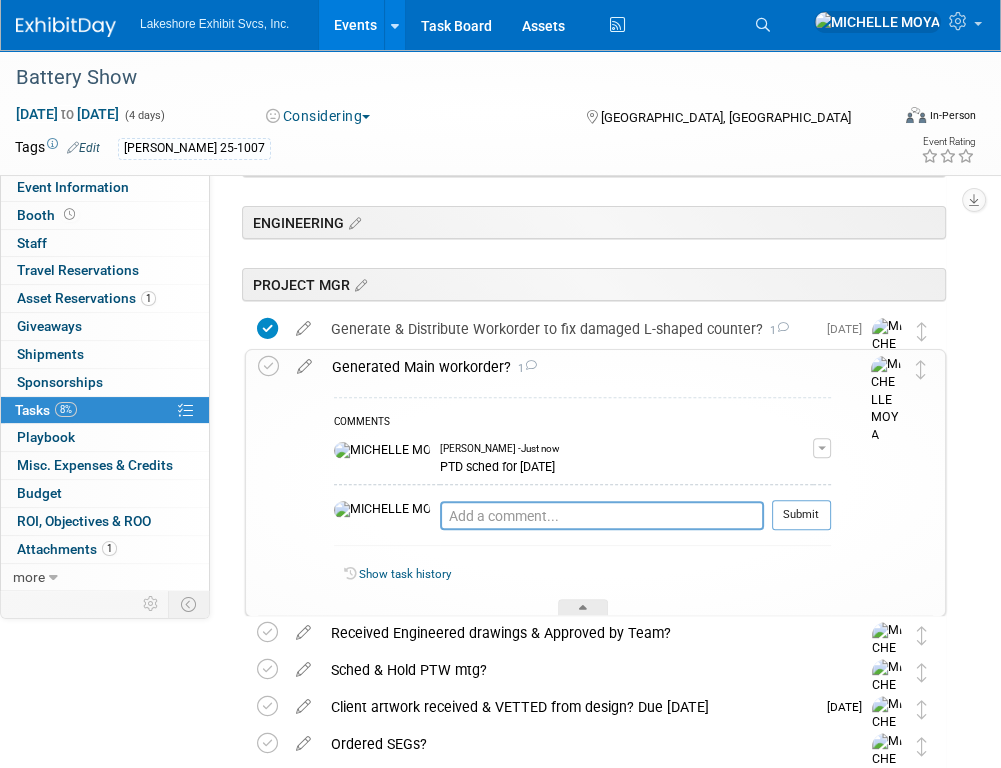 click on "Generated Main workorder?
1" at bounding box center [576, 367] 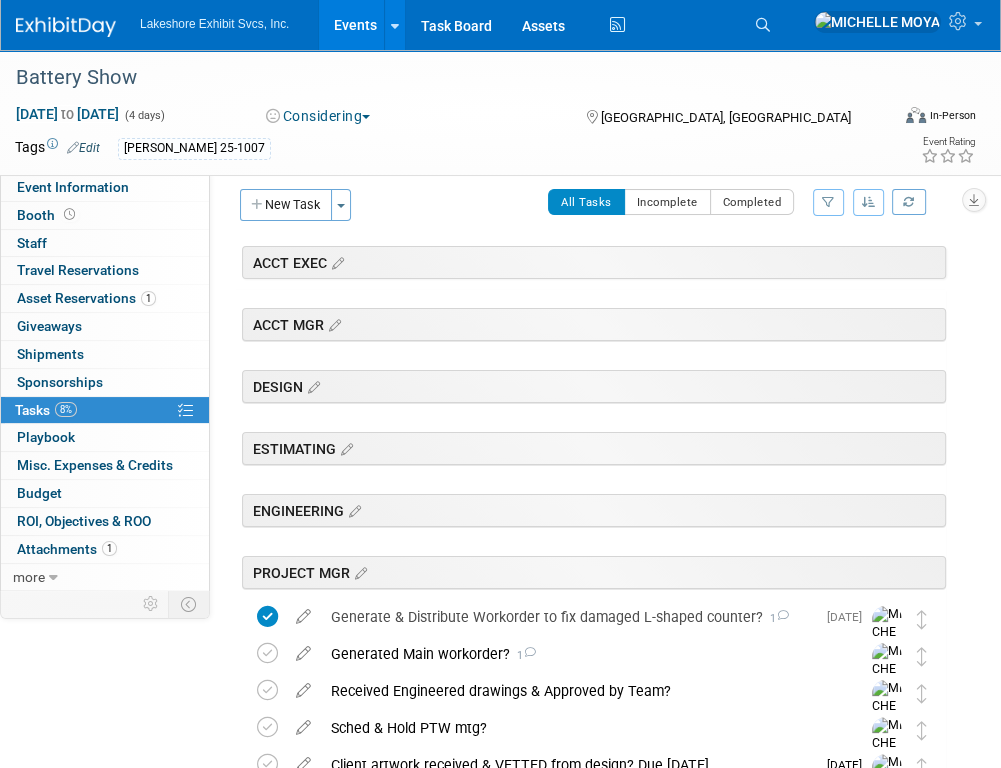 scroll, scrollTop: 0, scrollLeft: 0, axis: both 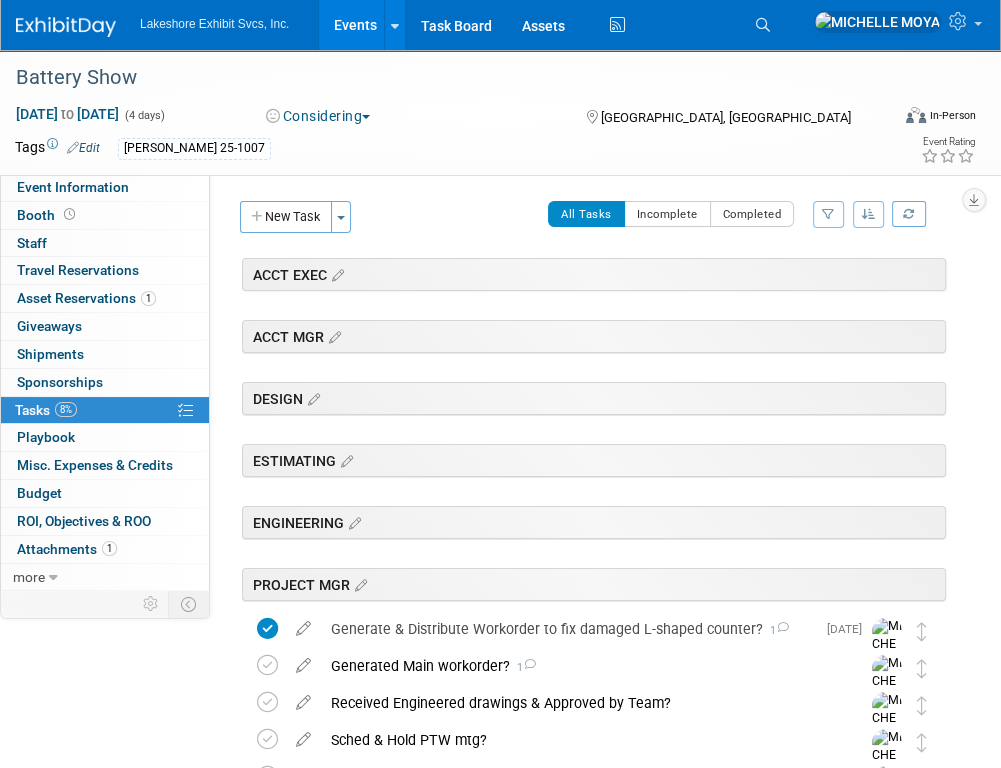 click on "Events" at bounding box center [355, 25] 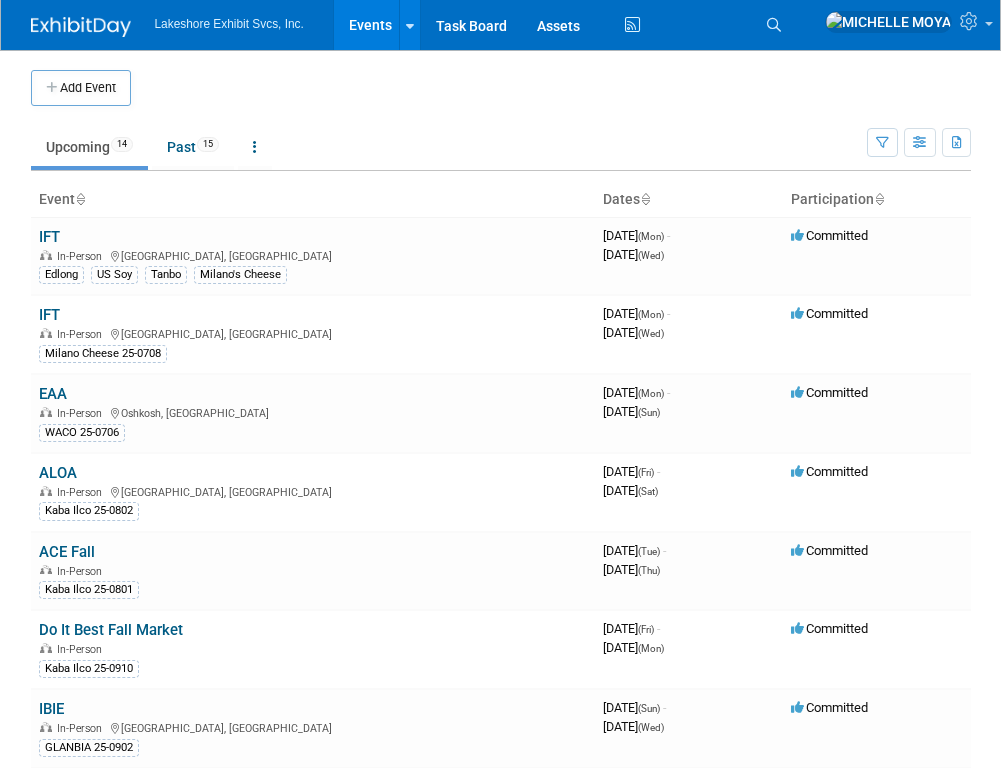 scroll, scrollTop: 0, scrollLeft: 0, axis: both 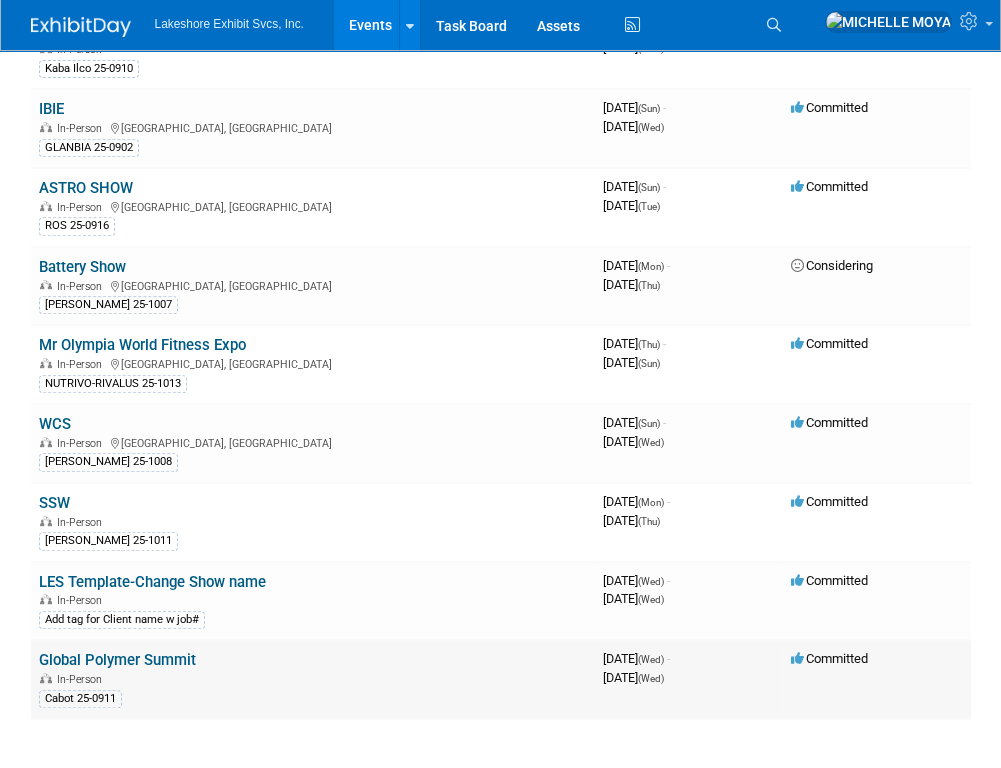click on "Global Polymer Summit" at bounding box center (117, 660) 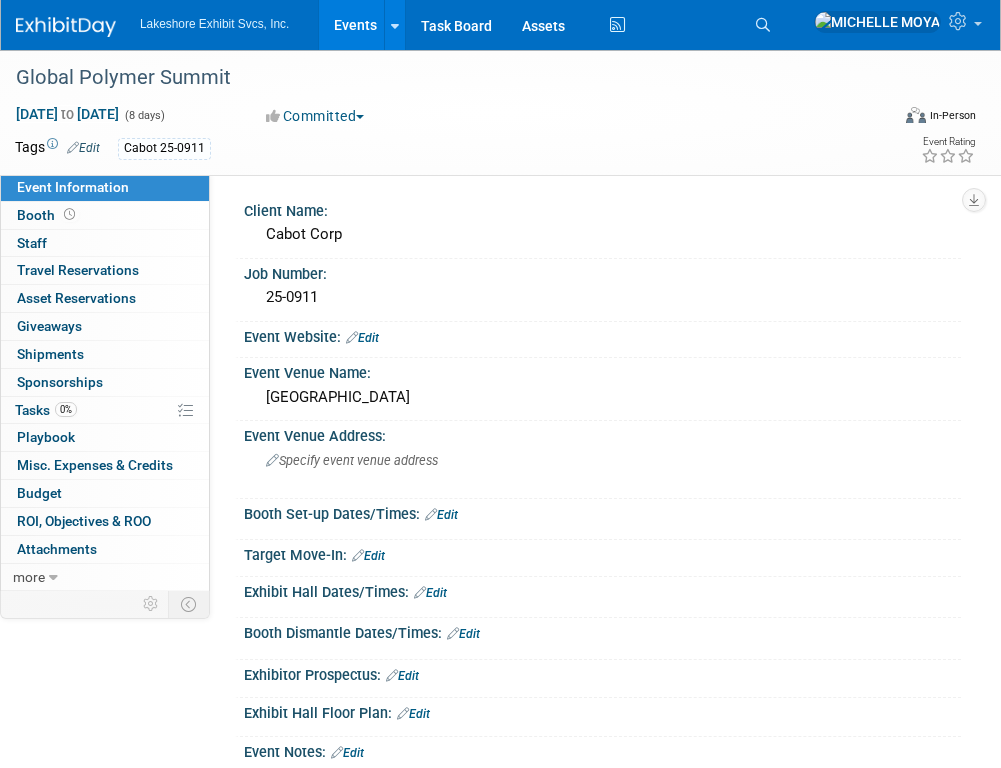 scroll, scrollTop: 0, scrollLeft: 0, axis: both 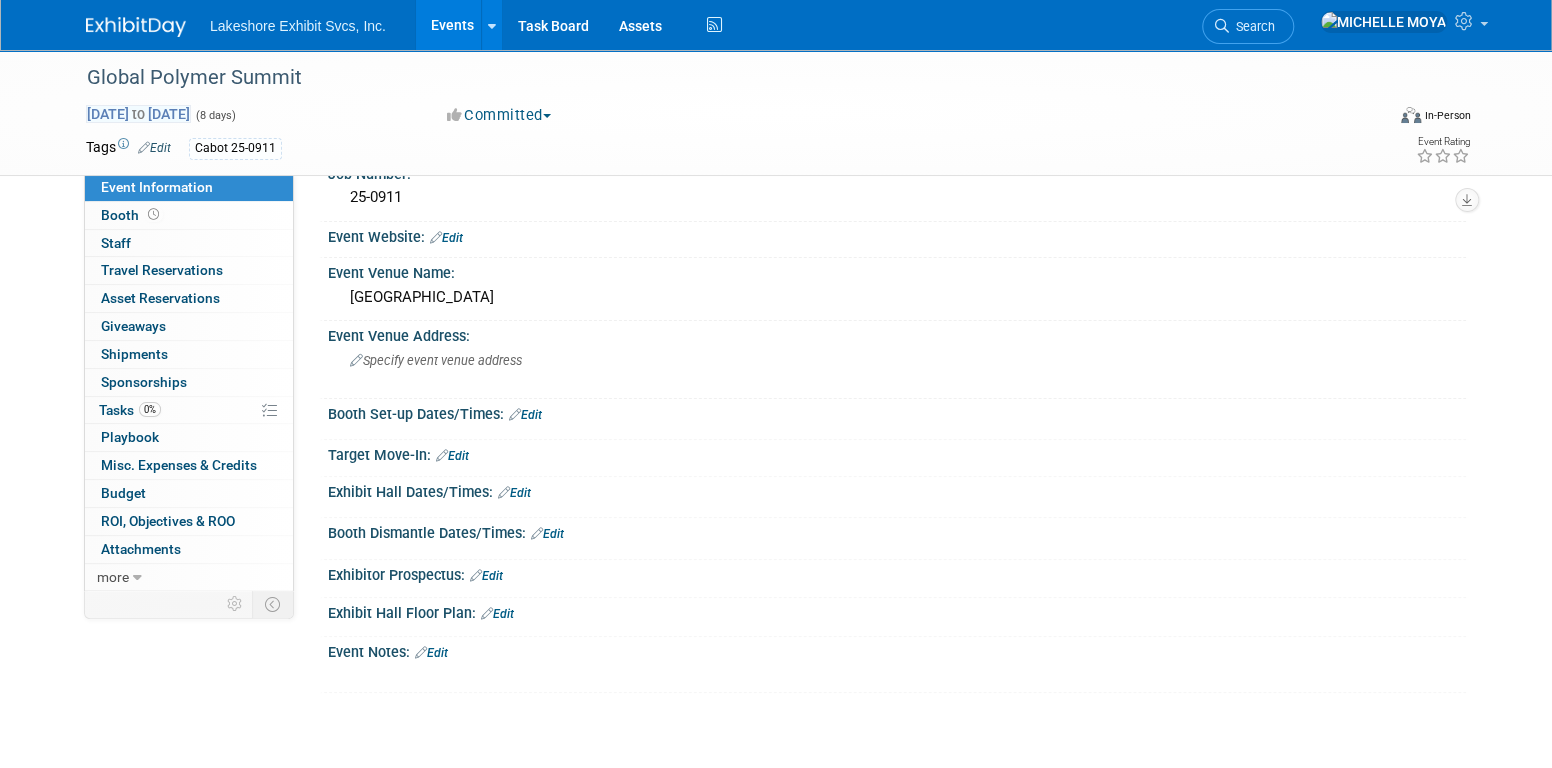 click on "[DATE]  to  [DATE]" at bounding box center (138, 114) 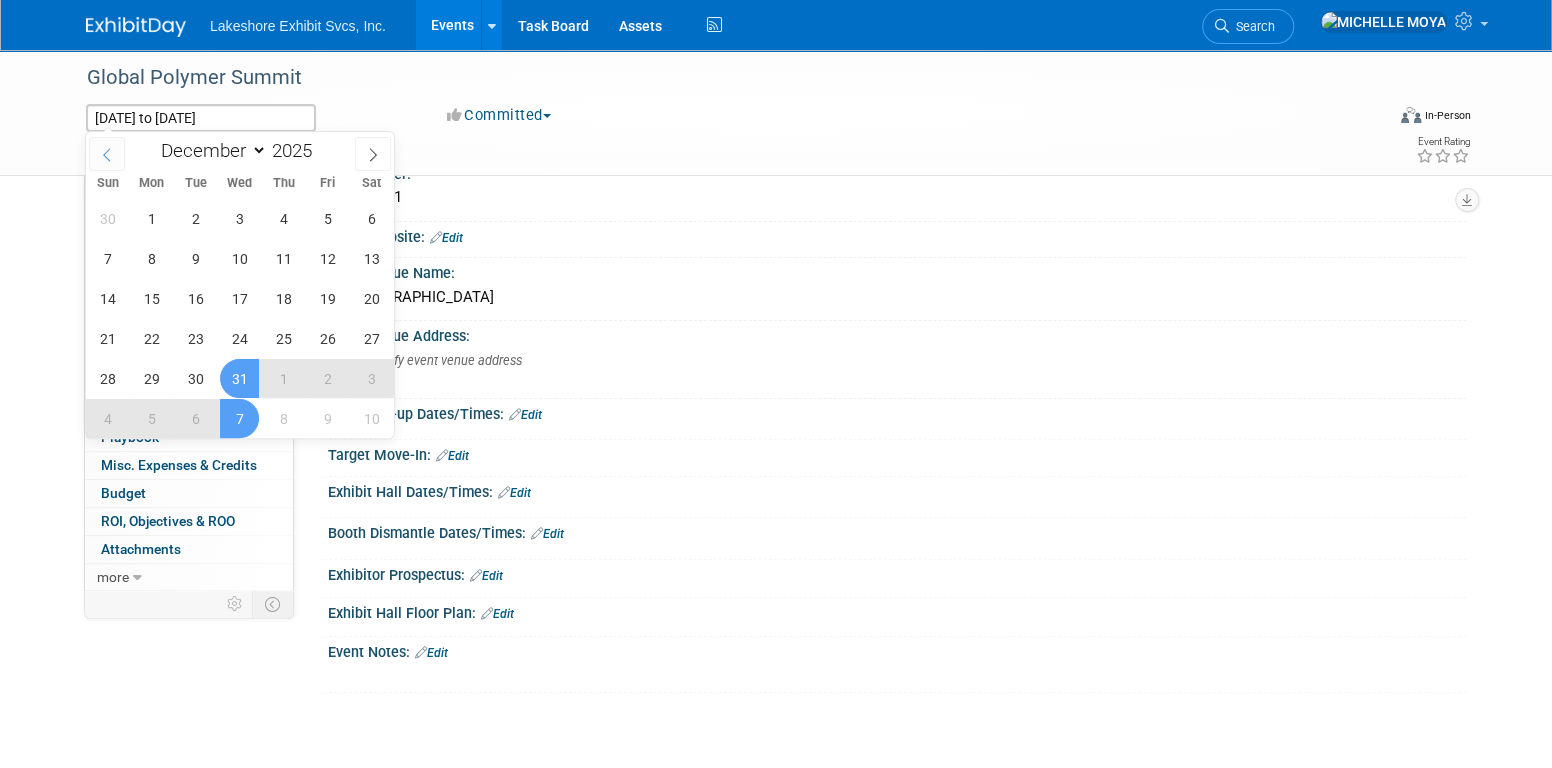 click 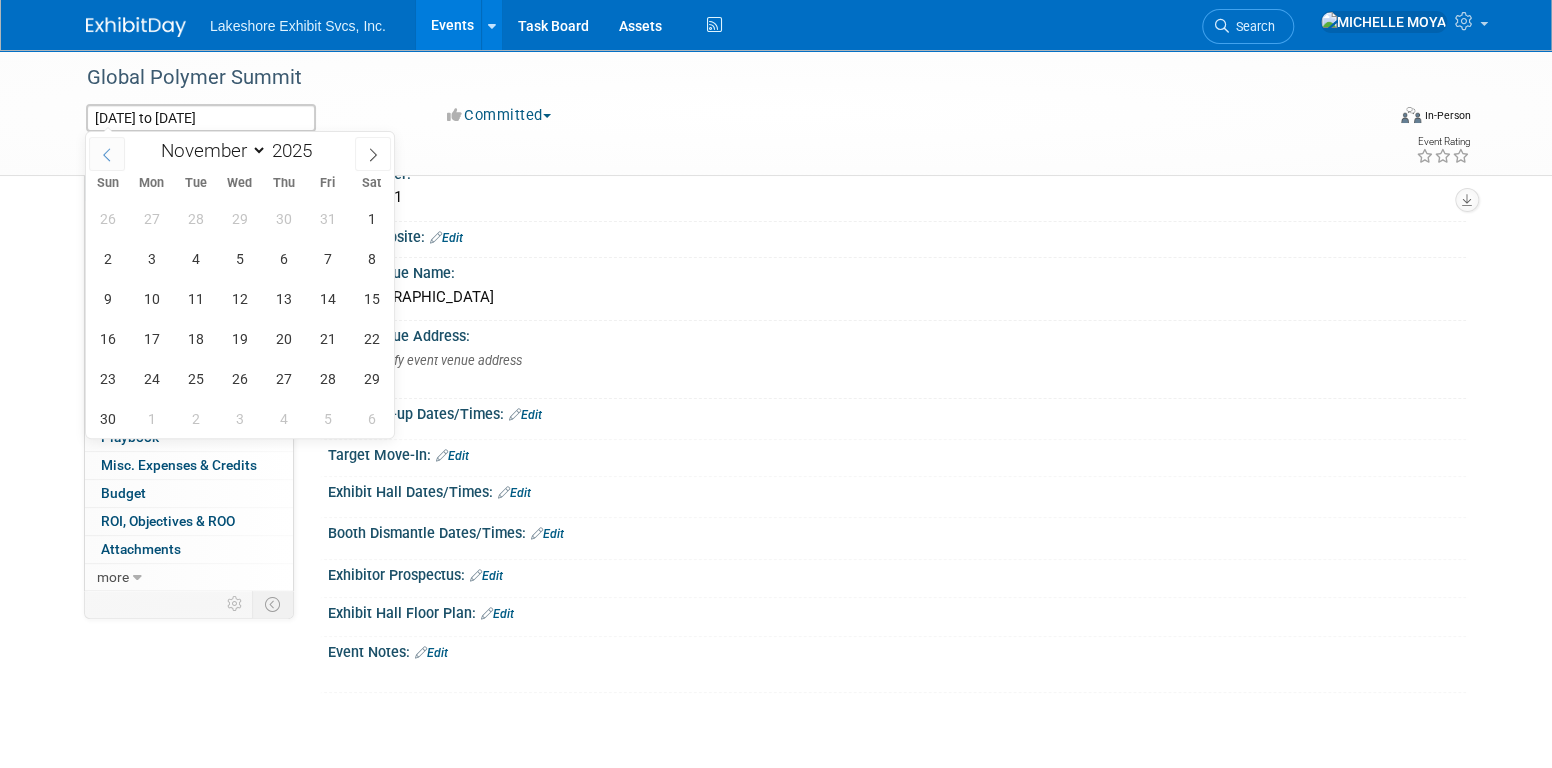 click 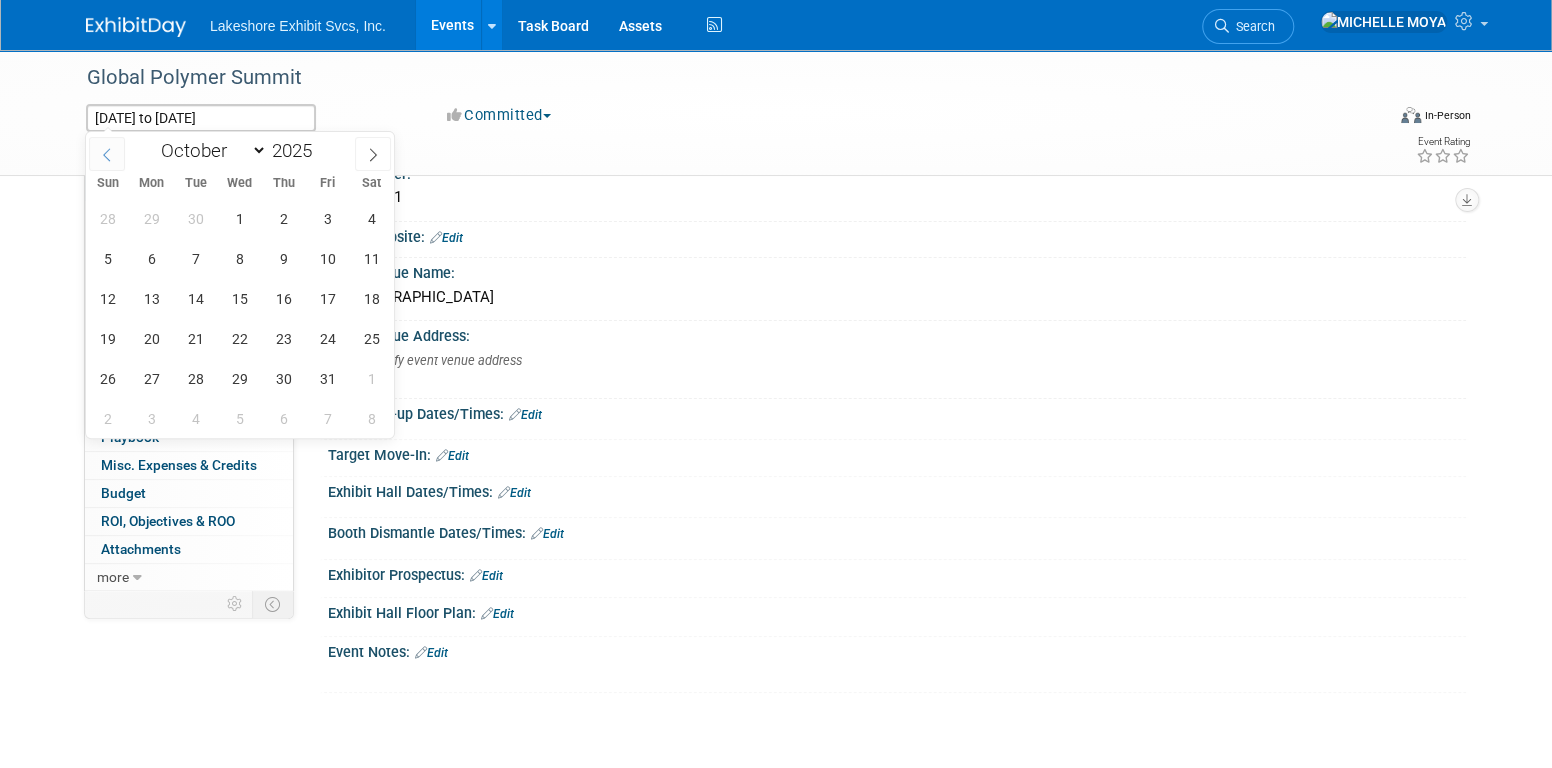 click 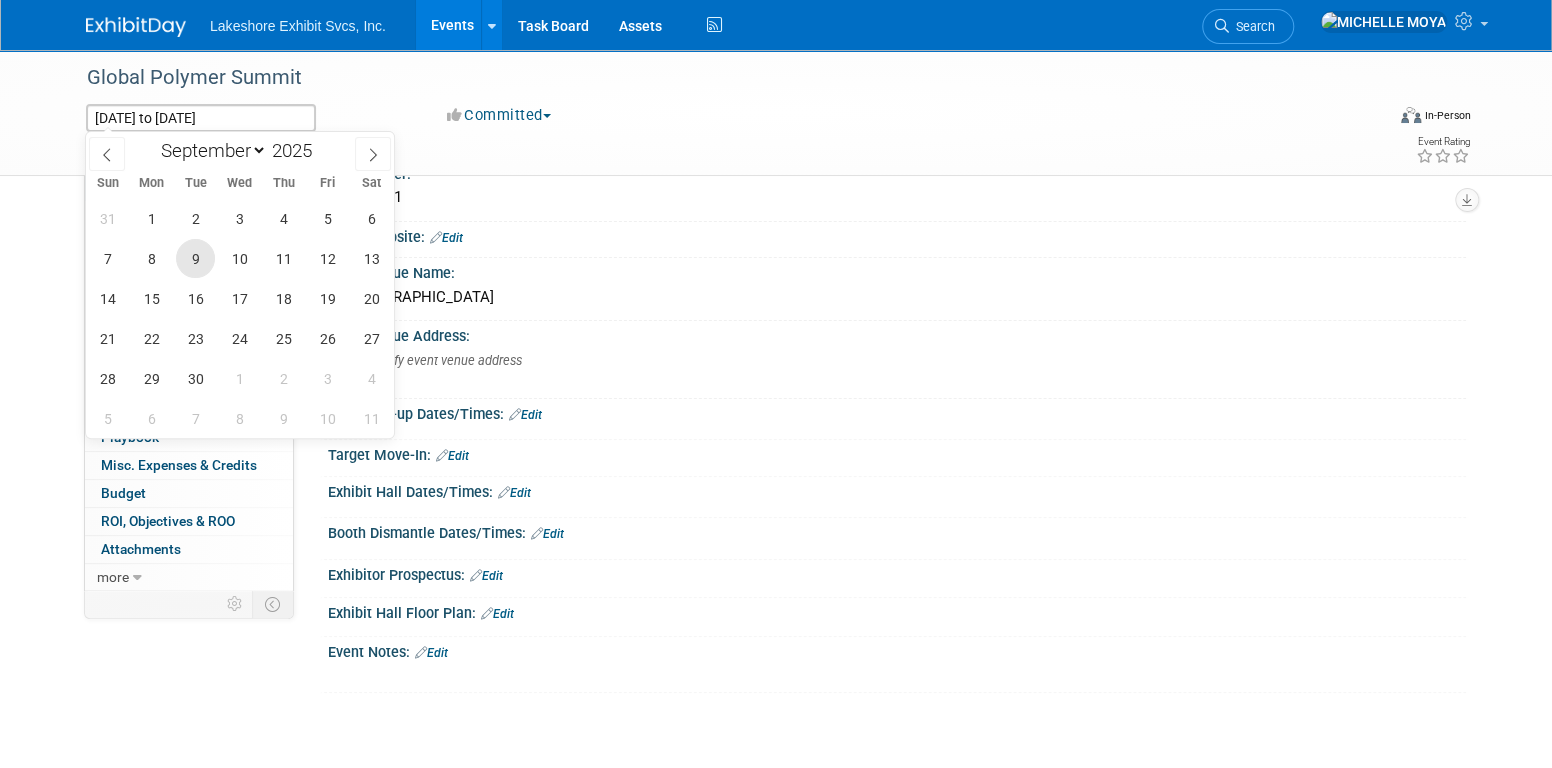 click on "9" at bounding box center [195, 258] 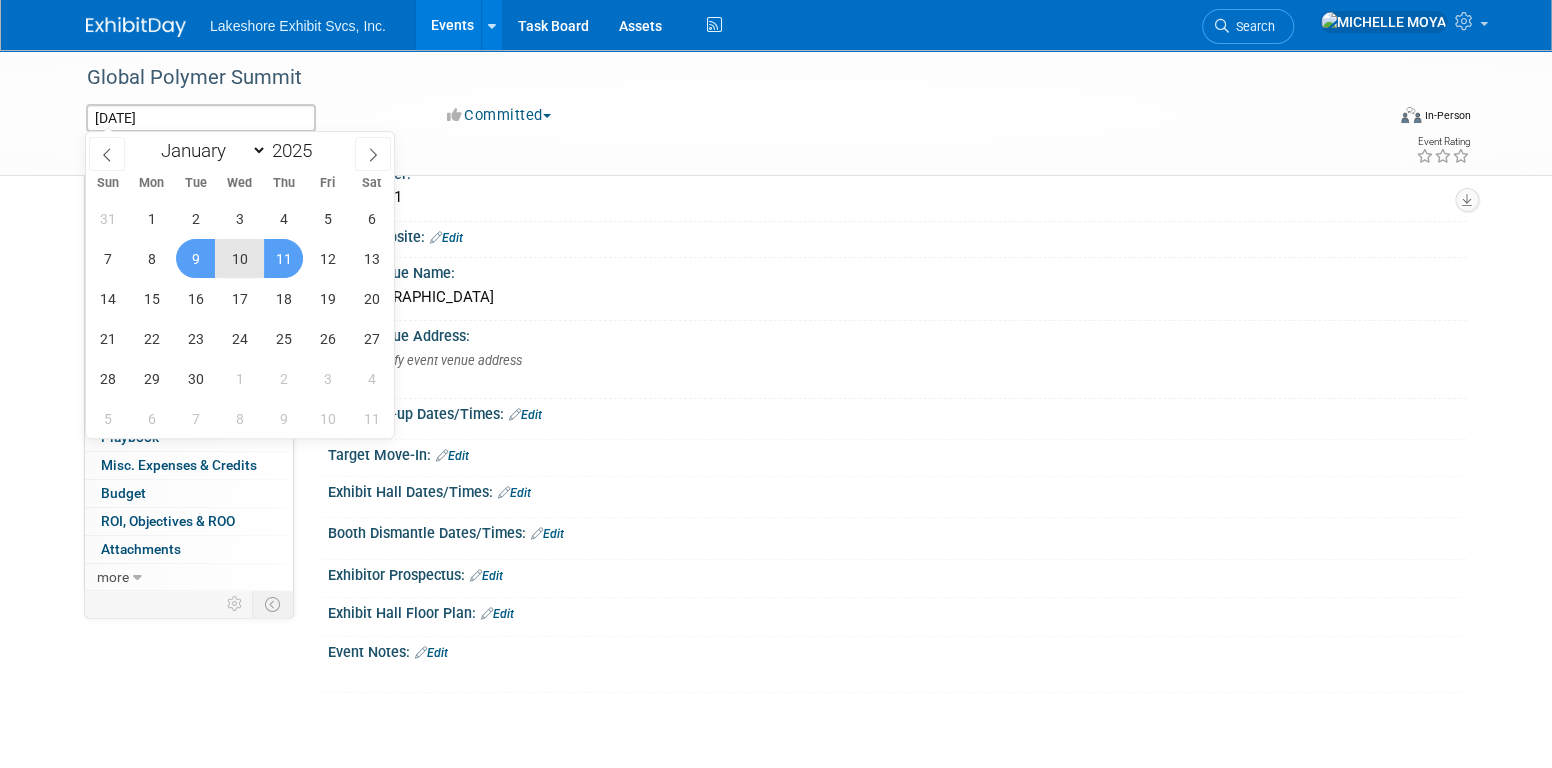 click on "11" at bounding box center [283, 258] 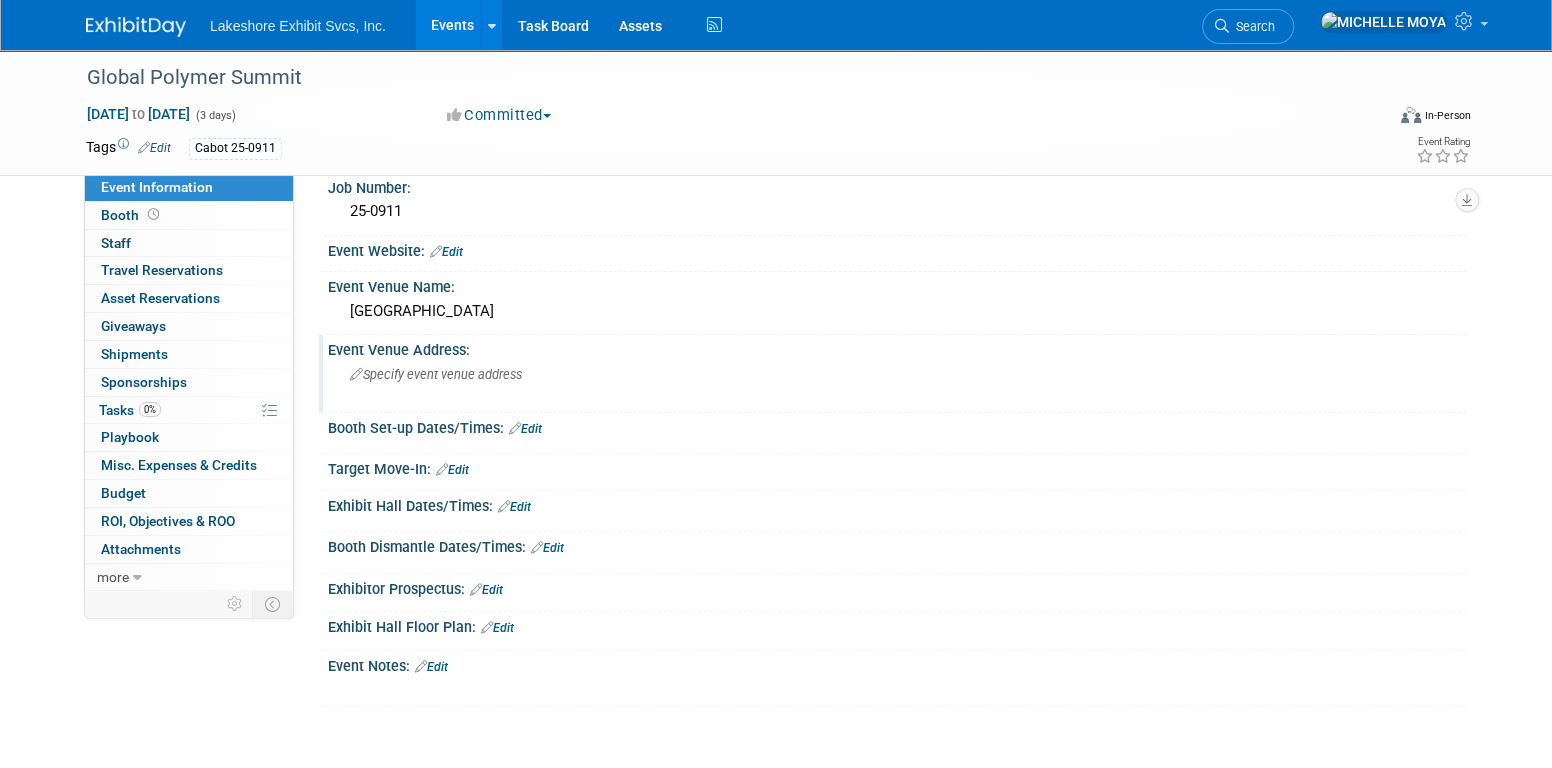 scroll, scrollTop: 0, scrollLeft: 0, axis: both 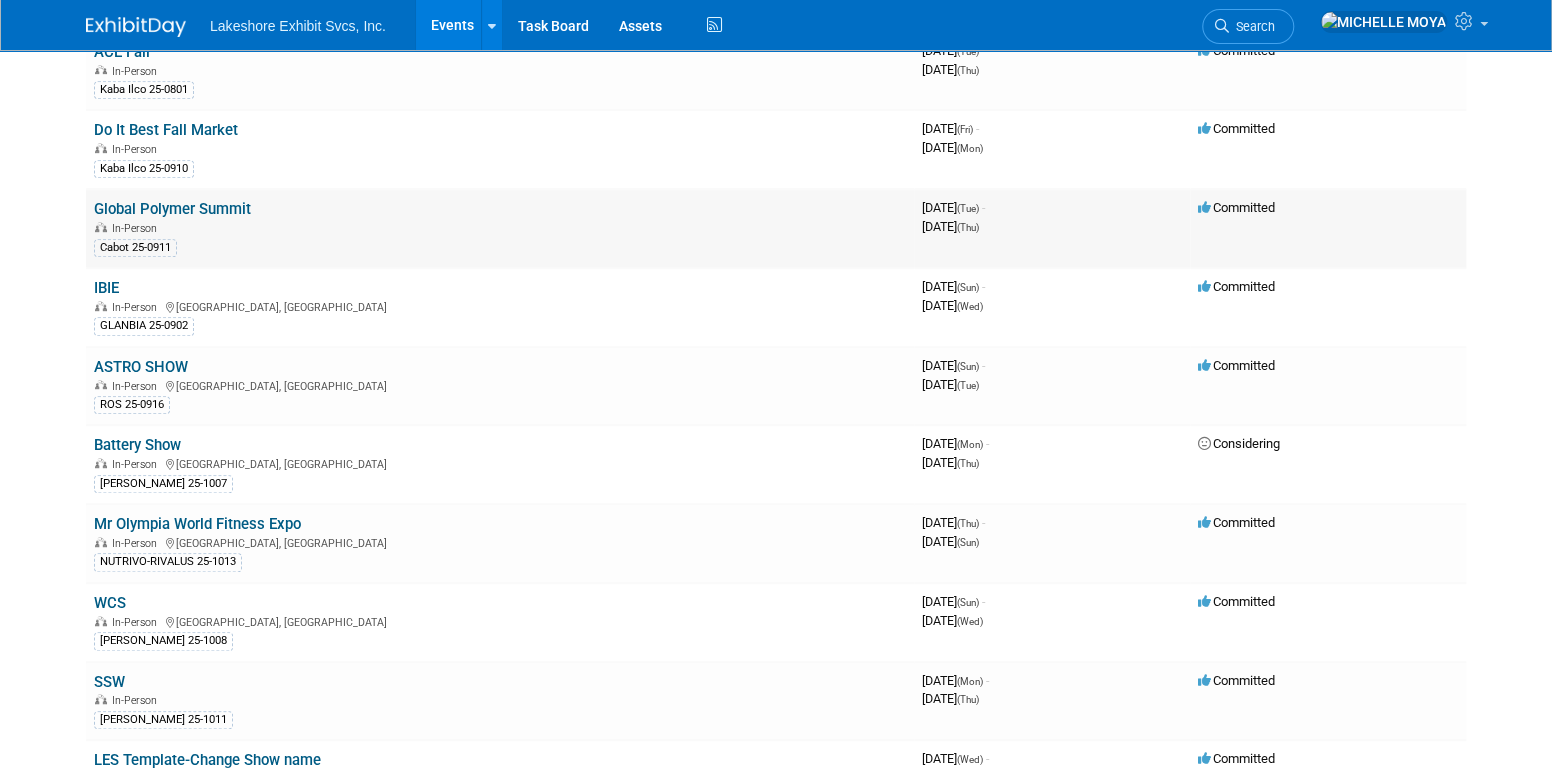 click on "Global Polymer Summit" at bounding box center [172, 209] 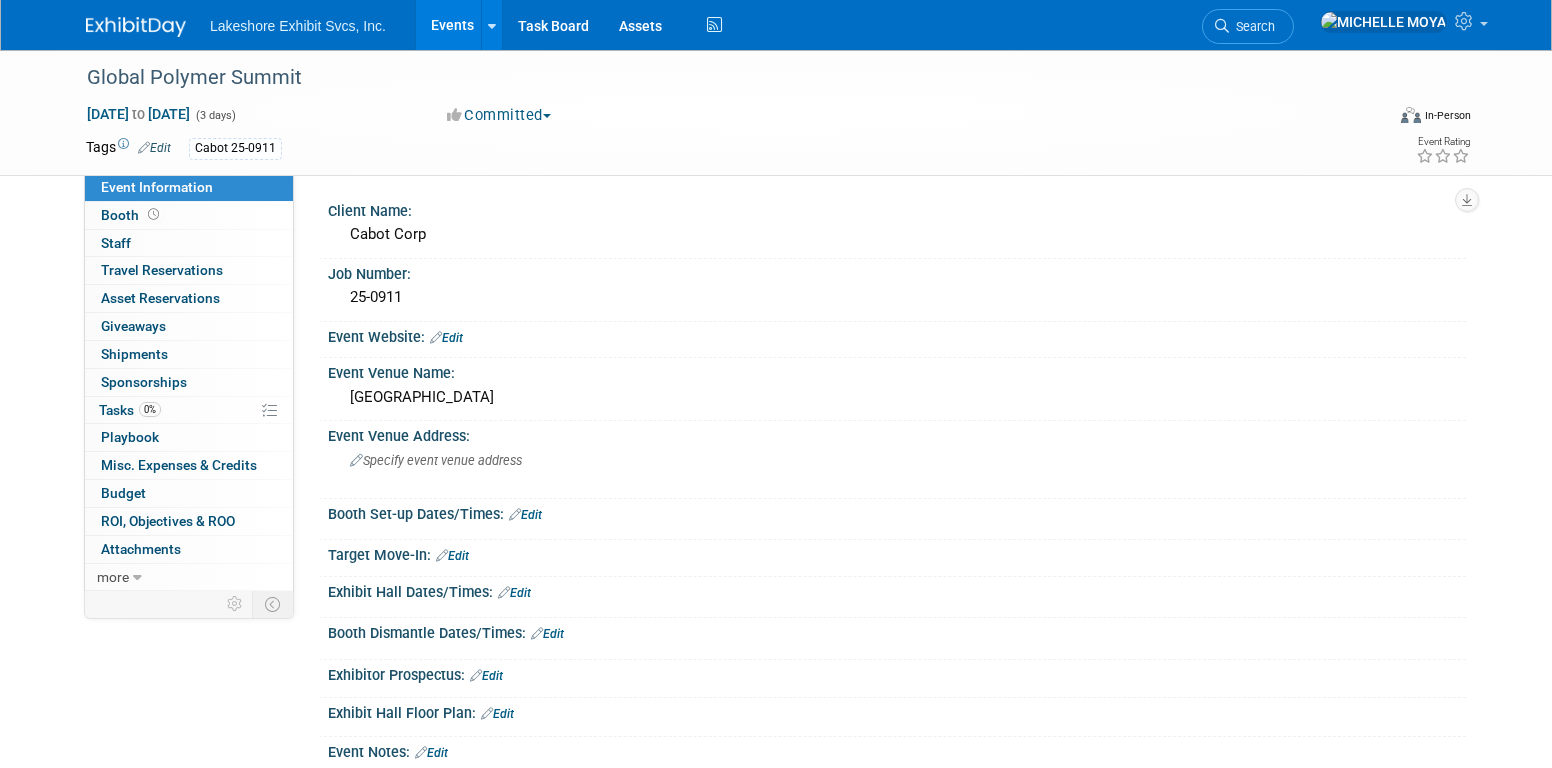 scroll, scrollTop: 0, scrollLeft: 0, axis: both 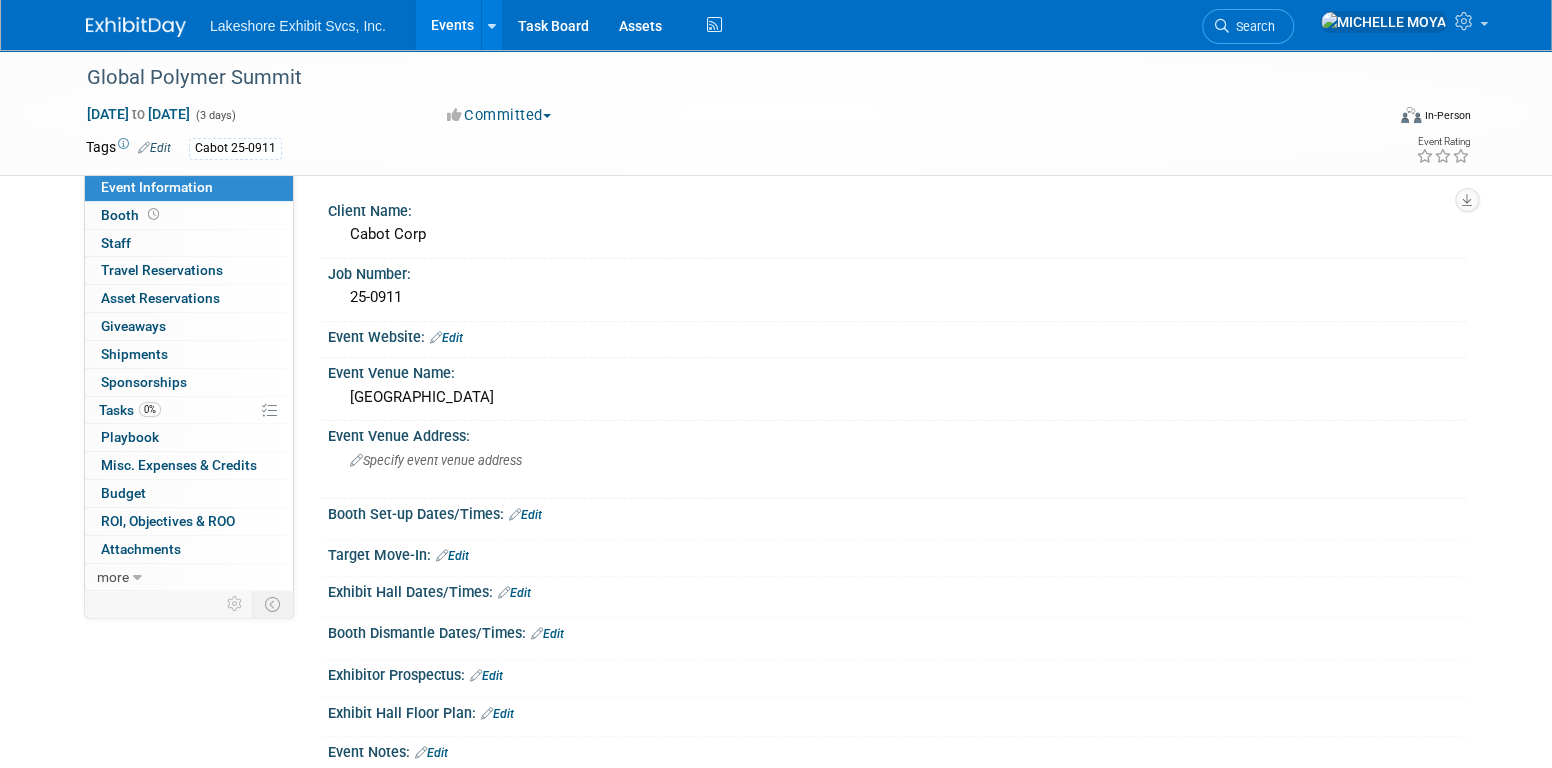 click on "Event Information" at bounding box center (157, 187) 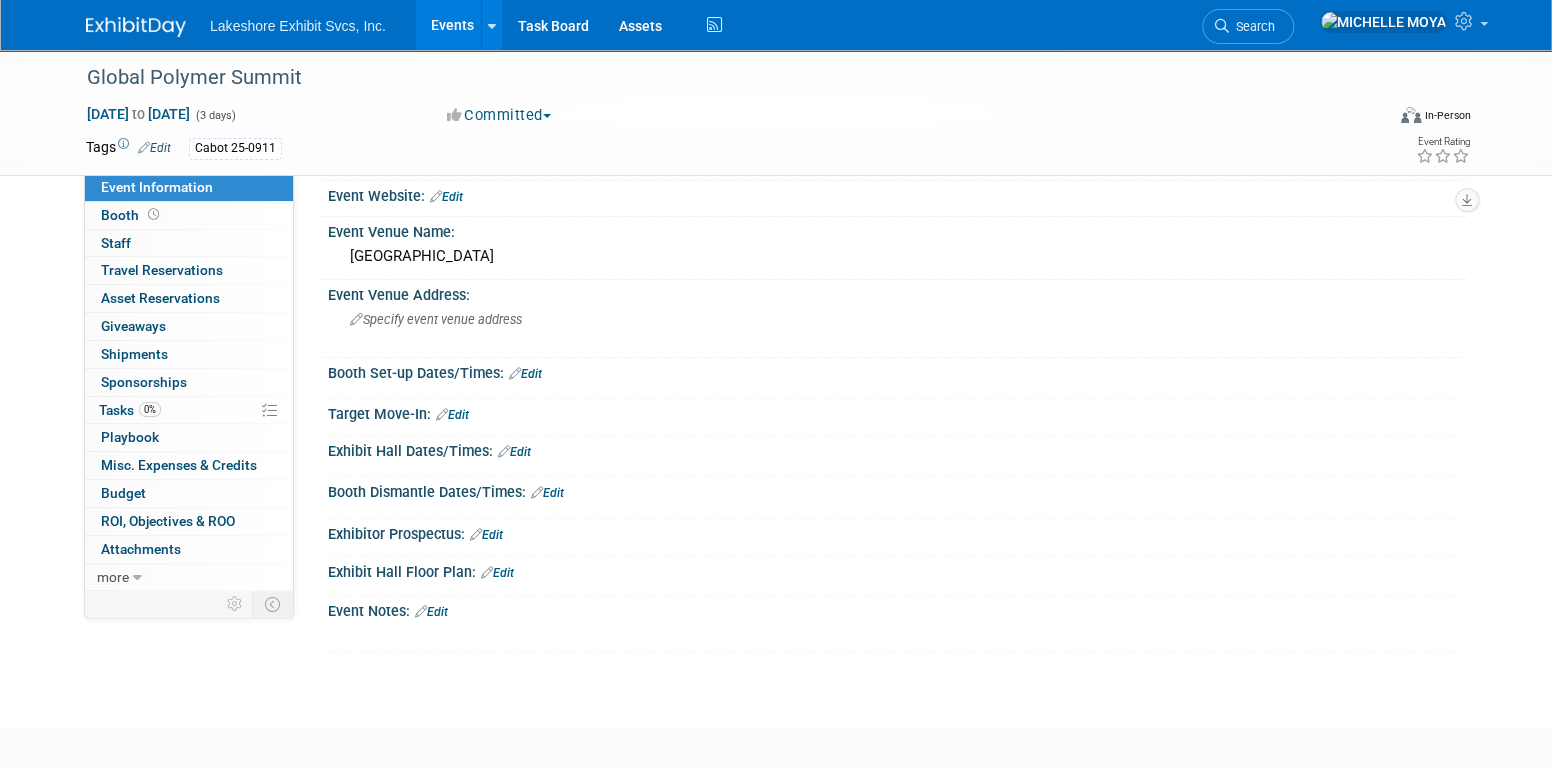scroll, scrollTop: 36, scrollLeft: 0, axis: vertical 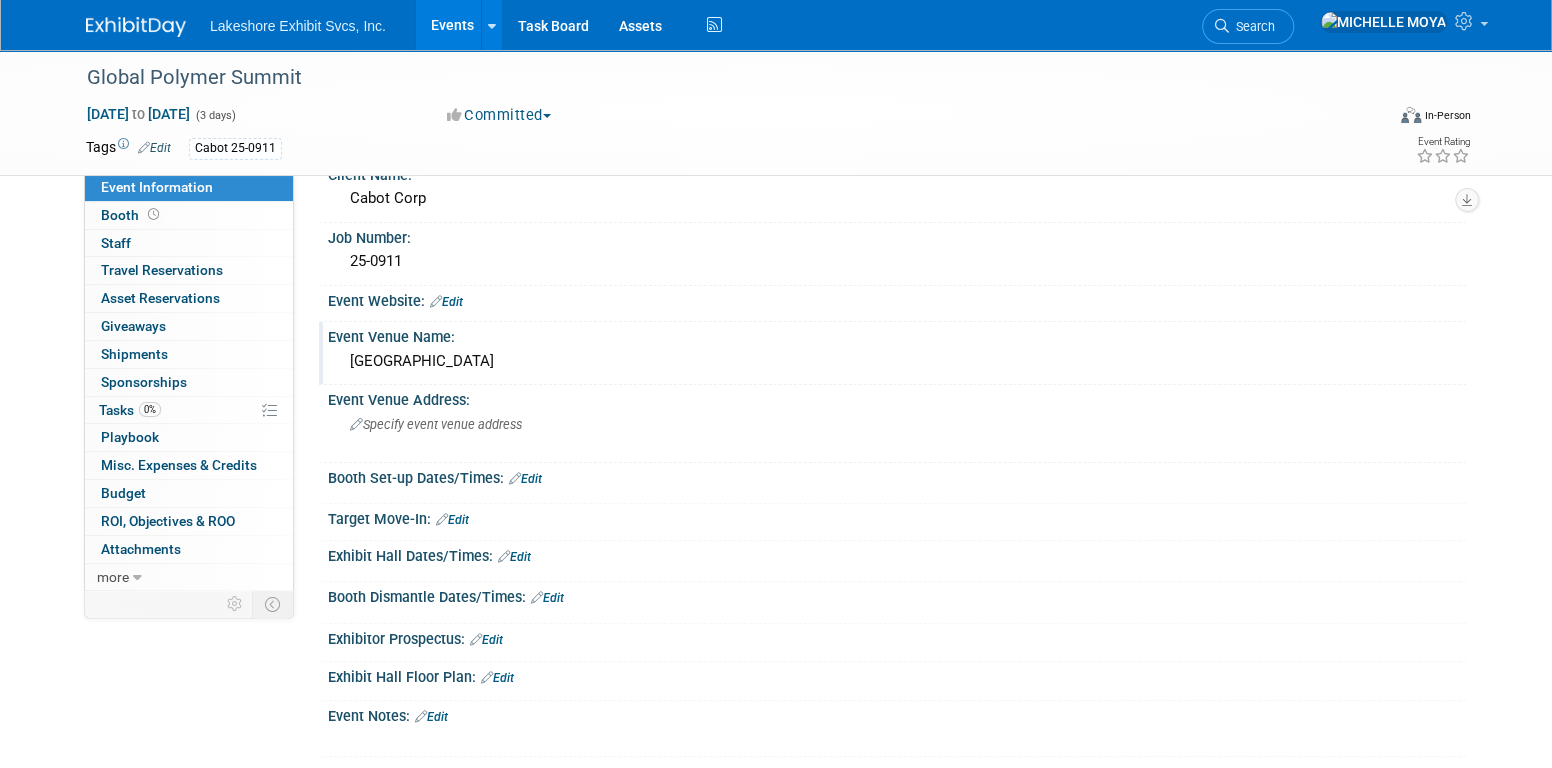 click on "Huntington Convention Center" at bounding box center [897, 361] 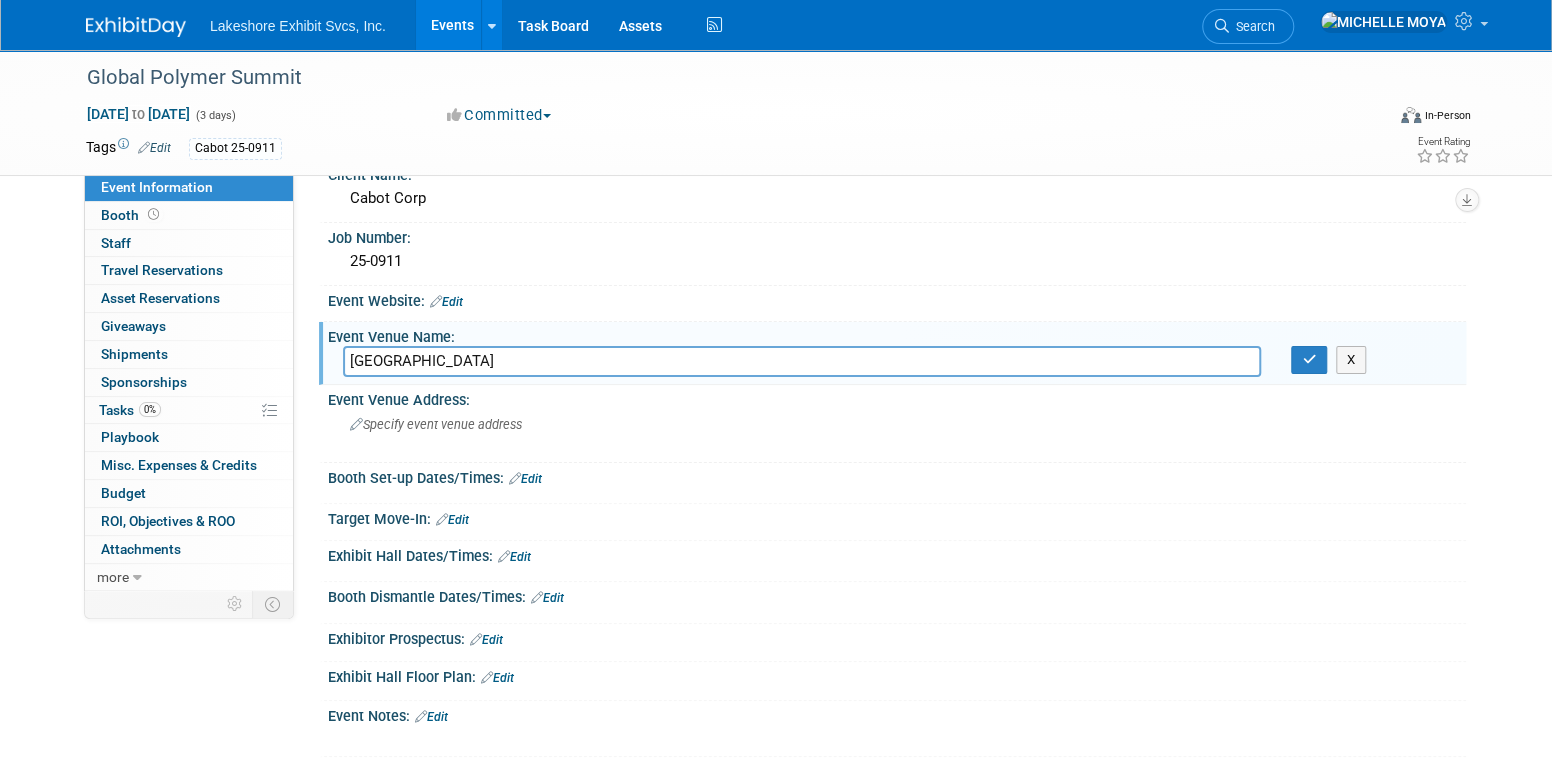 drag, startPoint x: 563, startPoint y: 352, endPoint x: 355, endPoint y: 365, distance: 208.40585 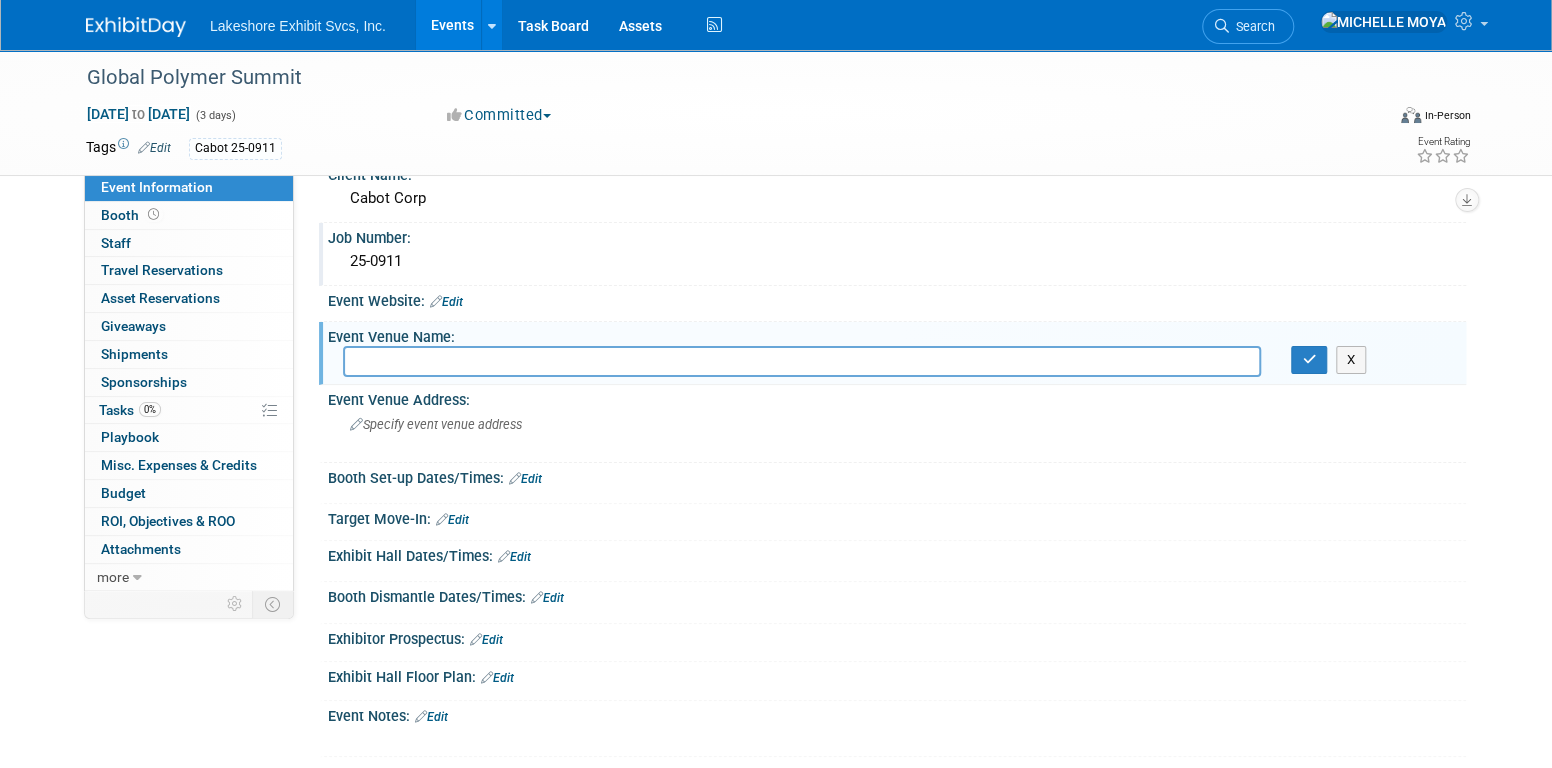 type 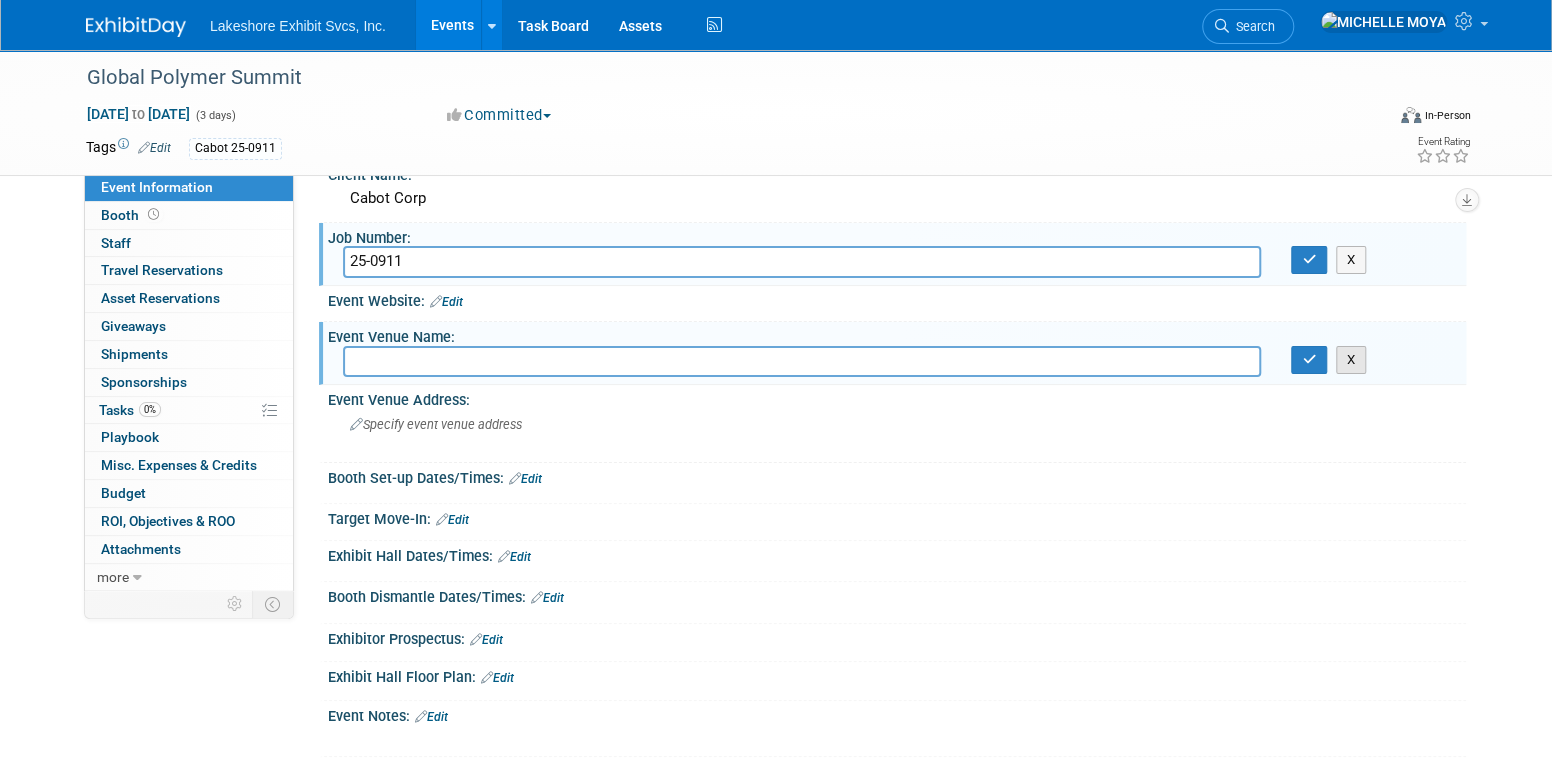 click on "X" at bounding box center (1351, 360) 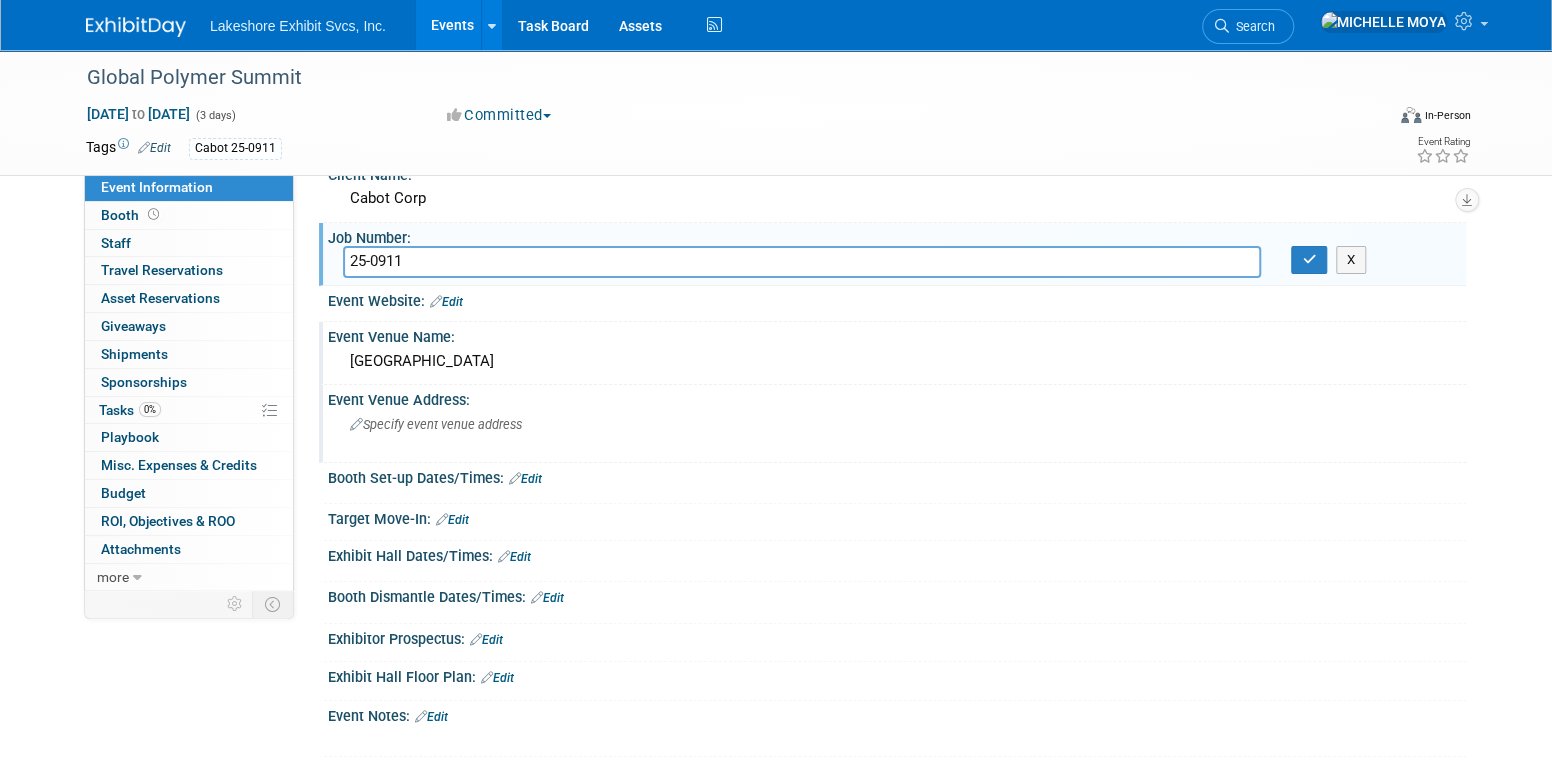 click on "Event Venue Address:
Specify event venue address" at bounding box center [892, 423] 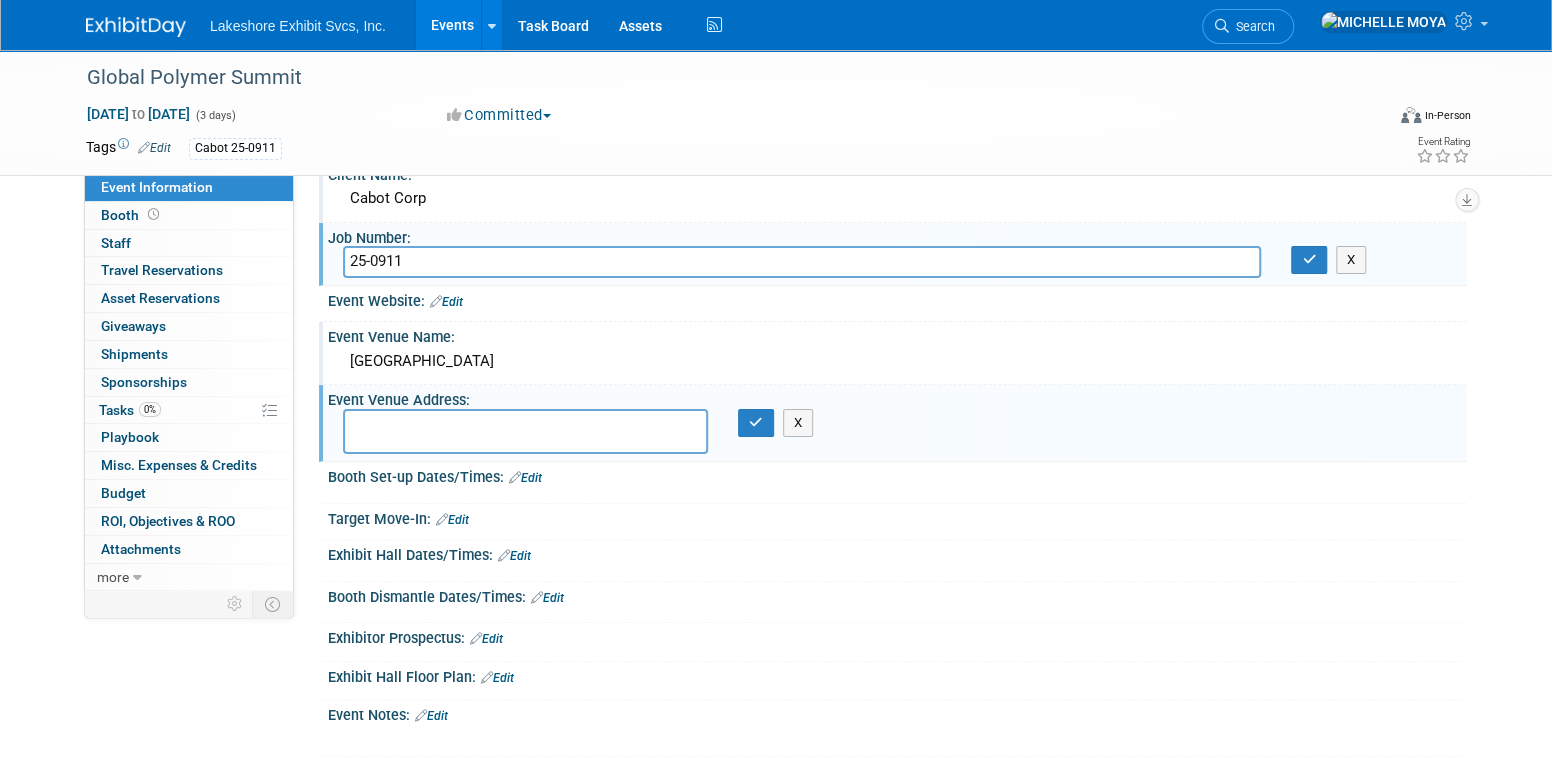 click on "Cabot Corp" at bounding box center (897, 198) 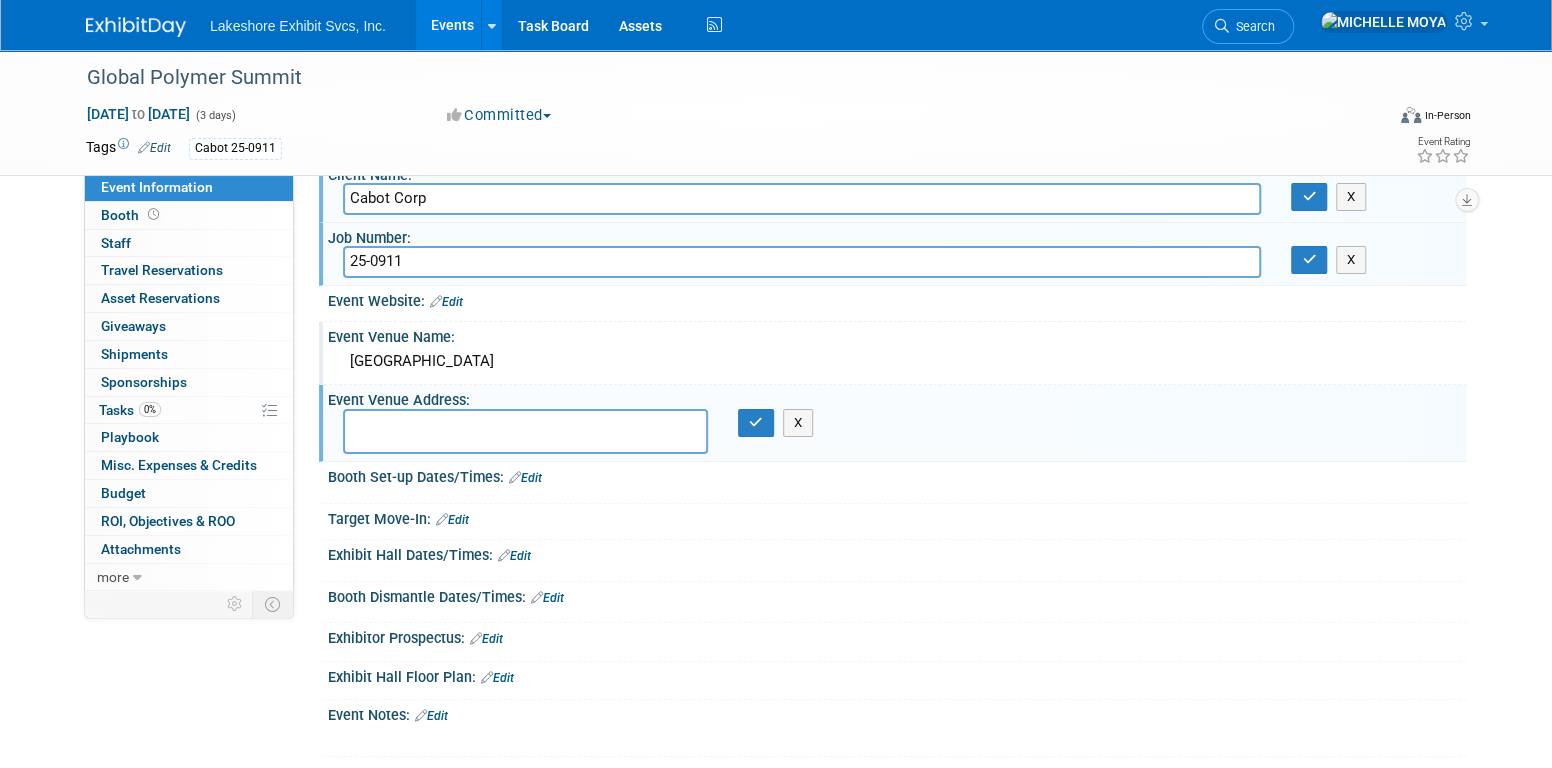 click on "Events" at bounding box center [452, 25] 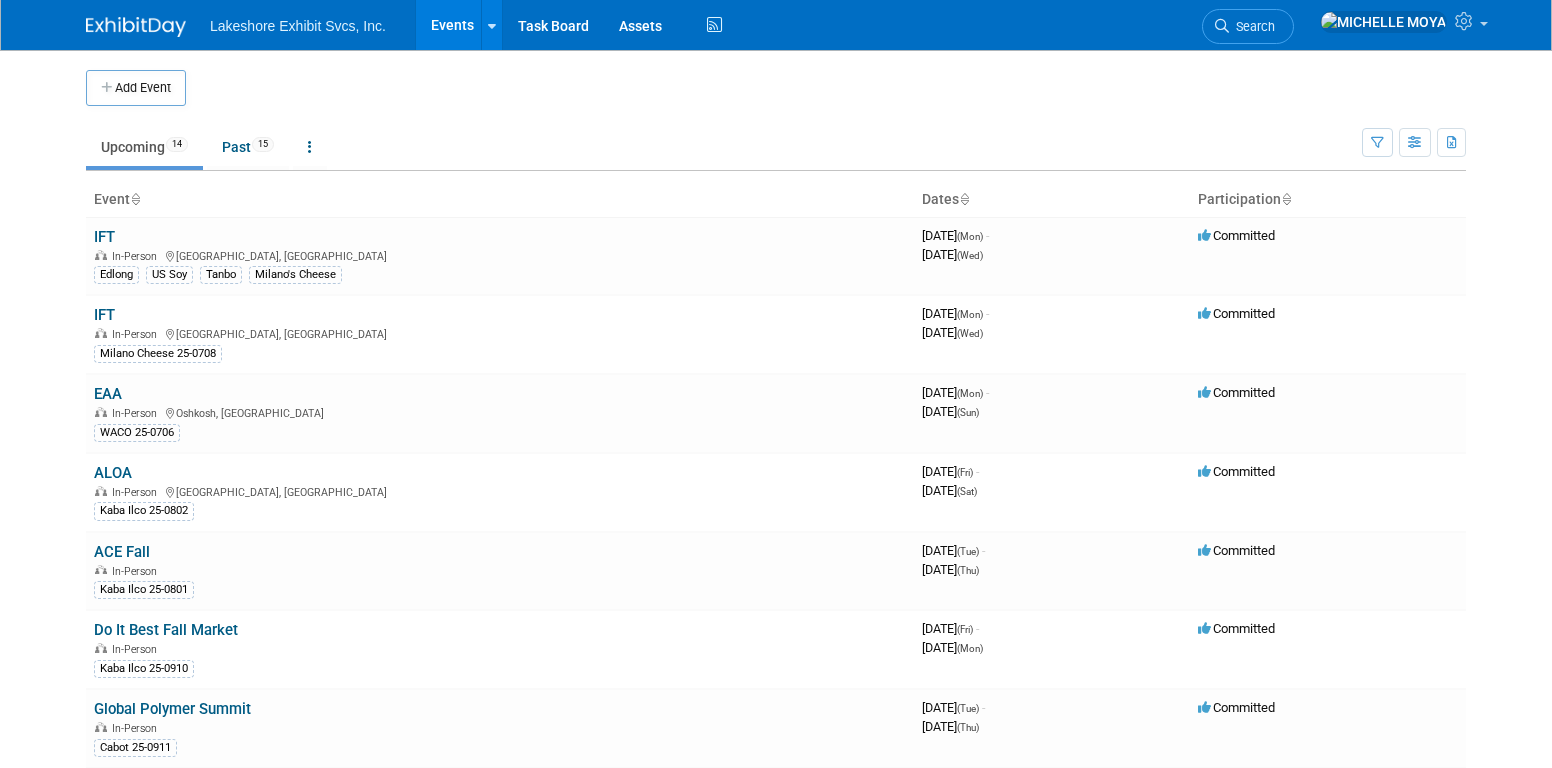 scroll, scrollTop: 0, scrollLeft: 0, axis: both 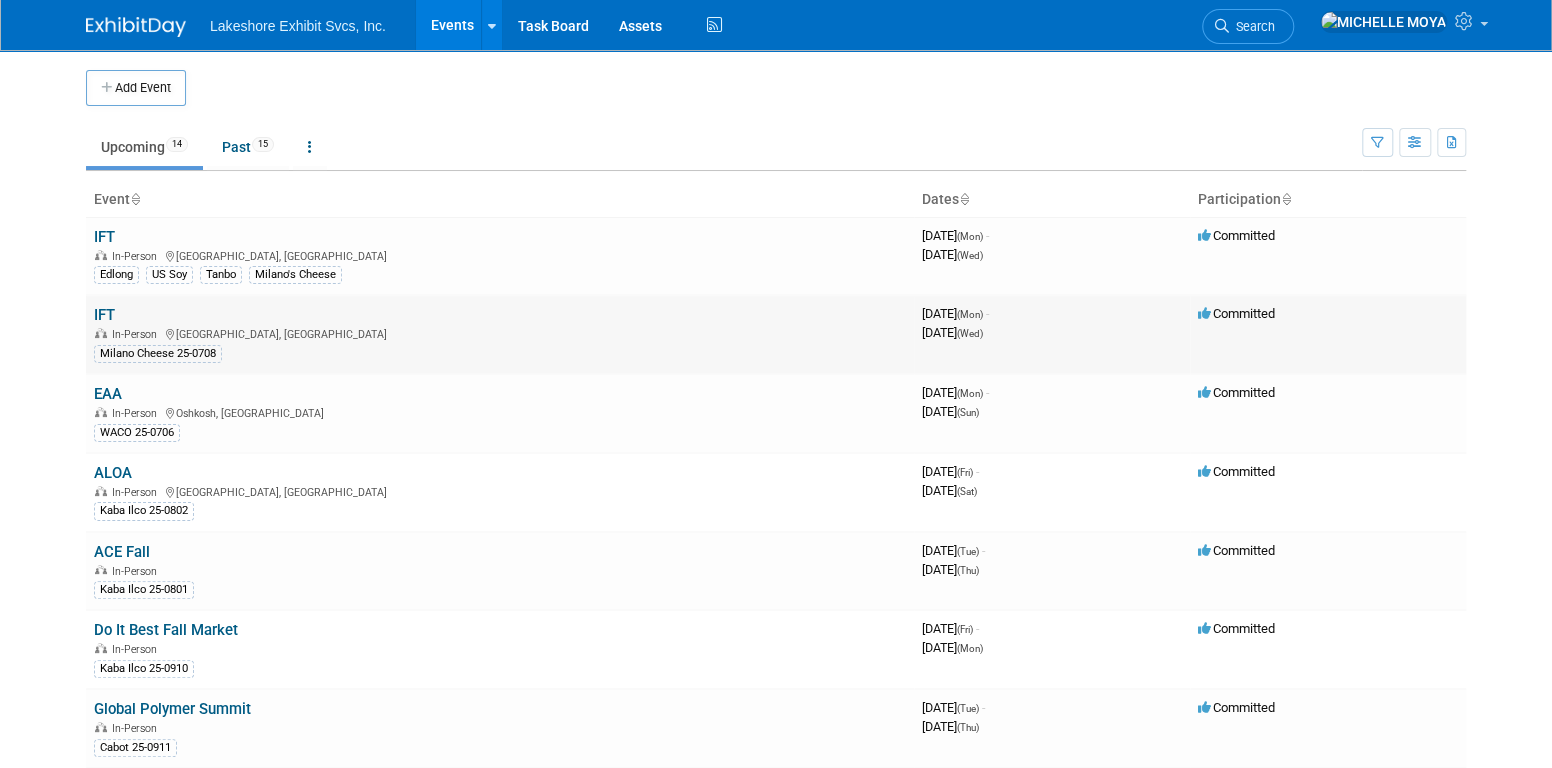 click on "IFT" at bounding box center [104, 315] 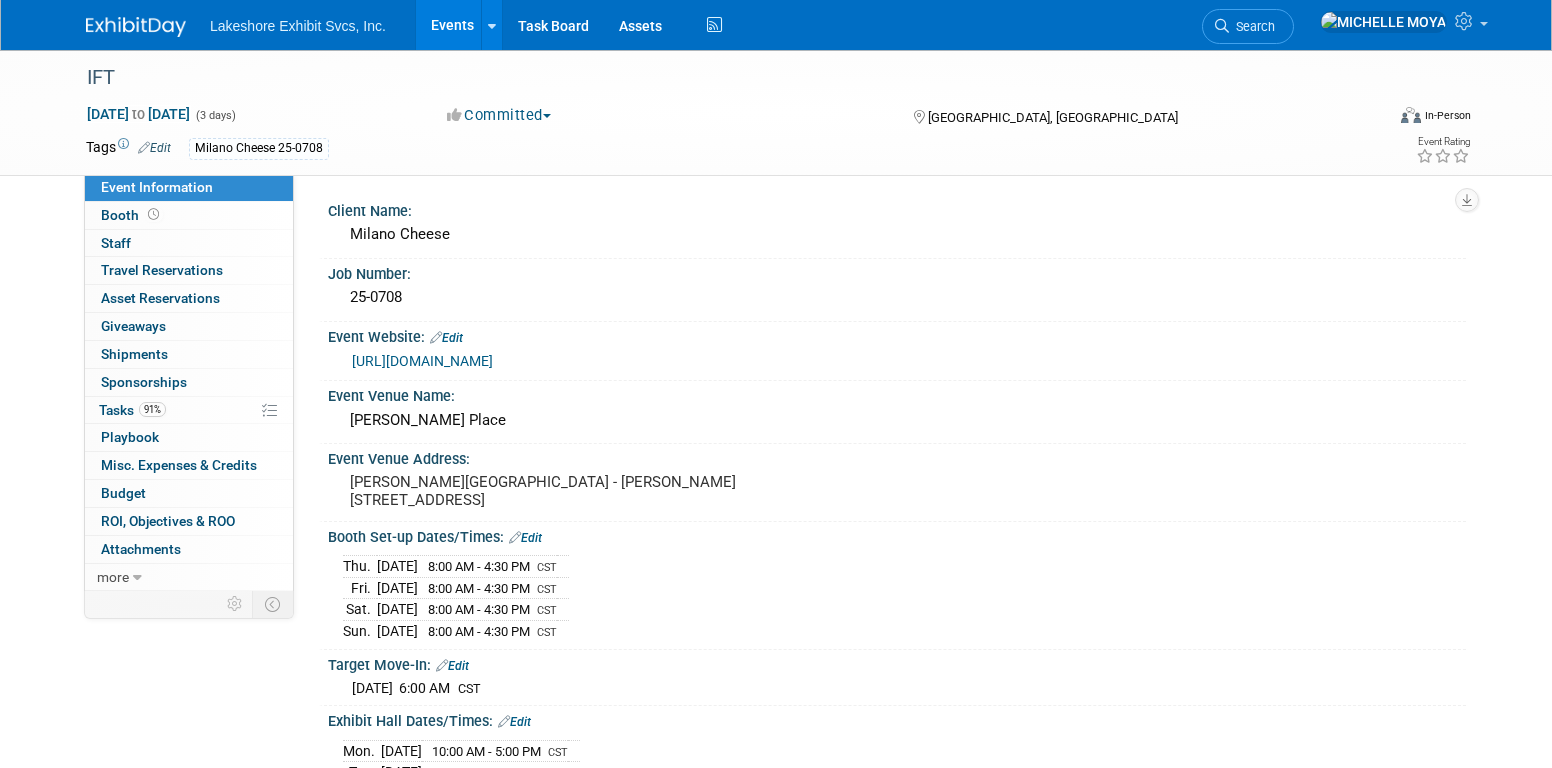 scroll, scrollTop: 0, scrollLeft: 0, axis: both 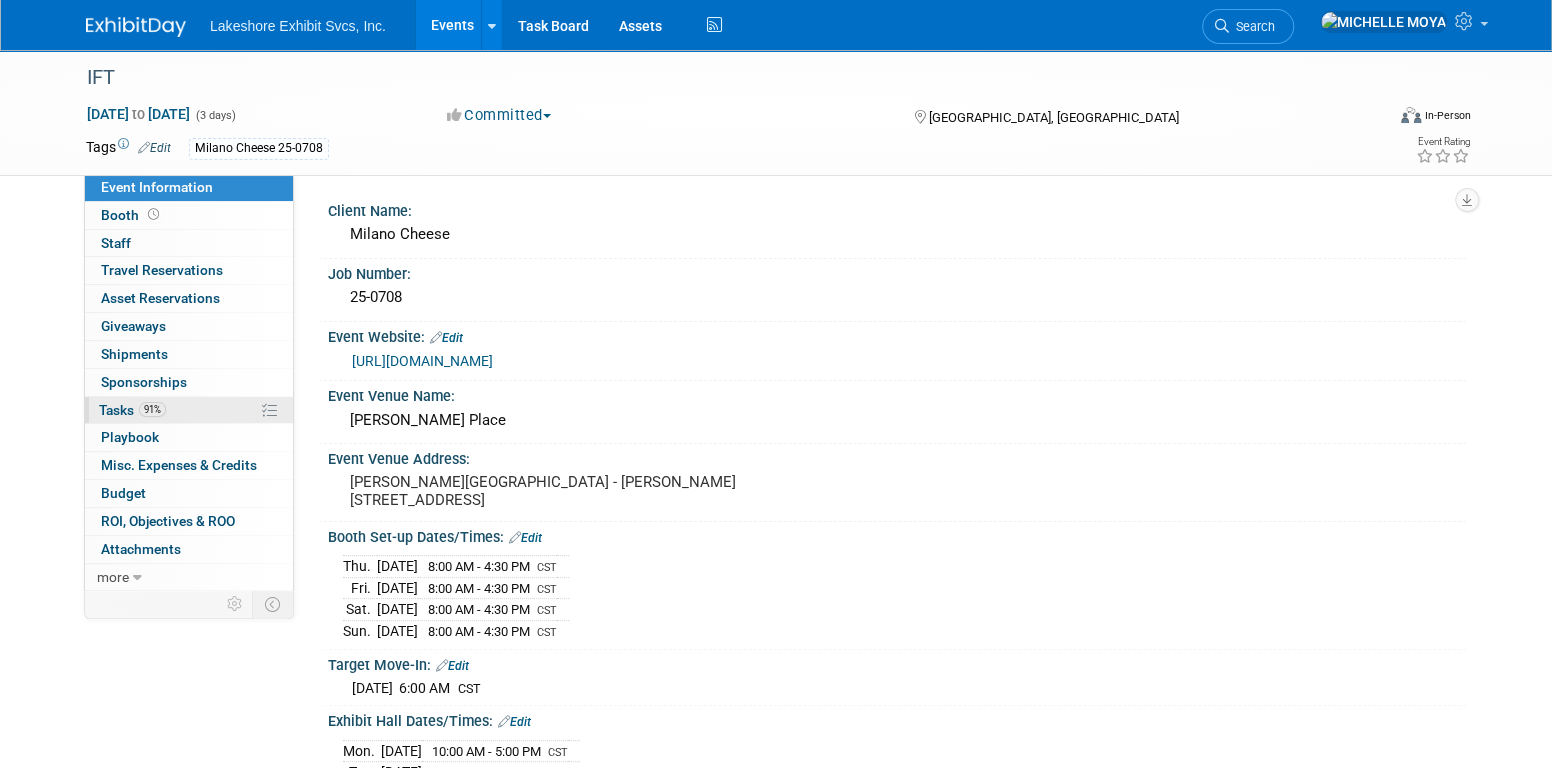 click on "91%
Tasks 91%" at bounding box center (189, 410) 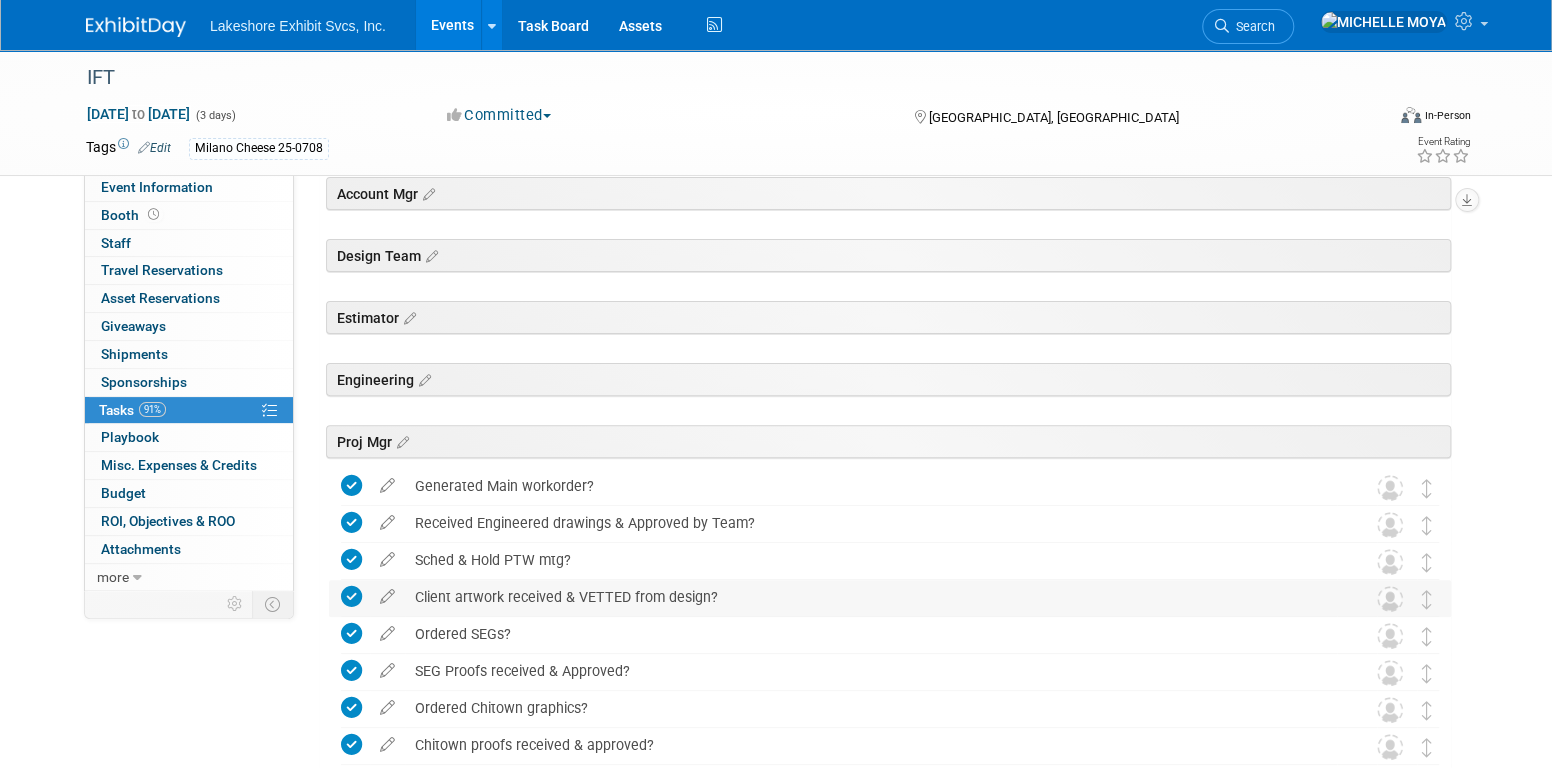 scroll, scrollTop: 558, scrollLeft: 0, axis: vertical 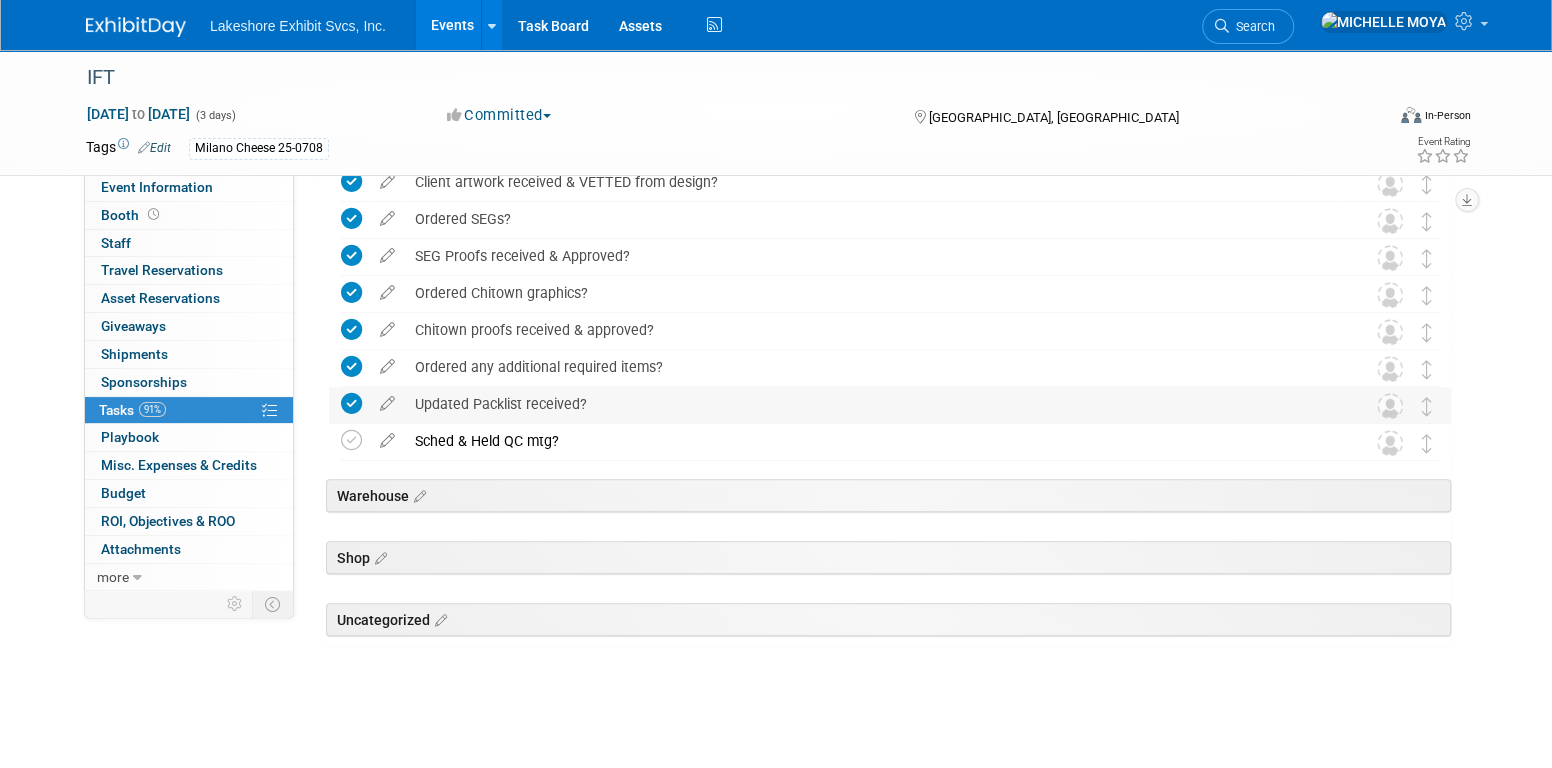 click on "Updated Packlist received?" at bounding box center [871, 404] 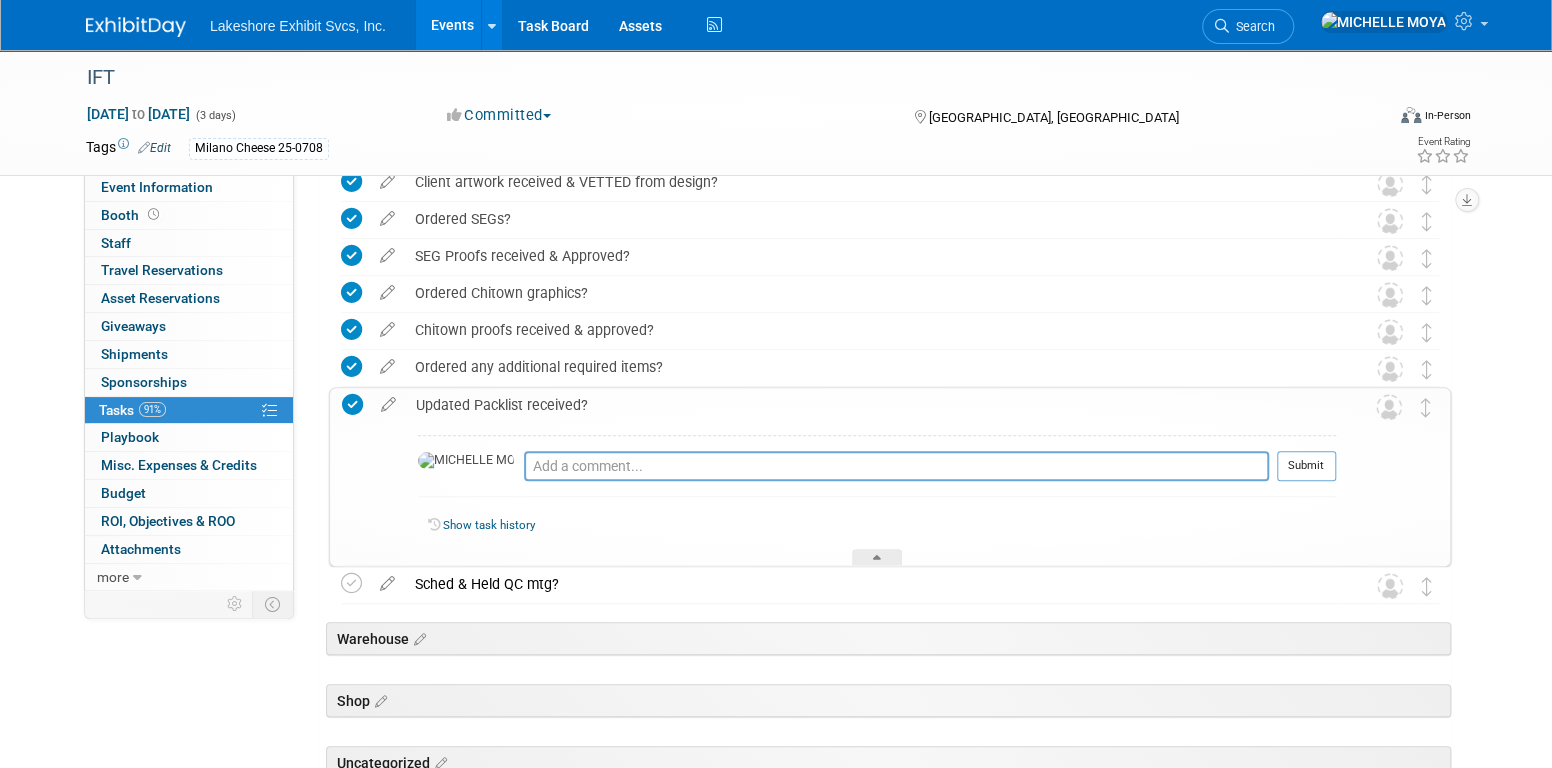 click on "Updated Packlist received?" at bounding box center (871, 405) 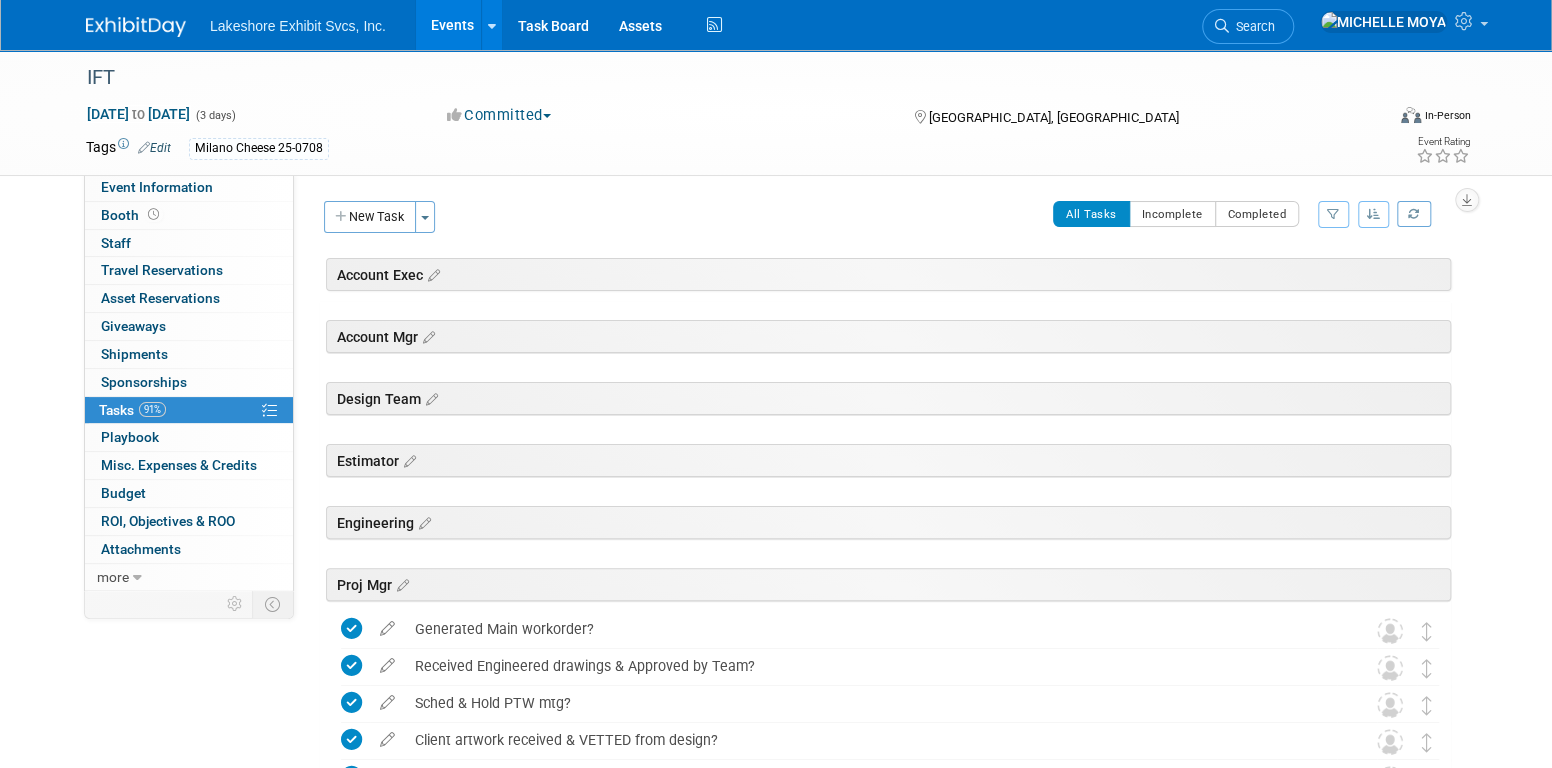 scroll, scrollTop: 0, scrollLeft: 0, axis: both 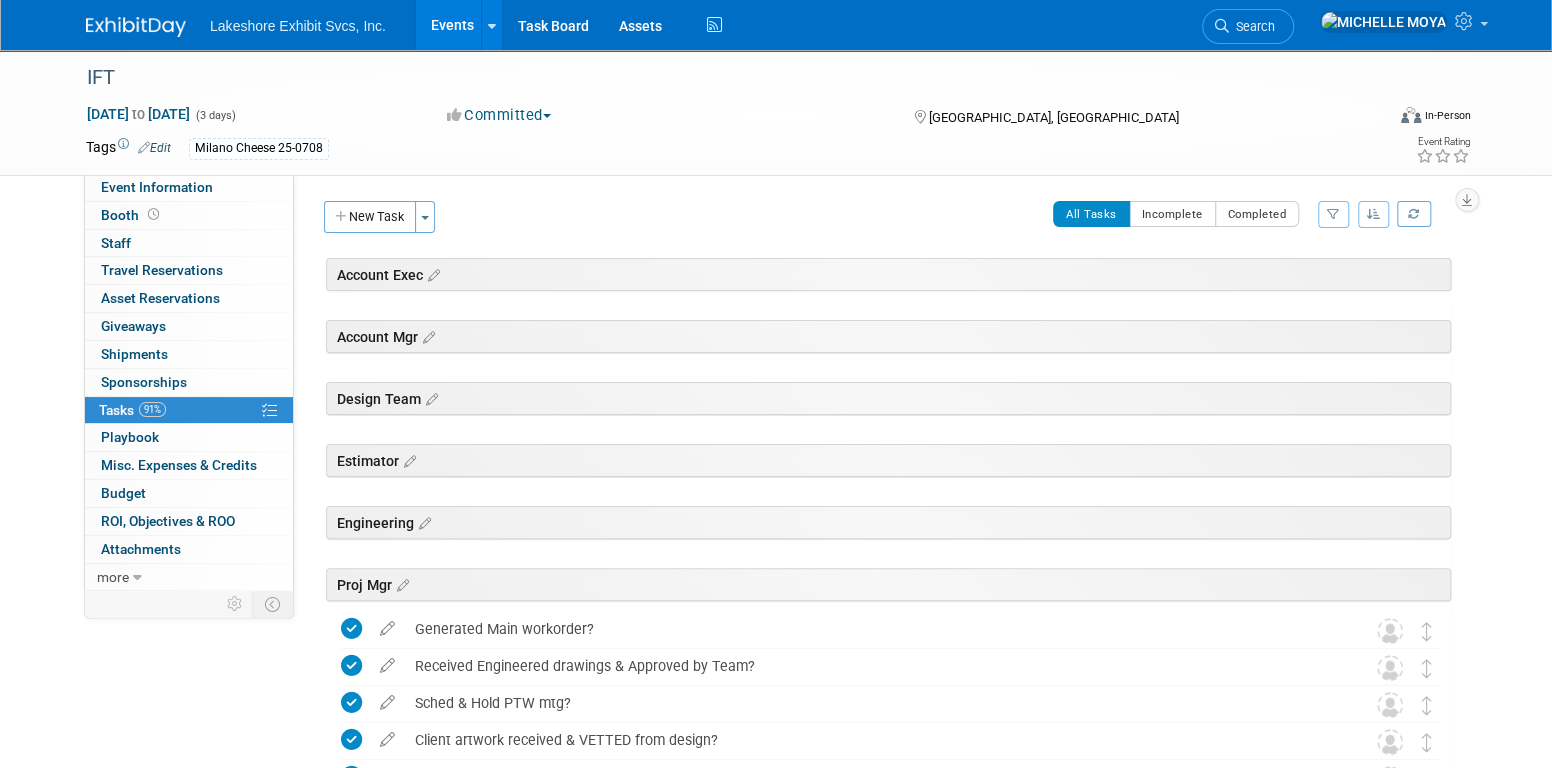 click on "Events" at bounding box center [452, 25] 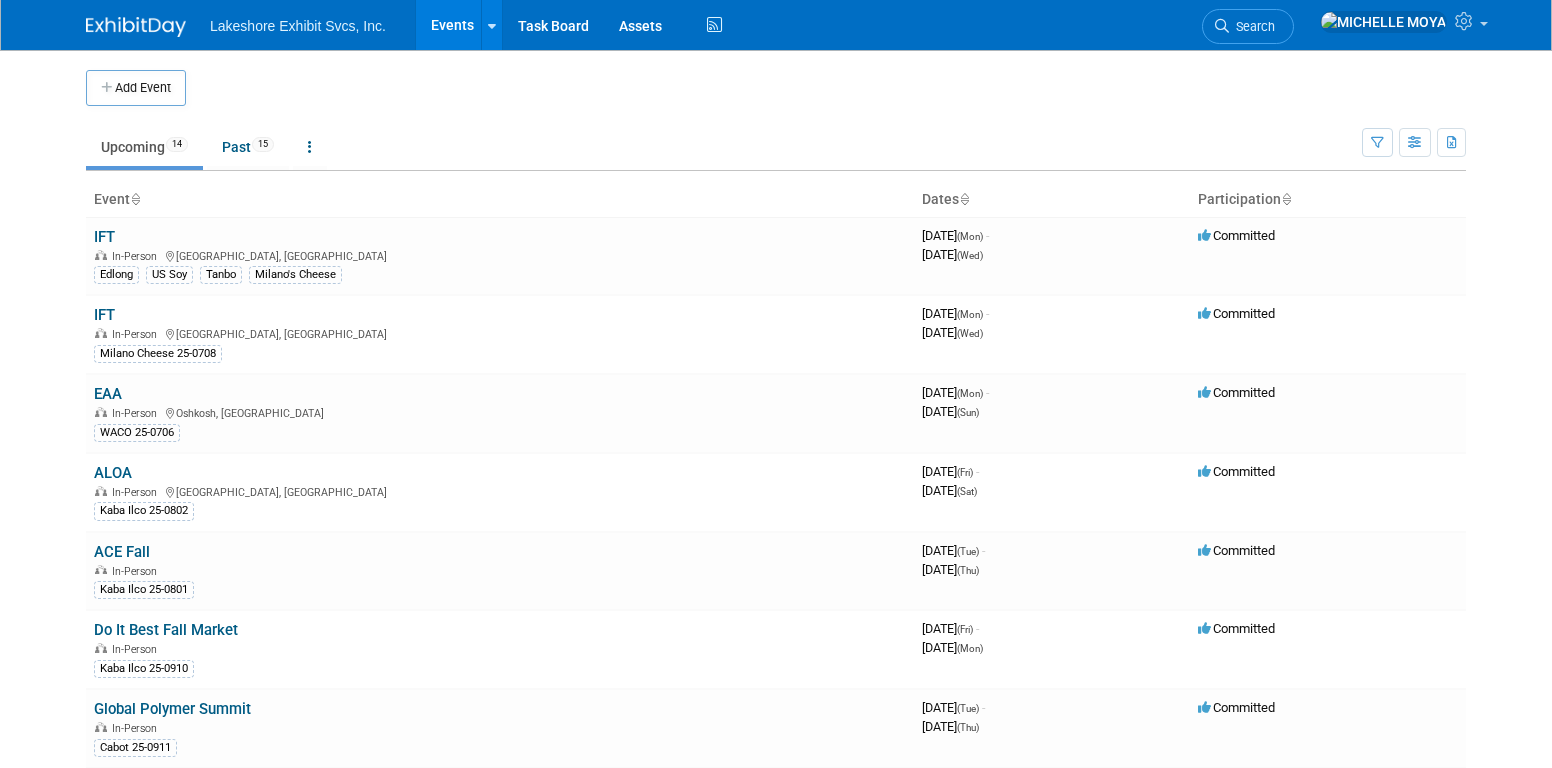 scroll, scrollTop: 0, scrollLeft: 0, axis: both 